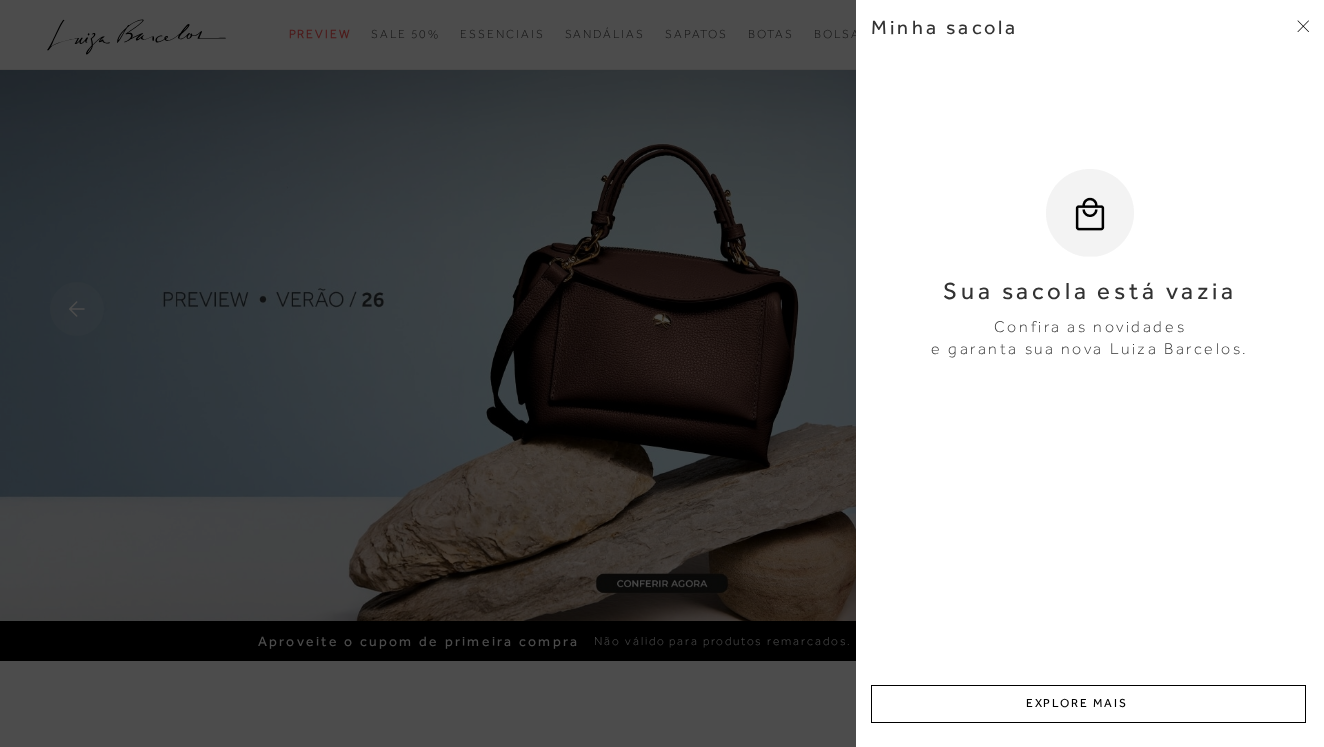 scroll, scrollTop: 0, scrollLeft: 0, axis: both 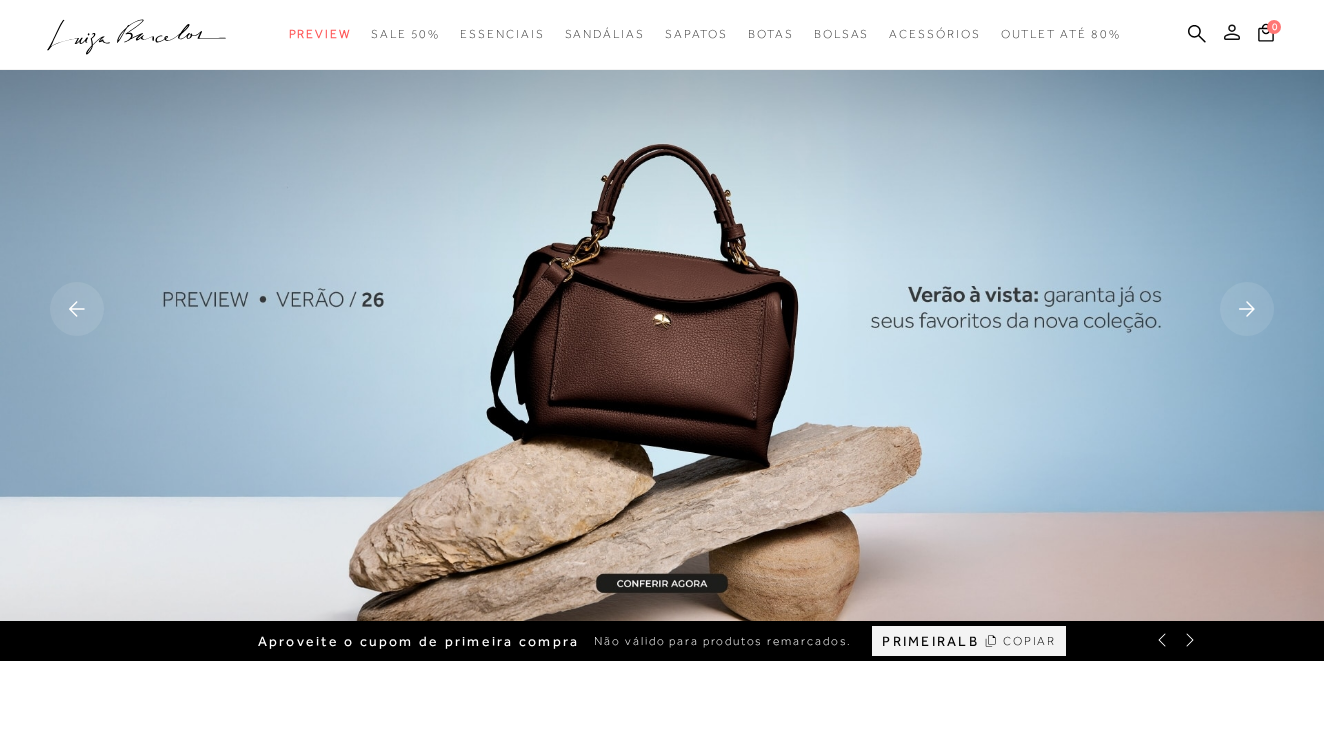 click 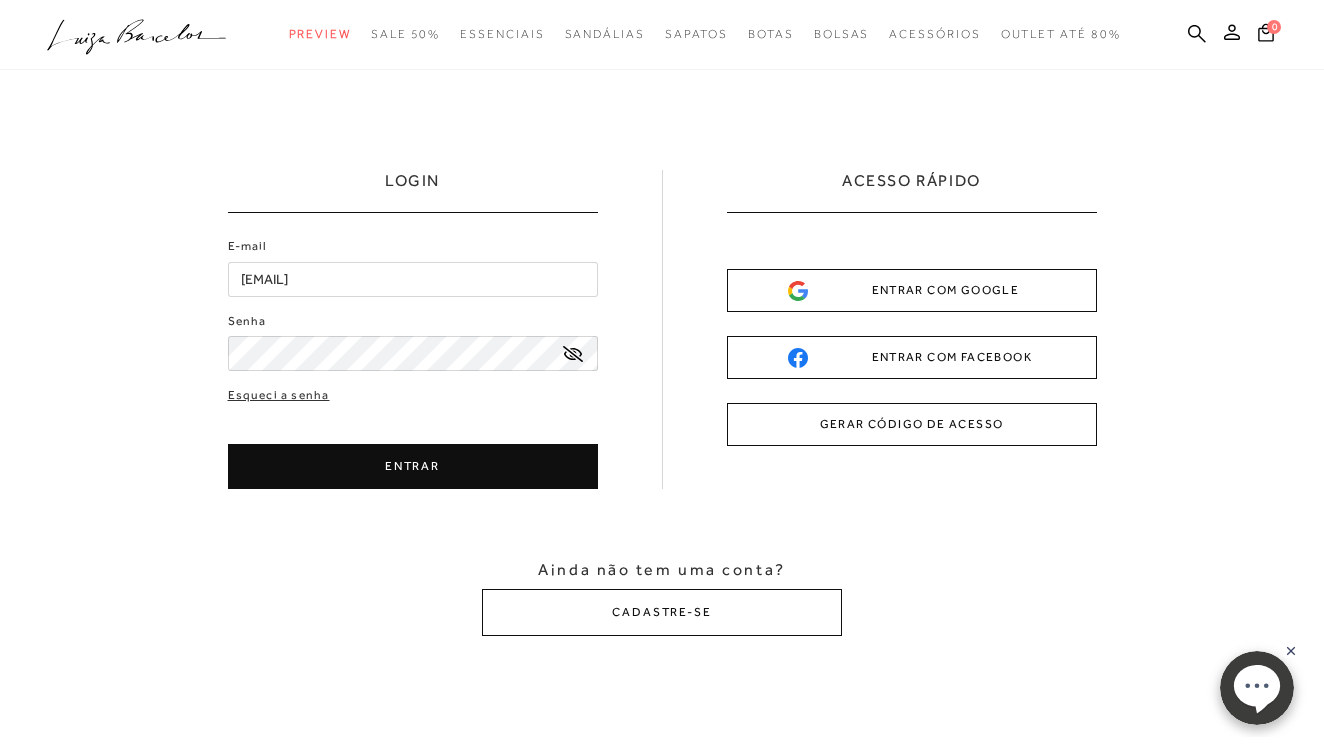 scroll, scrollTop: 0, scrollLeft: 0, axis: both 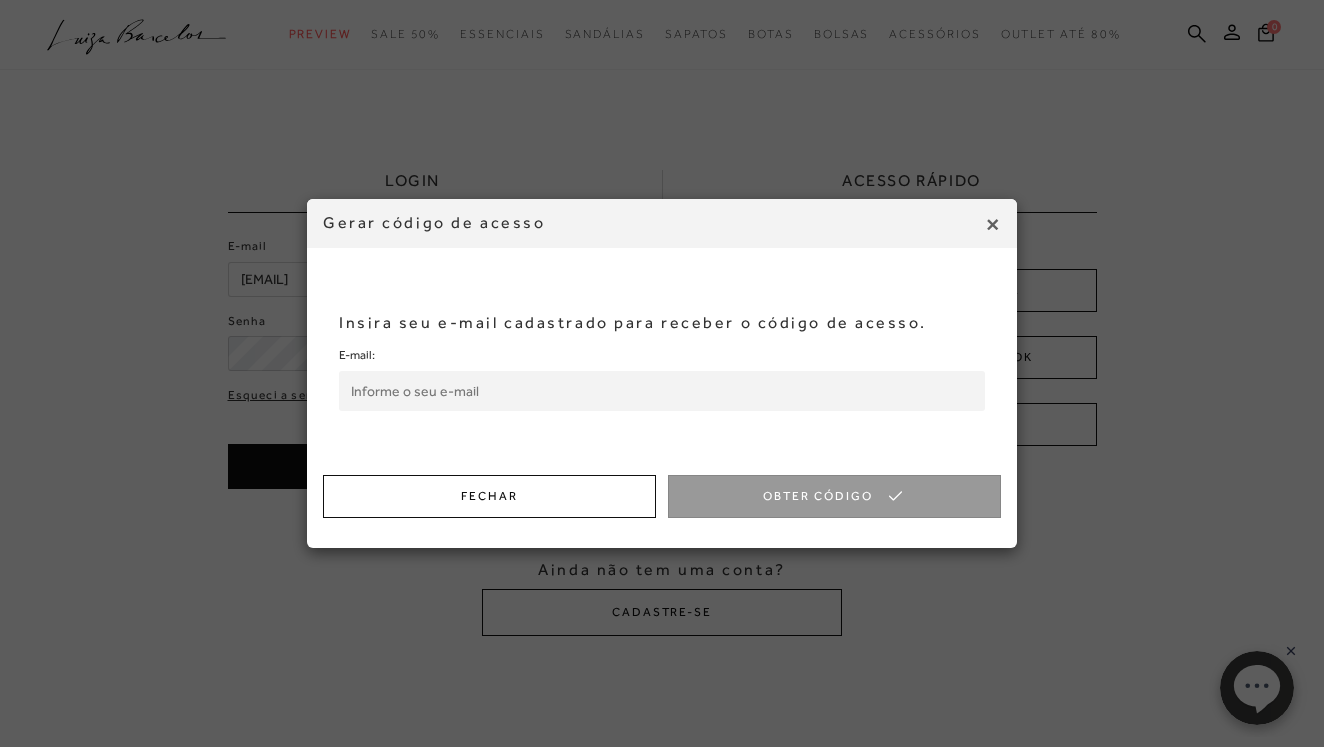 click on "E-mail:" at bounding box center [662, 391] 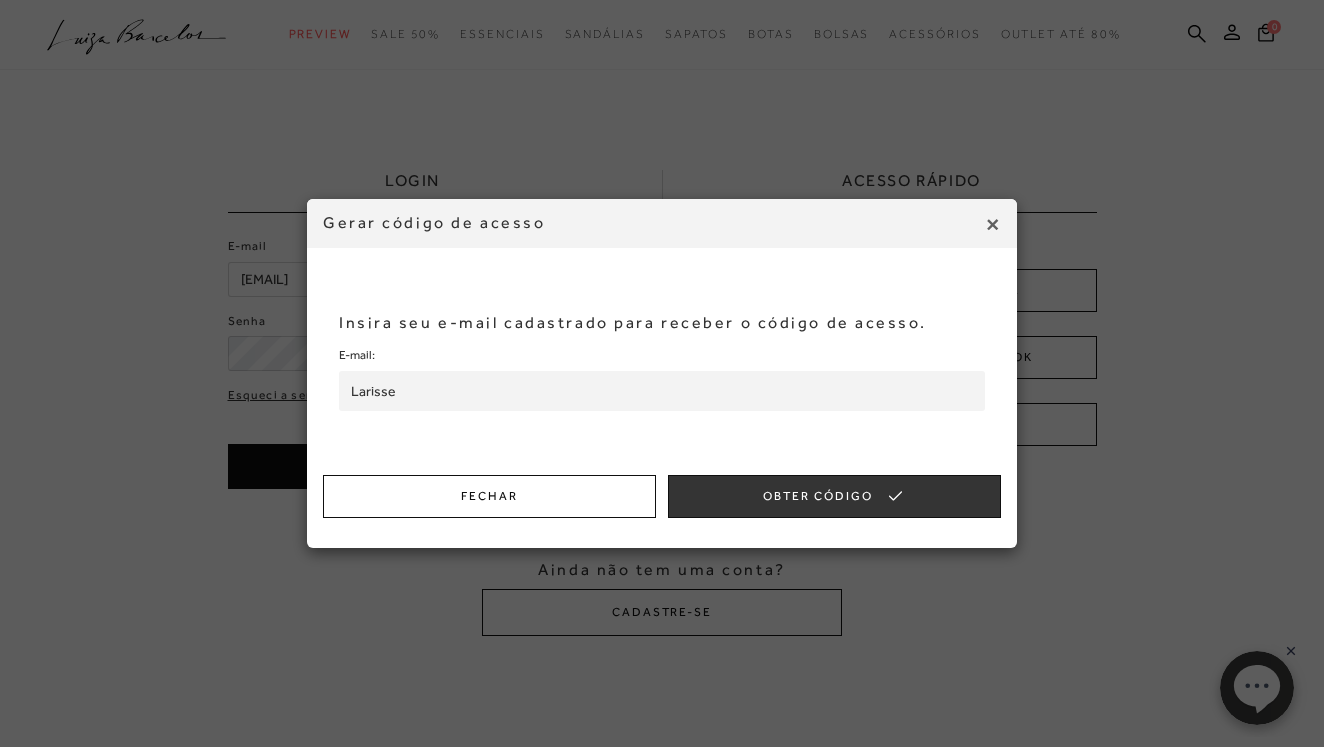 type on "larisseararuna@gmail.com" 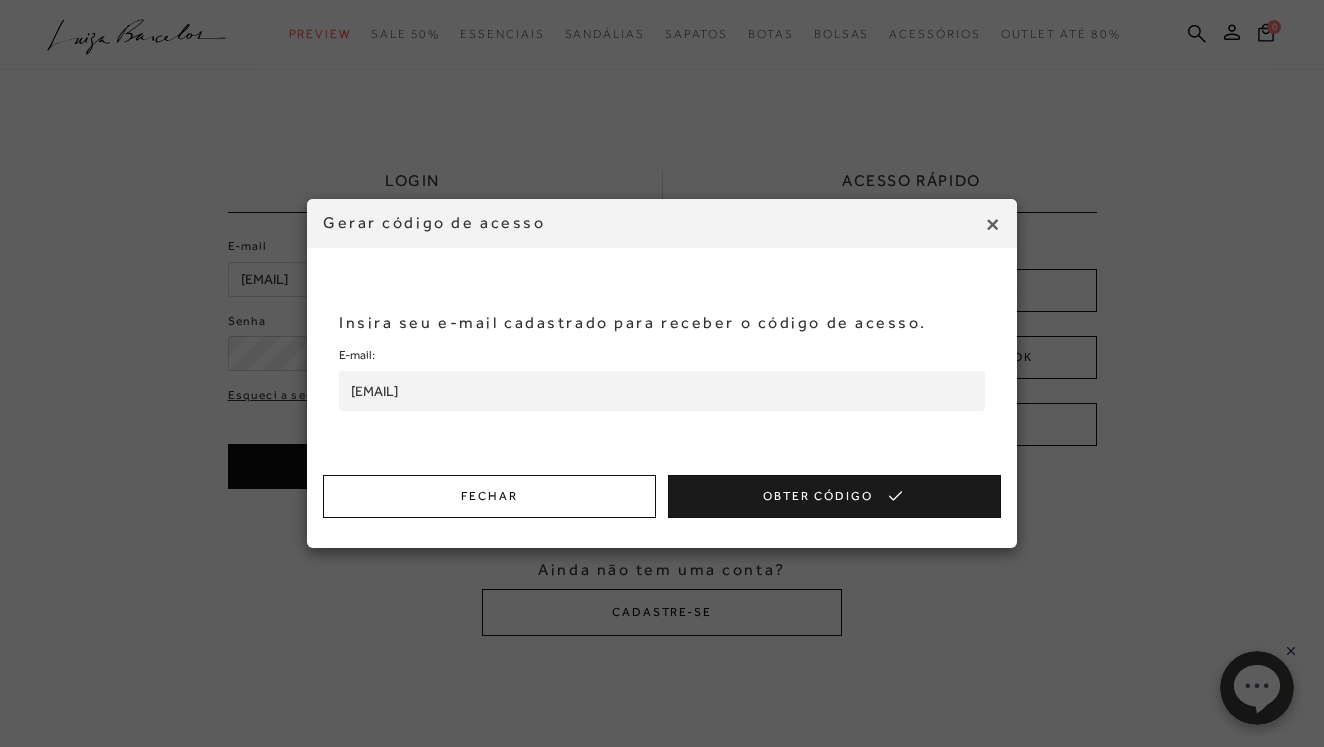 click on "Obter Código" at bounding box center (834, 496) 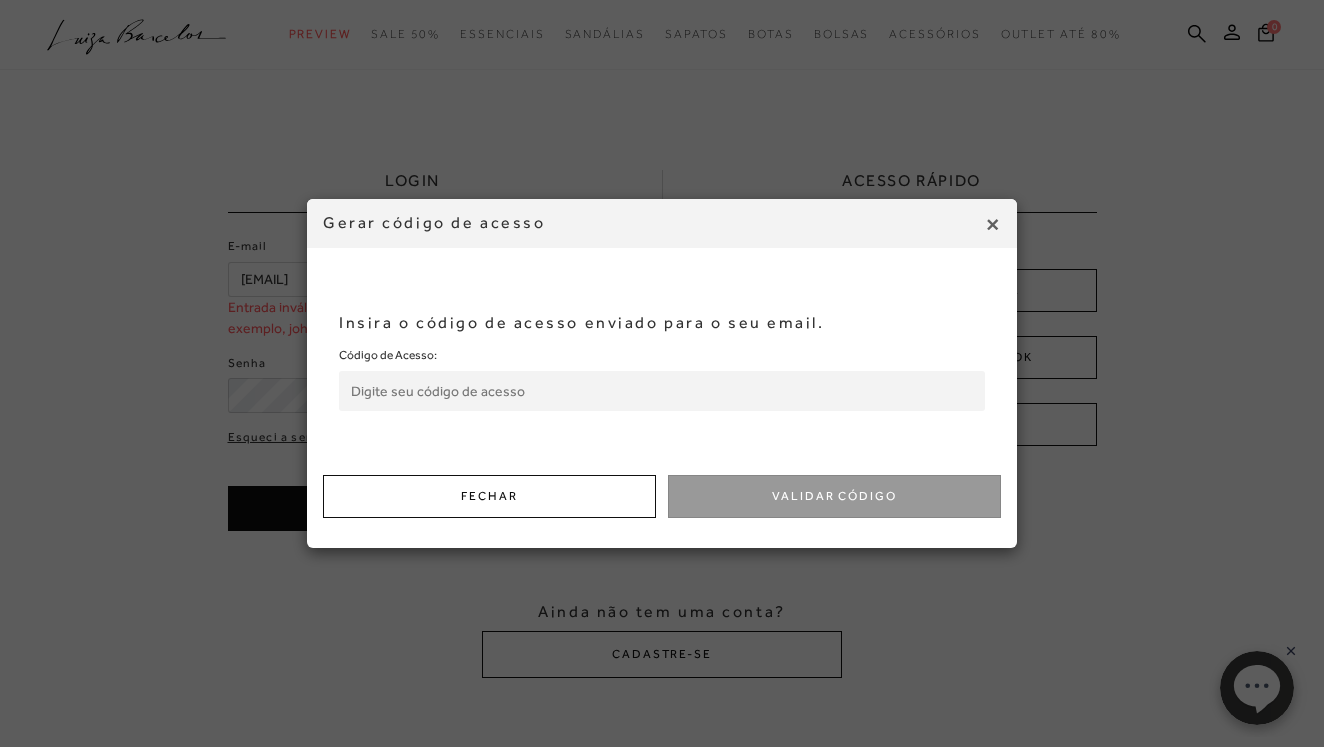type on "larisseararuna@gmail.com1" 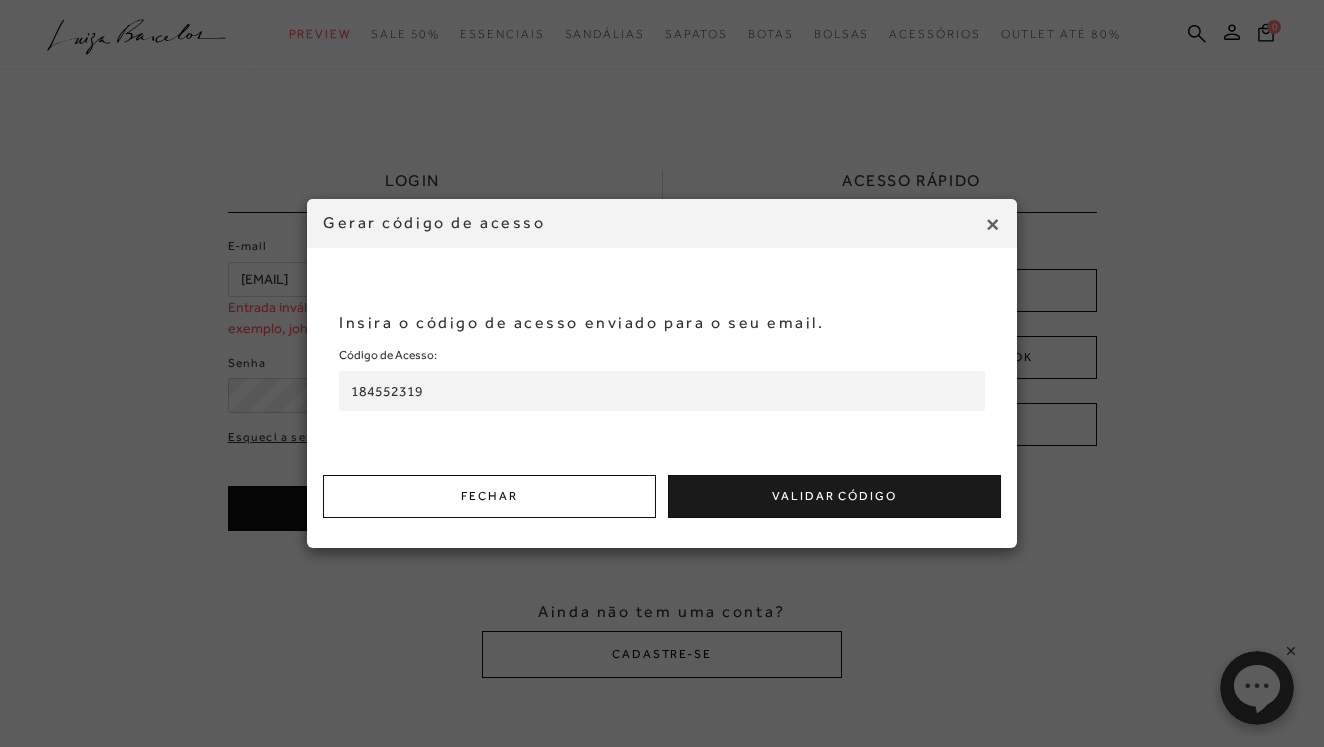 type on "184552319" 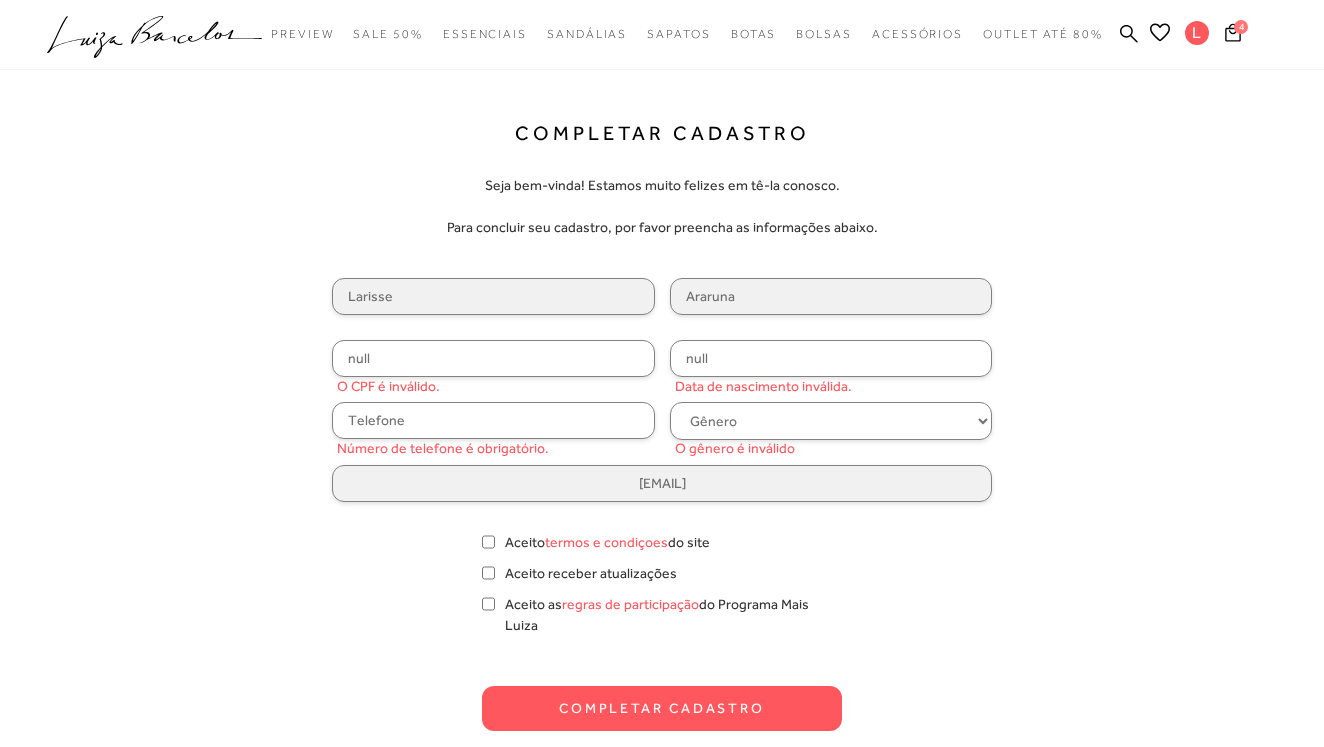 scroll, scrollTop: 0, scrollLeft: 0, axis: both 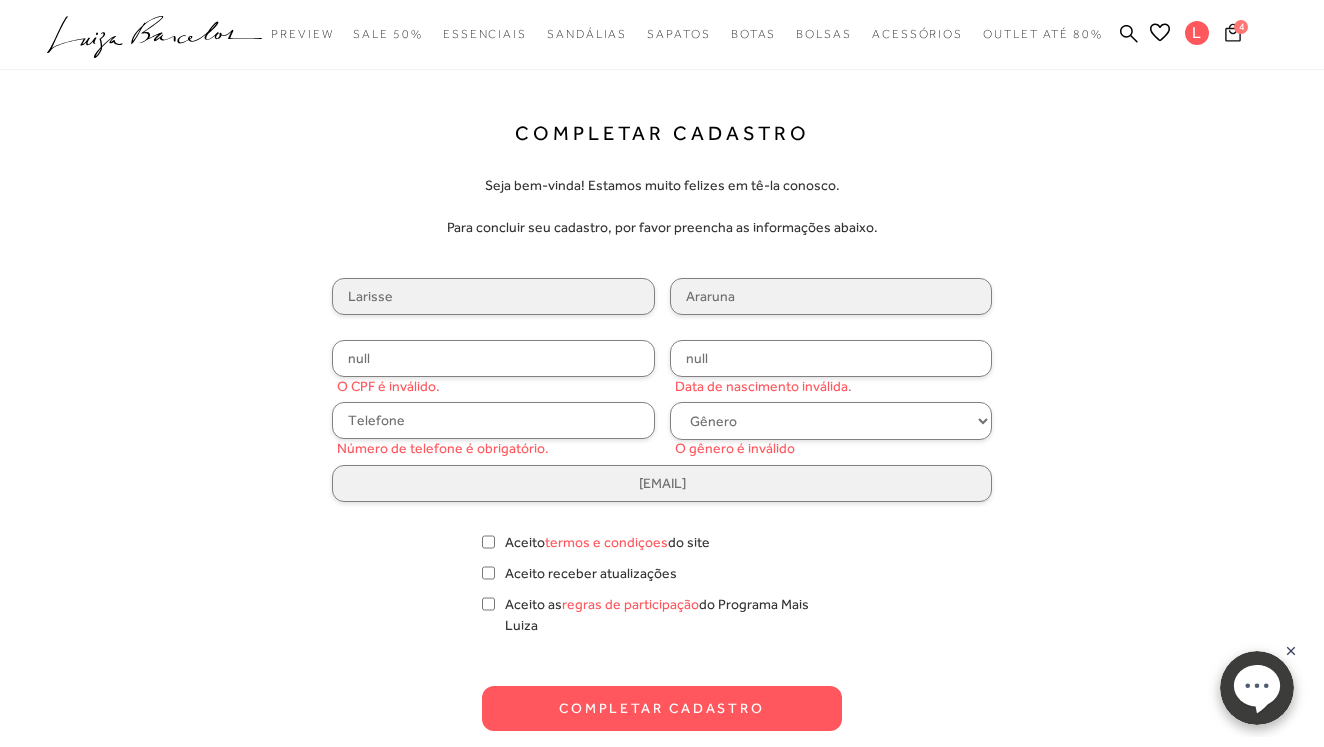 click on "4" at bounding box center [1241, 27] 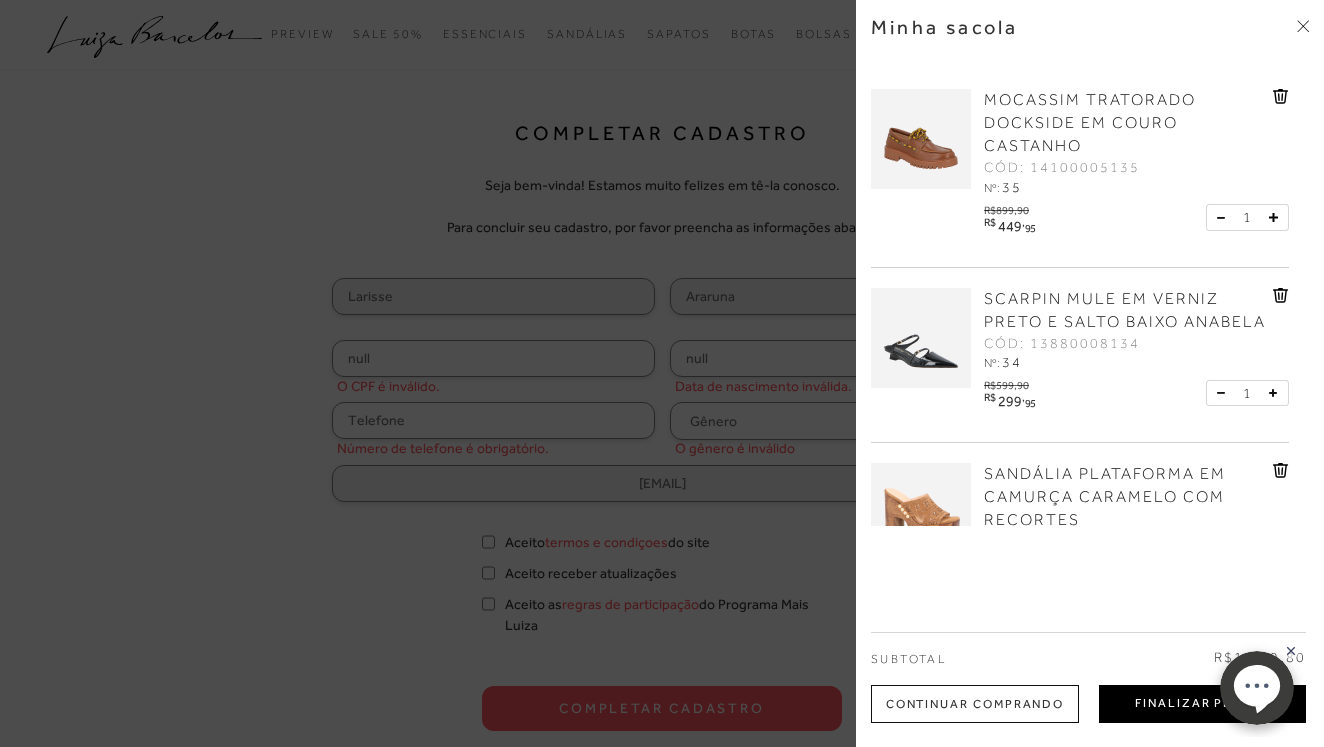 click on "Finalizar Pedido" at bounding box center (1202, 704) 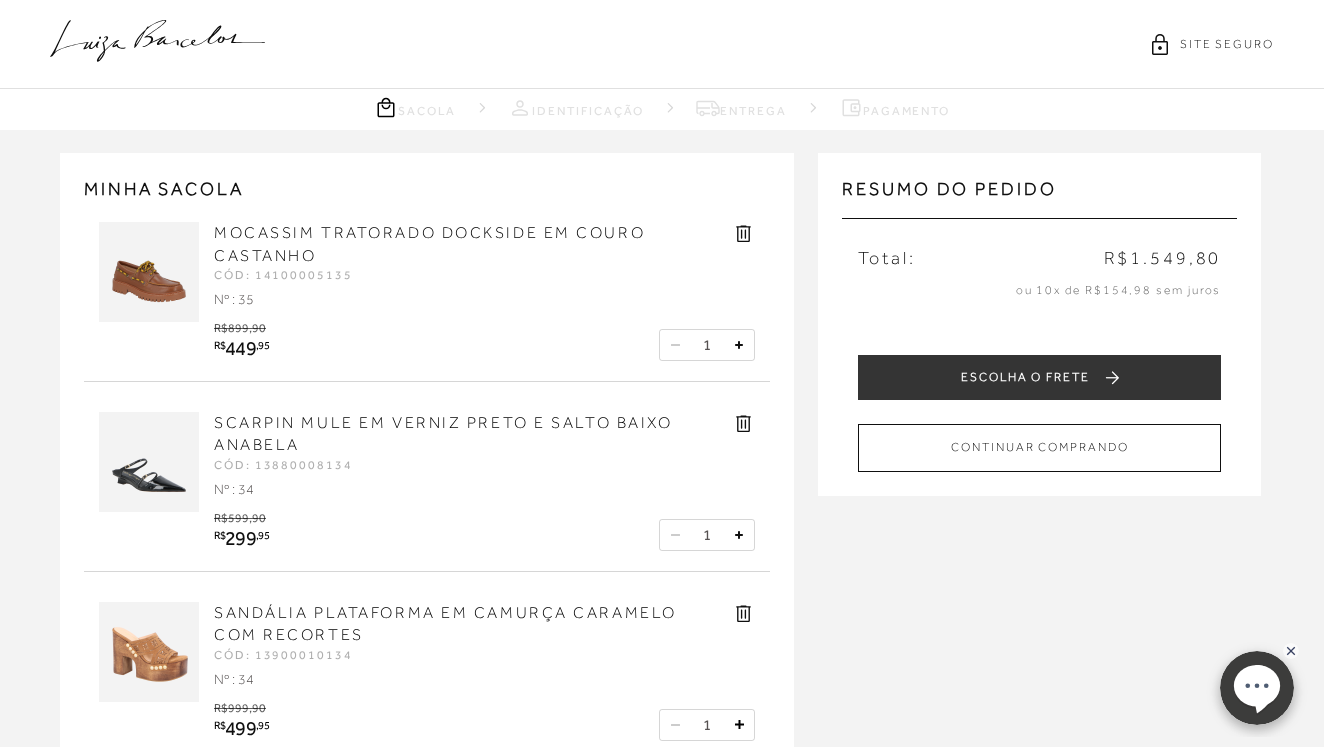 scroll, scrollTop: 0, scrollLeft: 0, axis: both 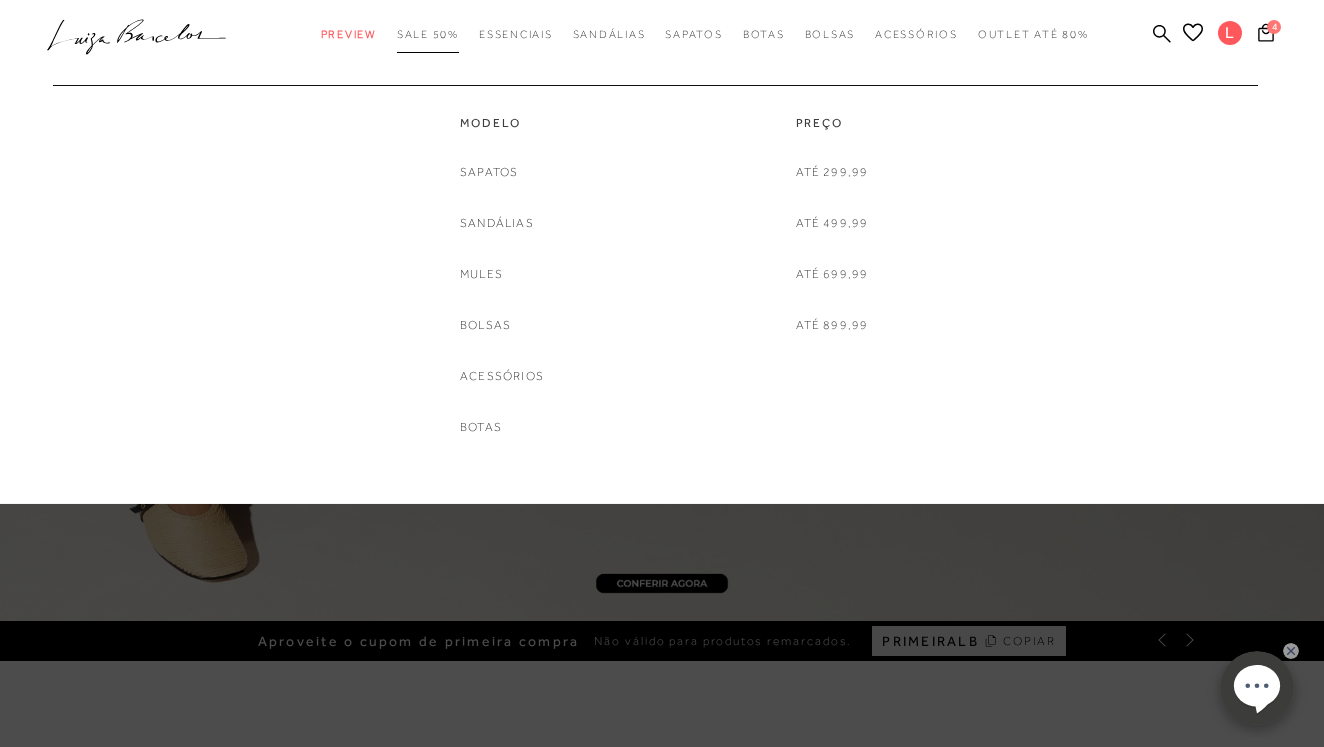 click on "SALE 50%" at bounding box center (428, 34) 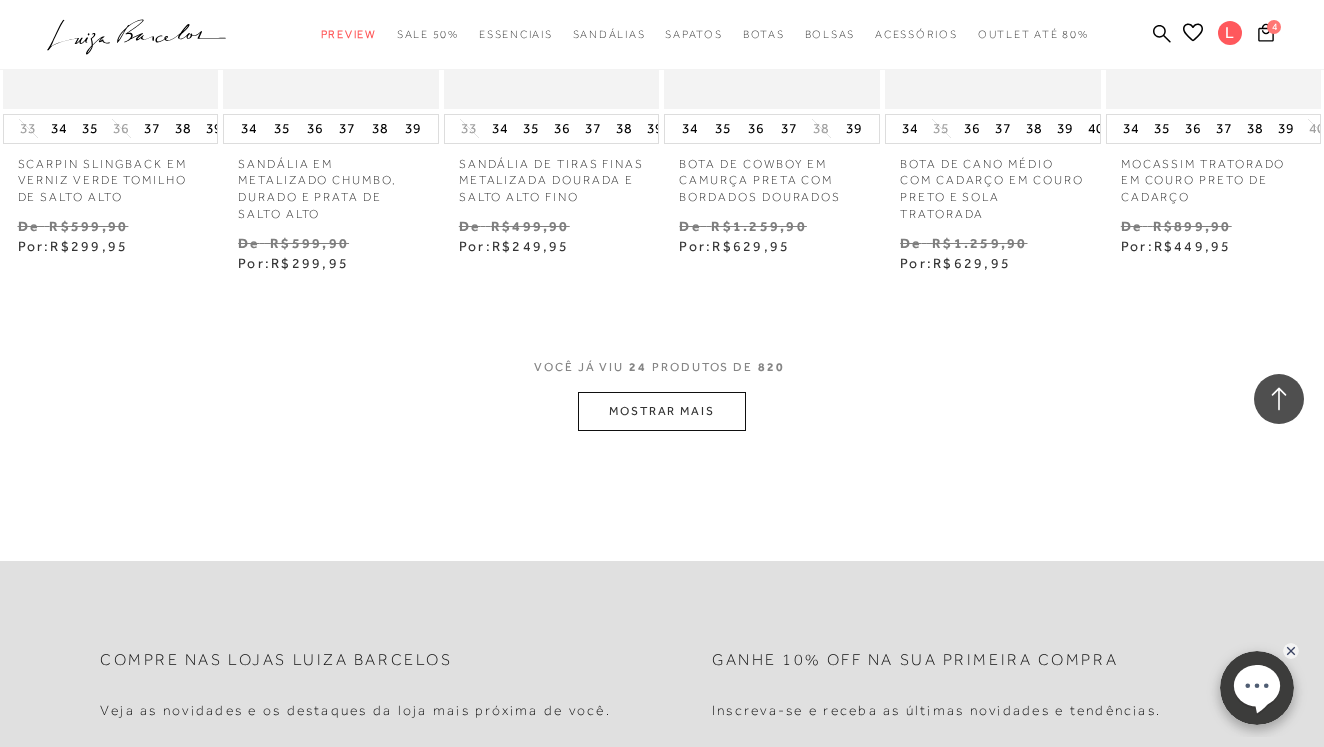 scroll, scrollTop: 1913, scrollLeft: 0, axis: vertical 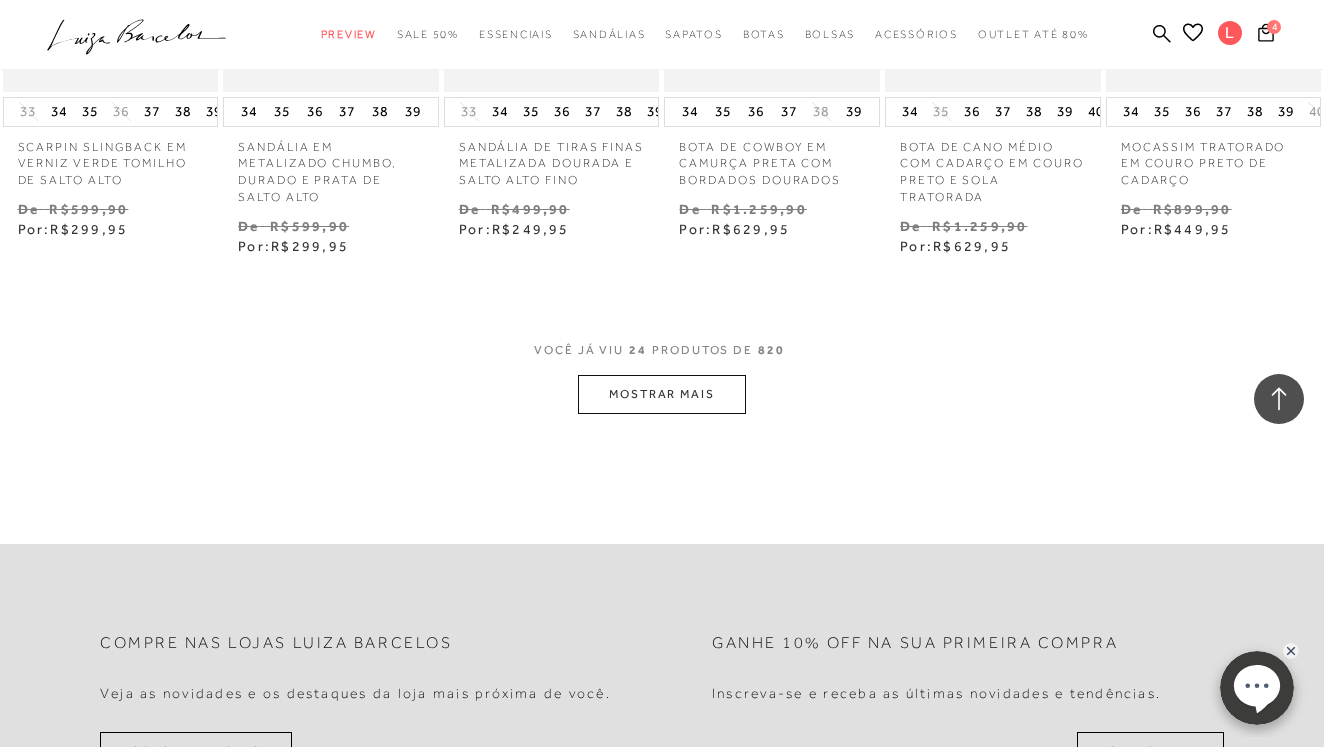 click on "MOSTRAR MAIS" at bounding box center (662, 394) 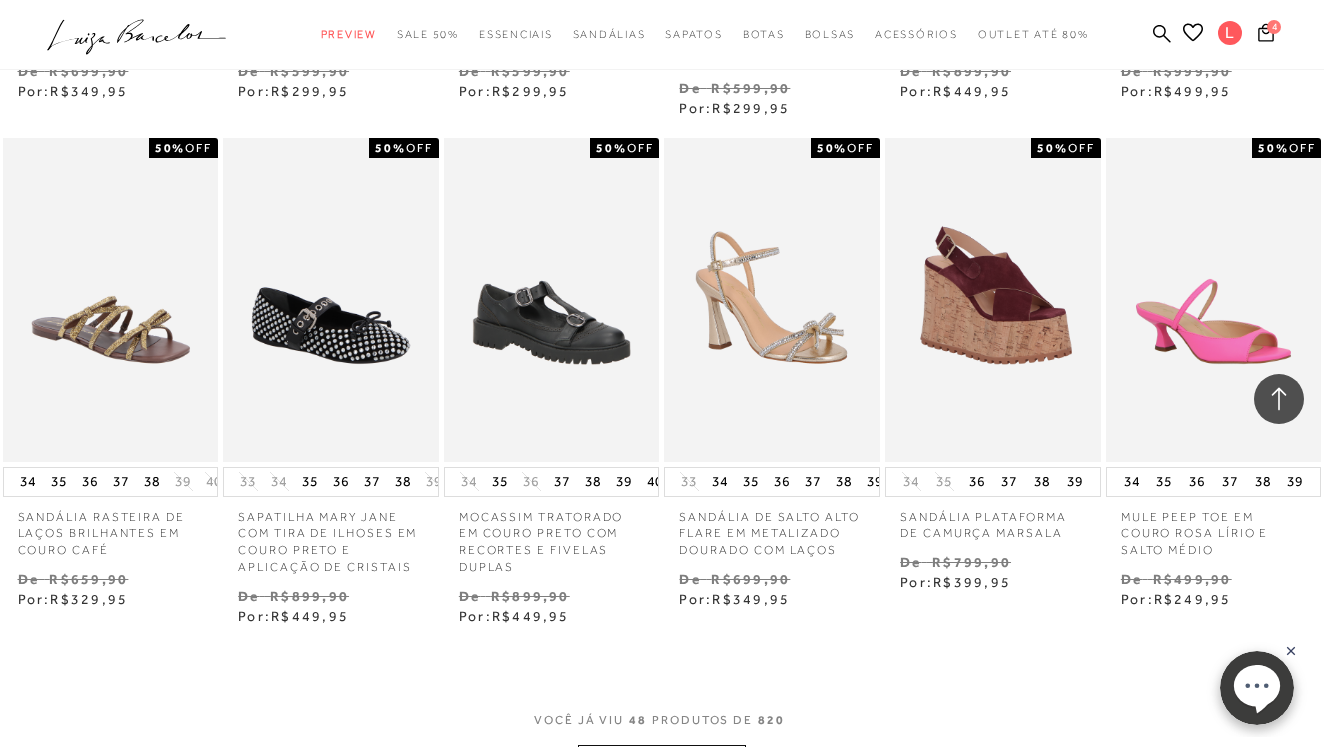 scroll, scrollTop: 3980, scrollLeft: 0, axis: vertical 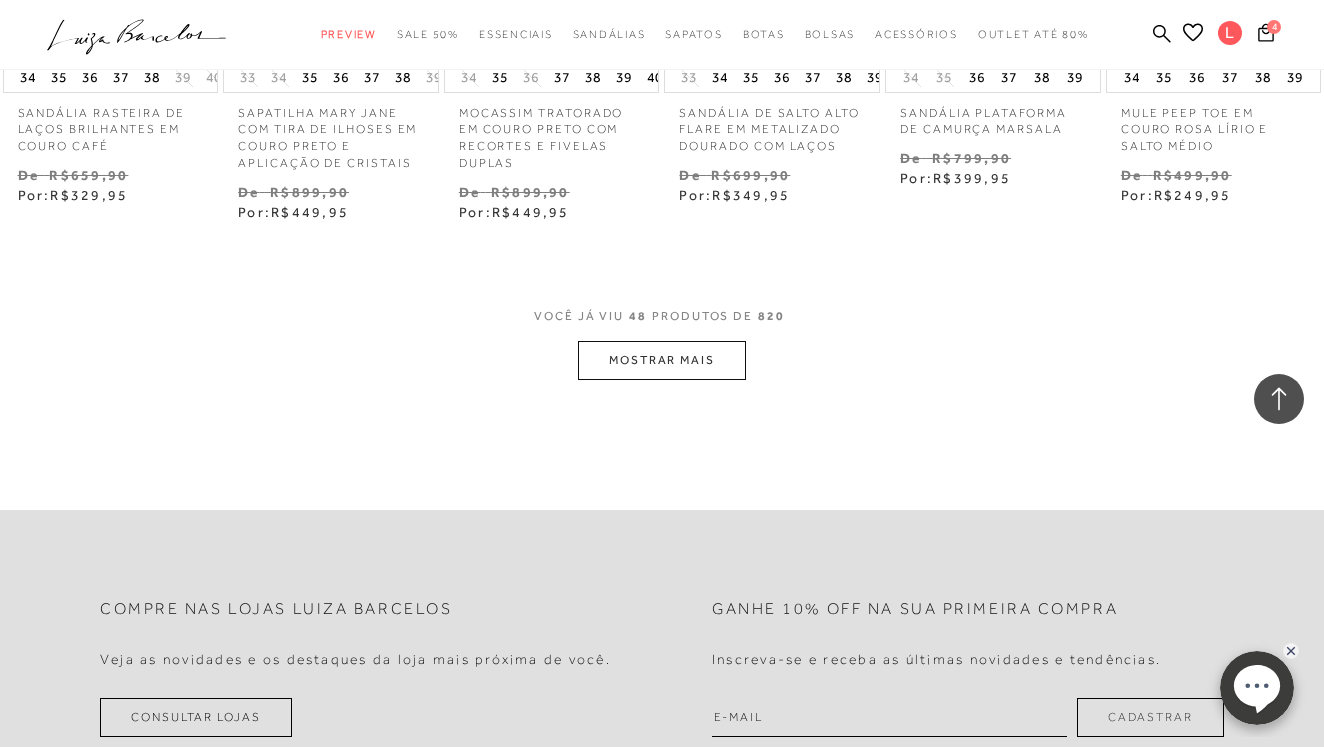 click on "MOSTRAR MAIS" at bounding box center [662, 360] 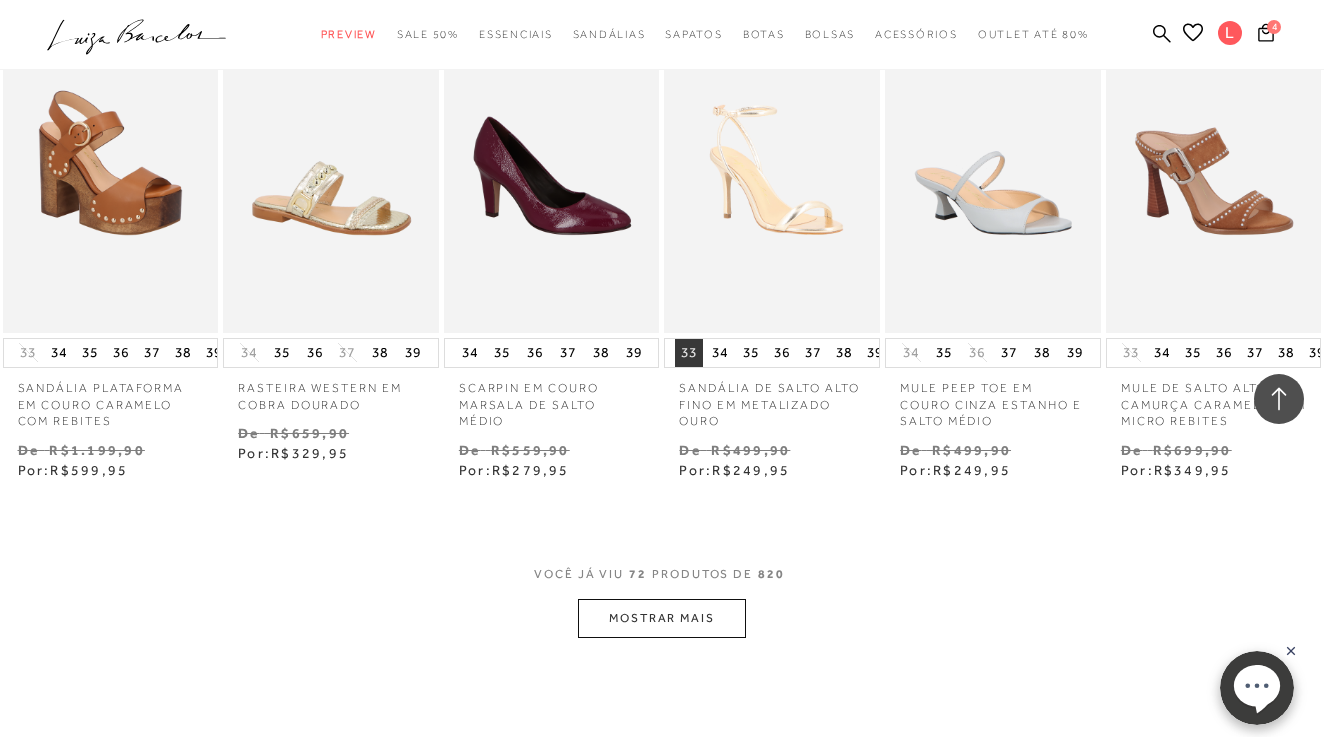 scroll, scrollTop: 5739, scrollLeft: 0, axis: vertical 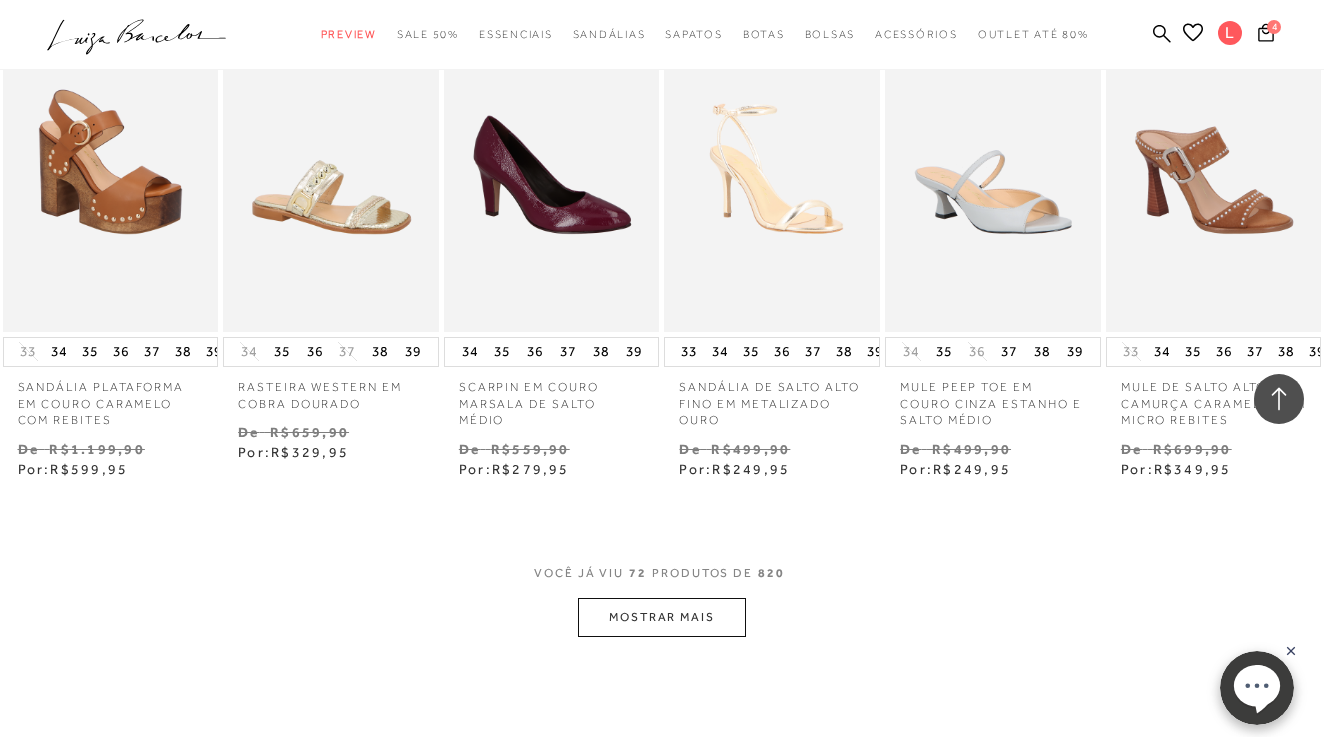 click on "MOSTRAR MAIS" at bounding box center [662, 617] 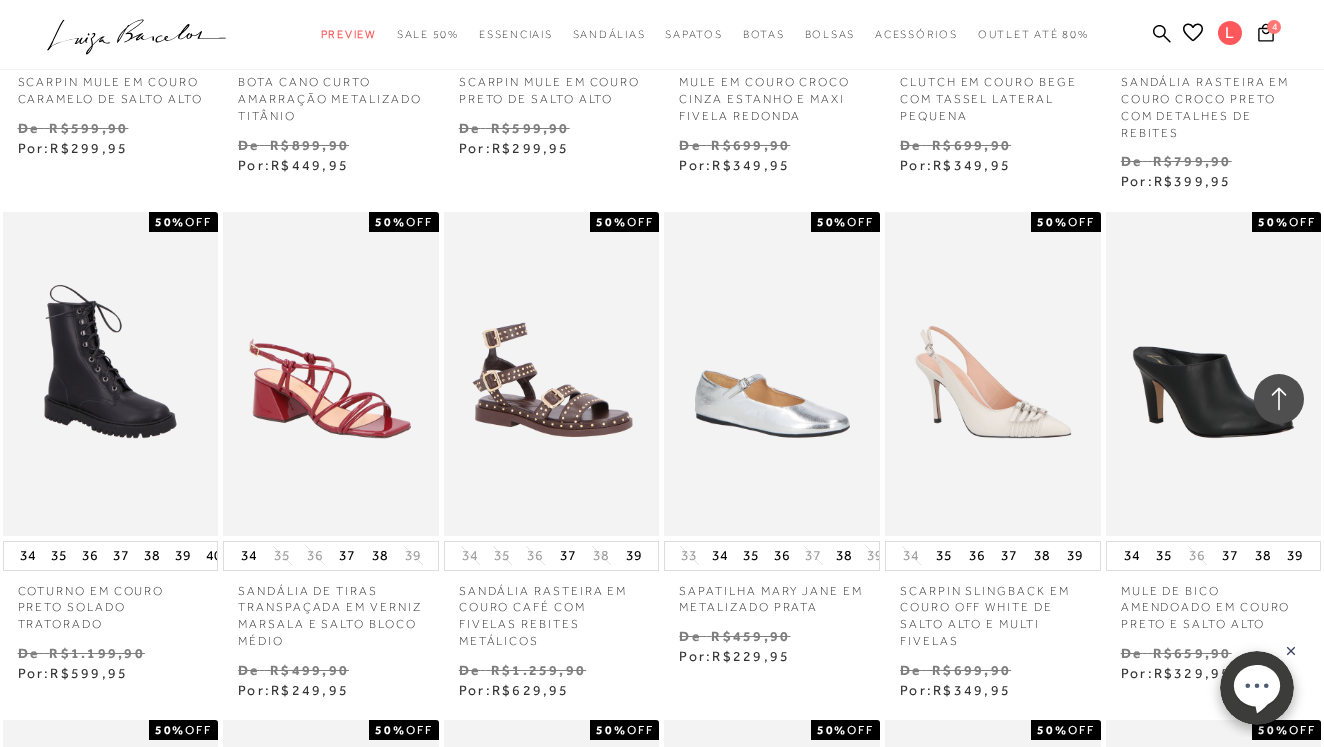 scroll, scrollTop: 7065, scrollLeft: 0, axis: vertical 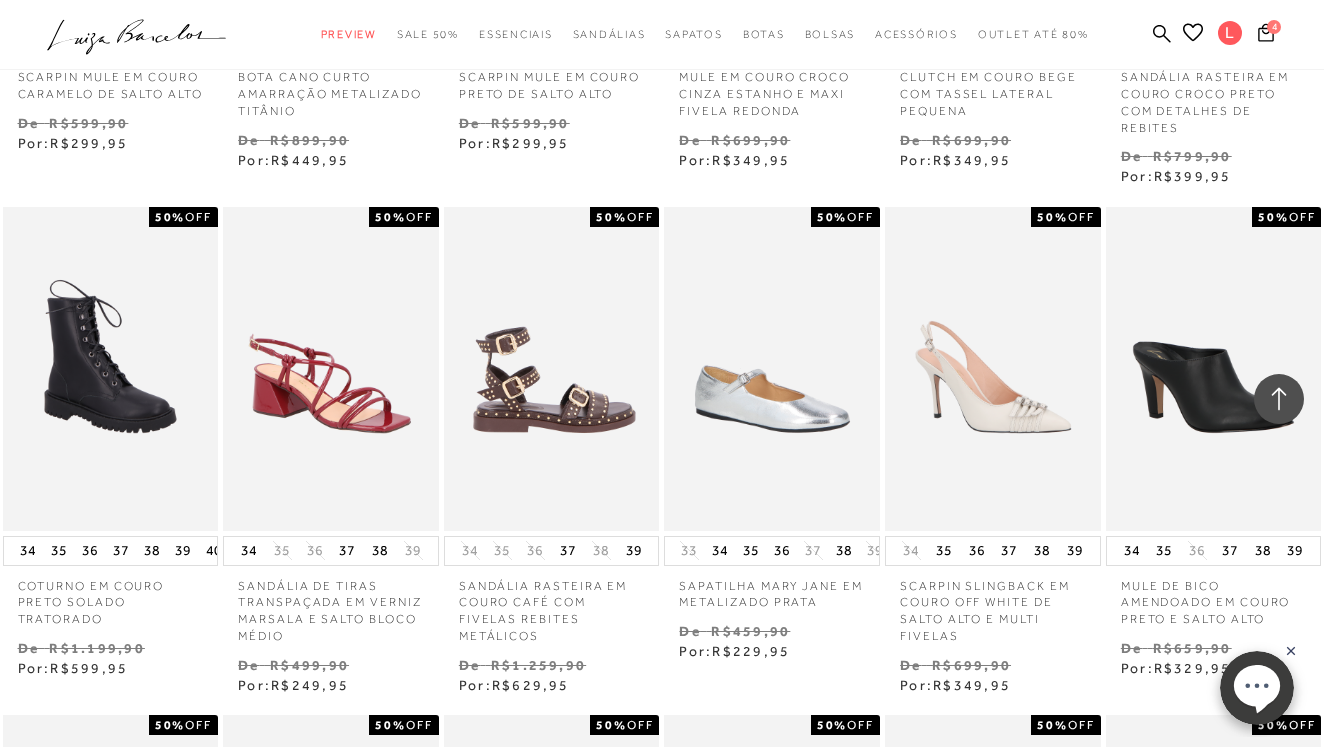 click at bounding box center [553, 368] 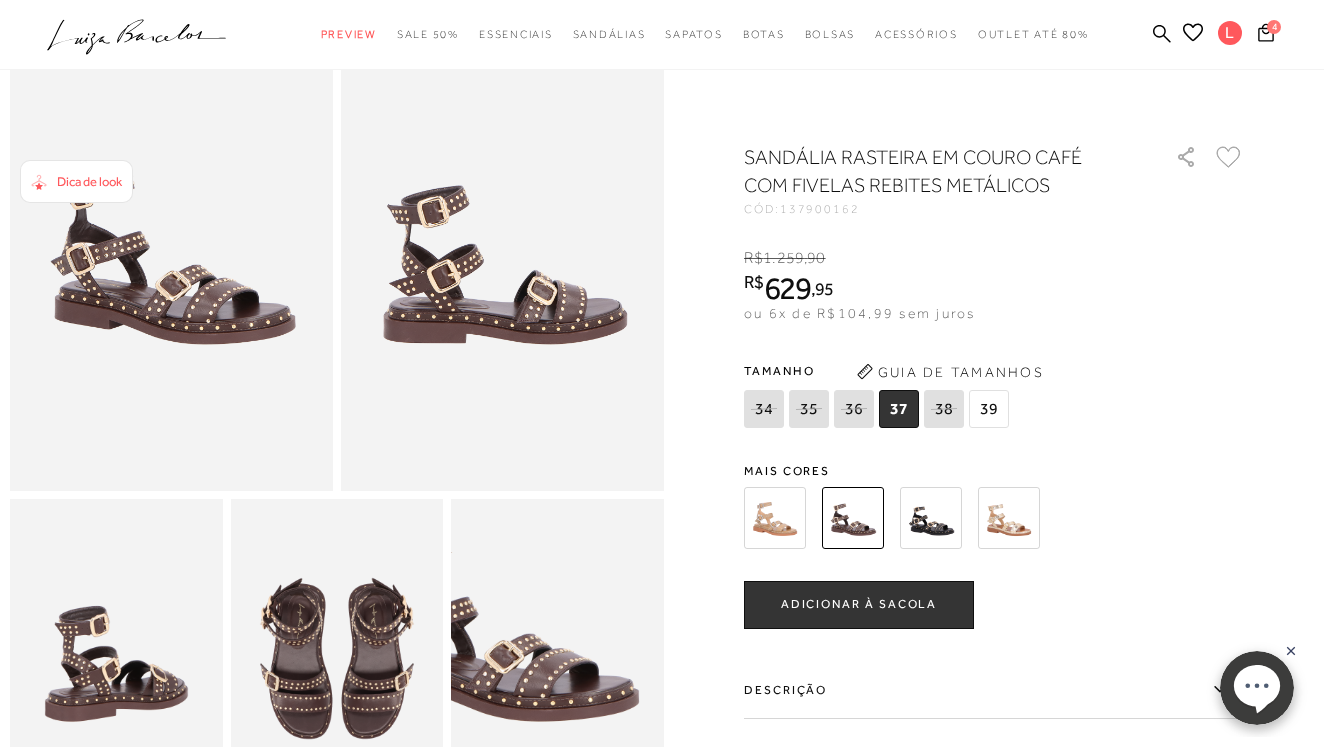 scroll, scrollTop: 142, scrollLeft: 0, axis: vertical 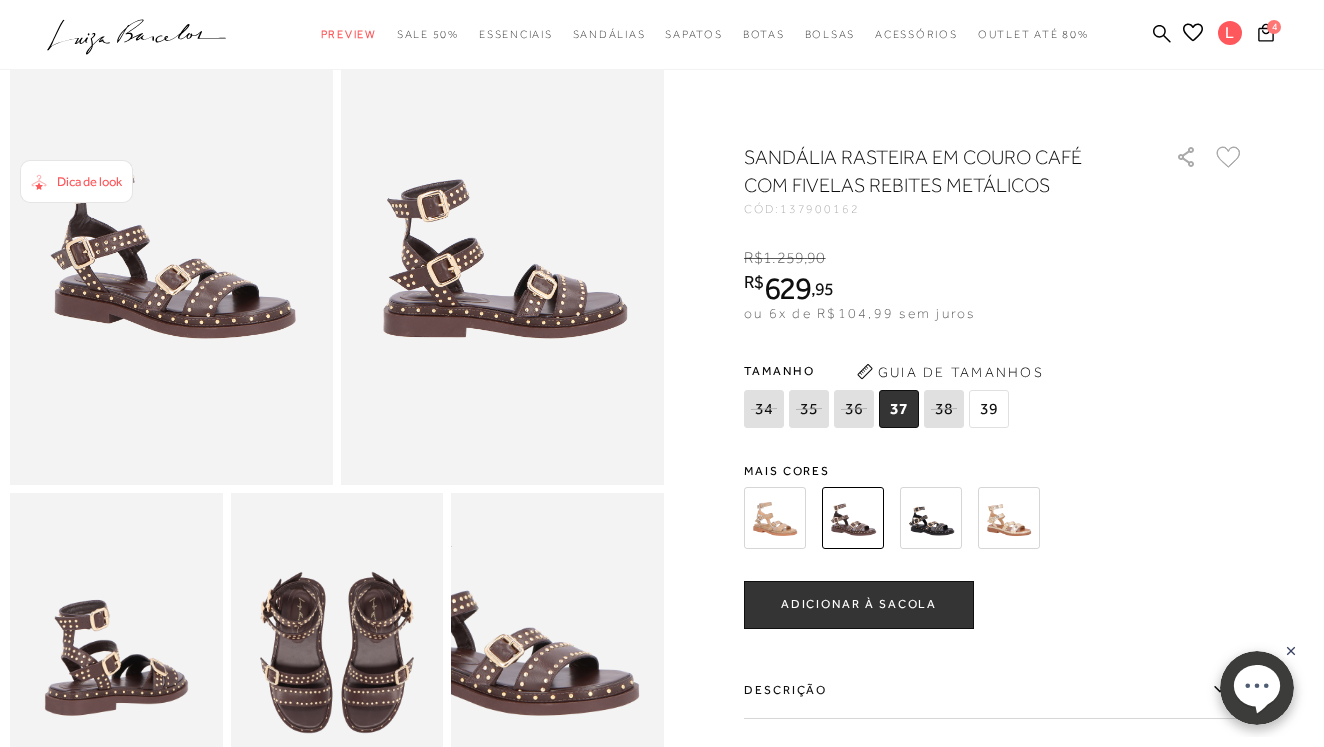 click at bounding box center [931, 518] 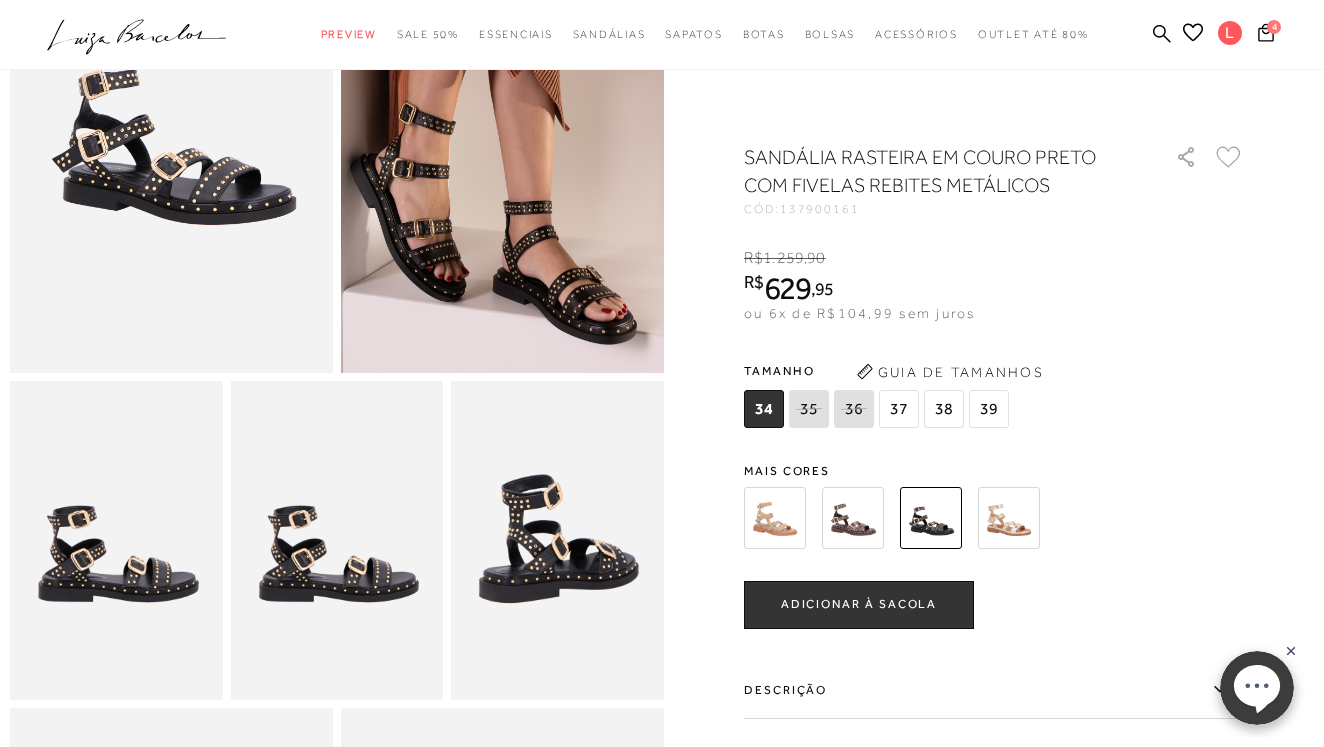 scroll, scrollTop: 0, scrollLeft: 0, axis: both 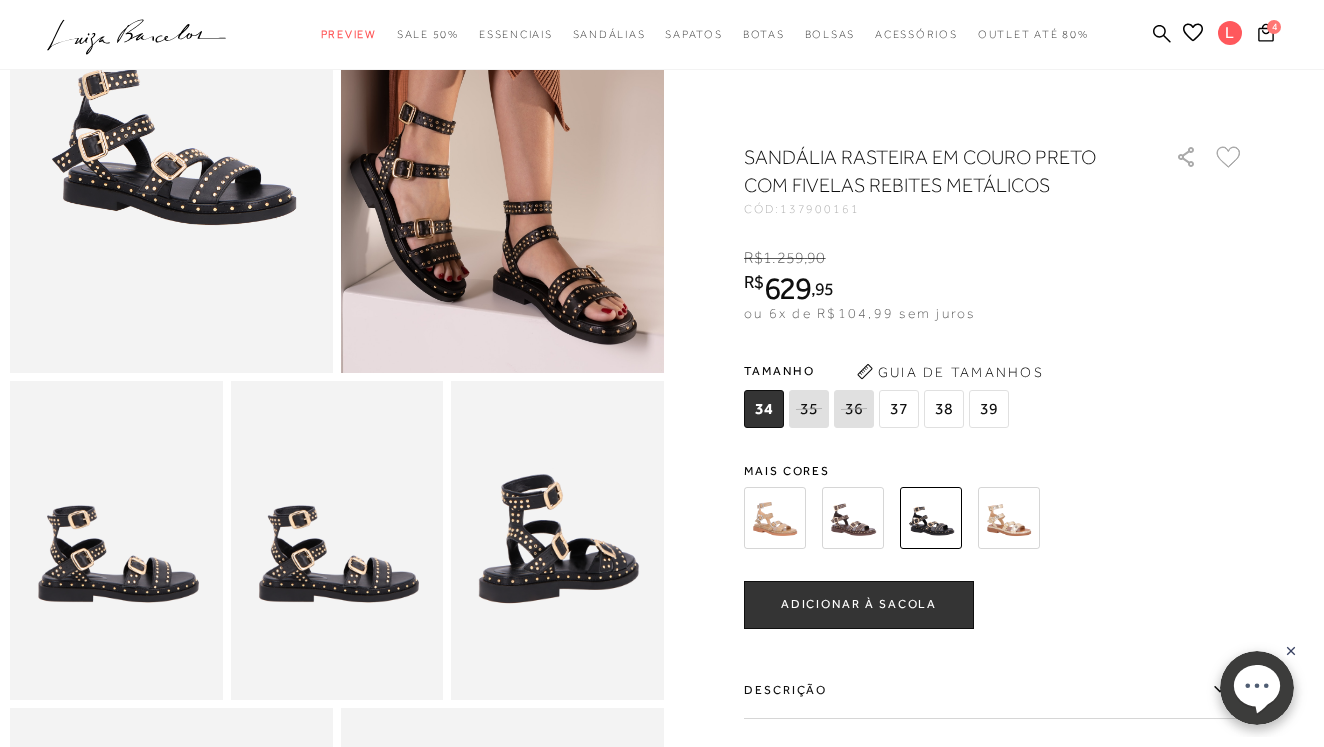 click on "ADICIONAR À SACOLA" at bounding box center [859, 604] 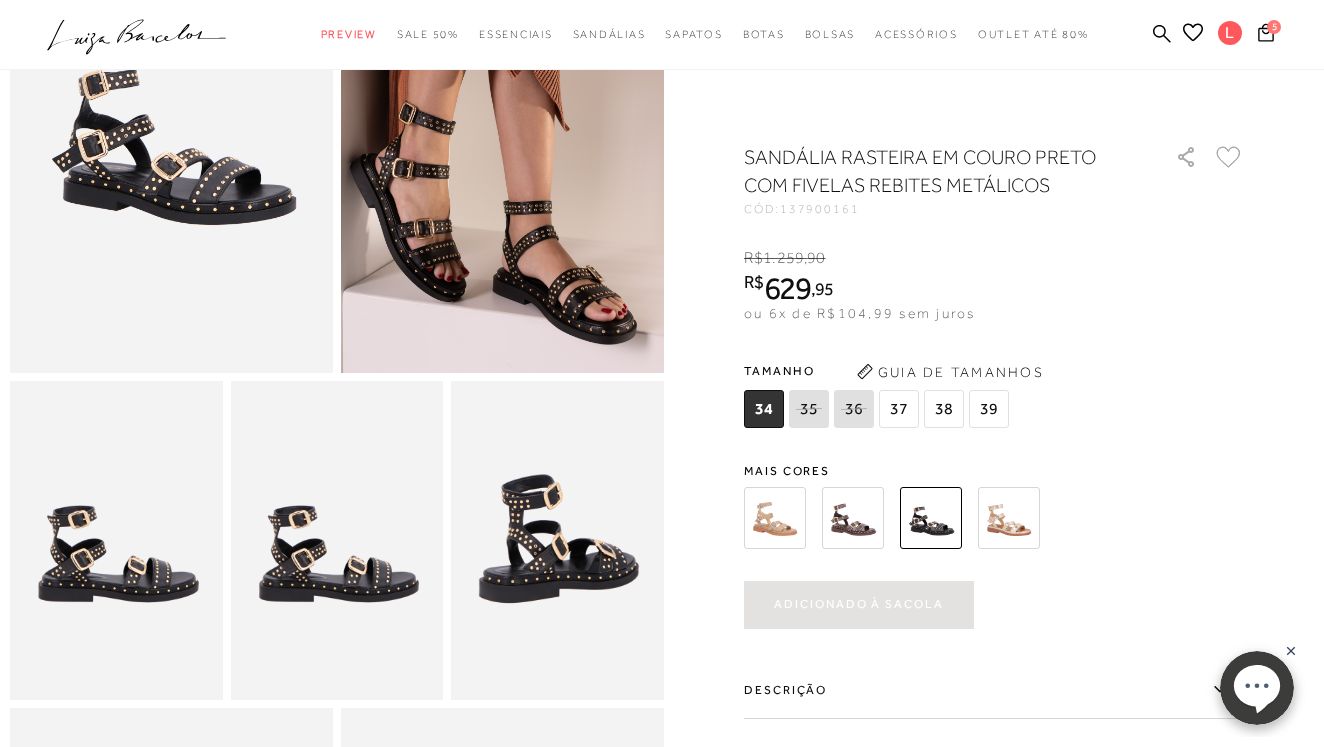 scroll, scrollTop: 0, scrollLeft: 0, axis: both 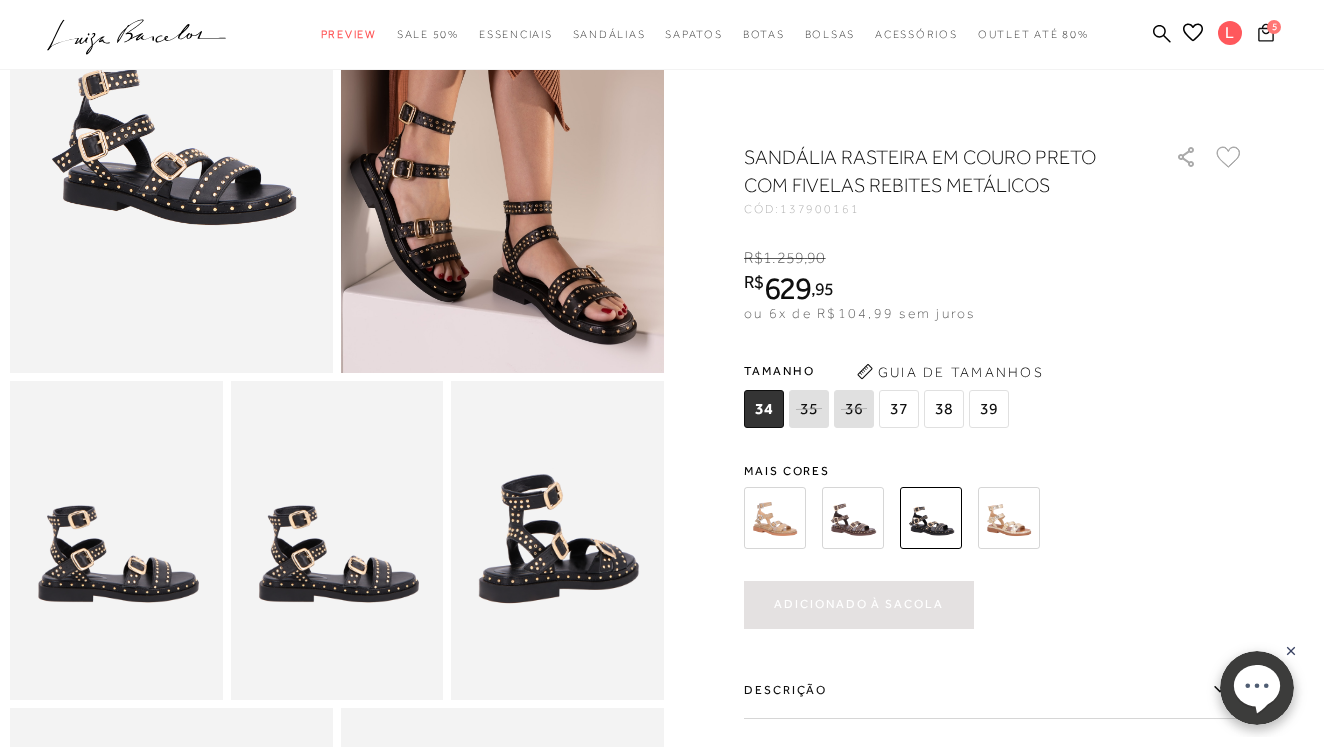 click 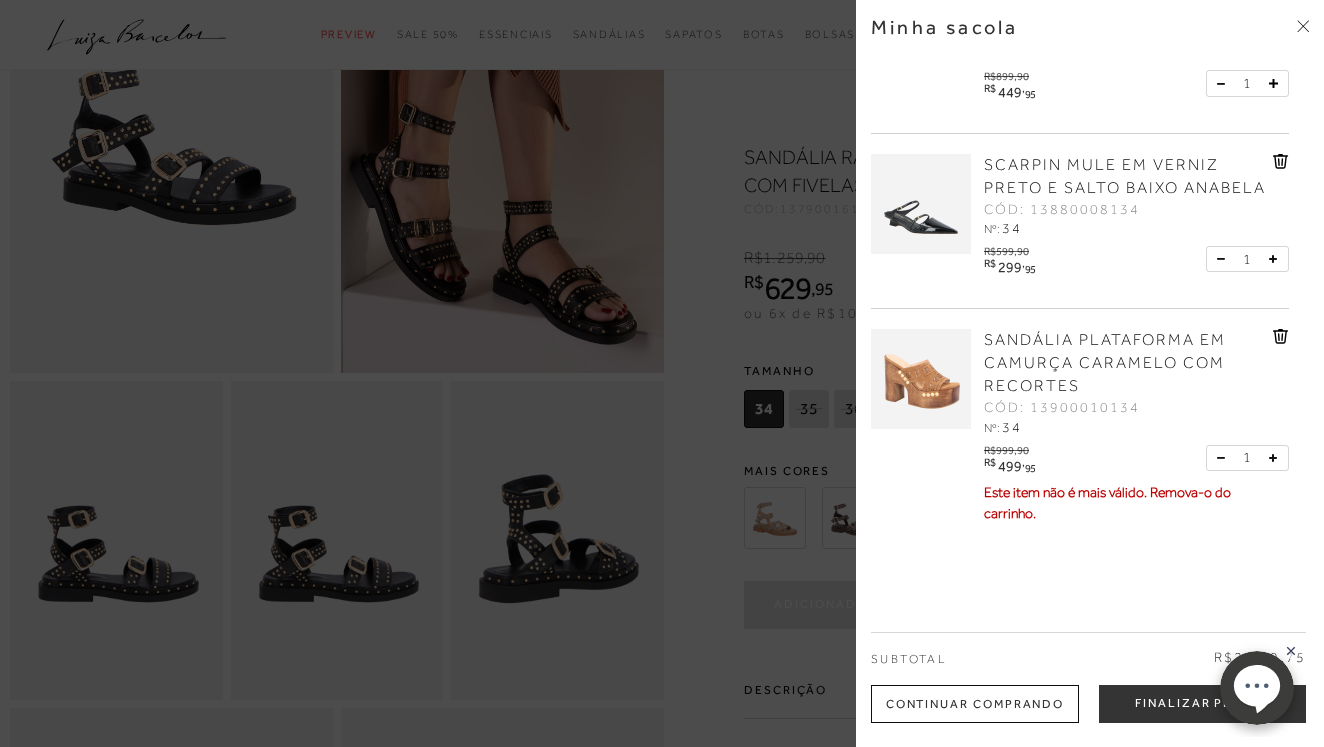 scroll, scrollTop: 136, scrollLeft: 0, axis: vertical 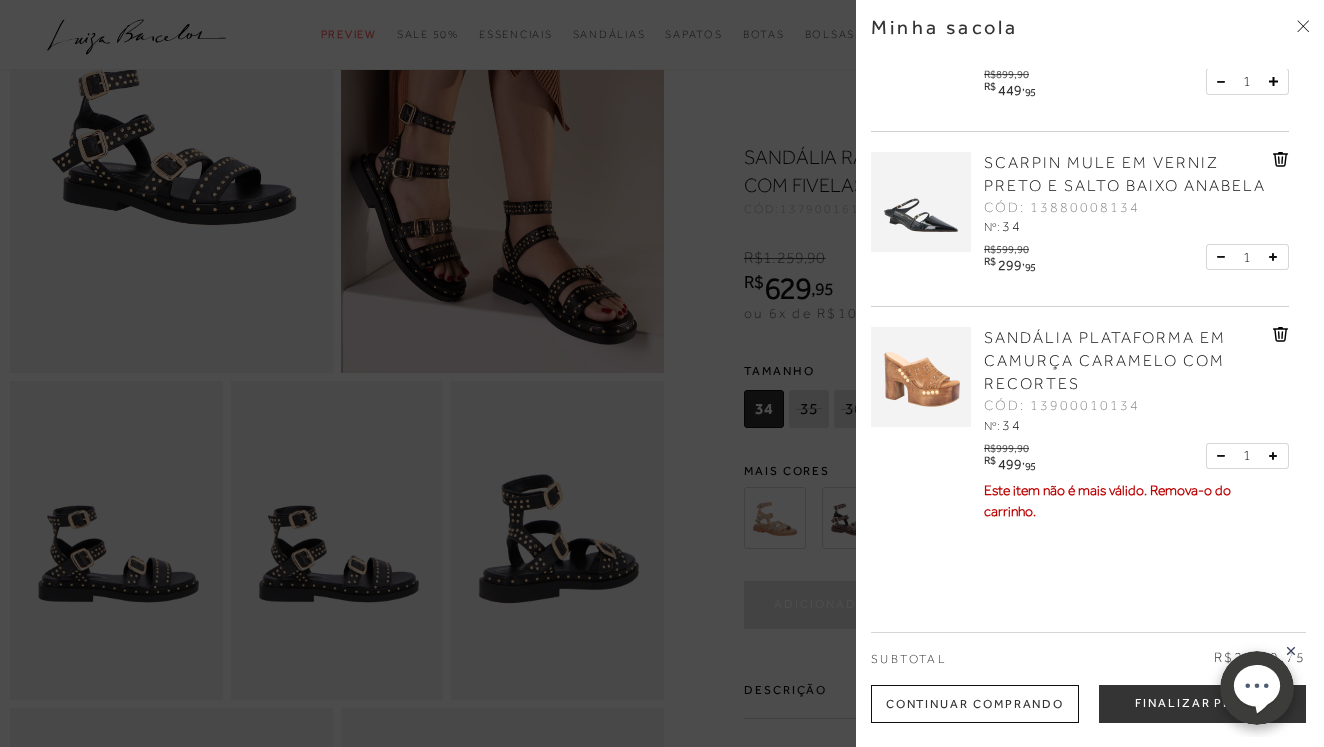 click 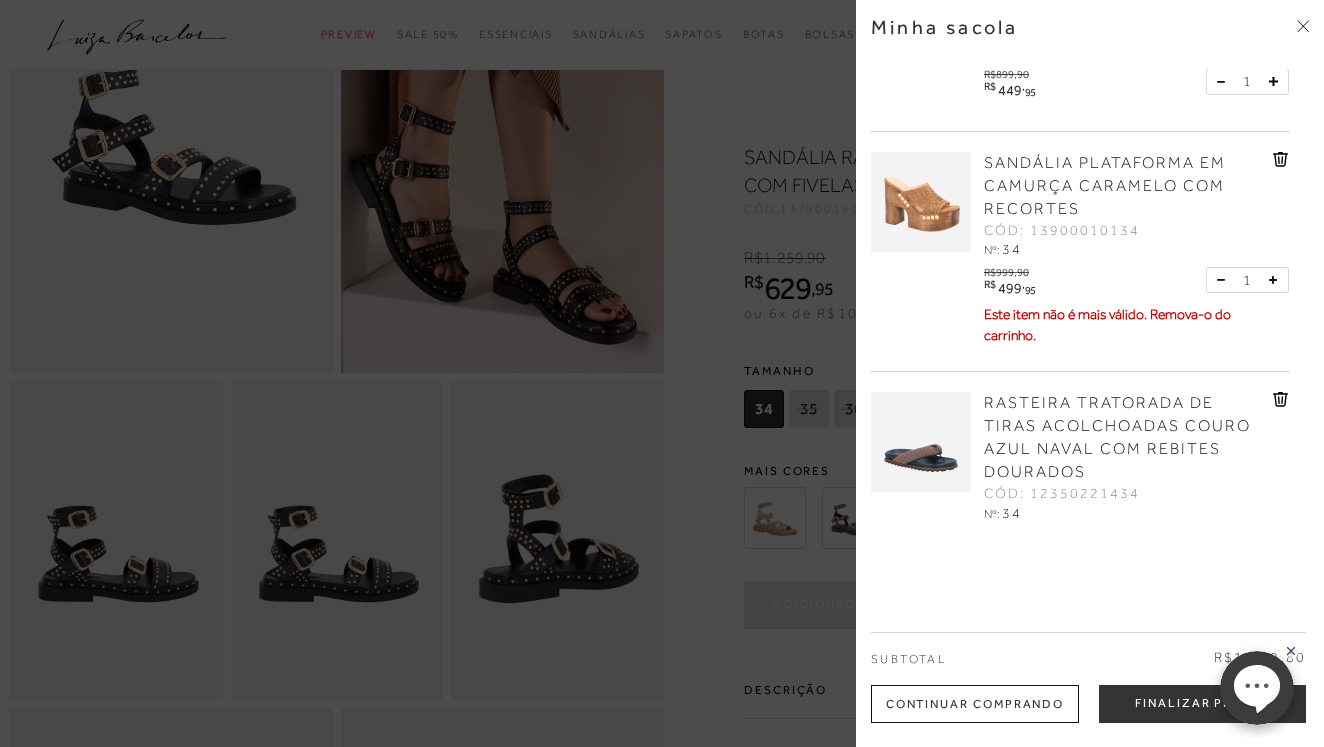 click at bounding box center (921, 202) 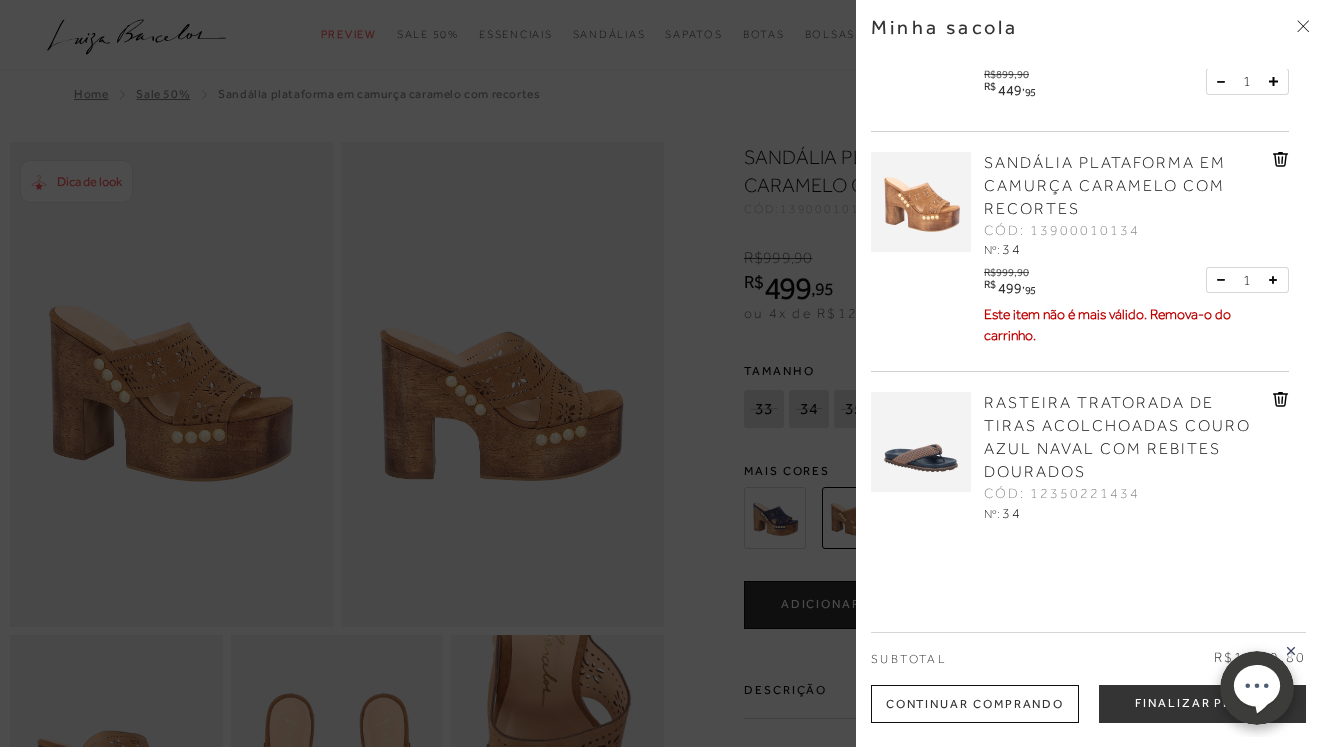 scroll, scrollTop: 0, scrollLeft: 0, axis: both 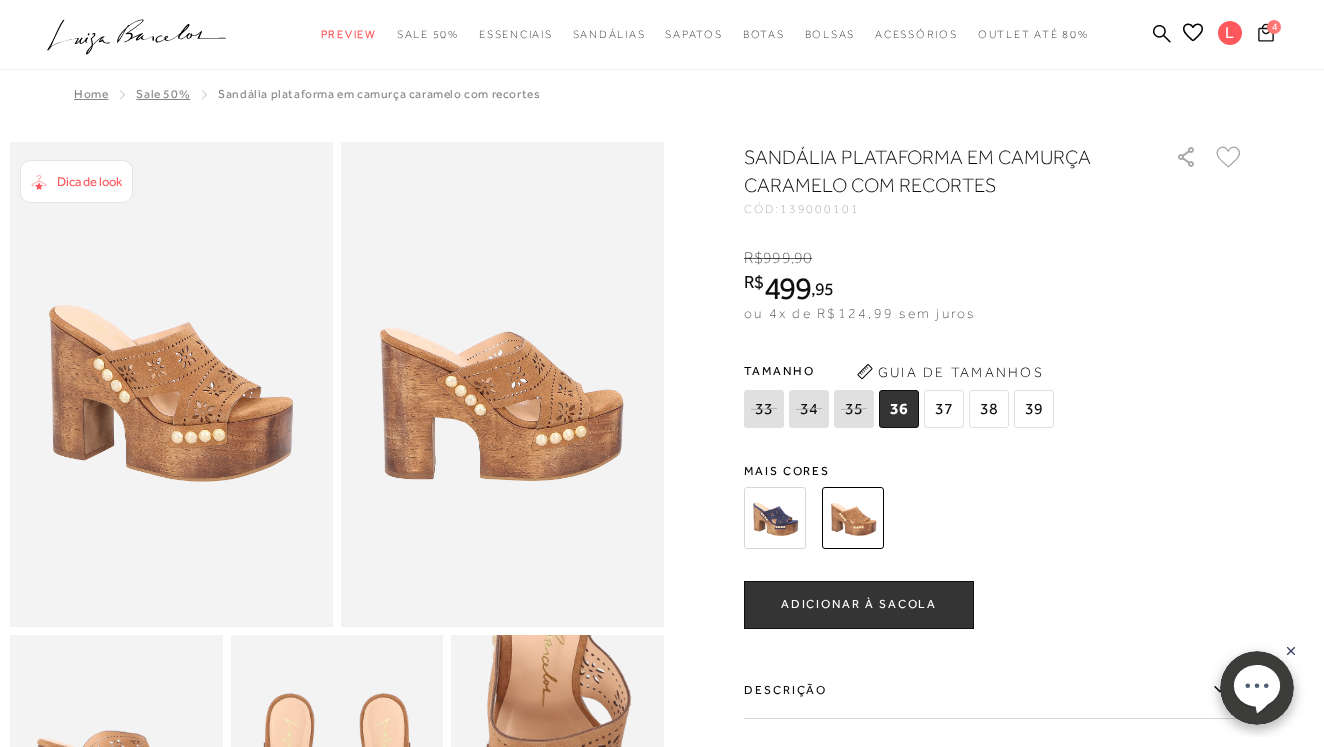 click on "4" at bounding box center (1275, 24) 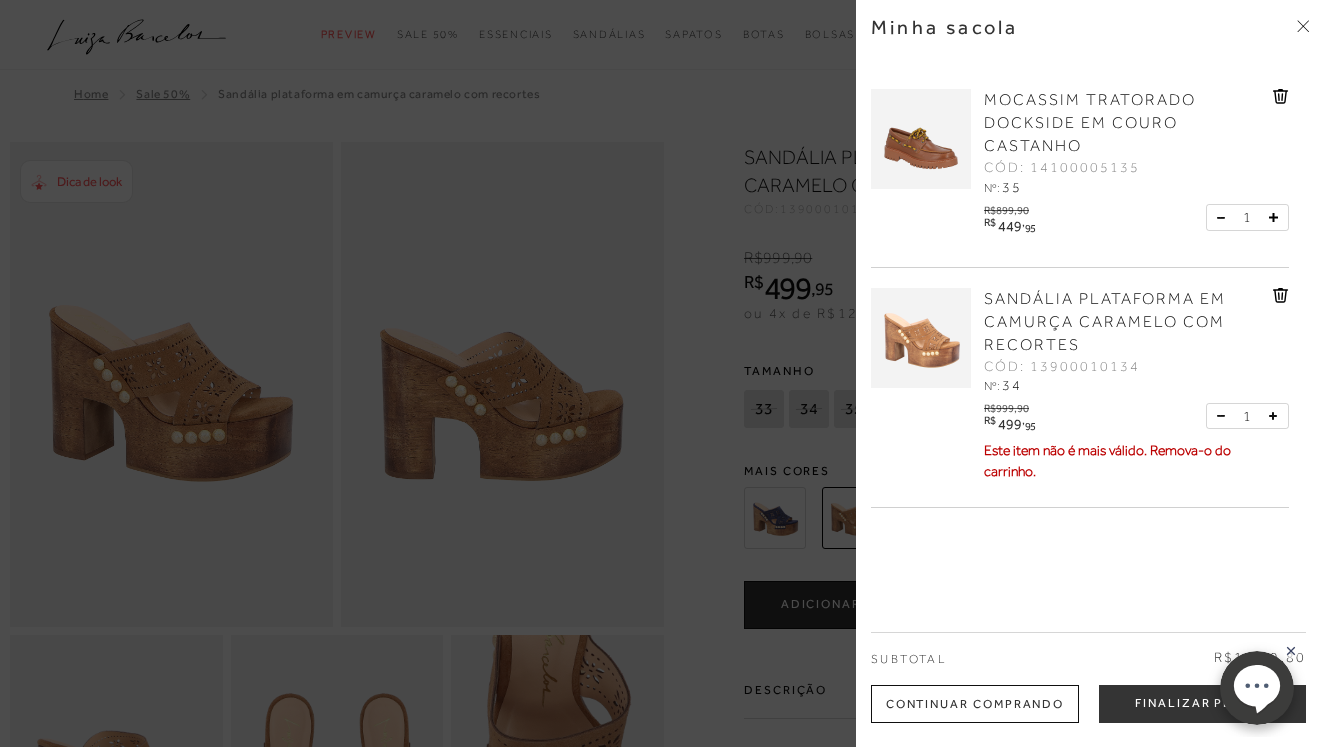 click at bounding box center [662, 373] 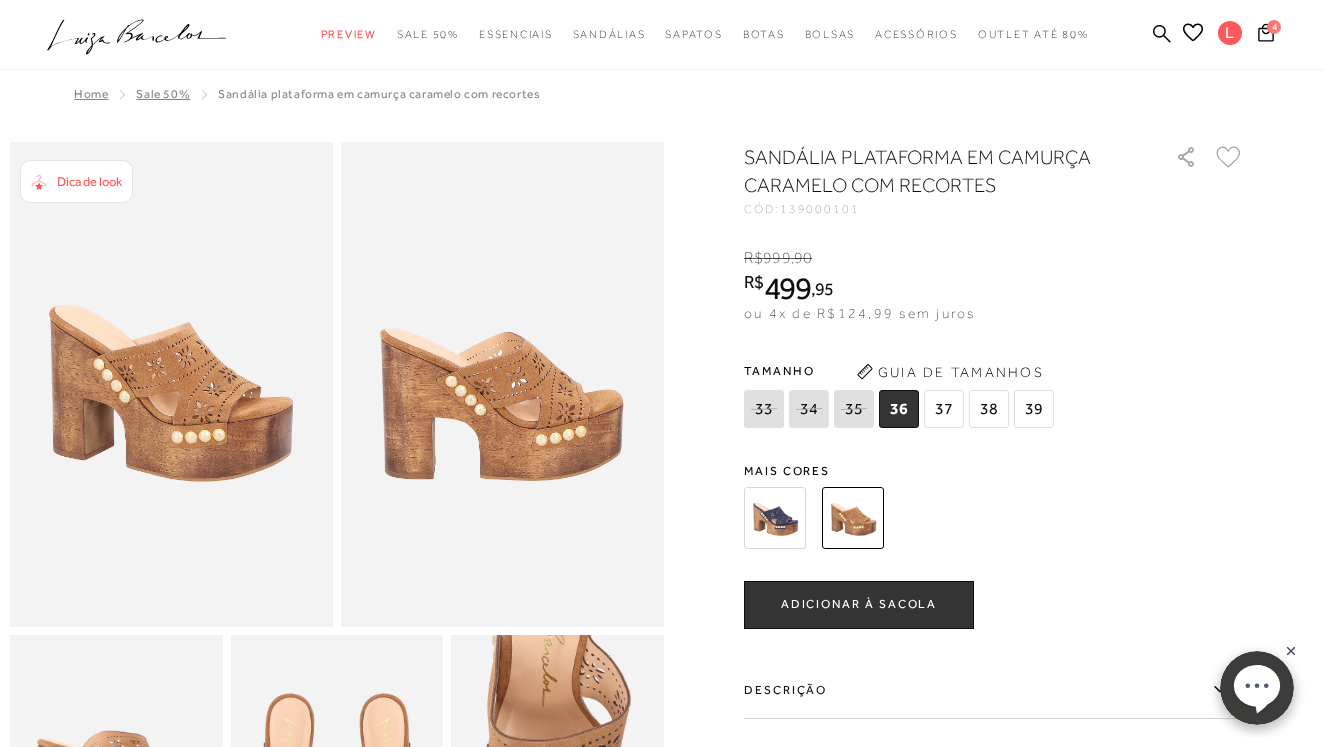 click at bounding box center (775, 518) 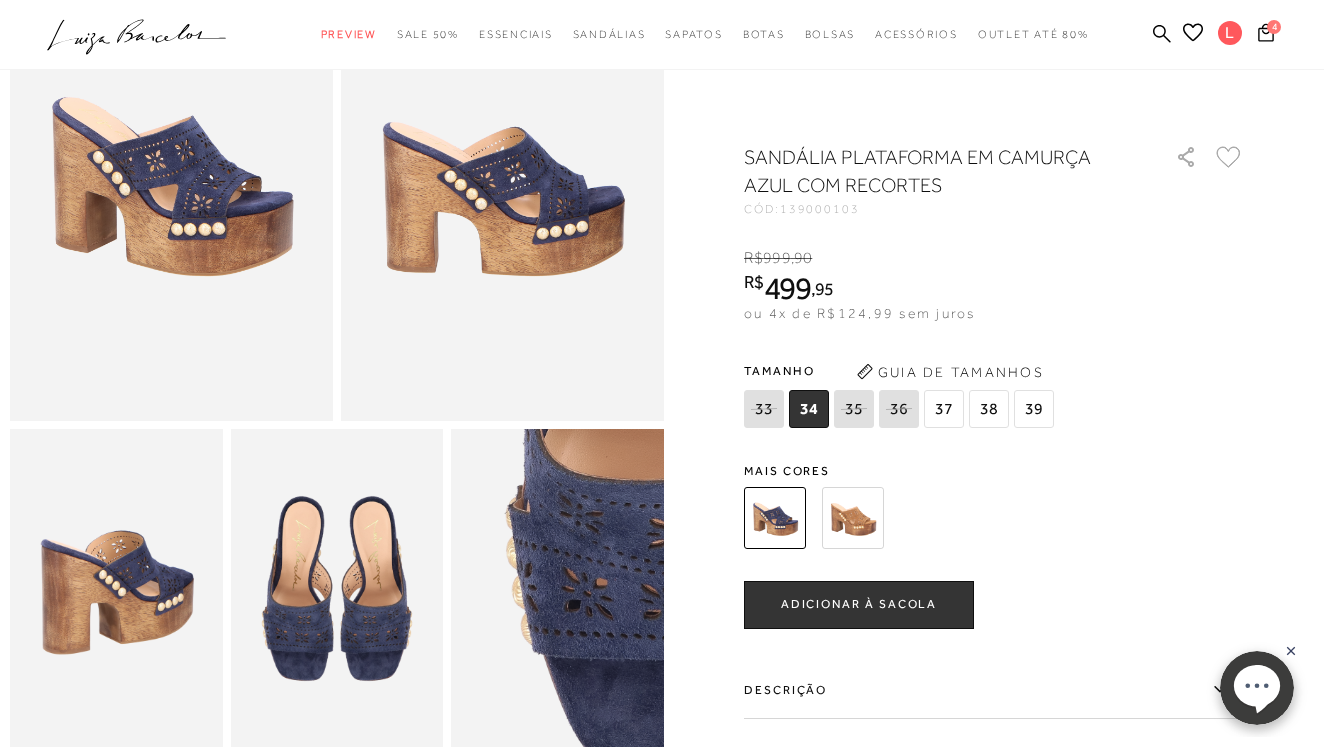 scroll, scrollTop: 201, scrollLeft: 0, axis: vertical 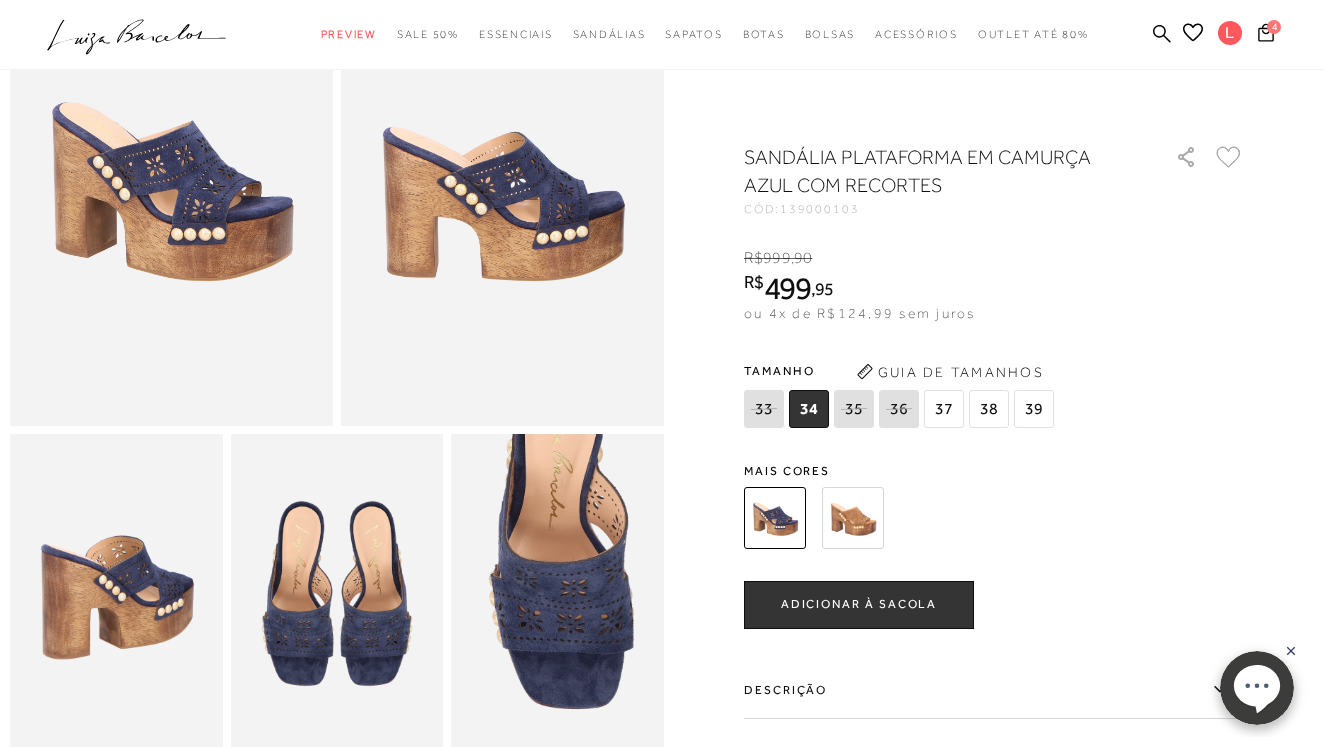 click on "ADICIONAR À SACOLA" at bounding box center [859, 605] 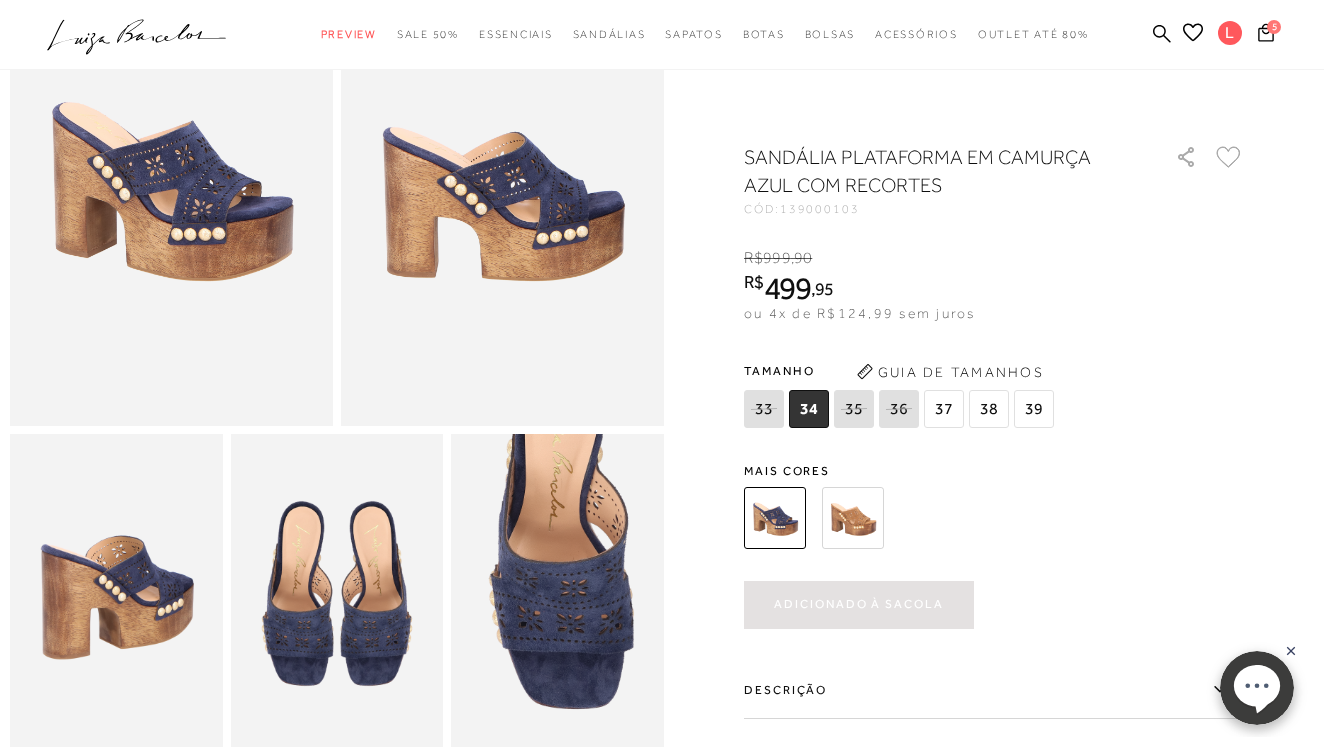 scroll, scrollTop: 0, scrollLeft: 0, axis: both 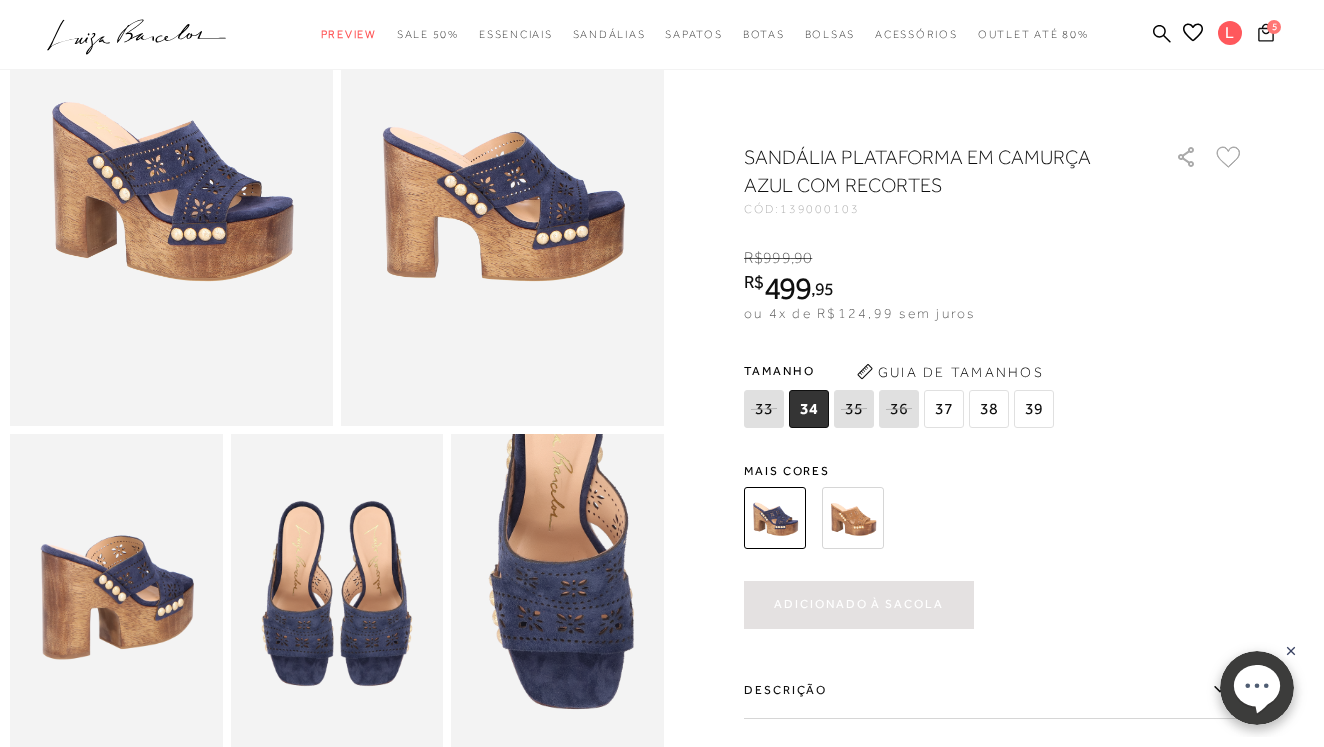click 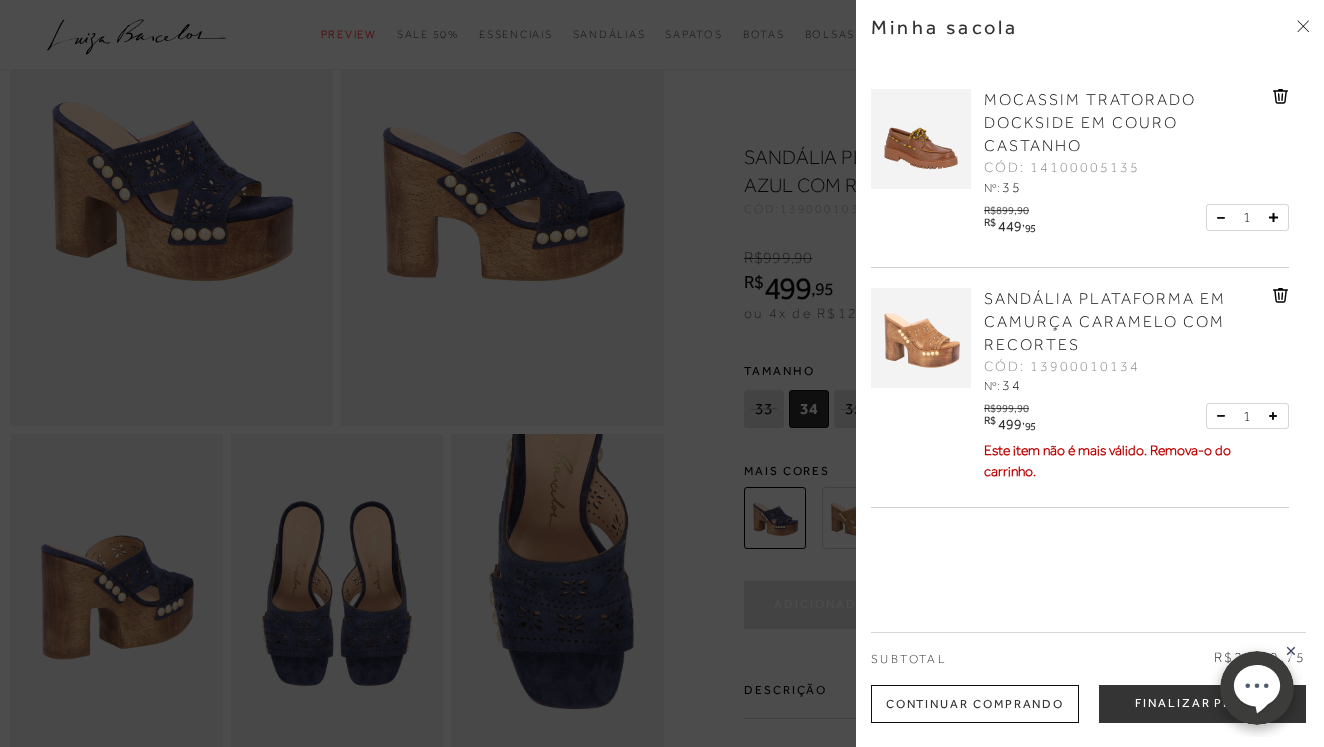 click 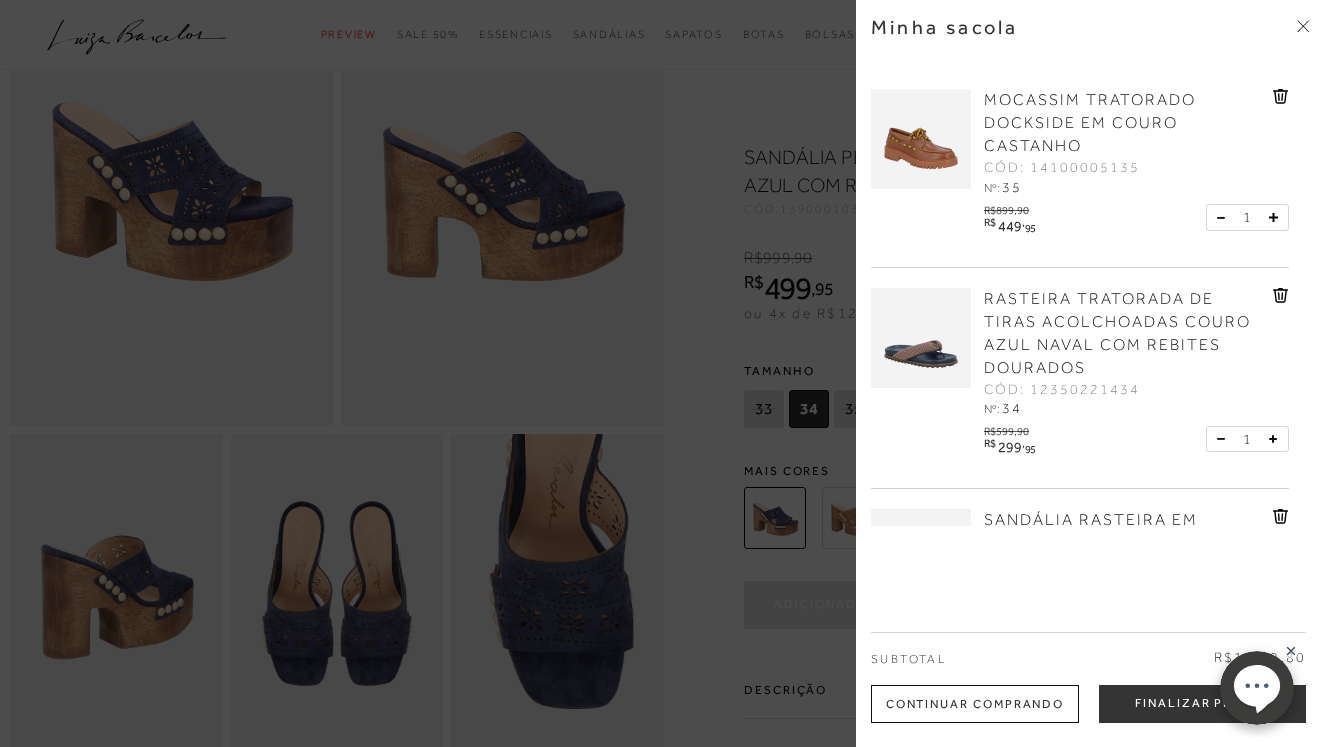 click on "MOCASSIM TRATORADO DOCKSIDE EM COURO CASTANHO" at bounding box center [1090, 123] 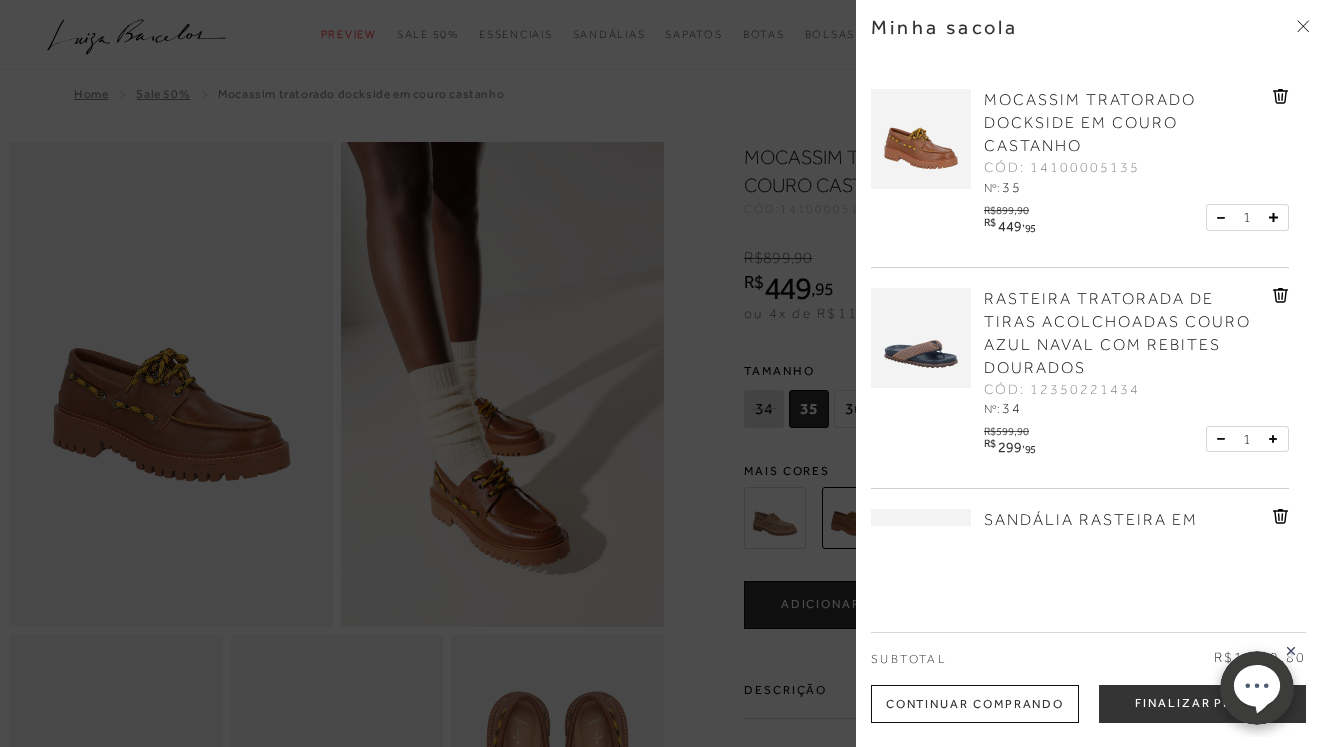scroll, scrollTop: 0, scrollLeft: 0, axis: both 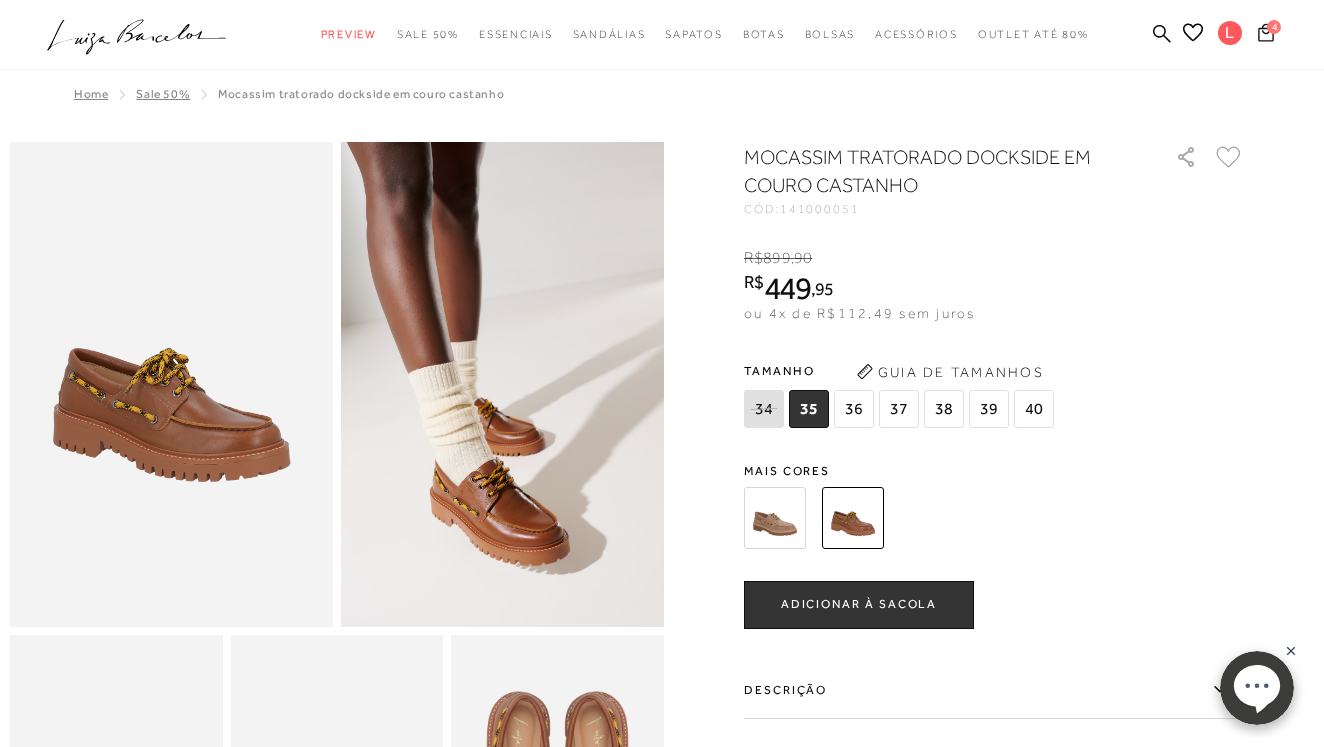 click 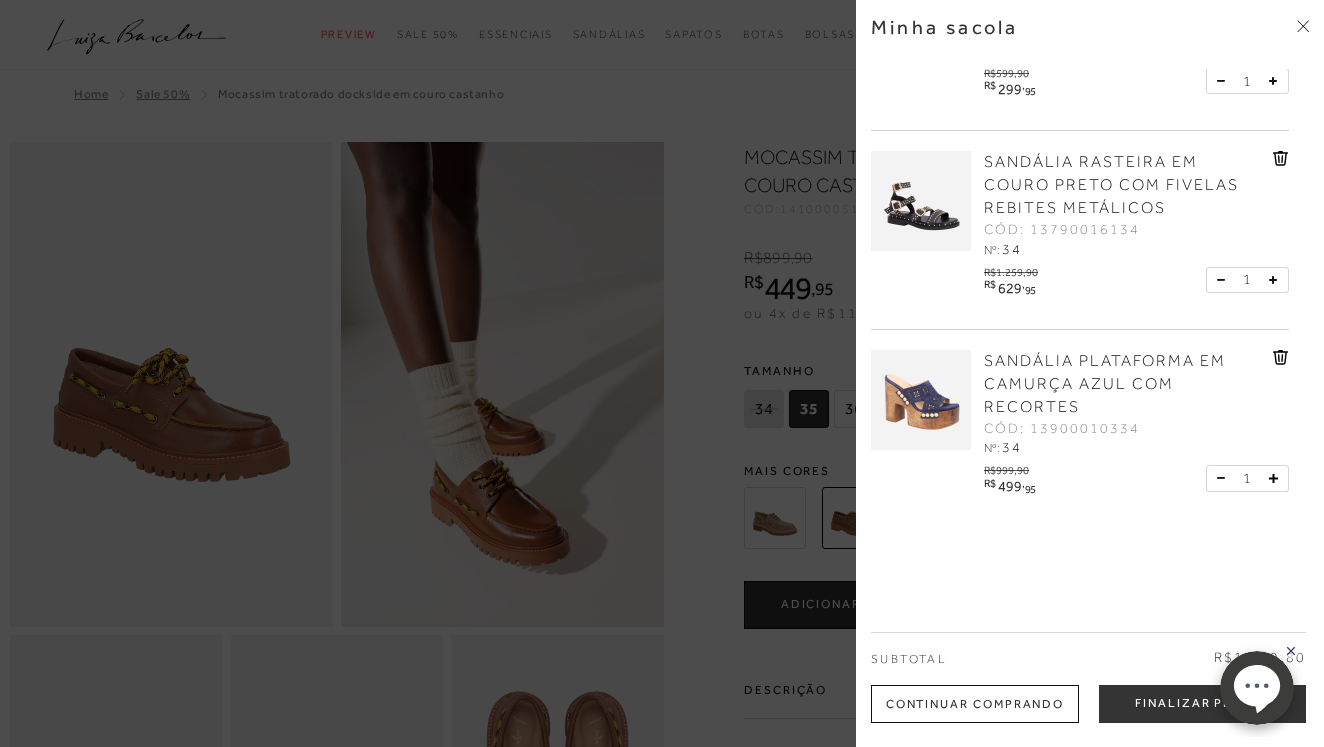 scroll, scrollTop: 357, scrollLeft: 0, axis: vertical 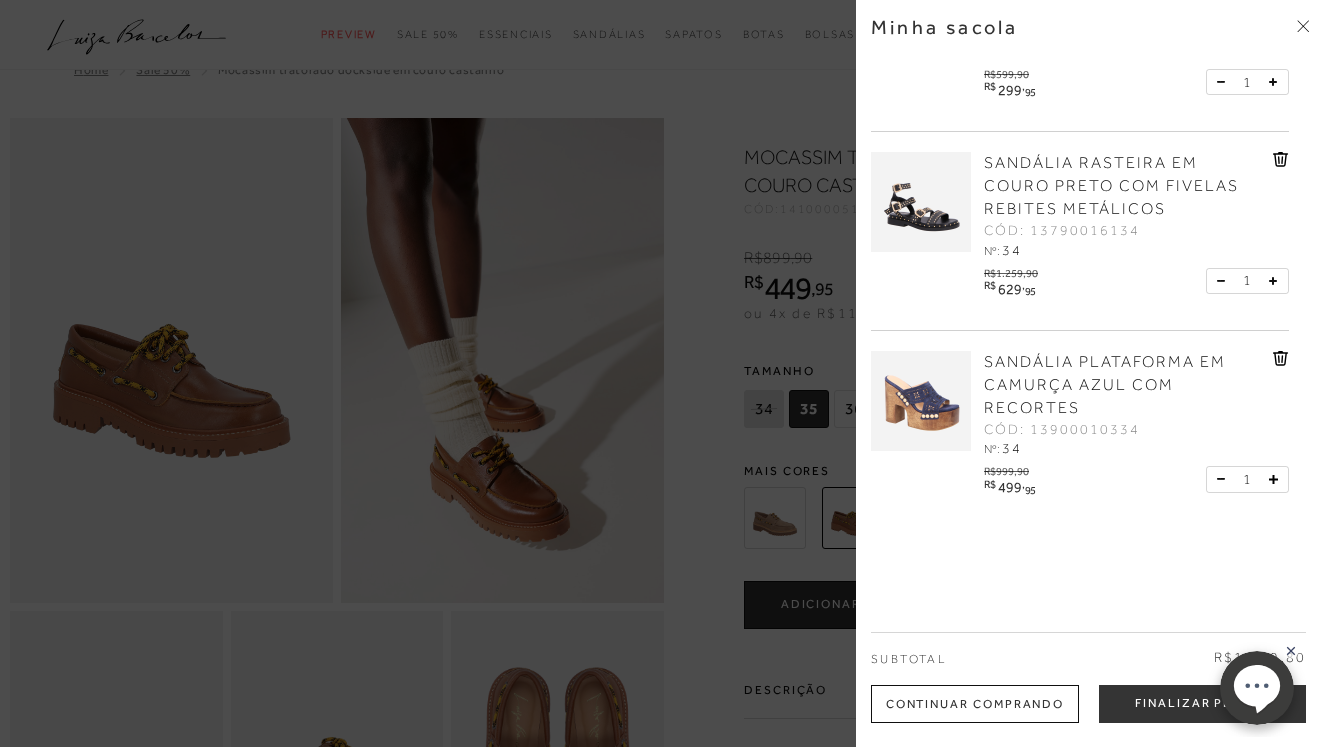 click 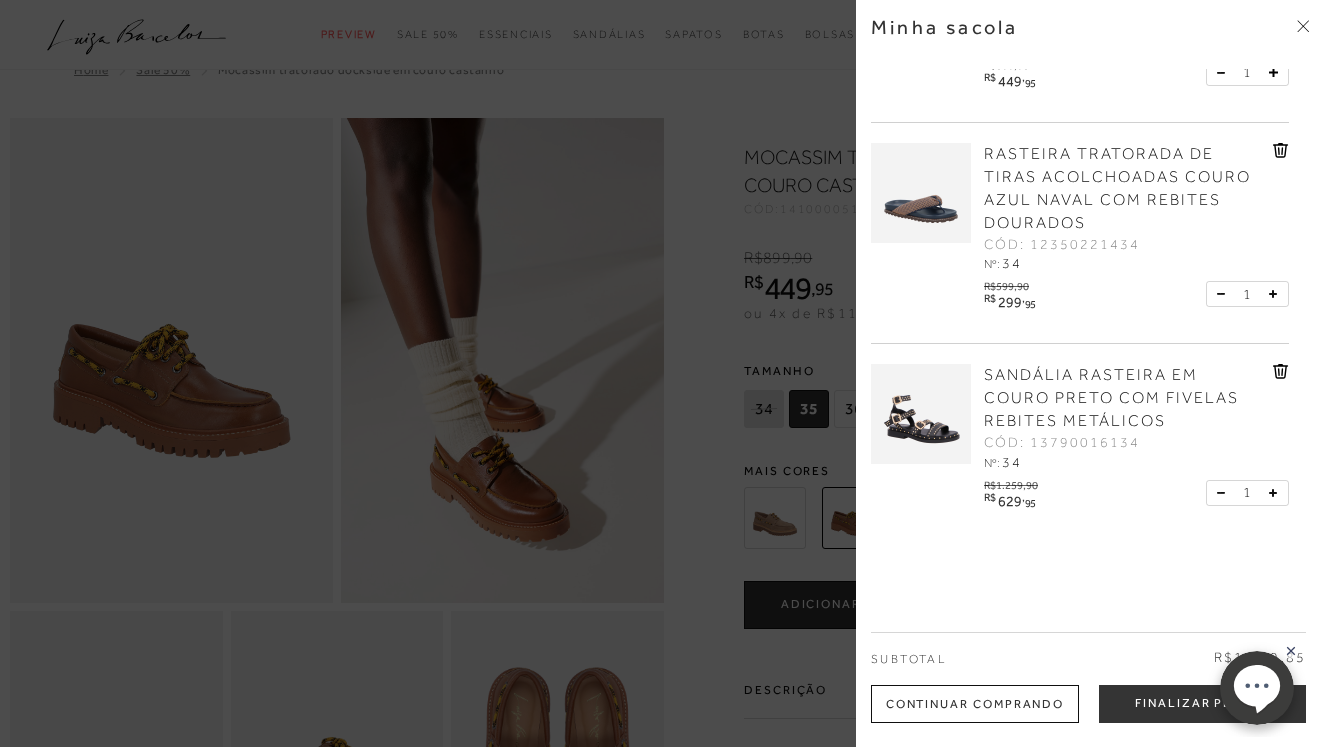 scroll, scrollTop: 147, scrollLeft: 0, axis: vertical 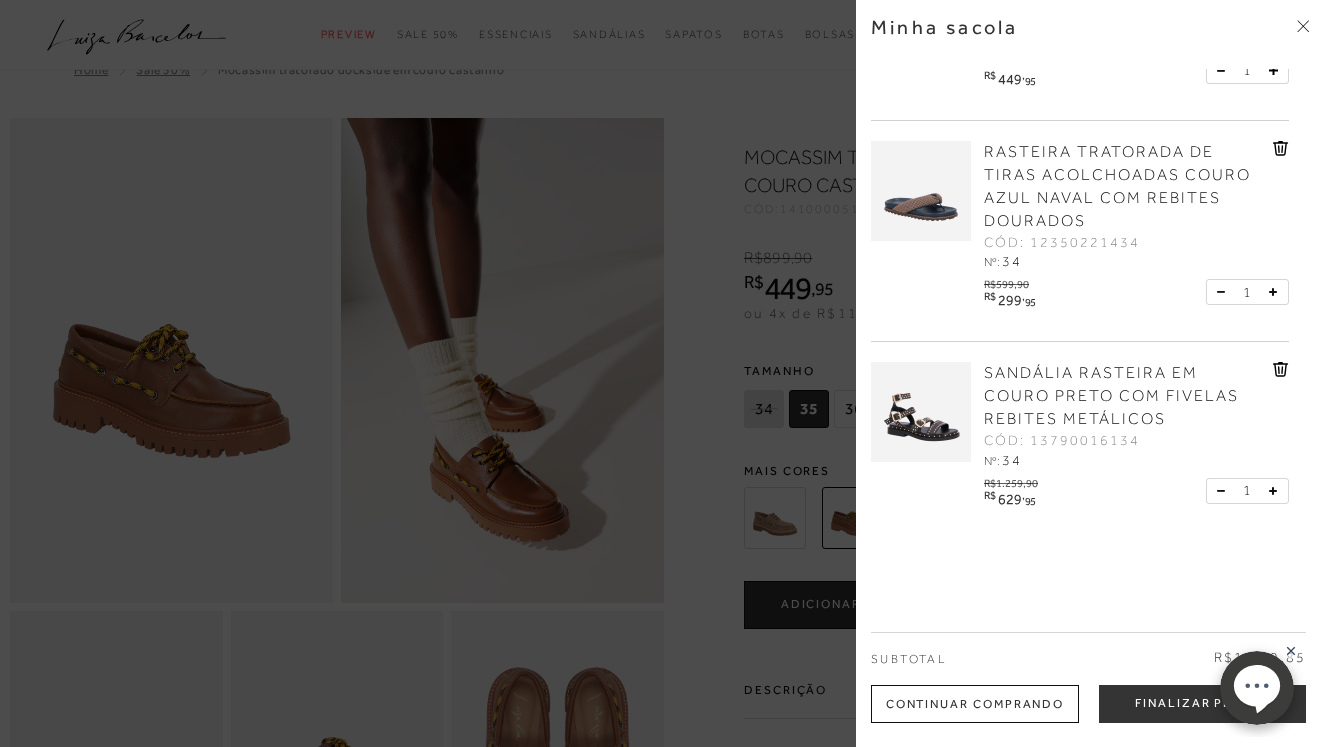 click at bounding box center [921, 191] 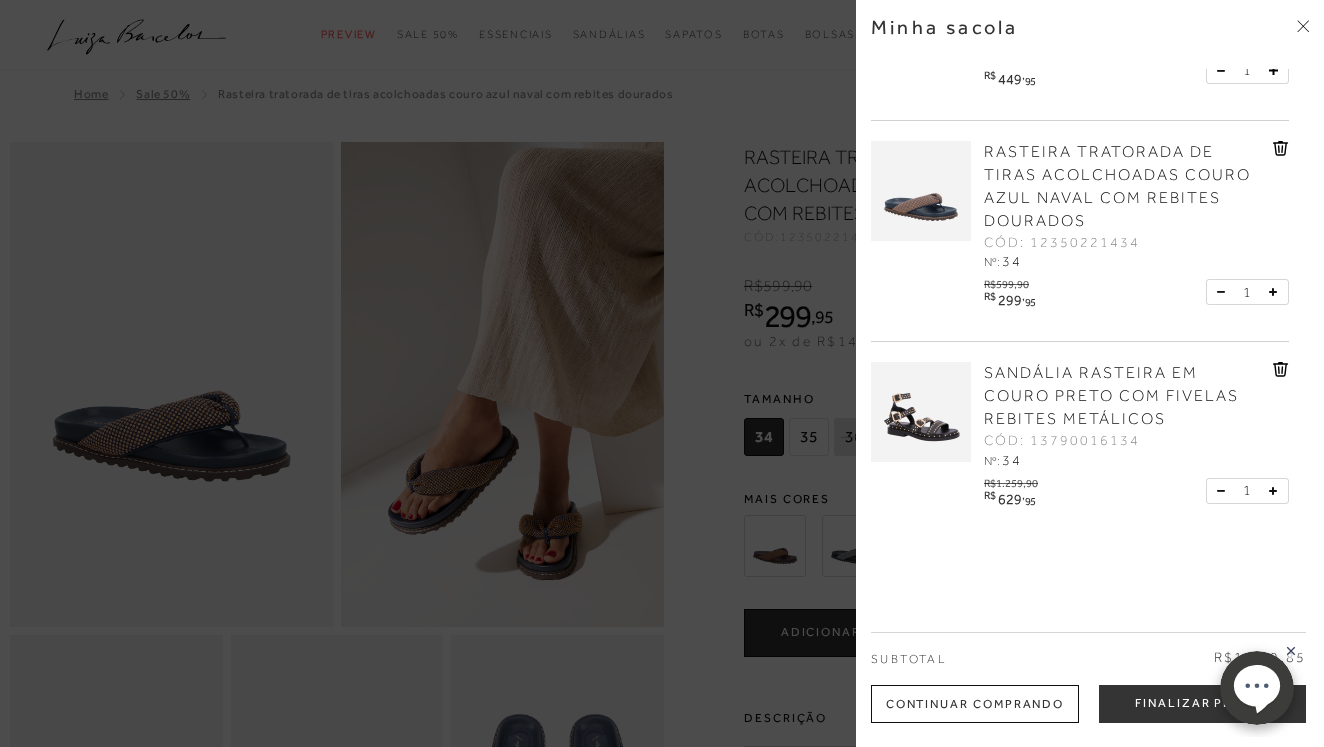 scroll, scrollTop: 0, scrollLeft: 0, axis: both 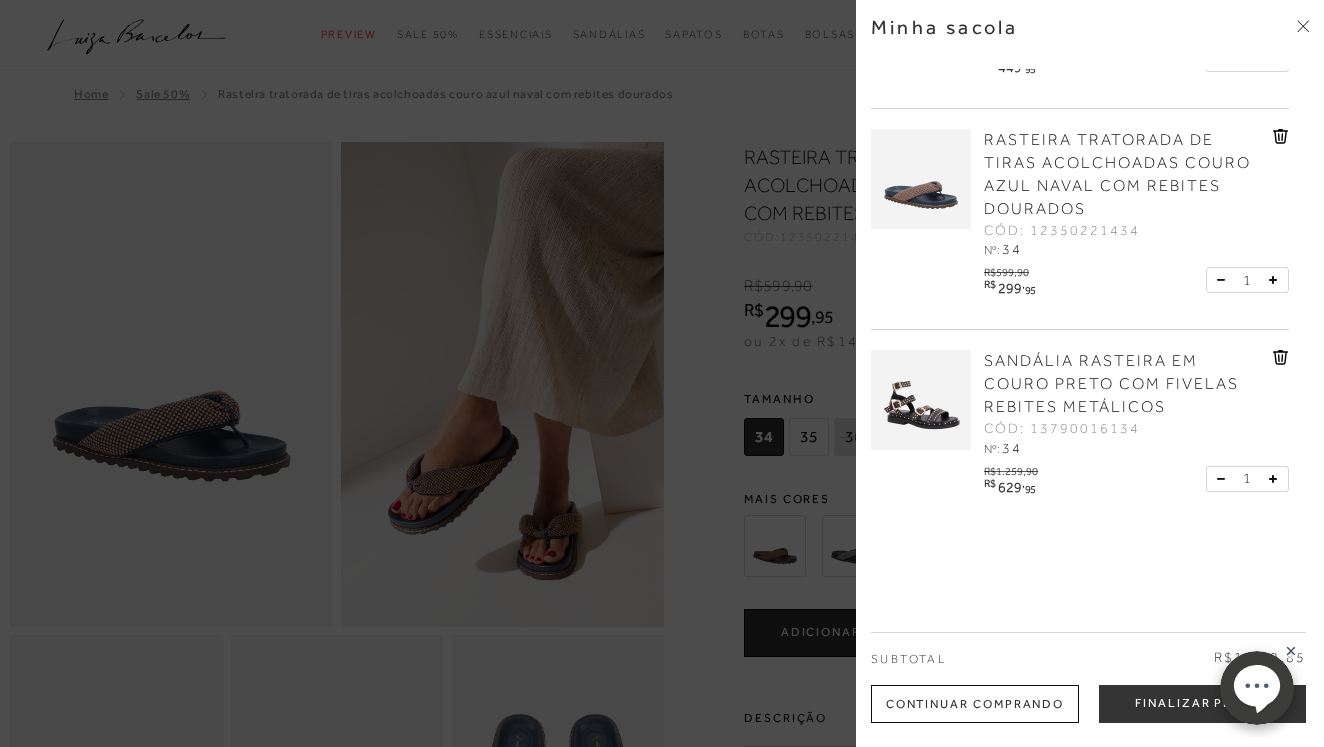 click at bounding box center [1303, 27] 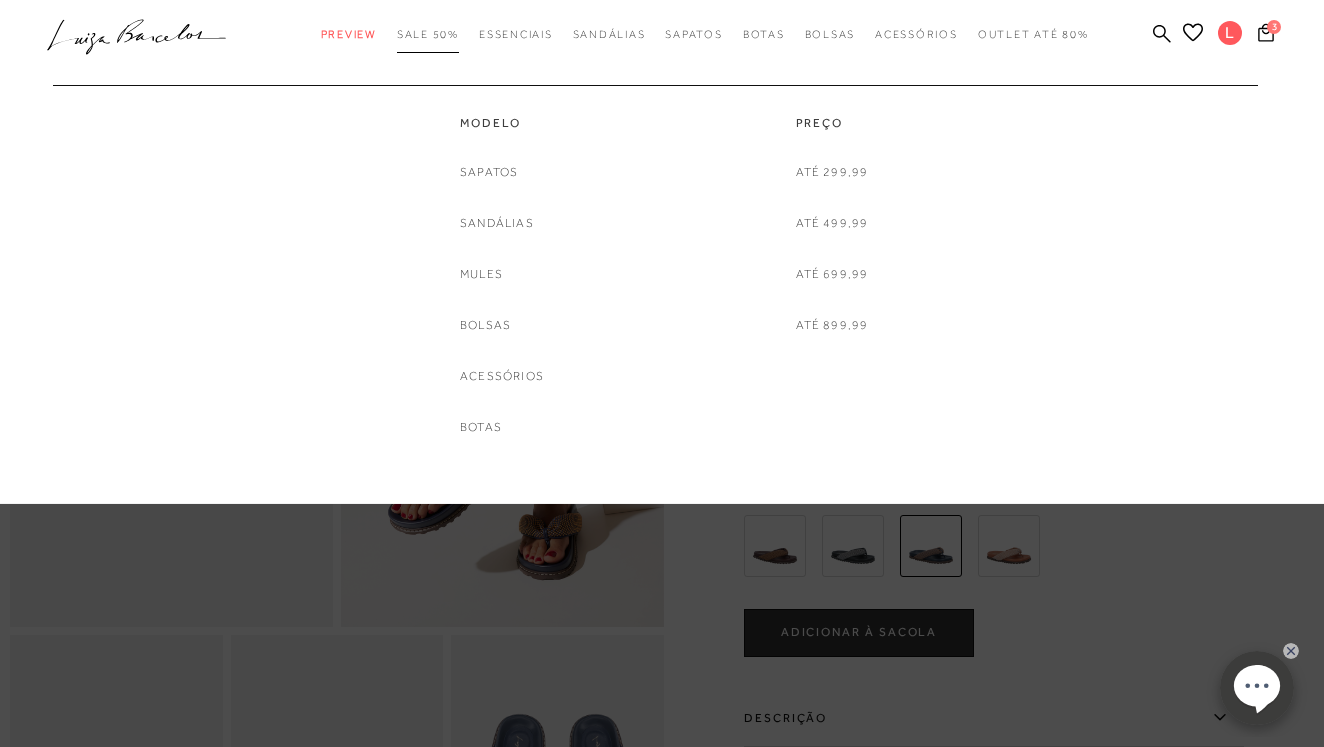 click on "SALE 50%" at bounding box center (428, 34) 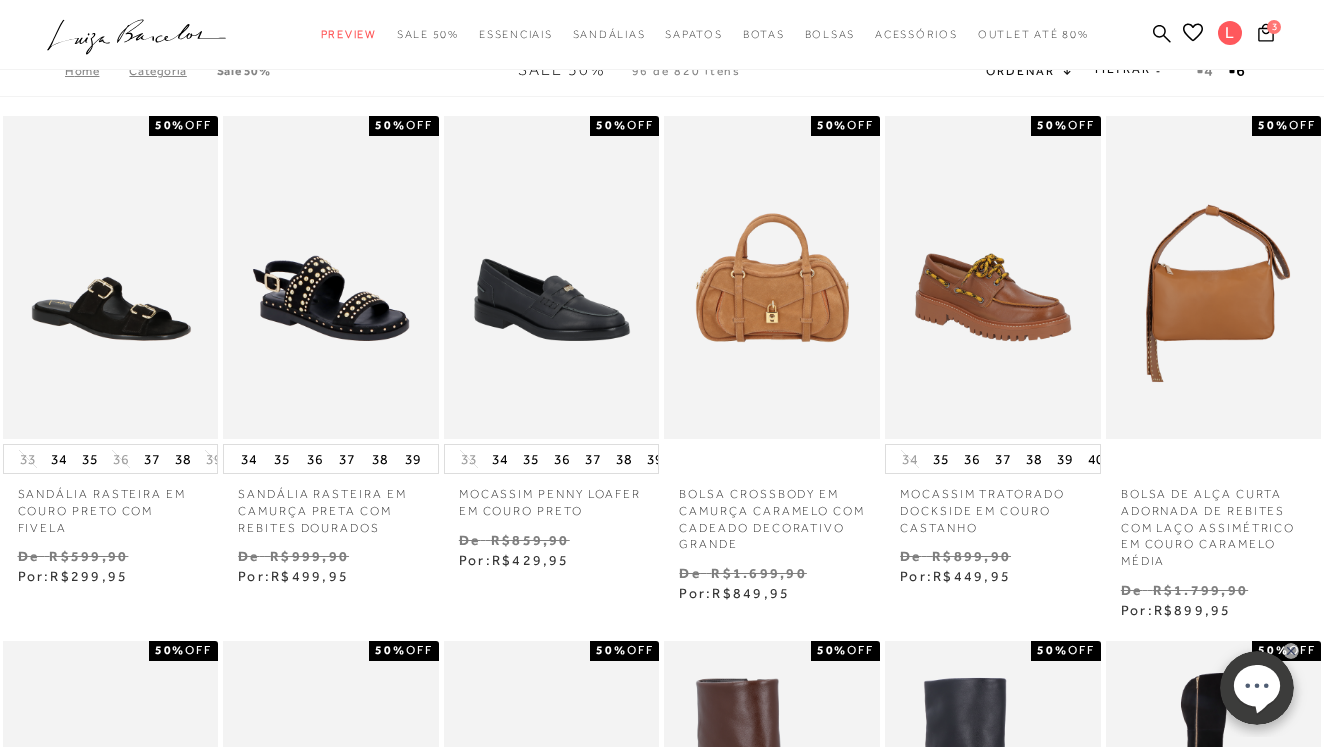 scroll, scrollTop: 0, scrollLeft: 0, axis: both 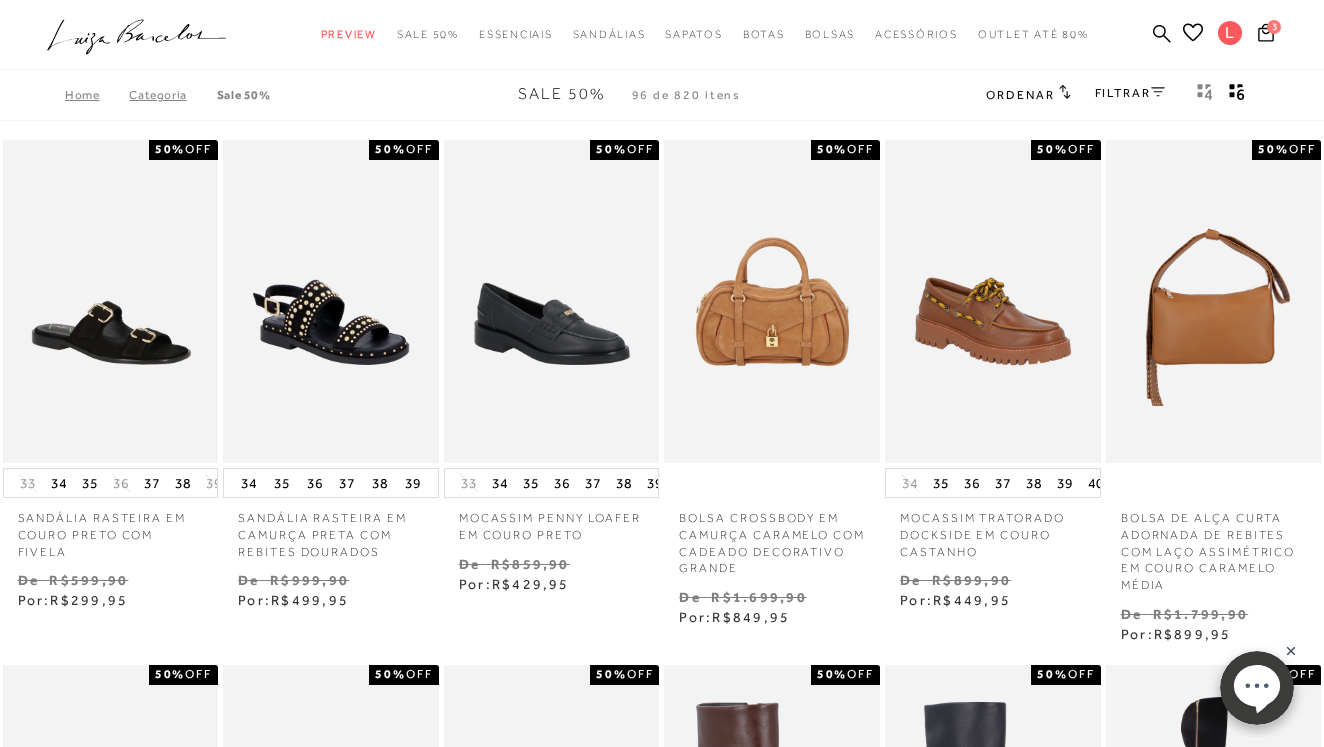 click 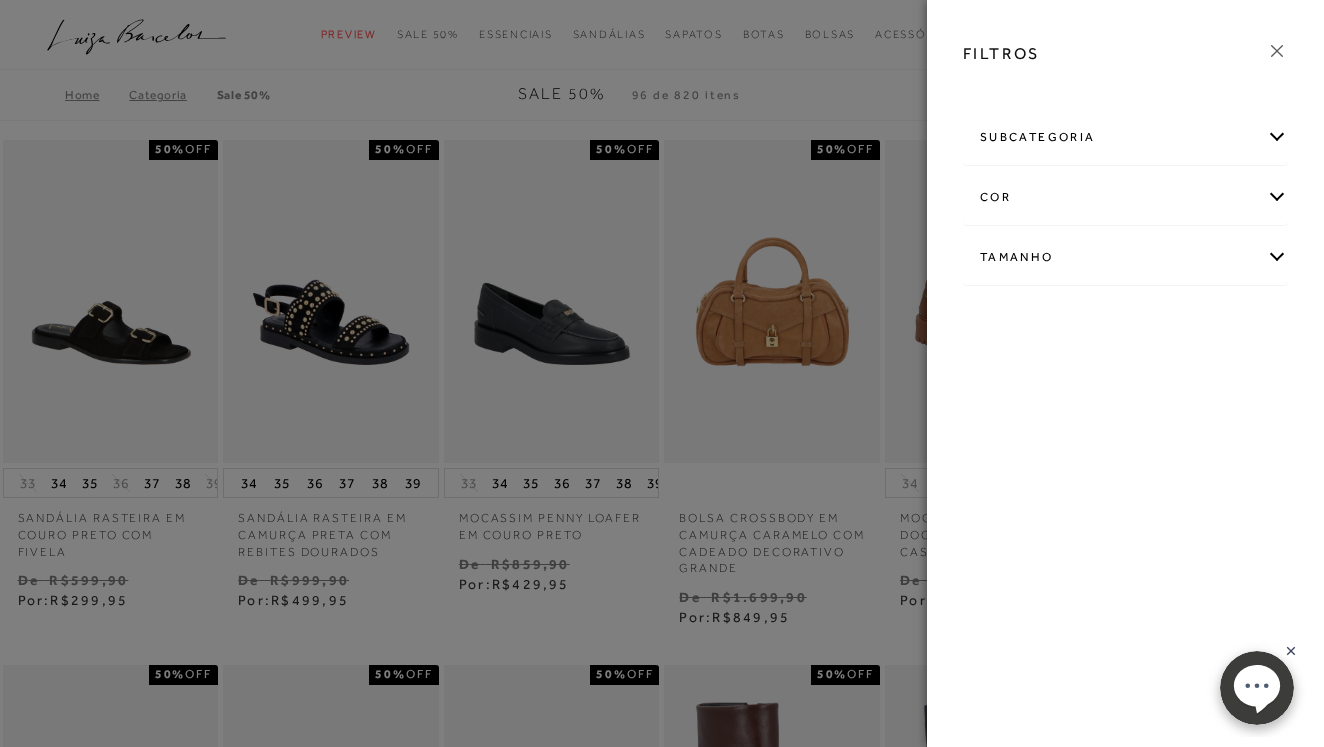click on "Tamanho" at bounding box center [1125, 257] 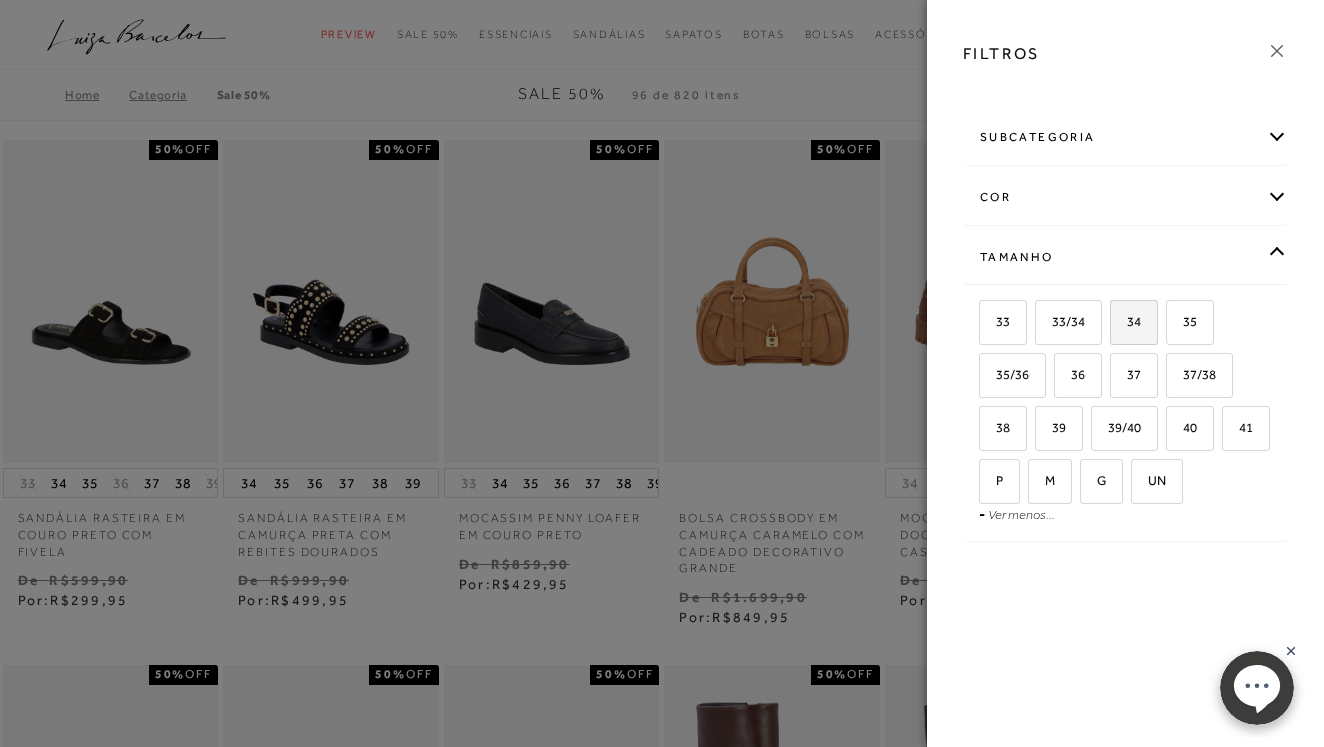 click on "34" at bounding box center (1126, 321) 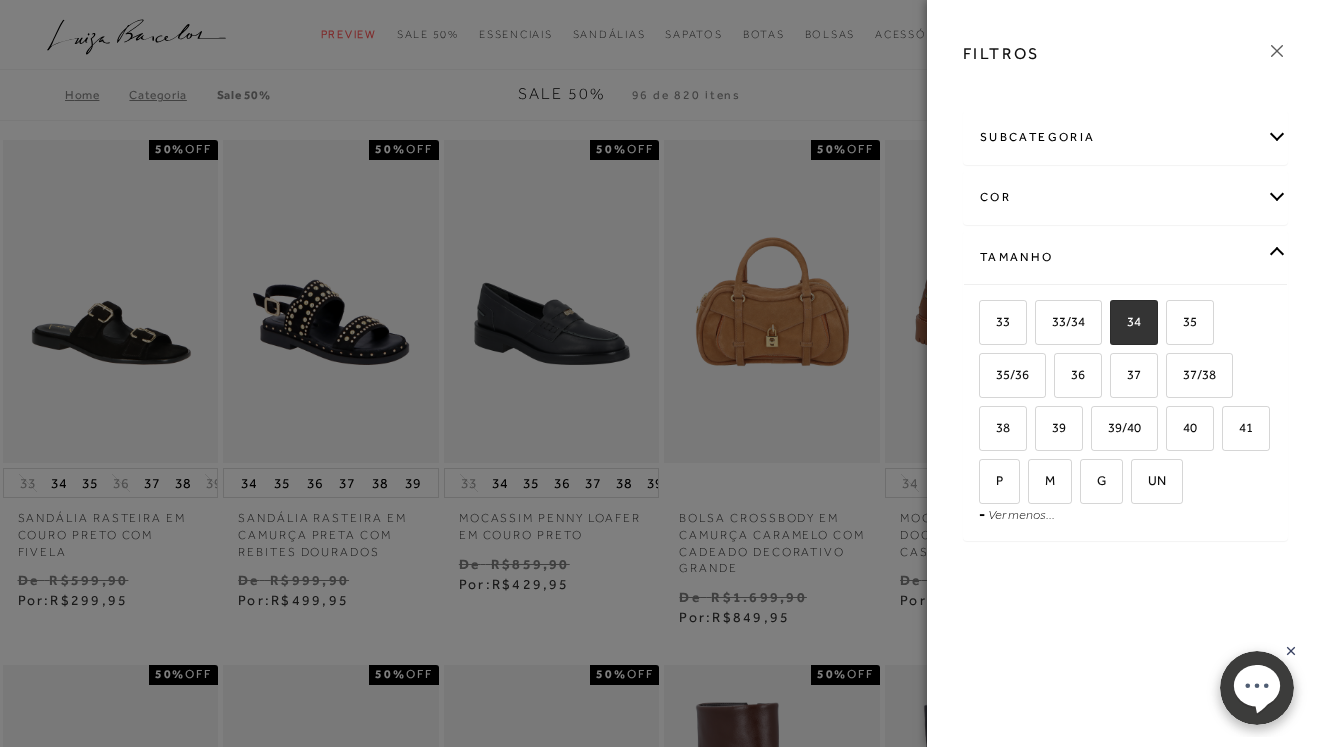 checkbox on "true" 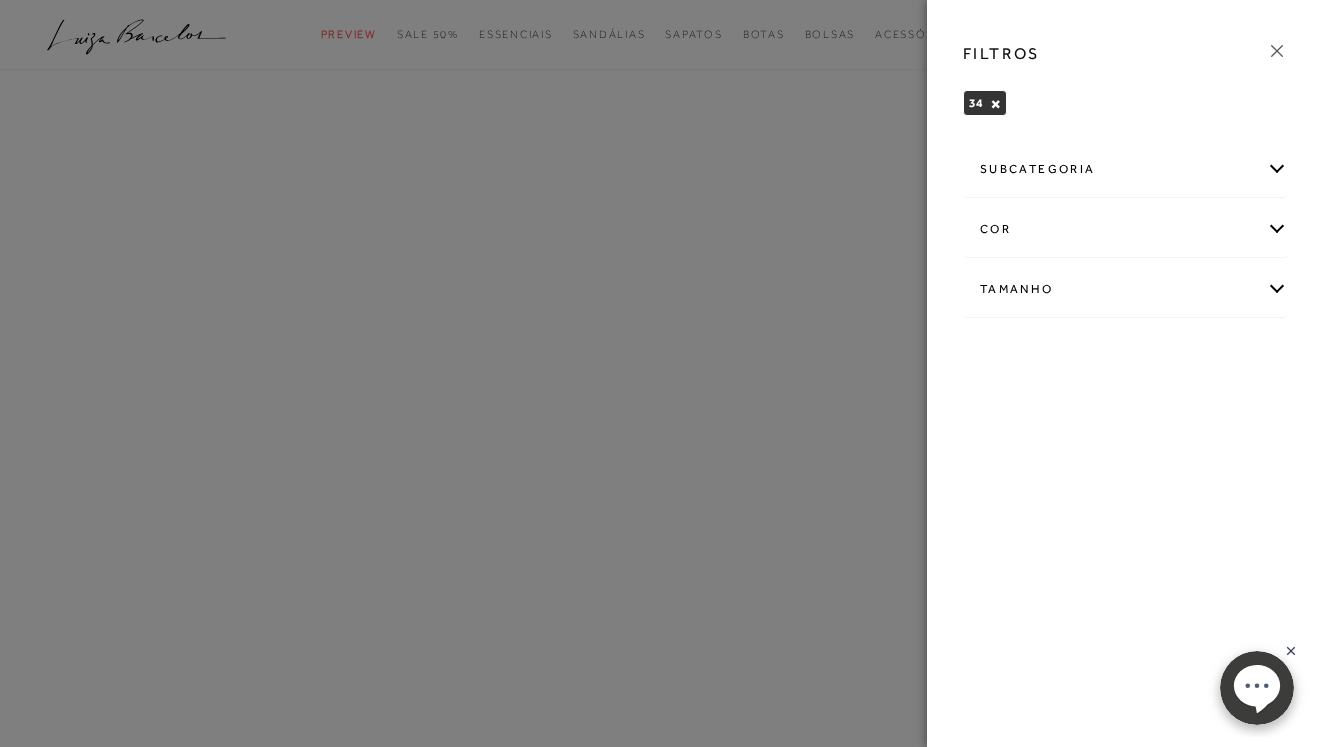 click 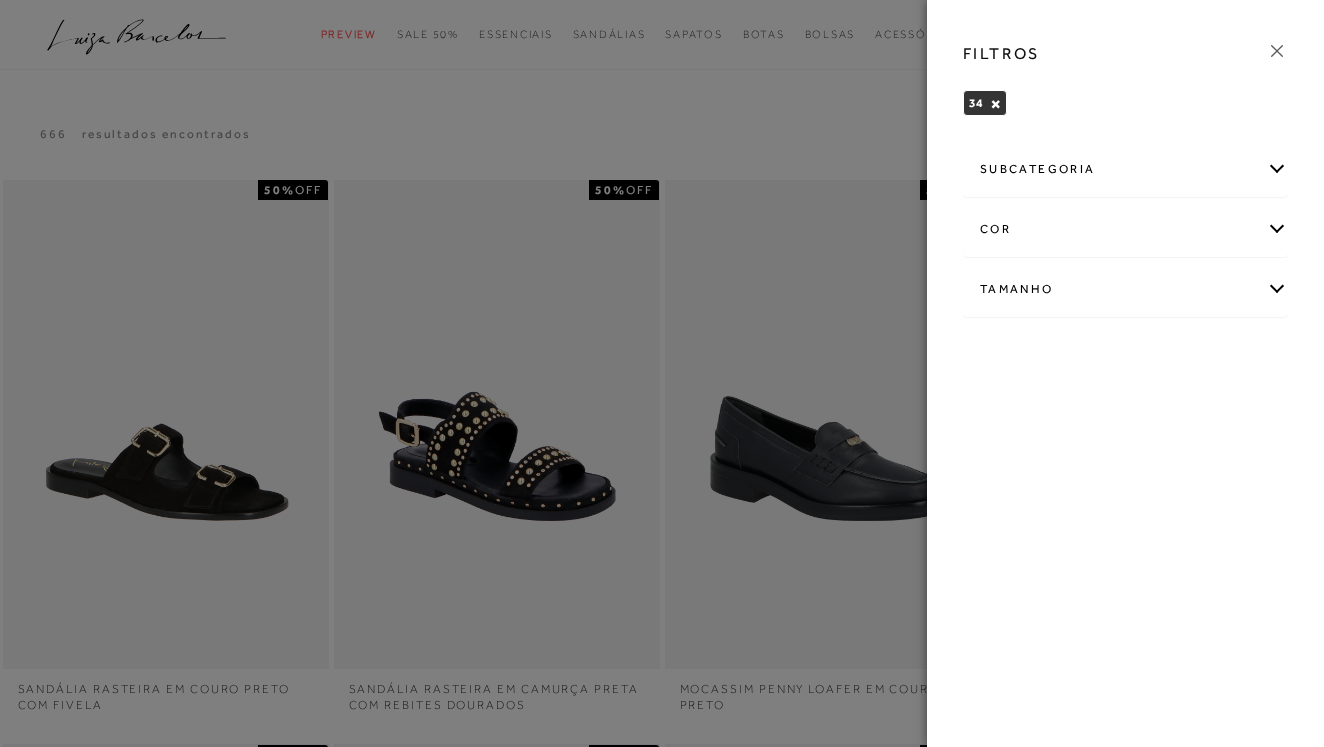 click 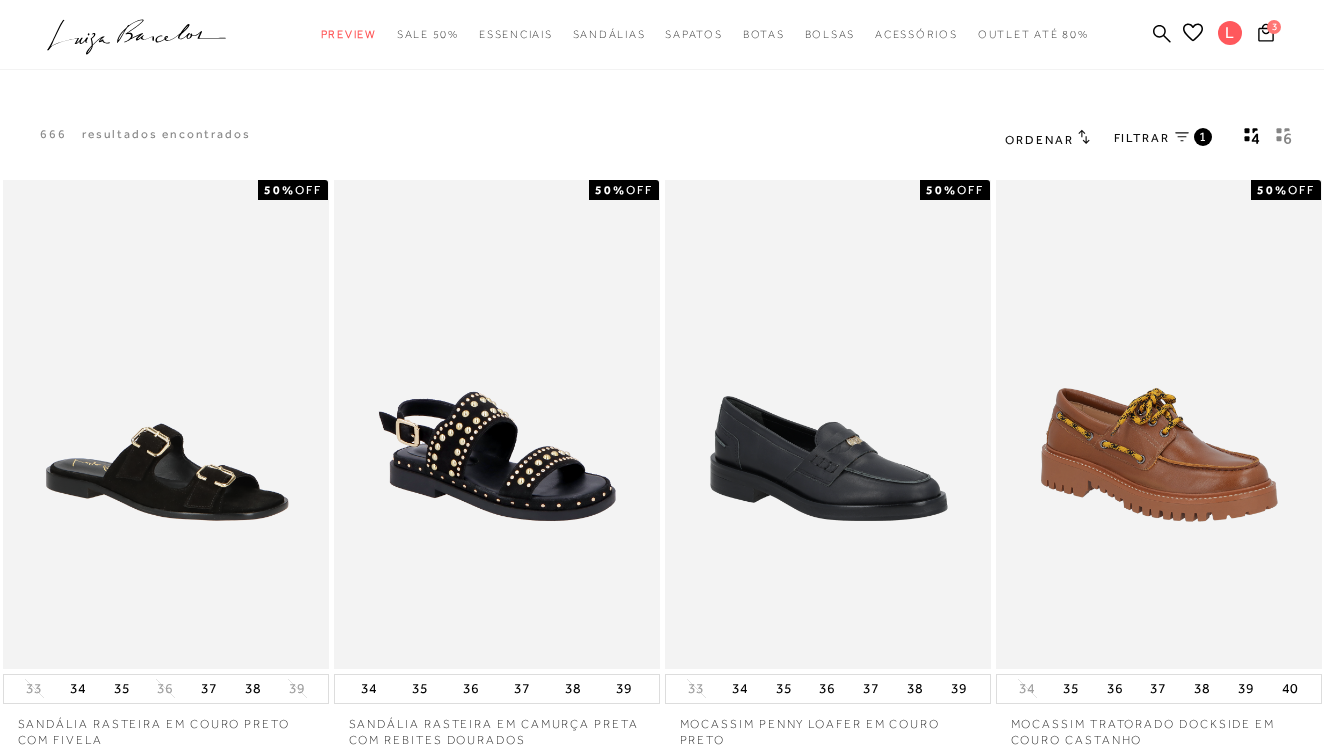 scroll, scrollTop: 0, scrollLeft: 0, axis: both 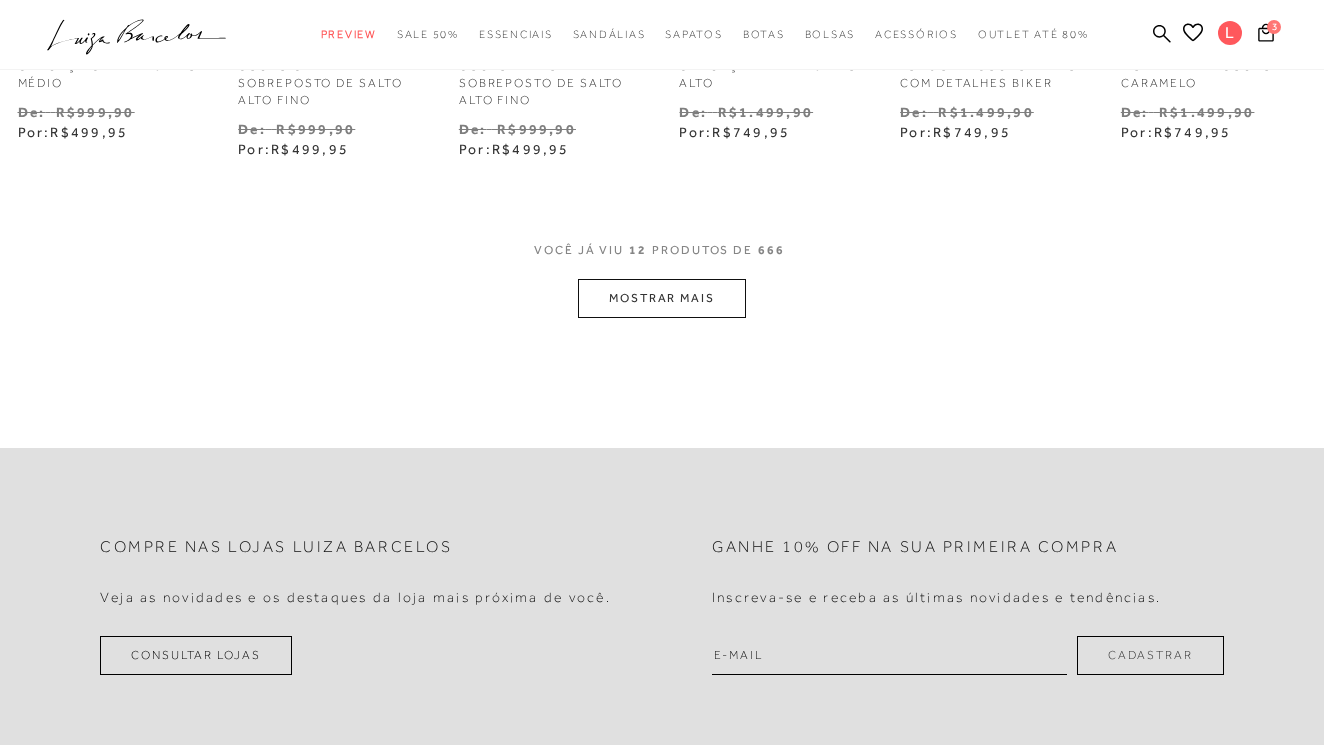 click on "MOSTRAR MAIS" at bounding box center (662, 298) 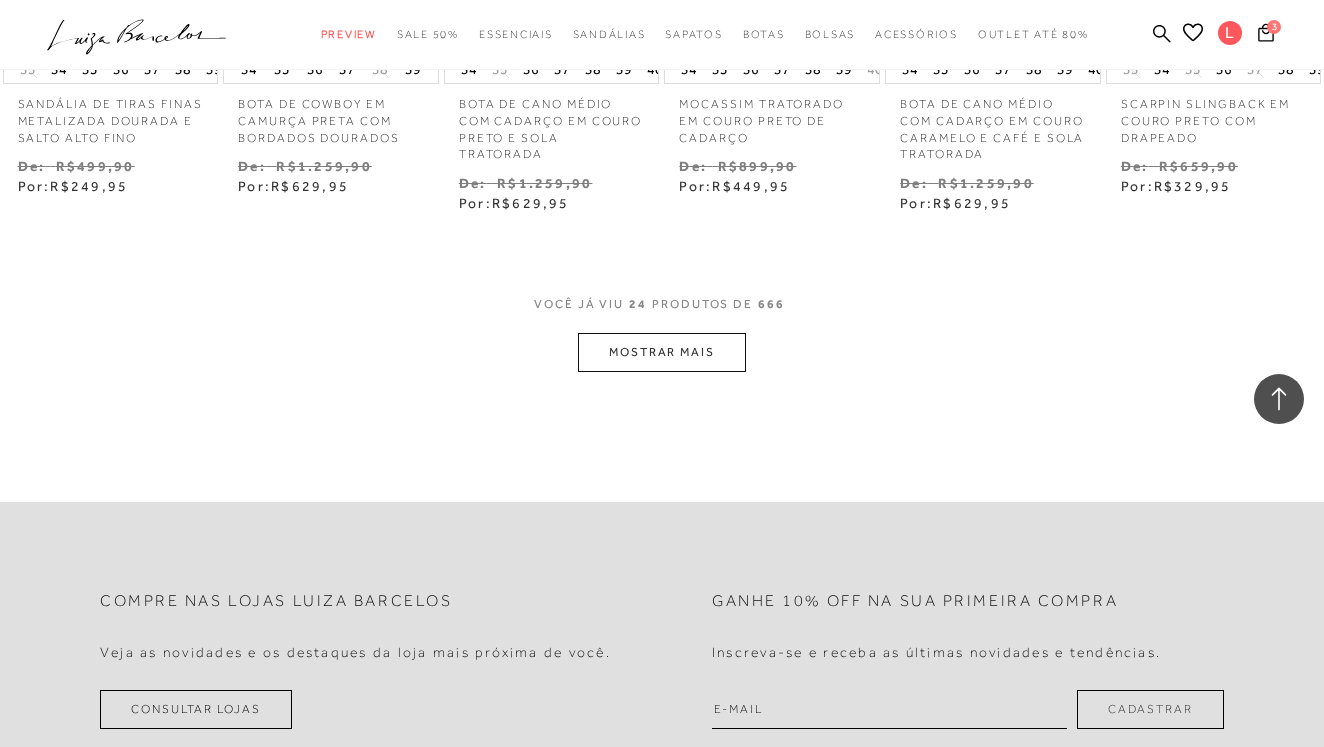 scroll, scrollTop: 1980, scrollLeft: 0, axis: vertical 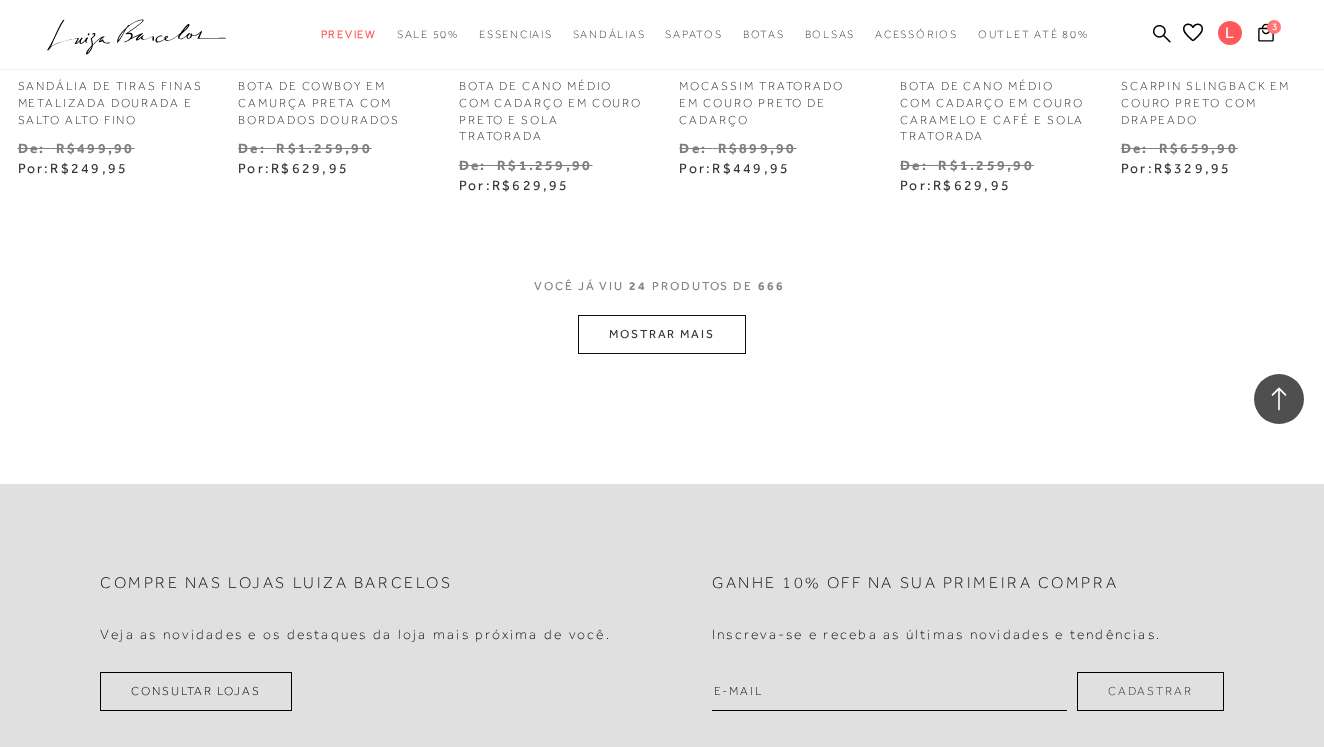 click on "MOSTRAR MAIS" at bounding box center (662, 334) 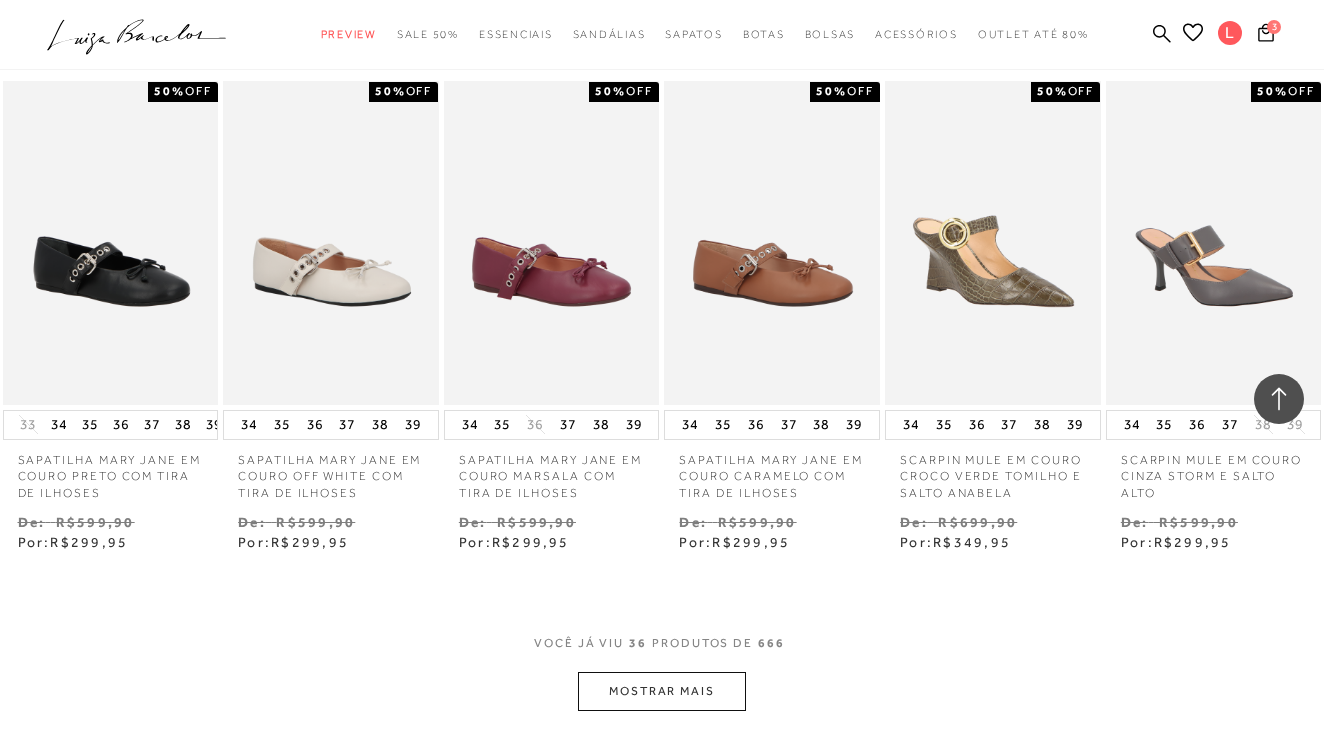 scroll, scrollTop: 2735, scrollLeft: 0, axis: vertical 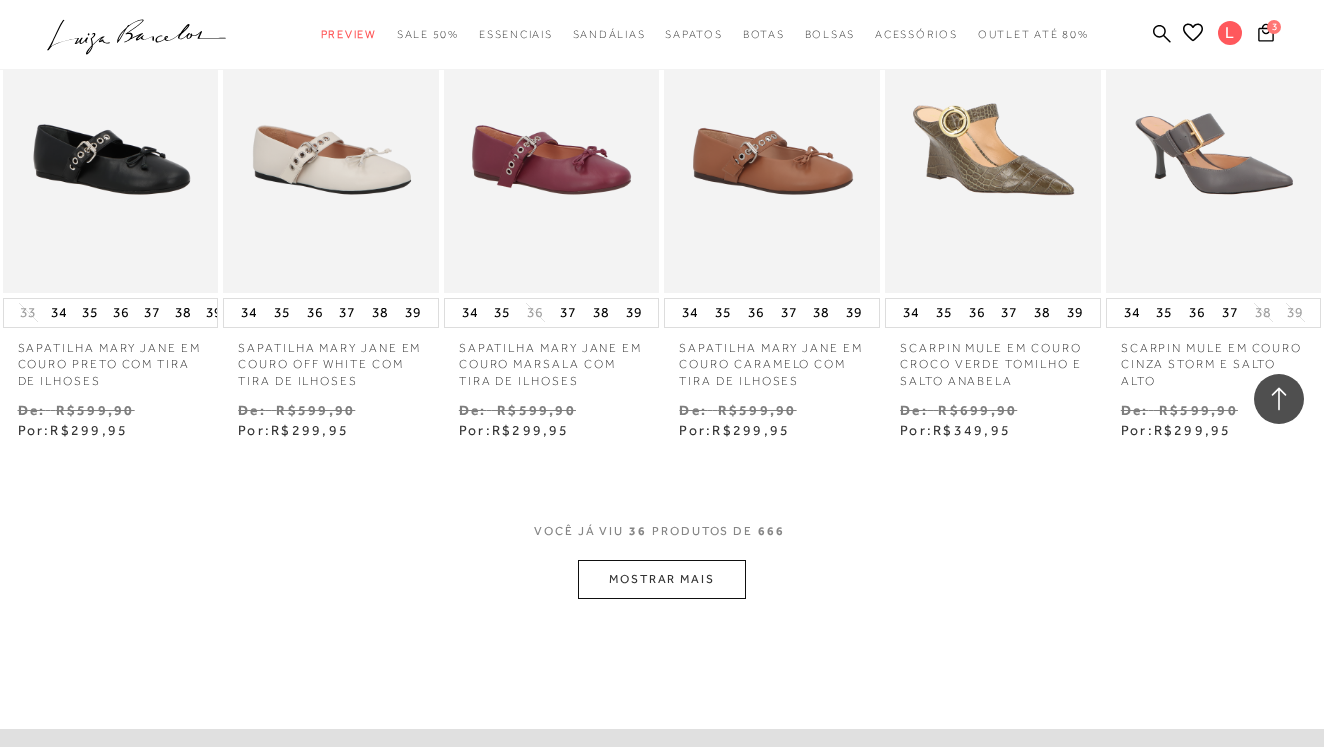 click on "MOSTRAR MAIS" at bounding box center (662, 579) 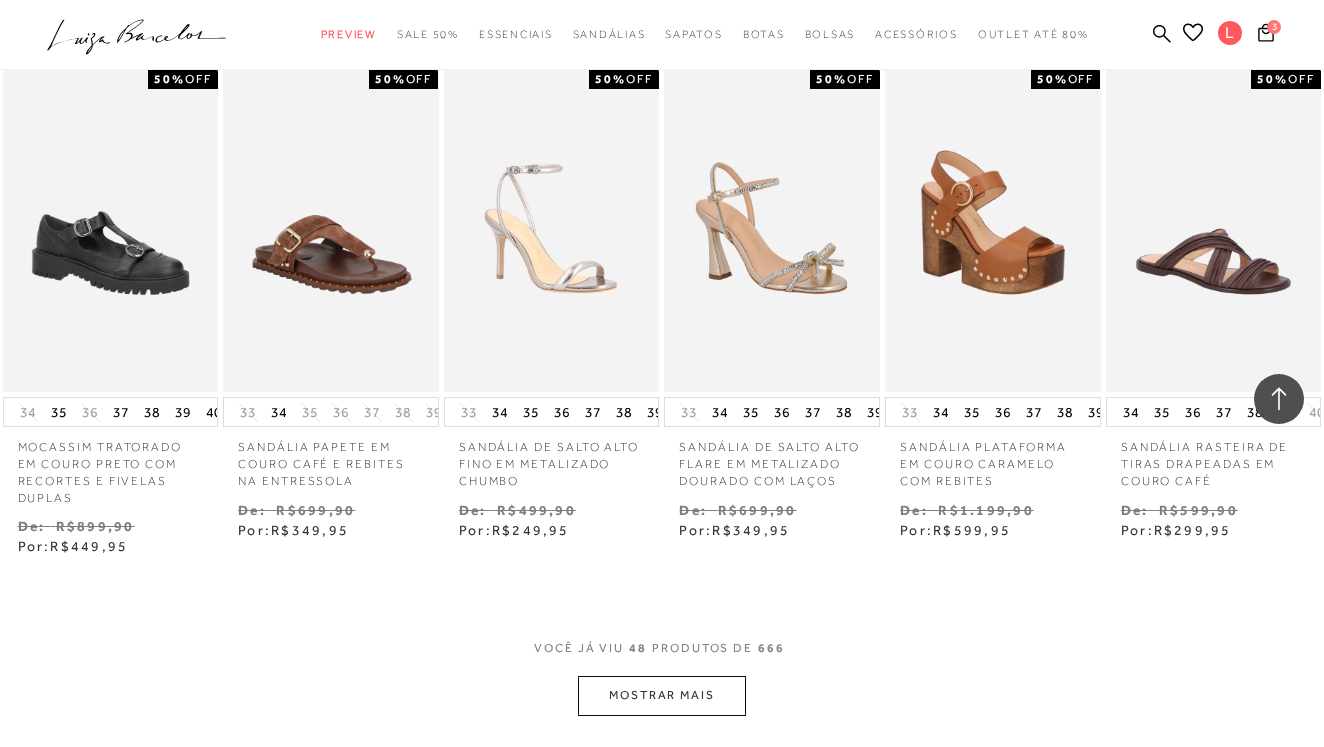 scroll, scrollTop: 3639, scrollLeft: 0, axis: vertical 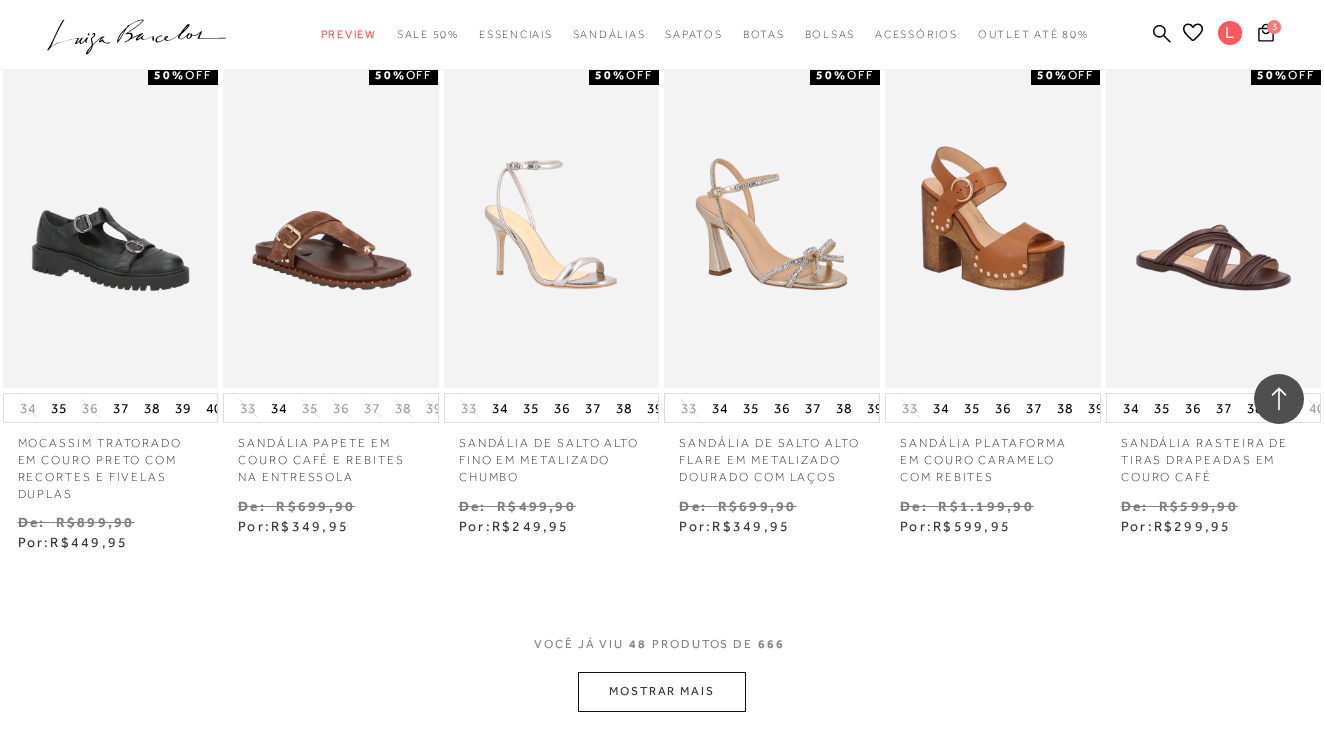 click on "MOSTRAR MAIS" at bounding box center [662, 691] 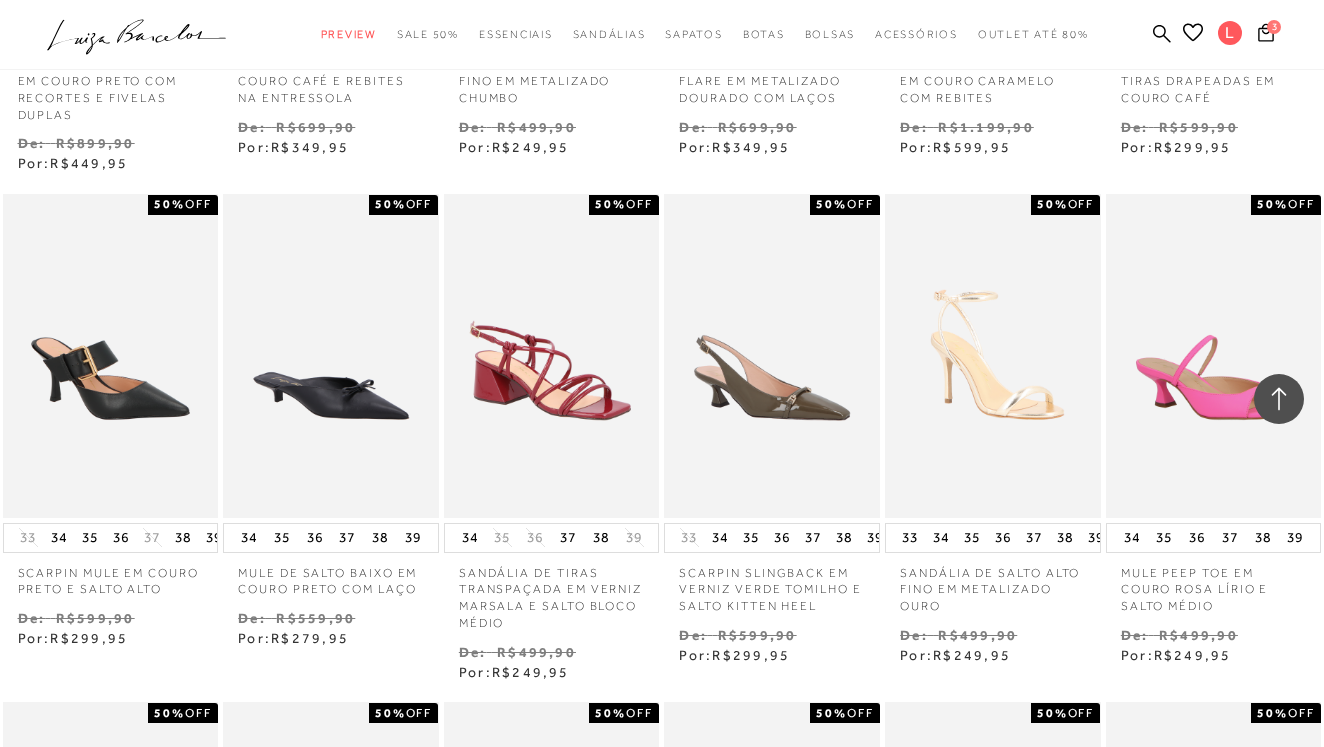 scroll, scrollTop: 4027, scrollLeft: 0, axis: vertical 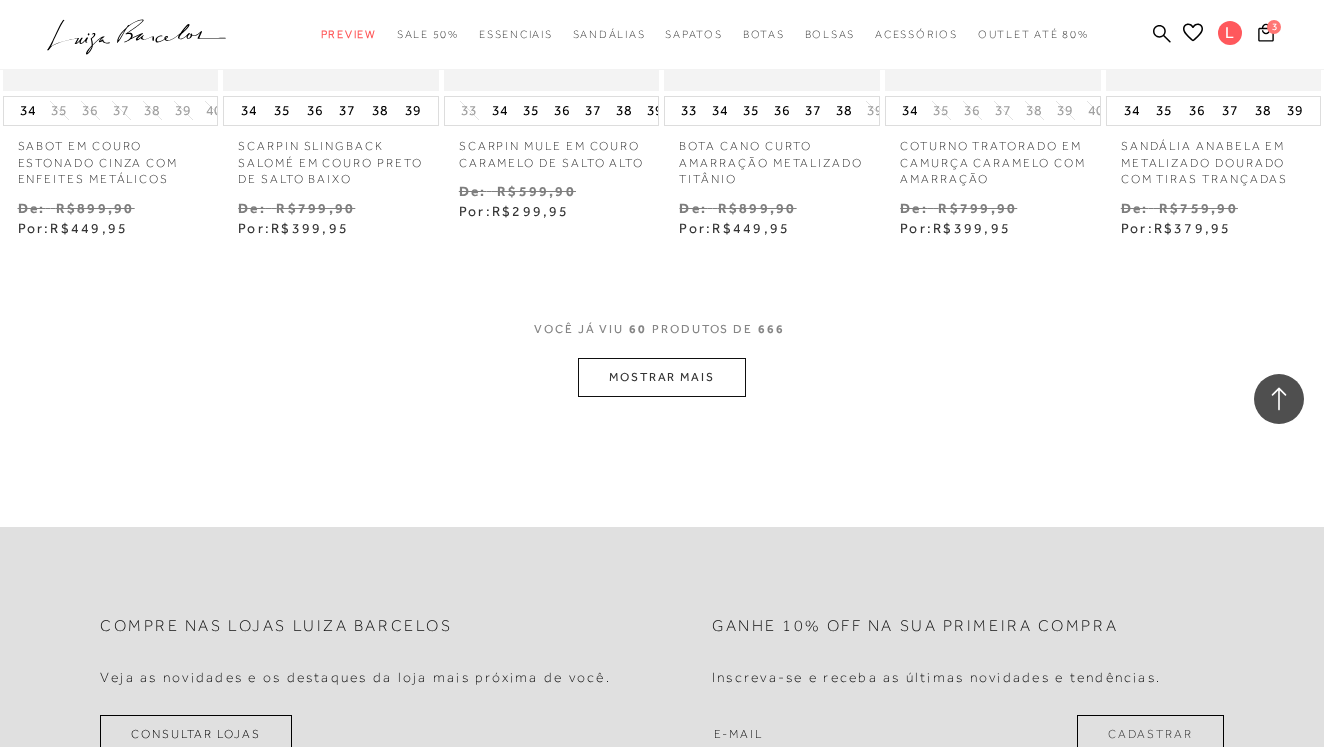 click on "MOSTRAR MAIS" at bounding box center [662, 377] 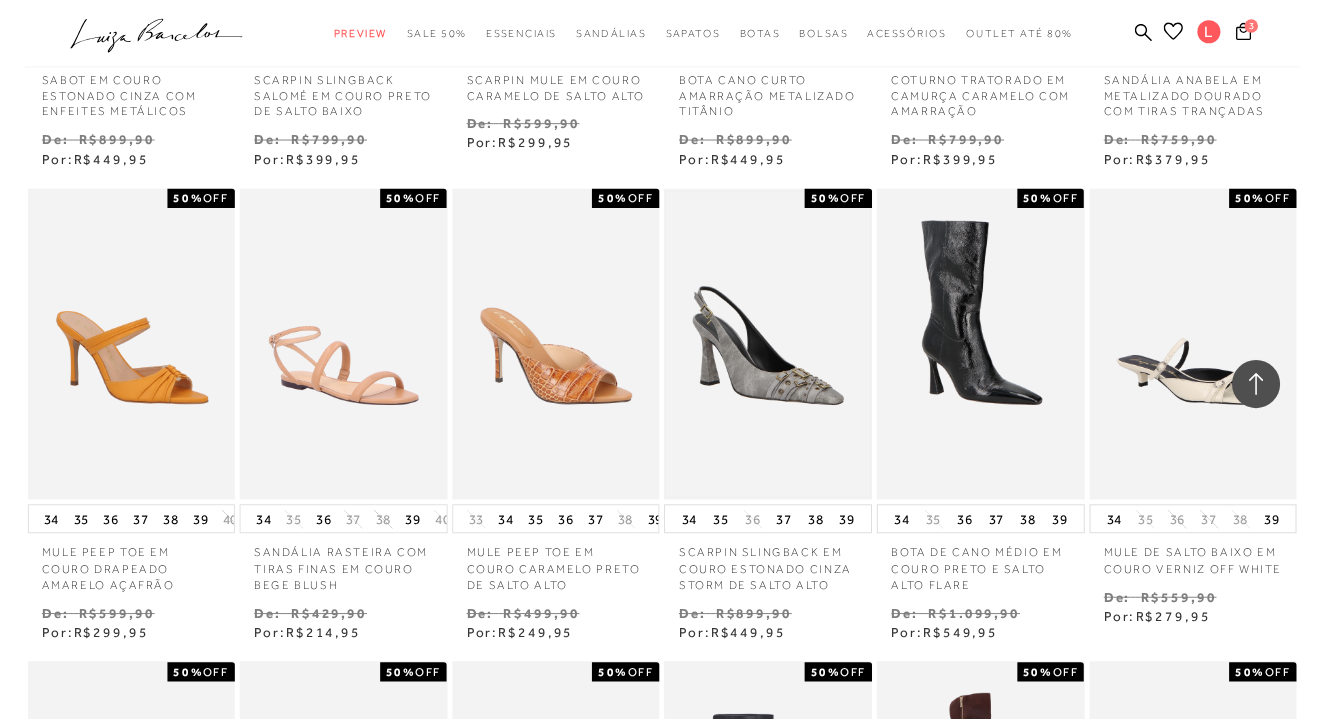 scroll, scrollTop: 5032, scrollLeft: 0, axis: vertical 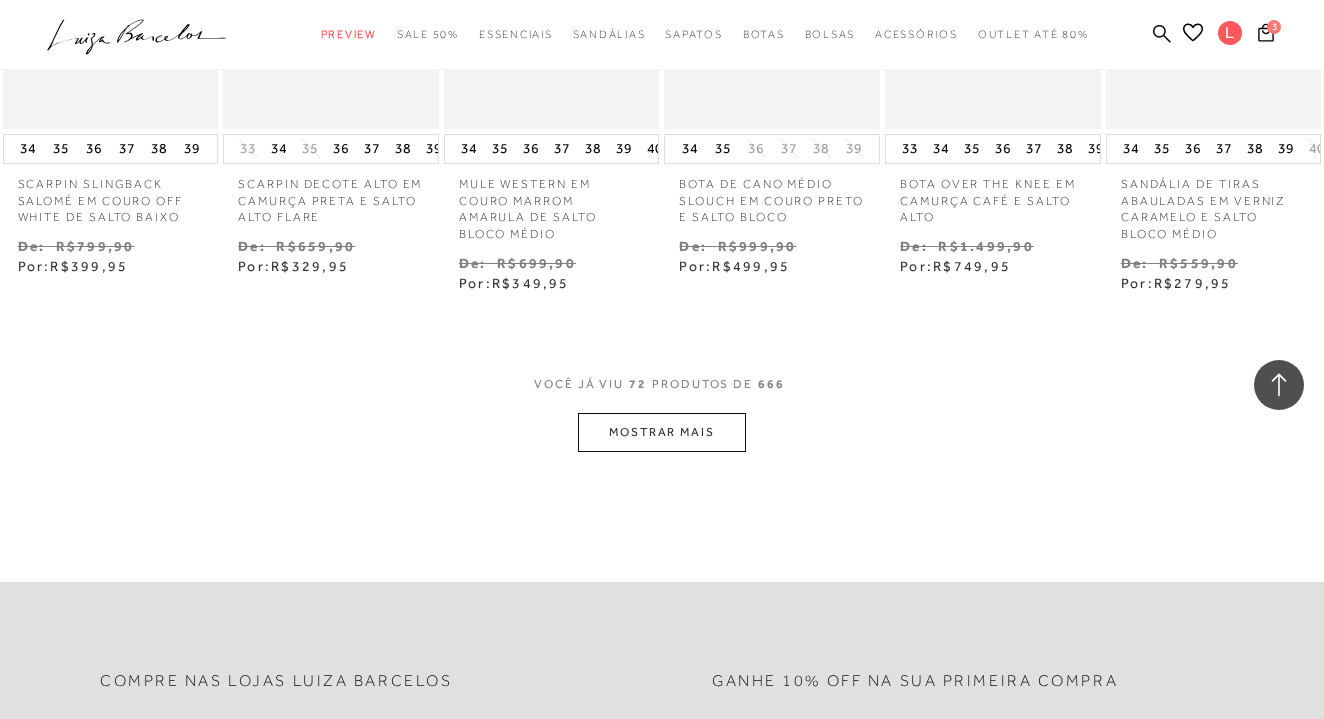 click on "MOSTRAR MAIS" at bounding box center [662, 432] 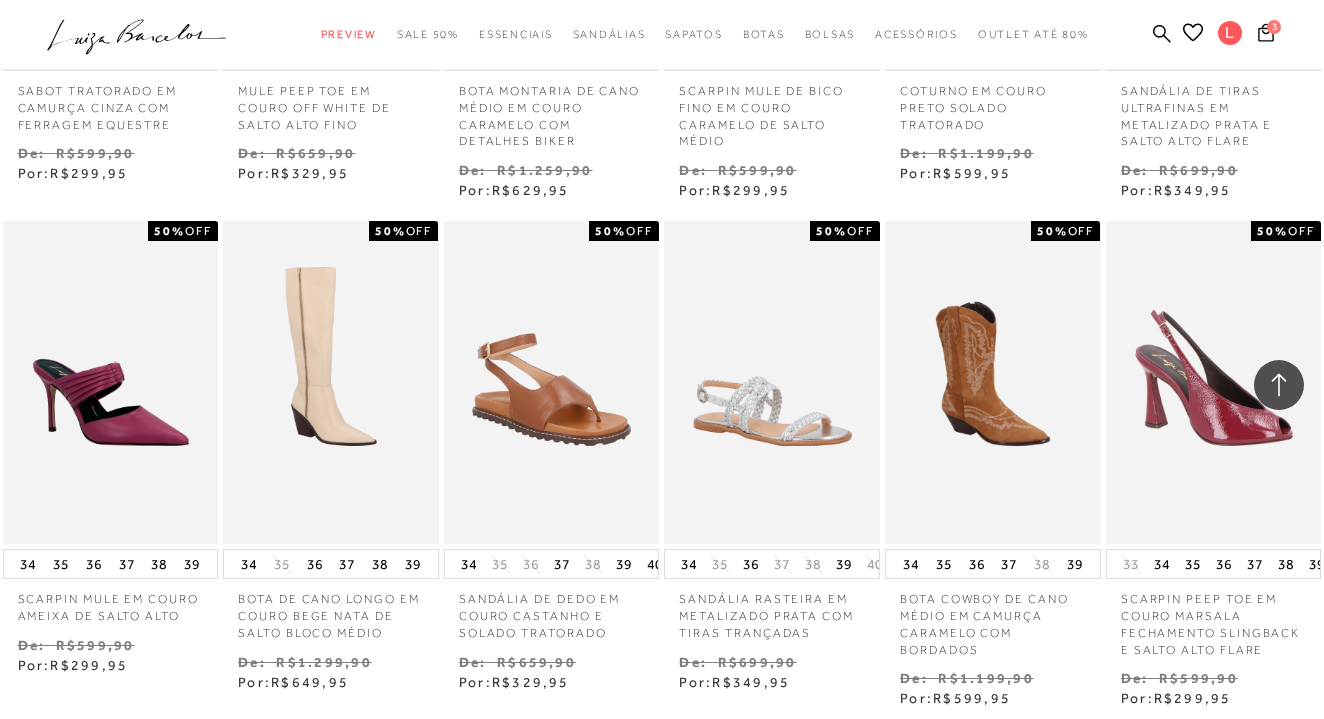 scroll, scrollTop: 6550, scrollLeft: 0, axis: vertical 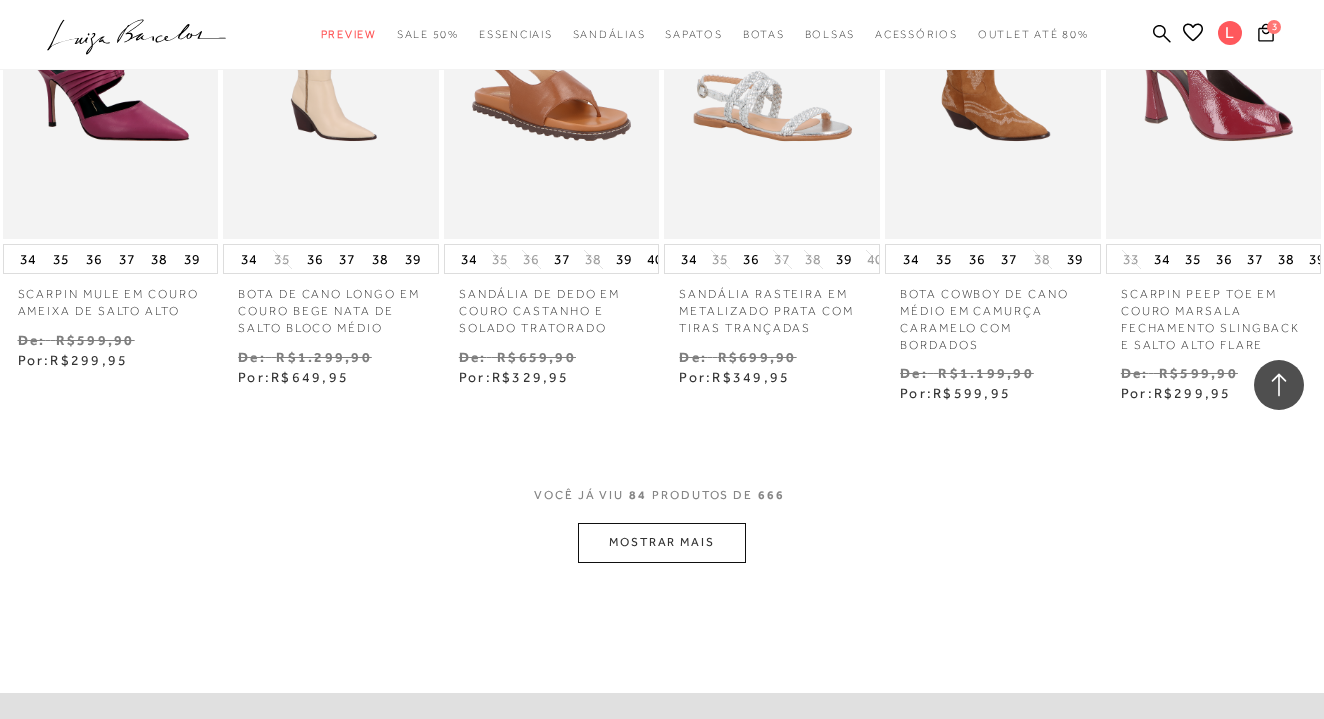 click on "MOSTRAR MAIS" at bounding box center (662, 542) 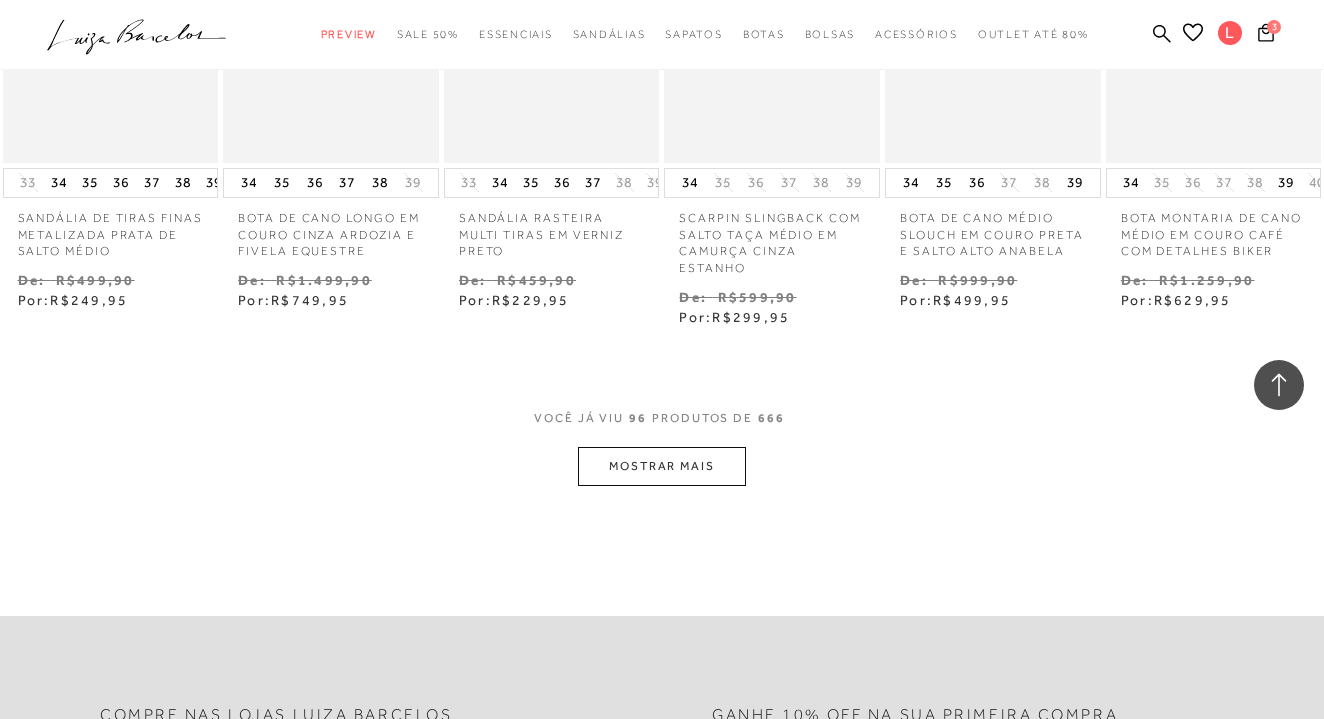 scroll, scrollTop: 7958, scrollLeft: 0, axis: vertical 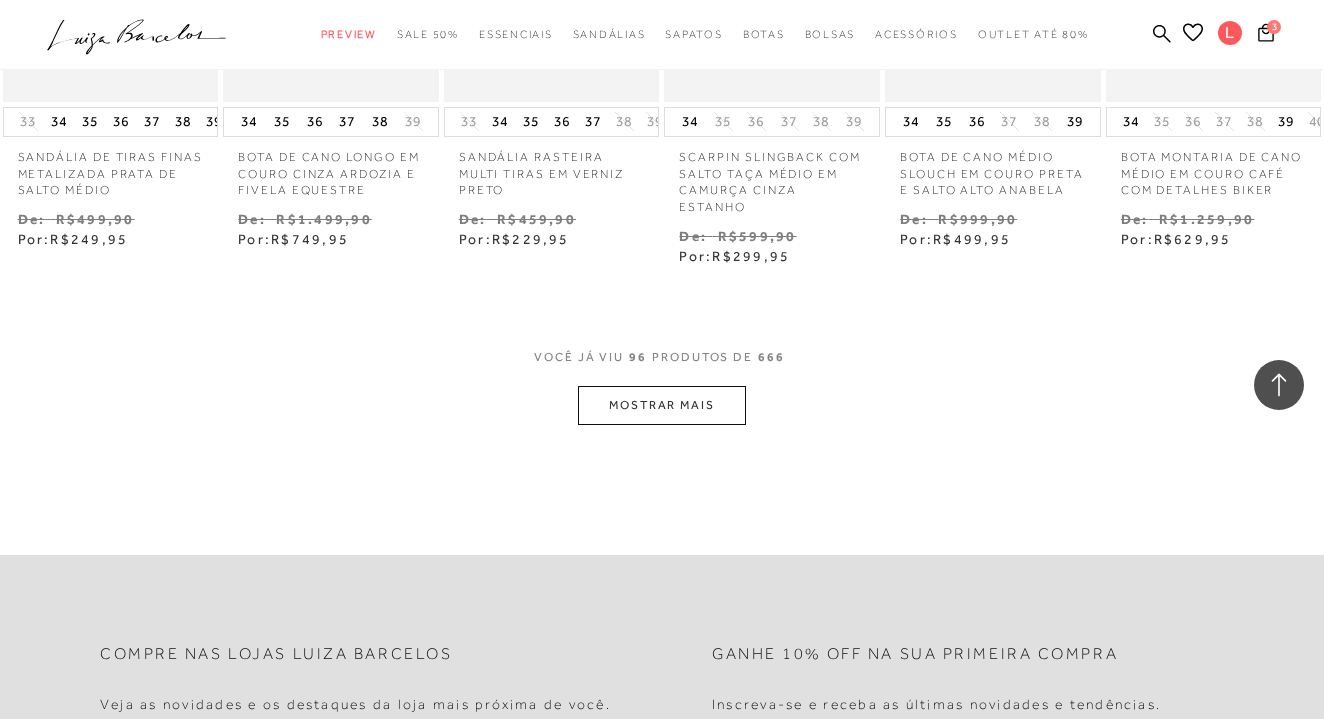 click on "MOSTRAR MAIS" at bounding box center [662, 405] 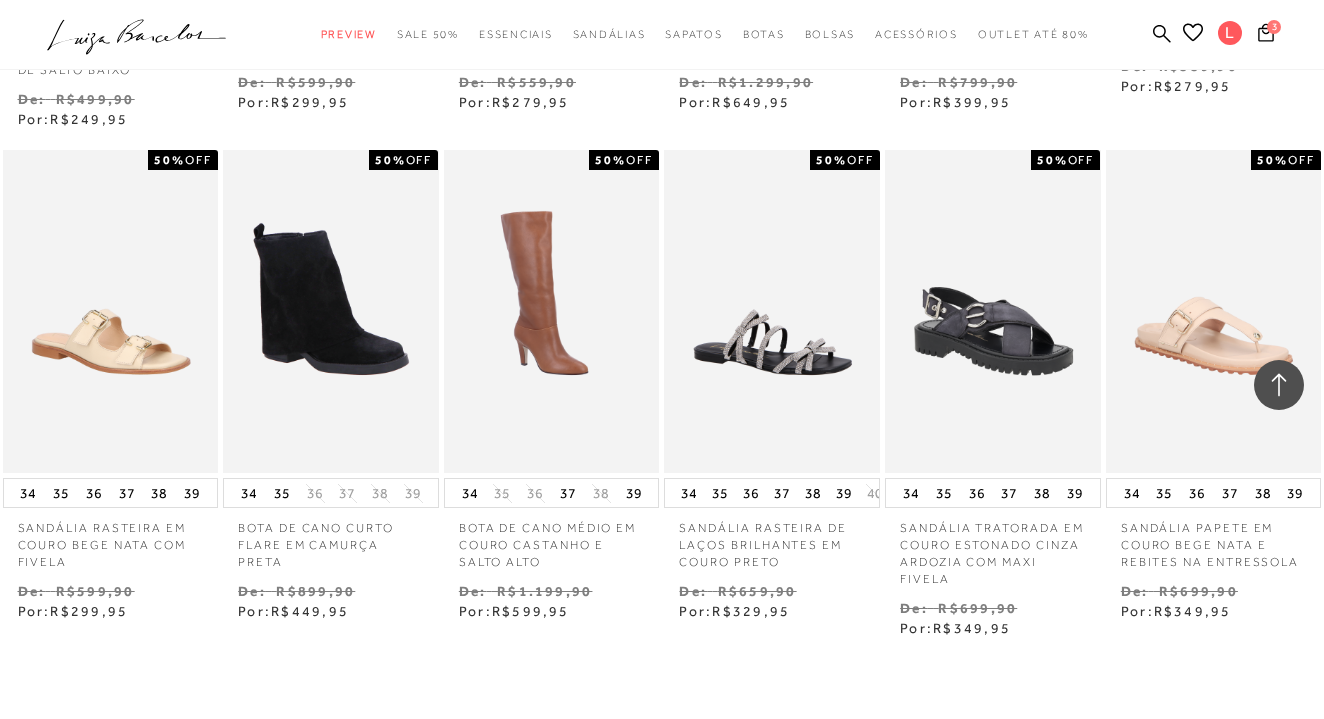 scroll, scrollTop: 8719, scrollLeft: 0, axis: vertical 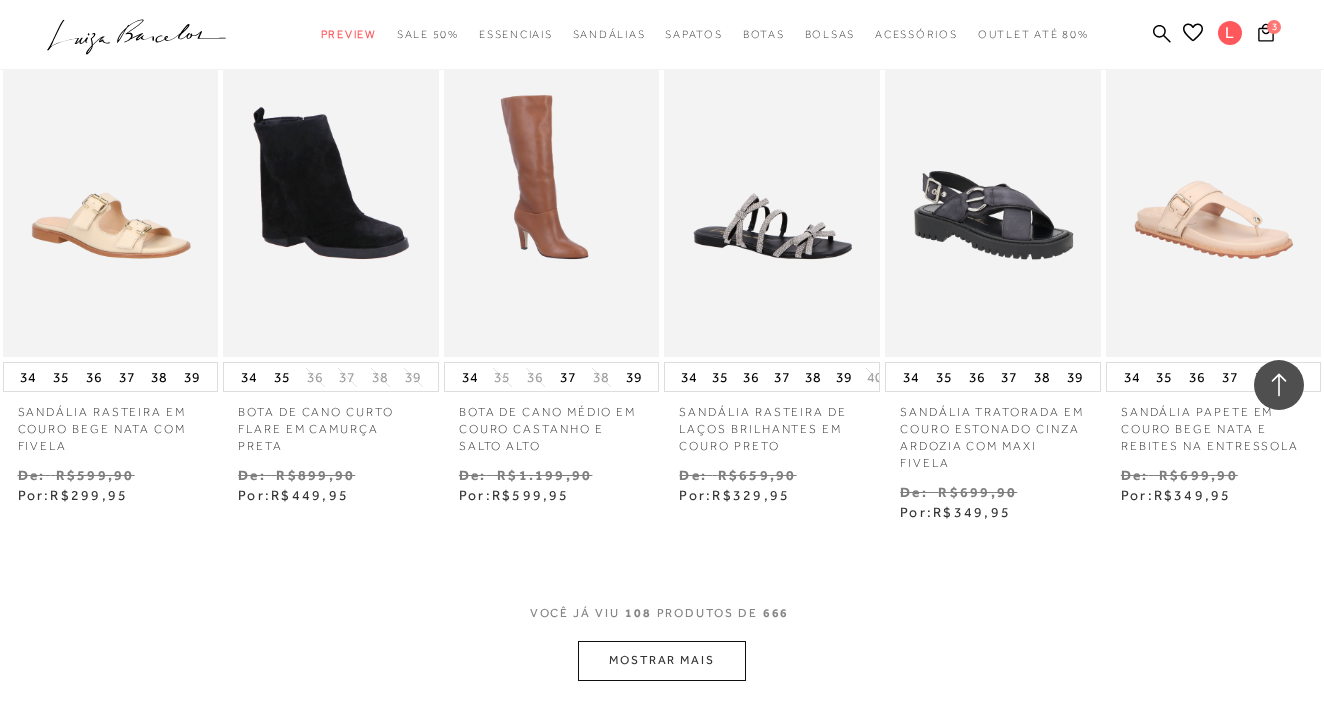 click on "MOSTRAR MAIS" at bounding box center (662, 660) 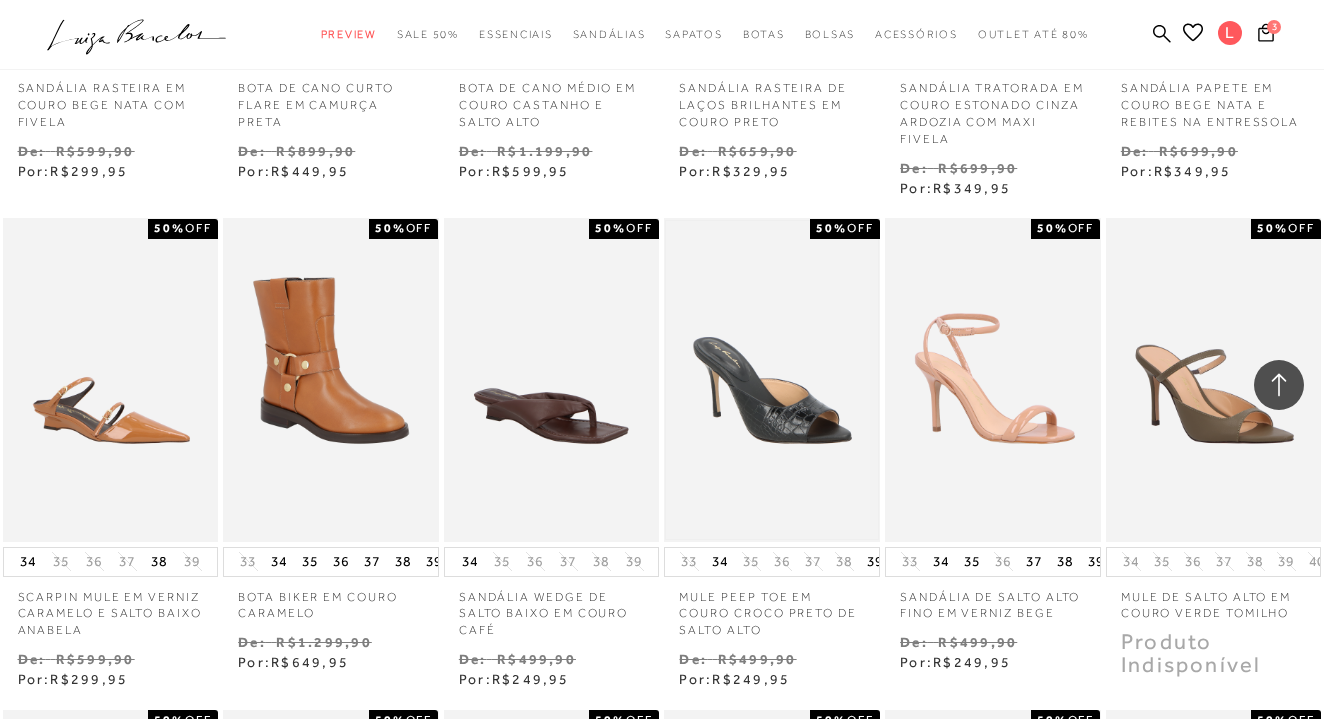 scroll, scrollTop: 9062, scrollLeft: 0, axis: vertical 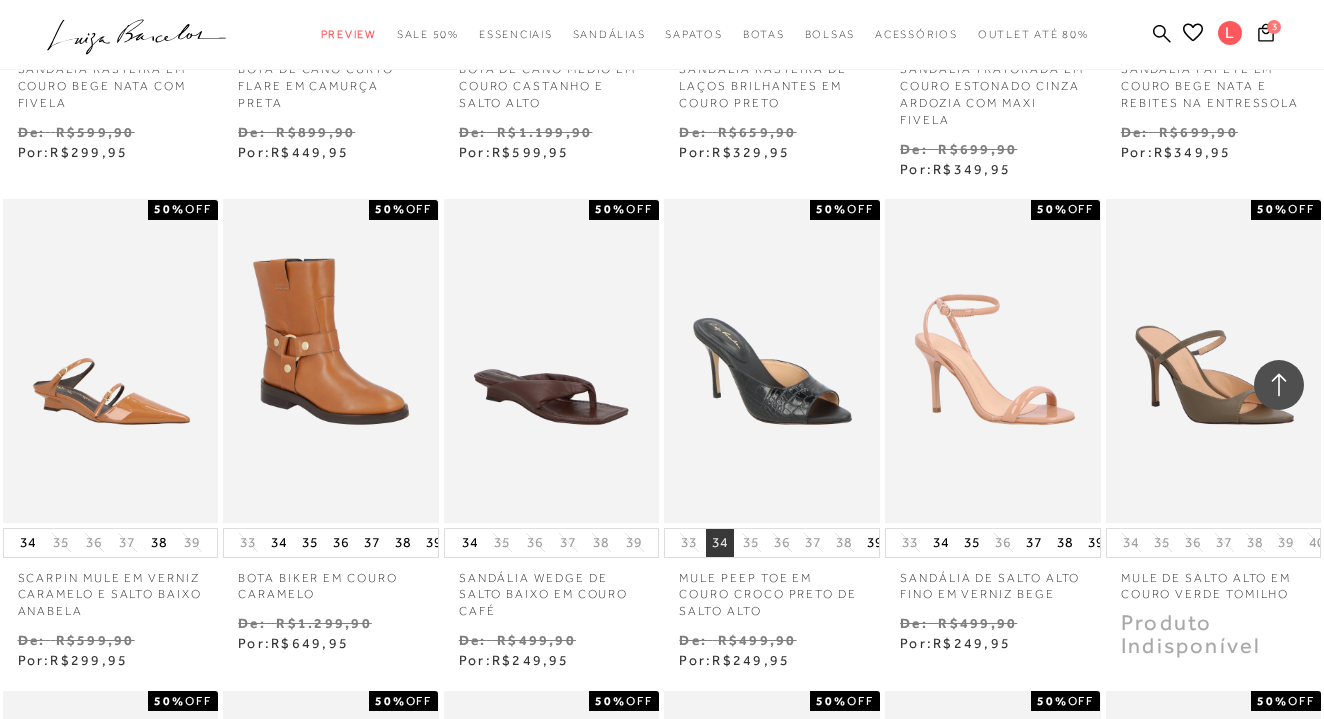 click on "34" at bounding box center [720, 543] 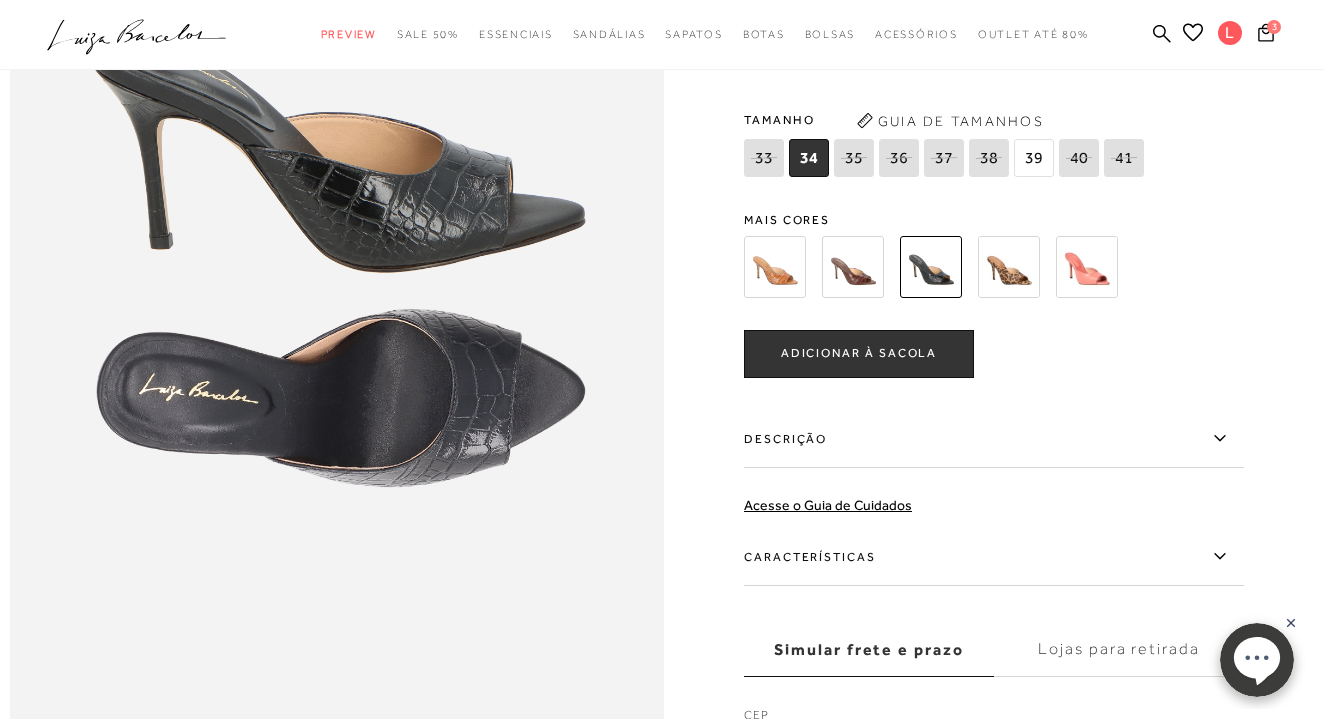 scroll, scrollTop: 1200, scrollLeft: 0, axis: vertical 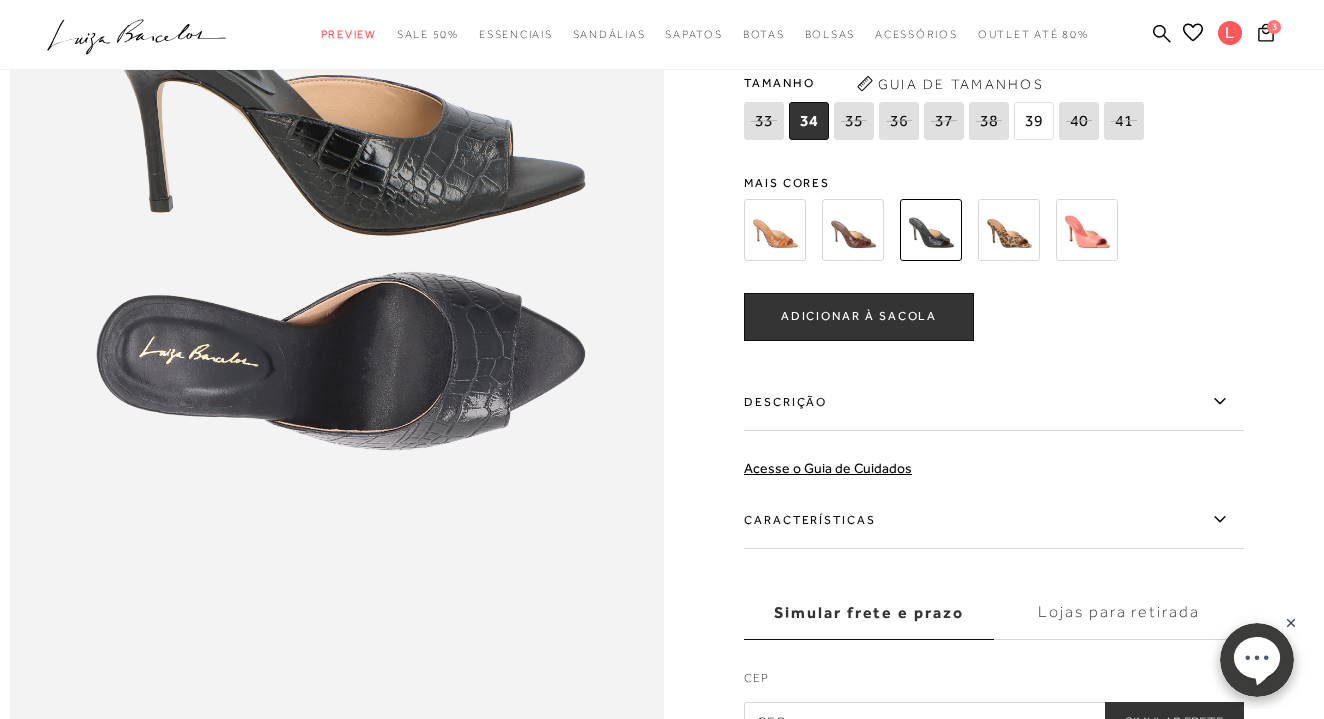 click 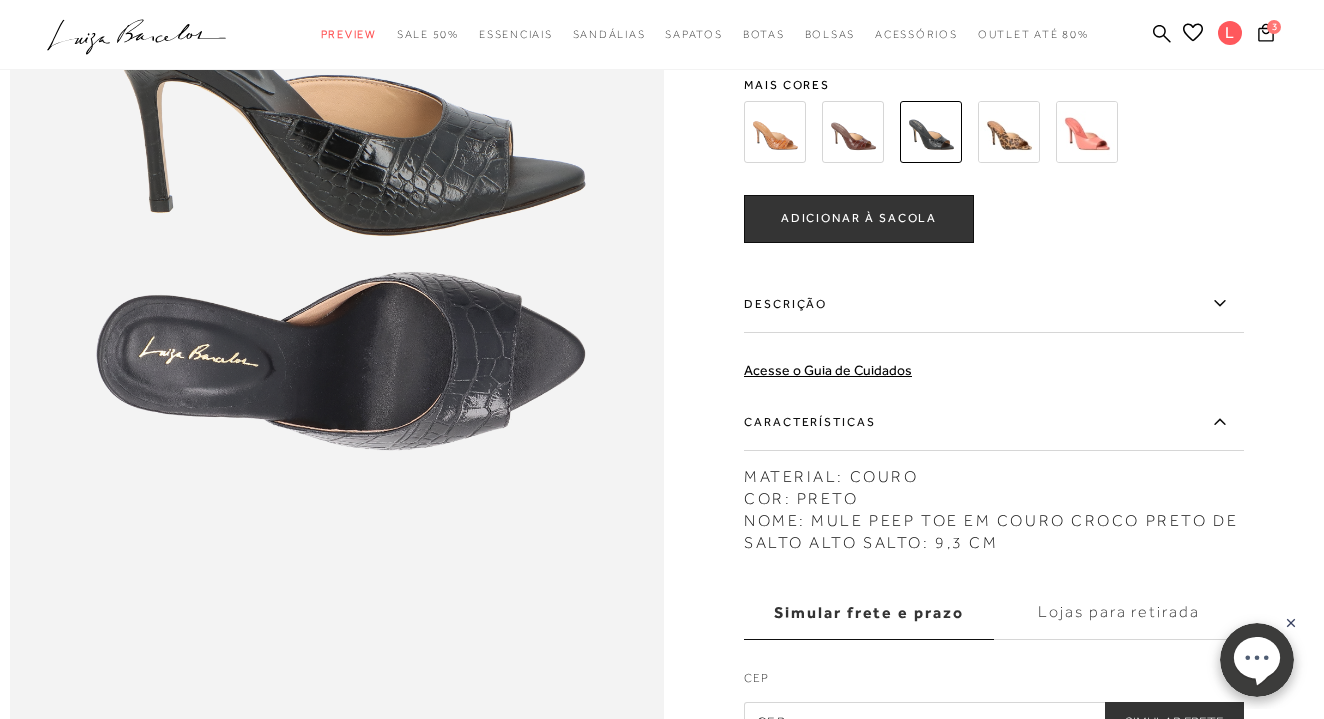 click 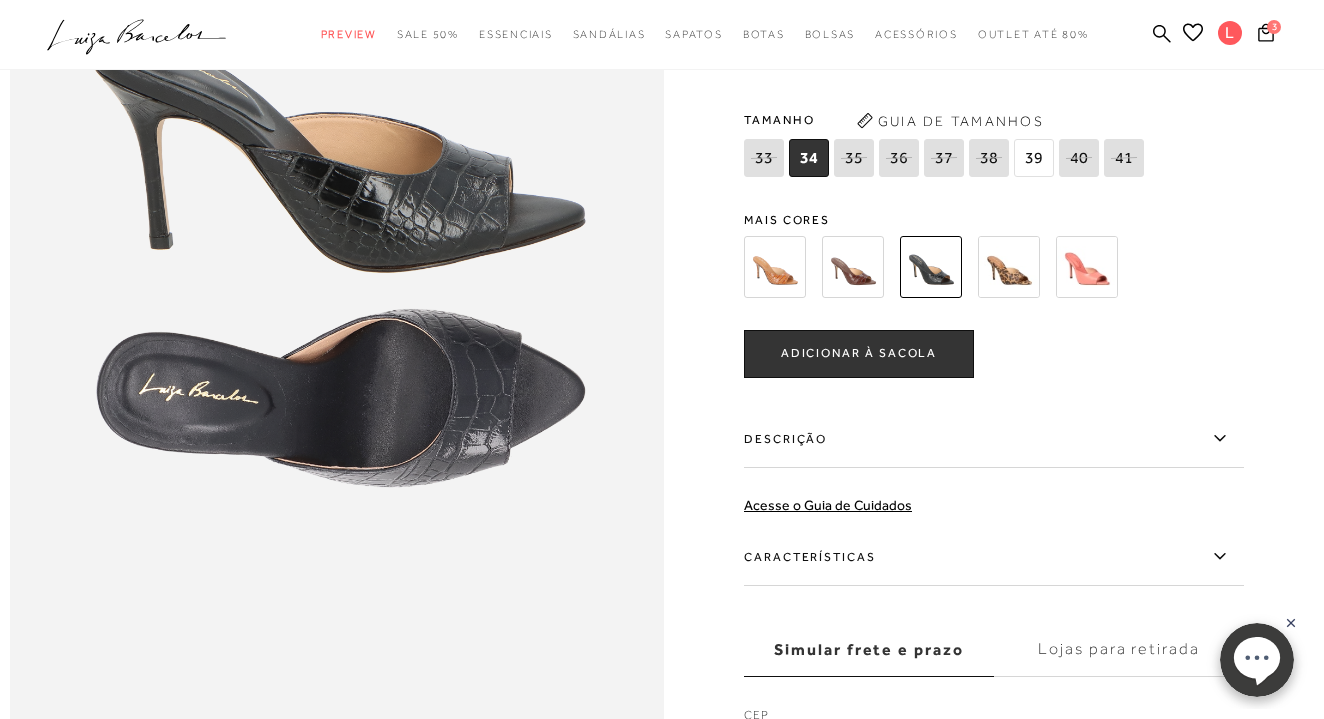 scroll, scrollTop: 1167, scrollLeft: 0, axis: vertical 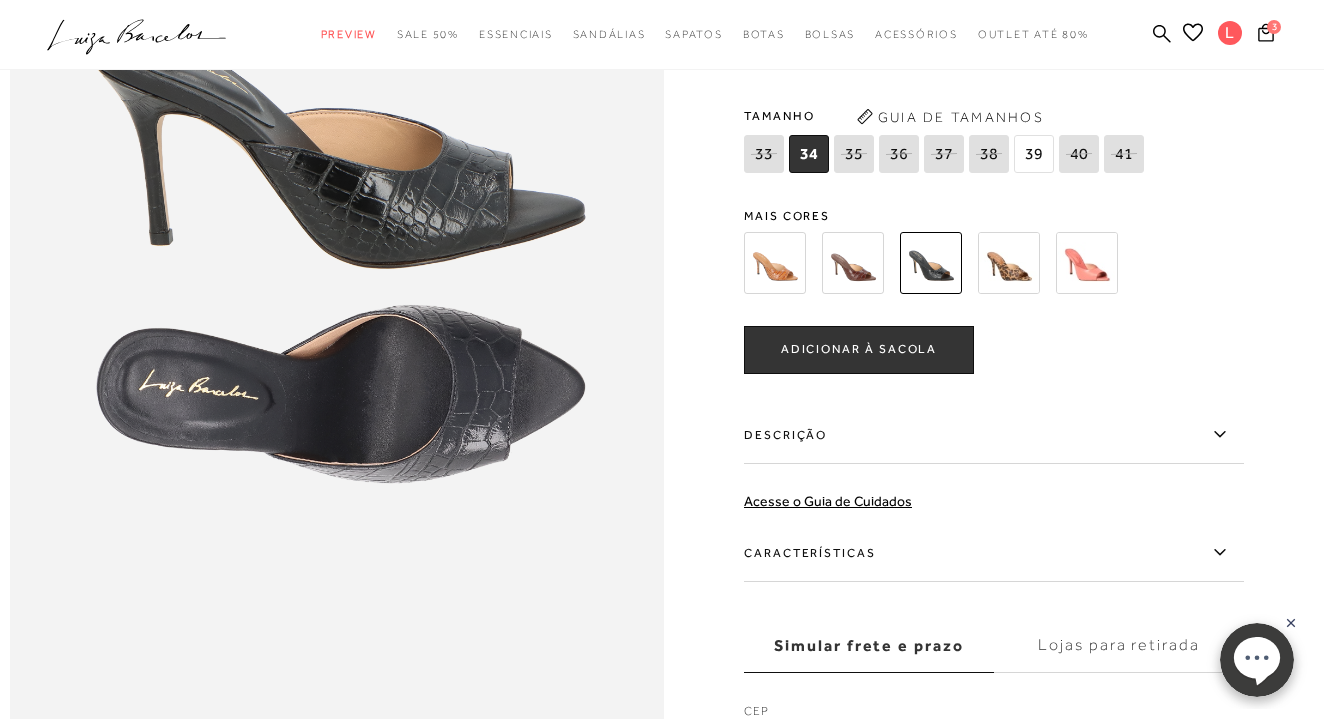 click at bounding box center (1087, 263) 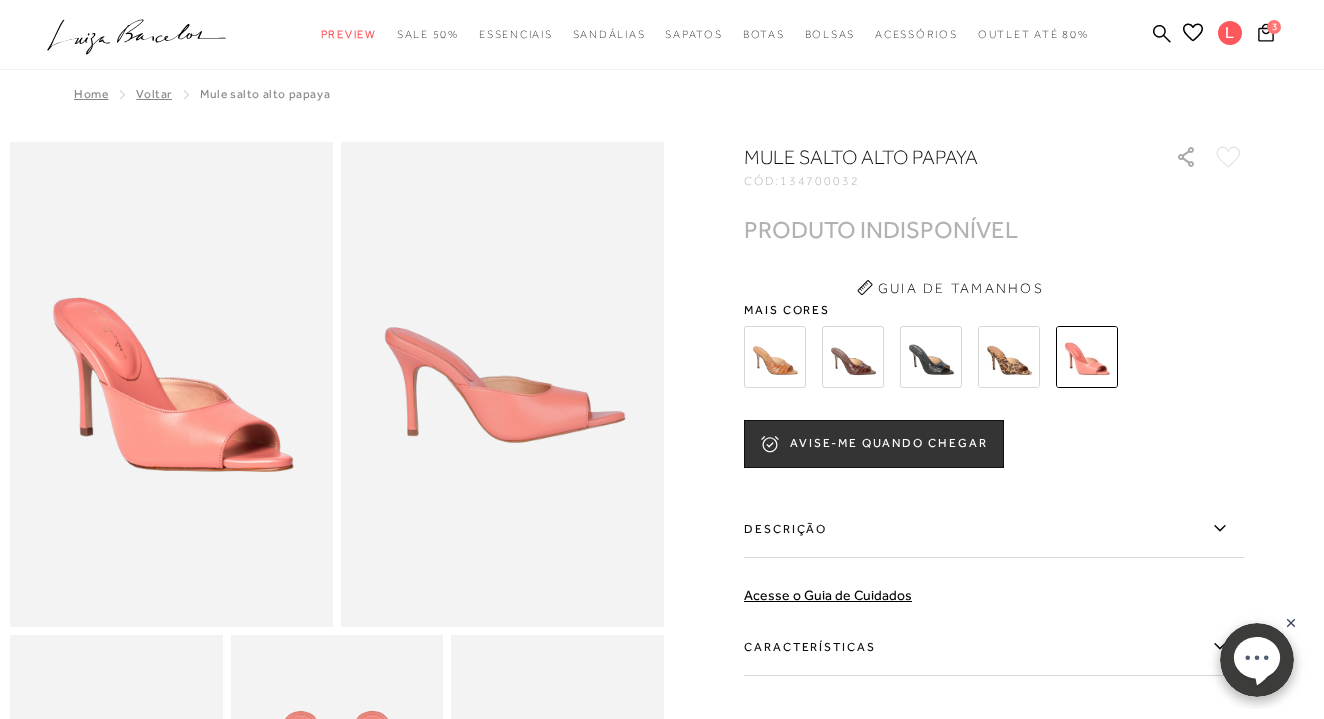 scroll, scrollTop: 0, scrollLeft: 0, axis: both 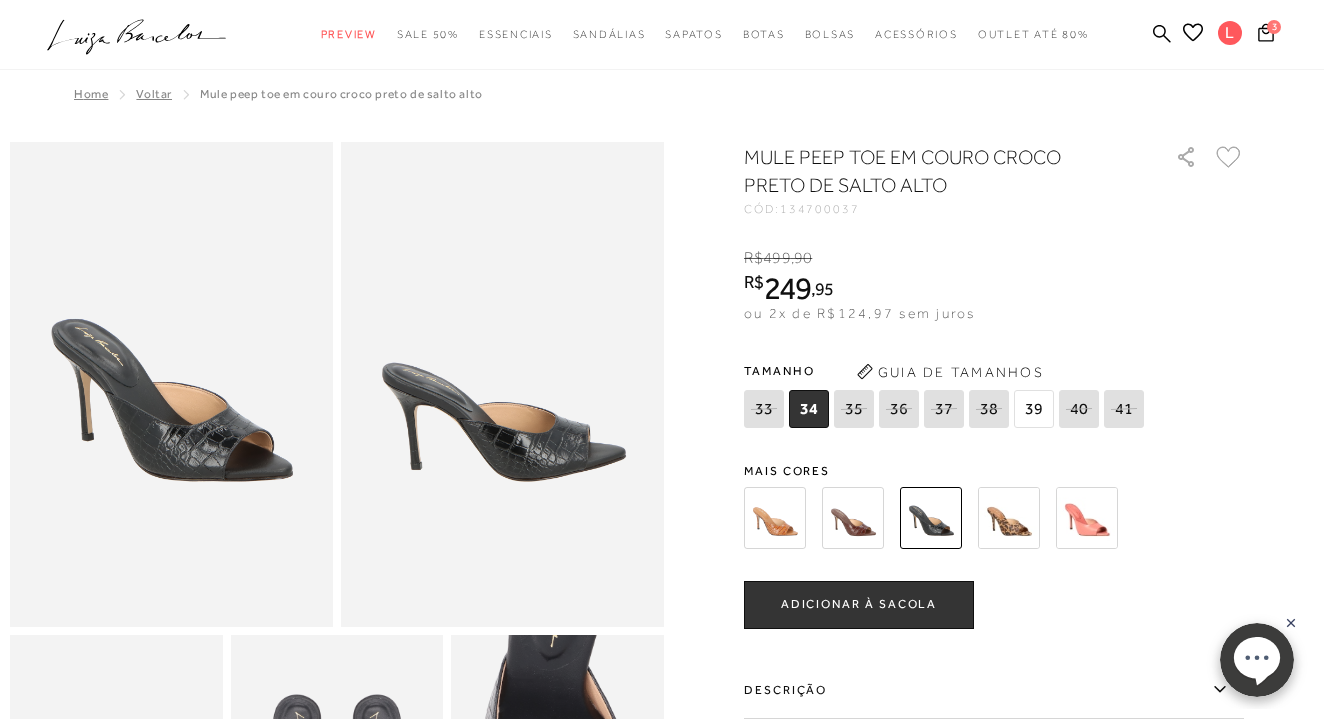 click on "34" at bounding box center (809, 409) 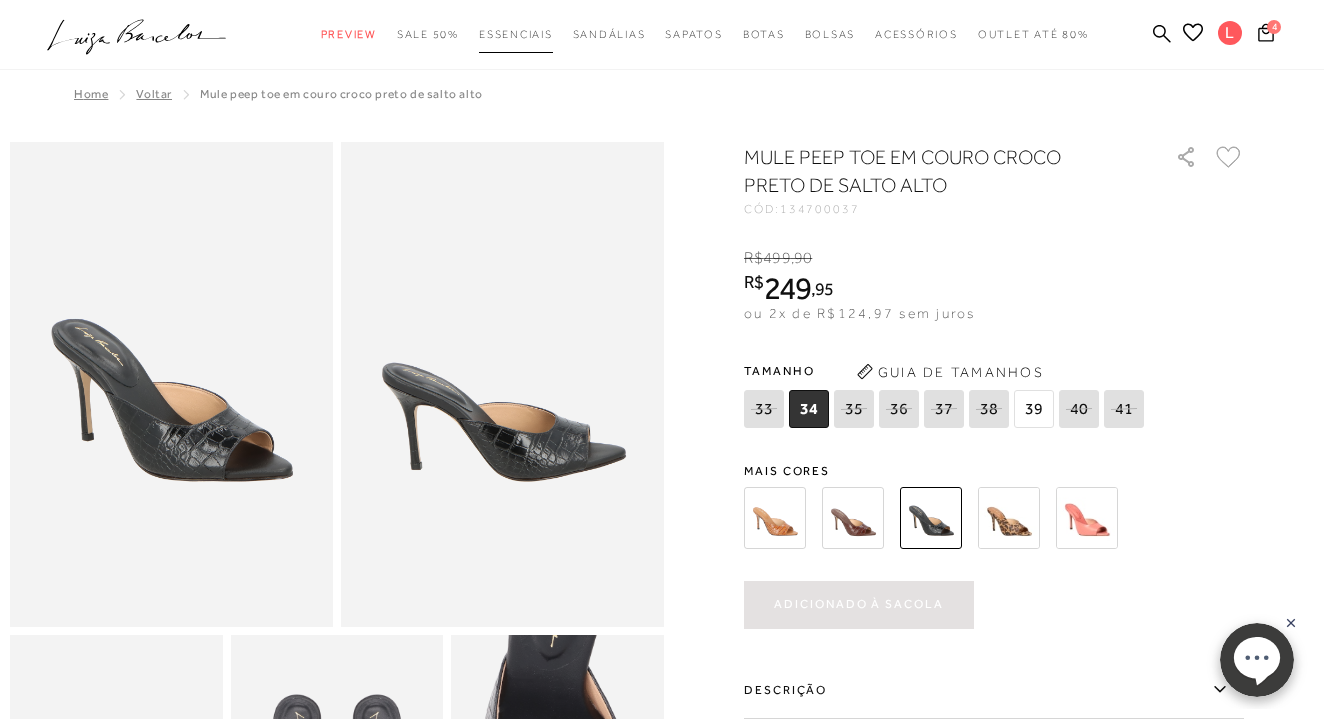 scroll, scrollTop: 0, scrollLeft: 0, axis: both 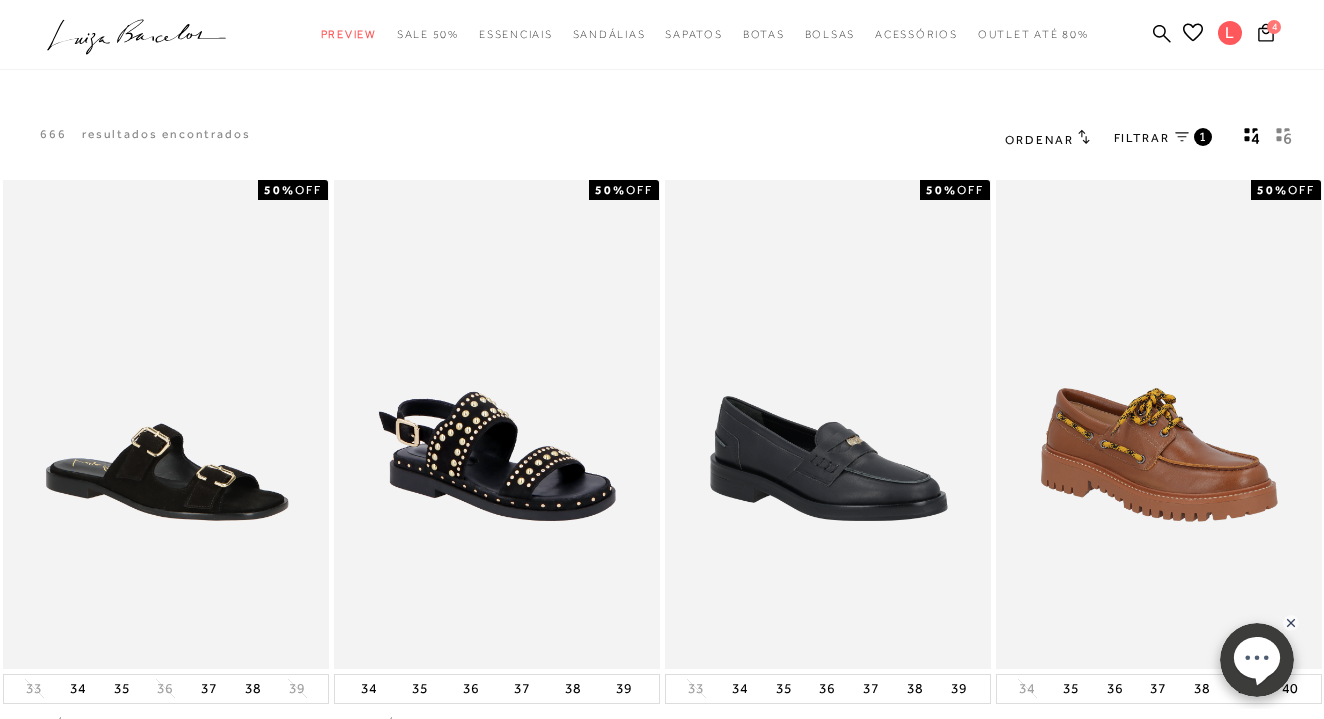 click at bounding box center [1284, 140] 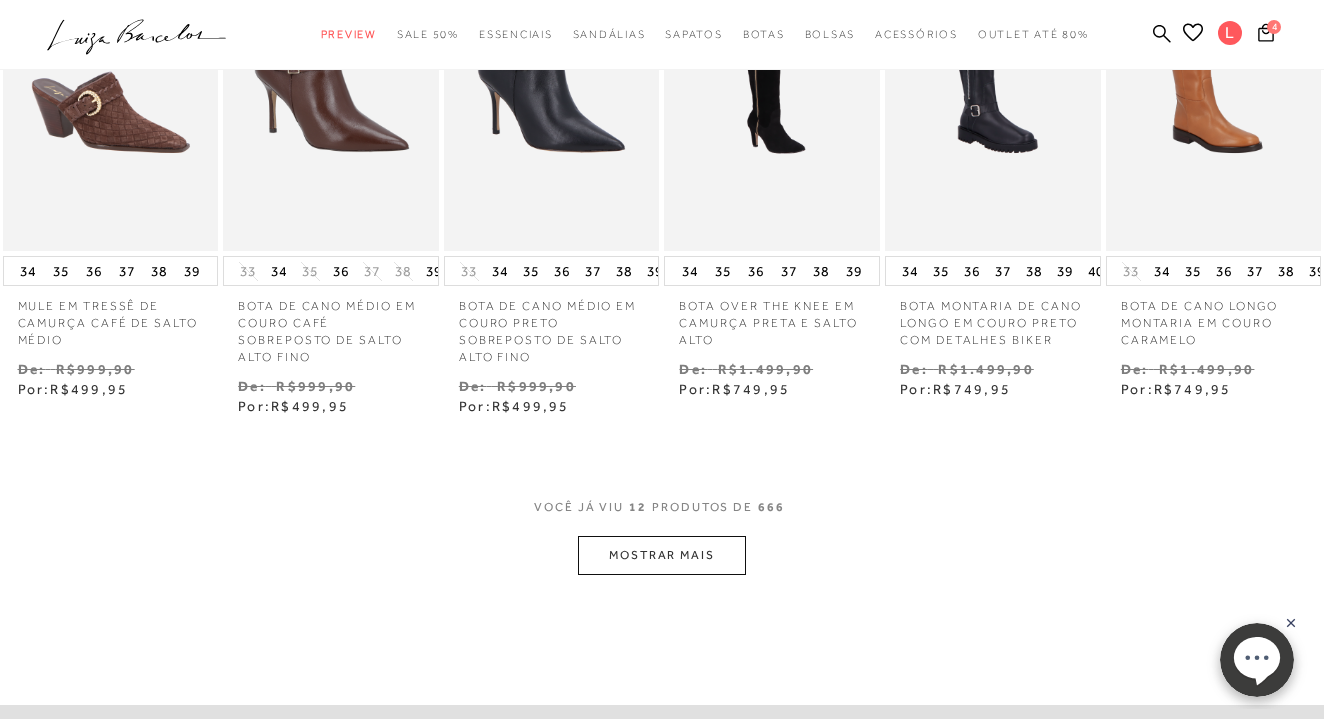 scroll, scrollTop: 751, scrollLeft: 0, axis: vertical 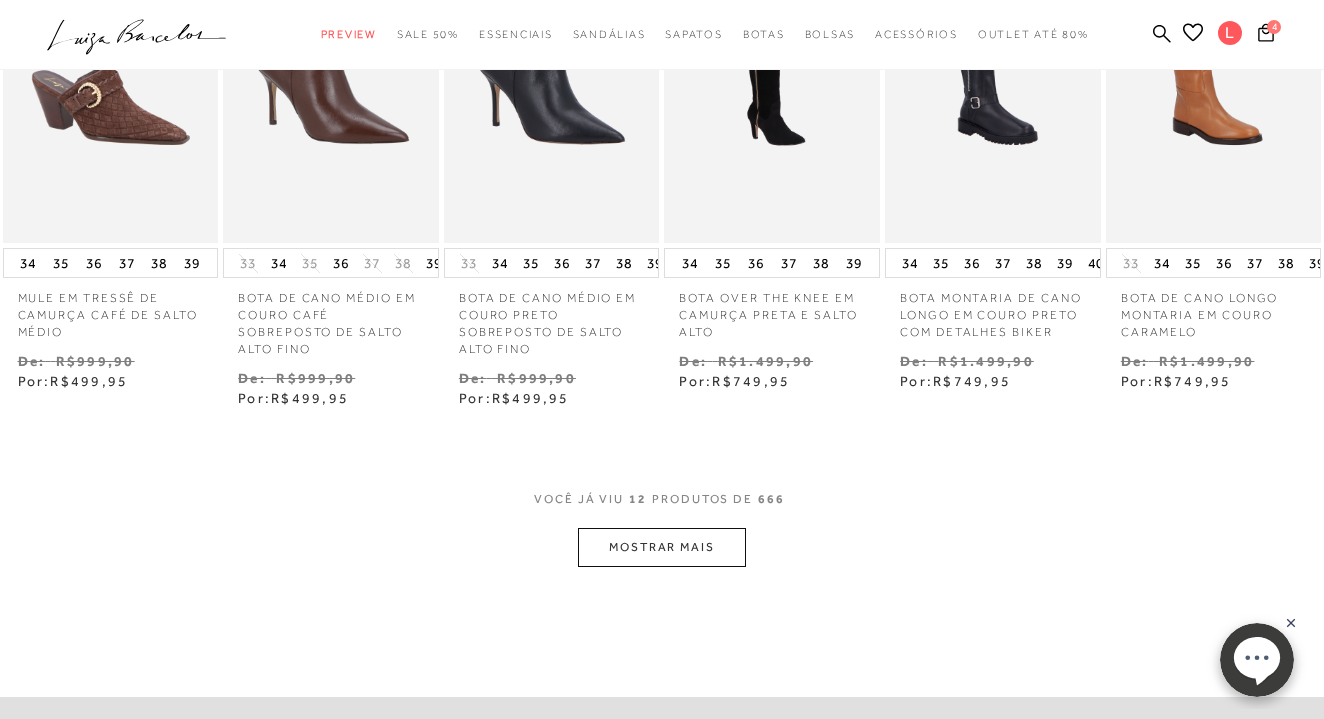 click on "MOSTRAR MAIS" at bounding box center [662, 547] 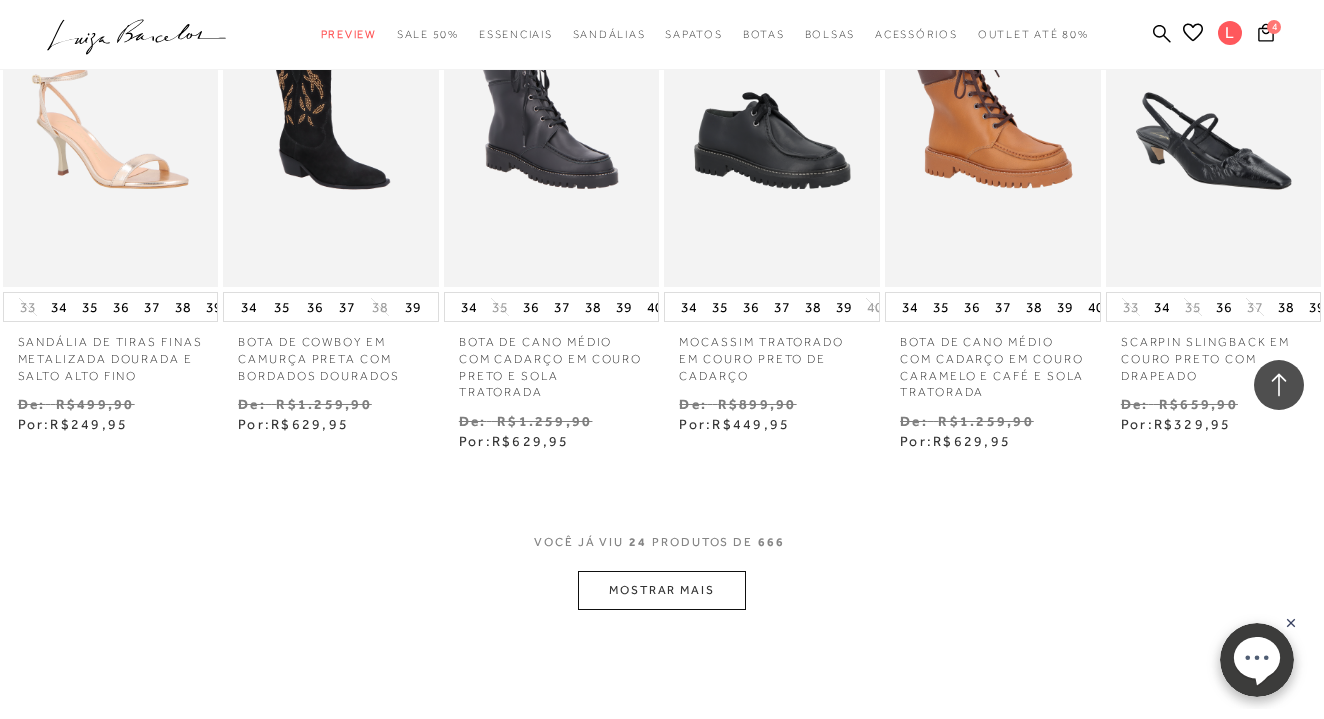scroll, scrollTop: 1764, scrollLeft: 0, axis: vertical 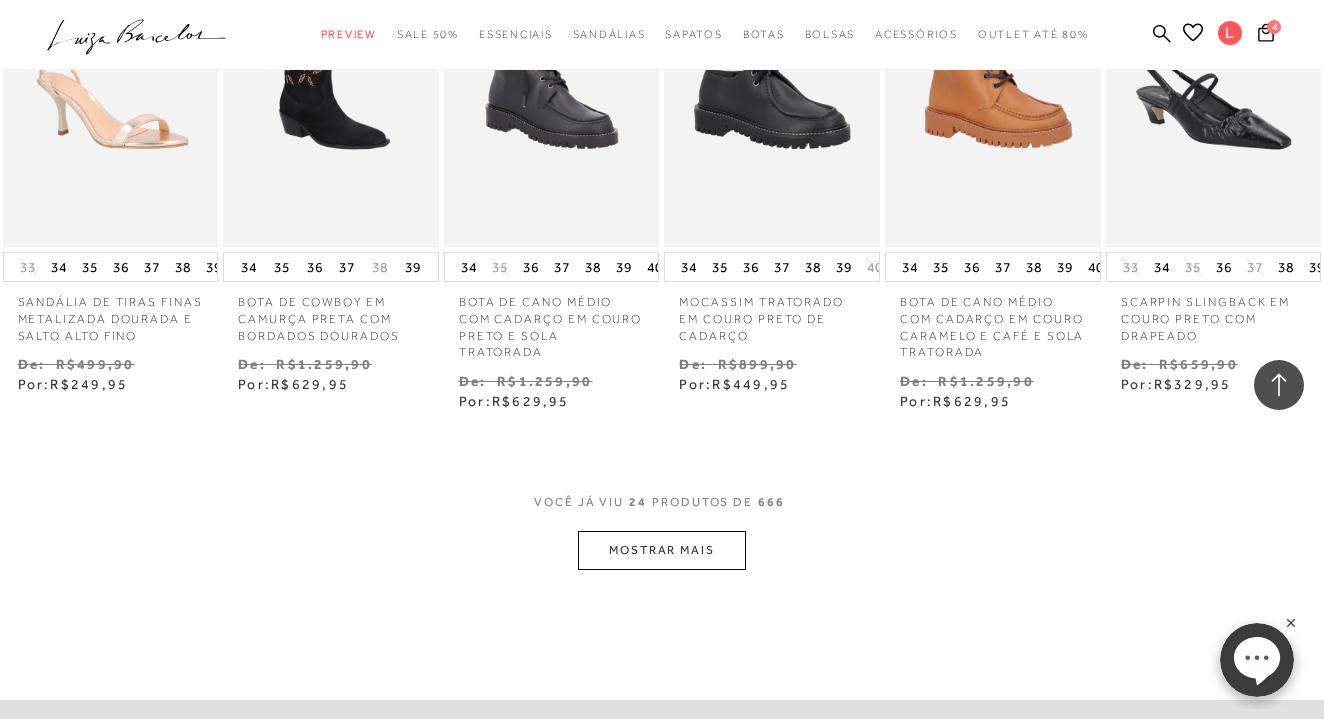 click on "MOSTRAR MAIS" at bounding box center (662, 550) 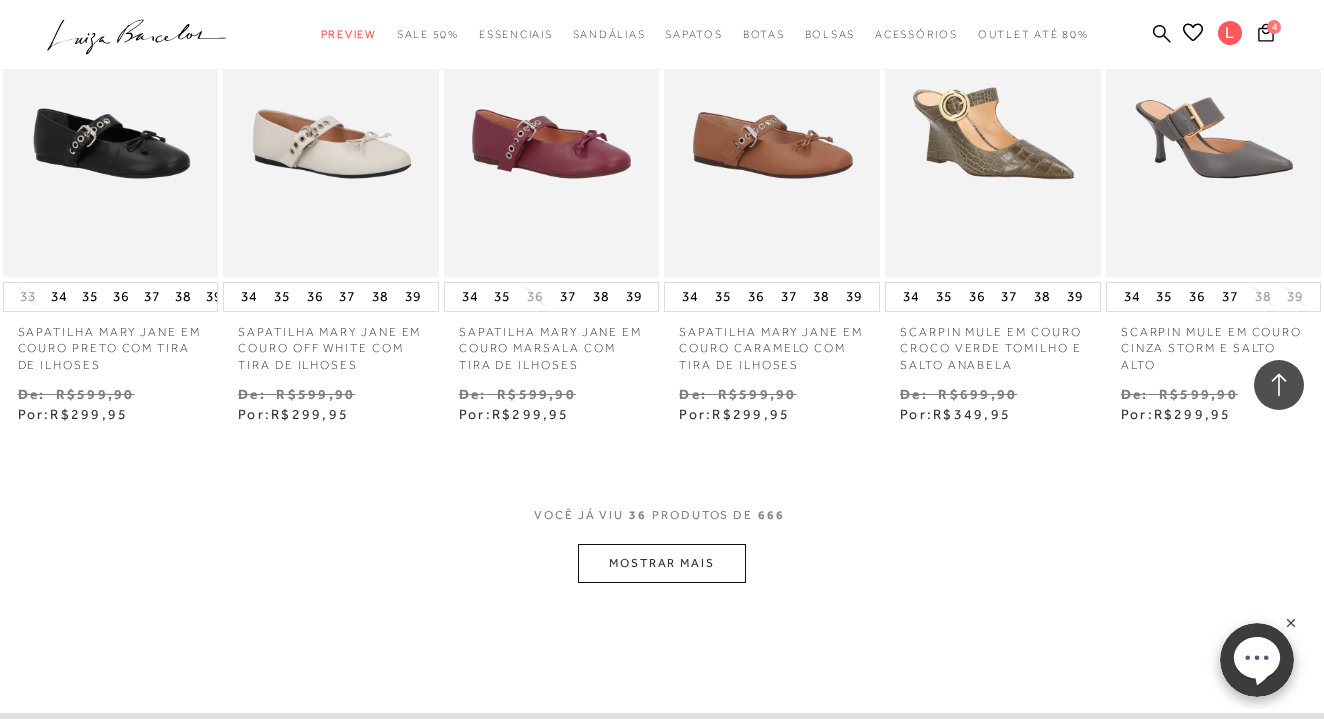 scroll, scrollTop: 2844, scrollLeft: 0, axis: vertical 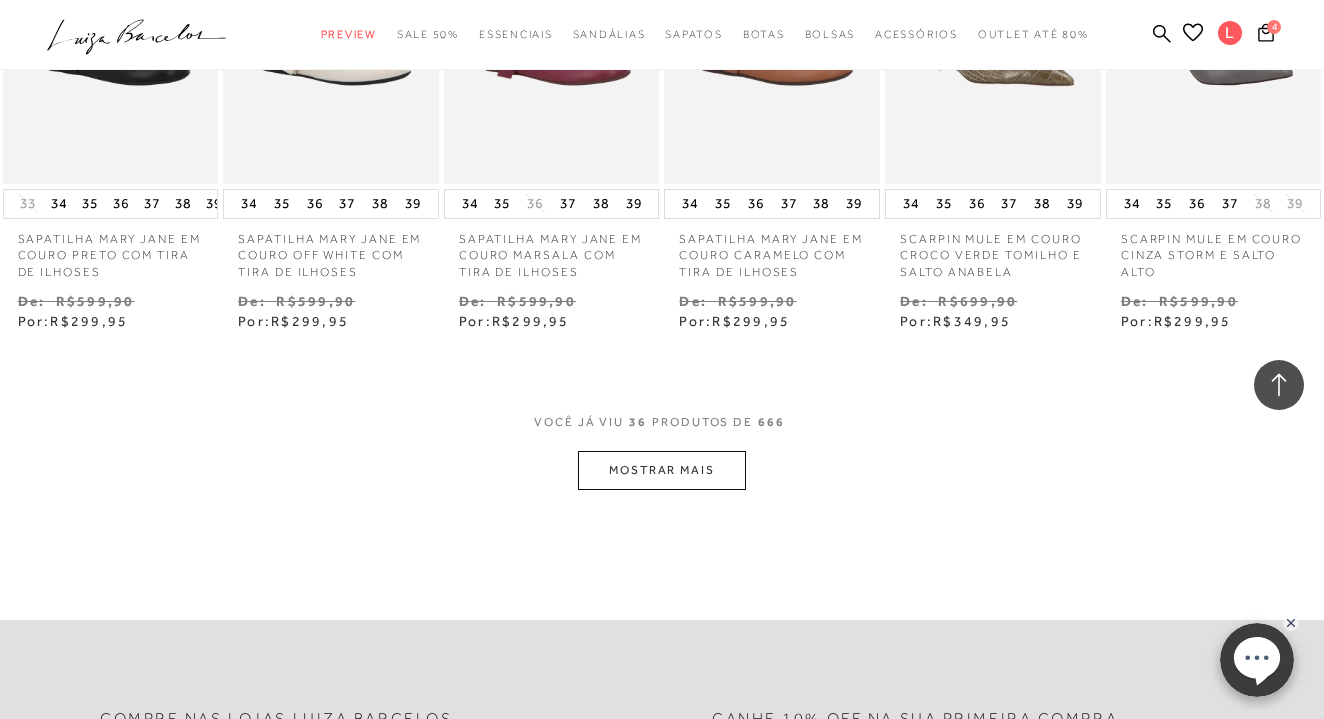 click on "MOSTRAR MAIS" at bounding box center (662, 470) 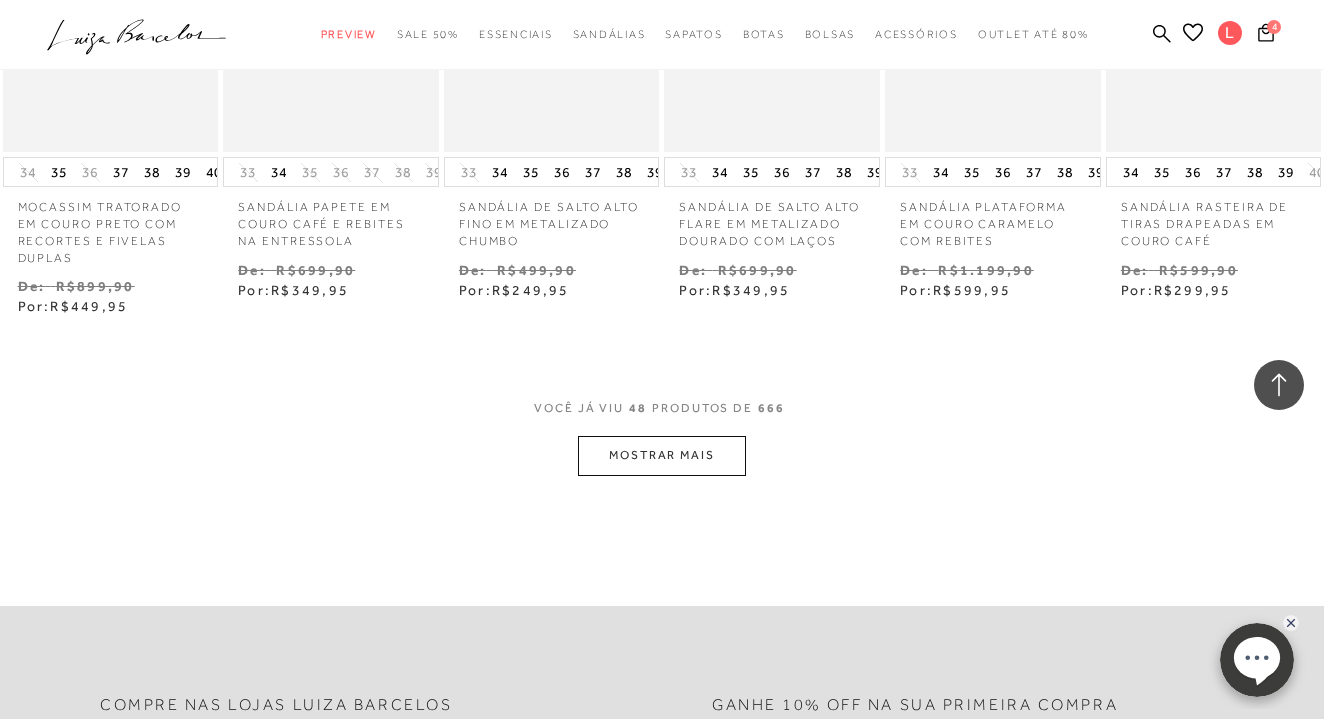 scroll, scrollTop: 3918, scrollLeft: 0, axis: vertical 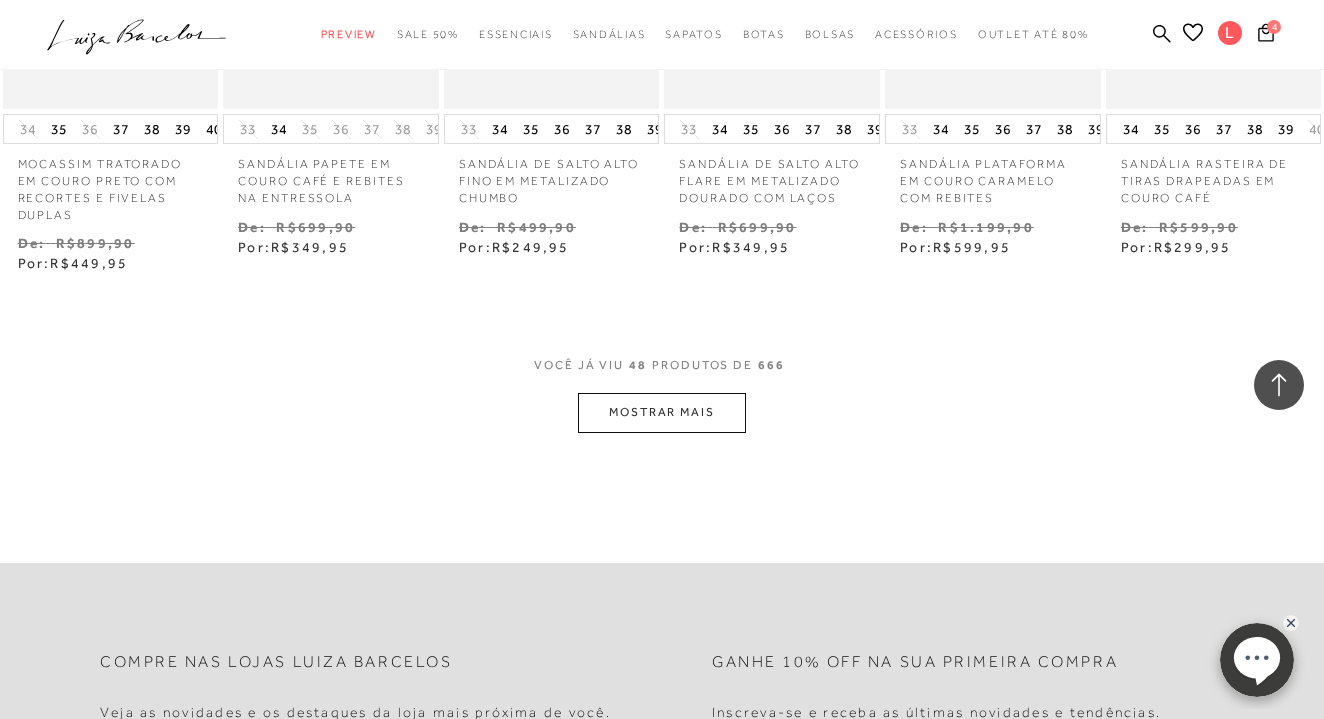 click on "MOSTRAR MAIS" at bounding box center (662, 412) 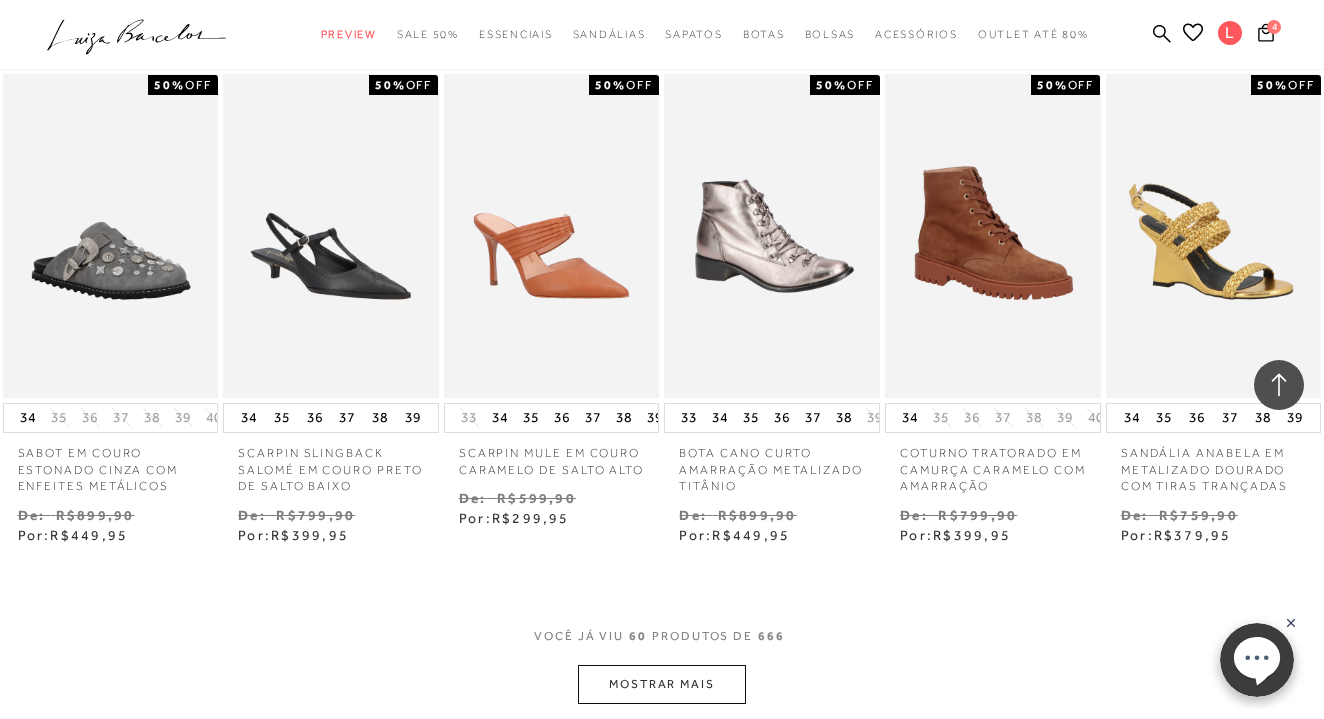 scroll, scrollTop: 4764, scrollLeft: 0, axis: vertical 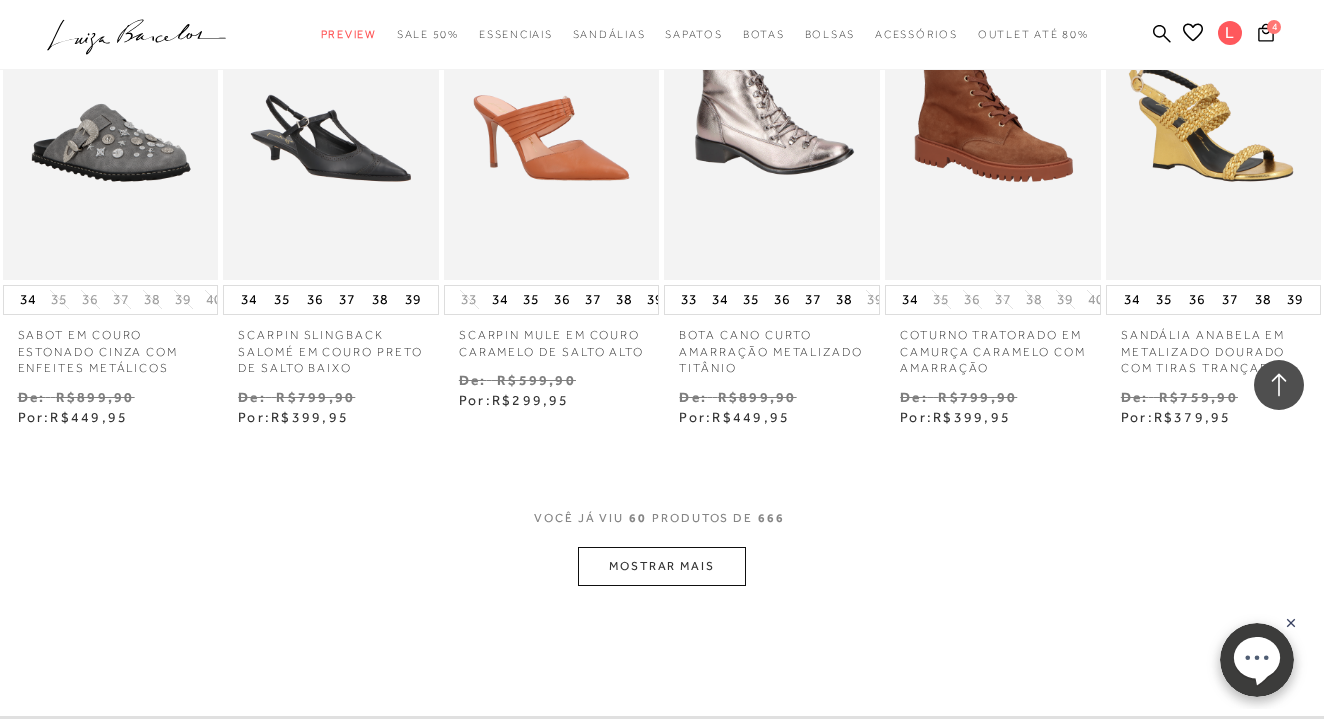 click on "MOSTRAR MAIS" at bounding box center [662, 566] 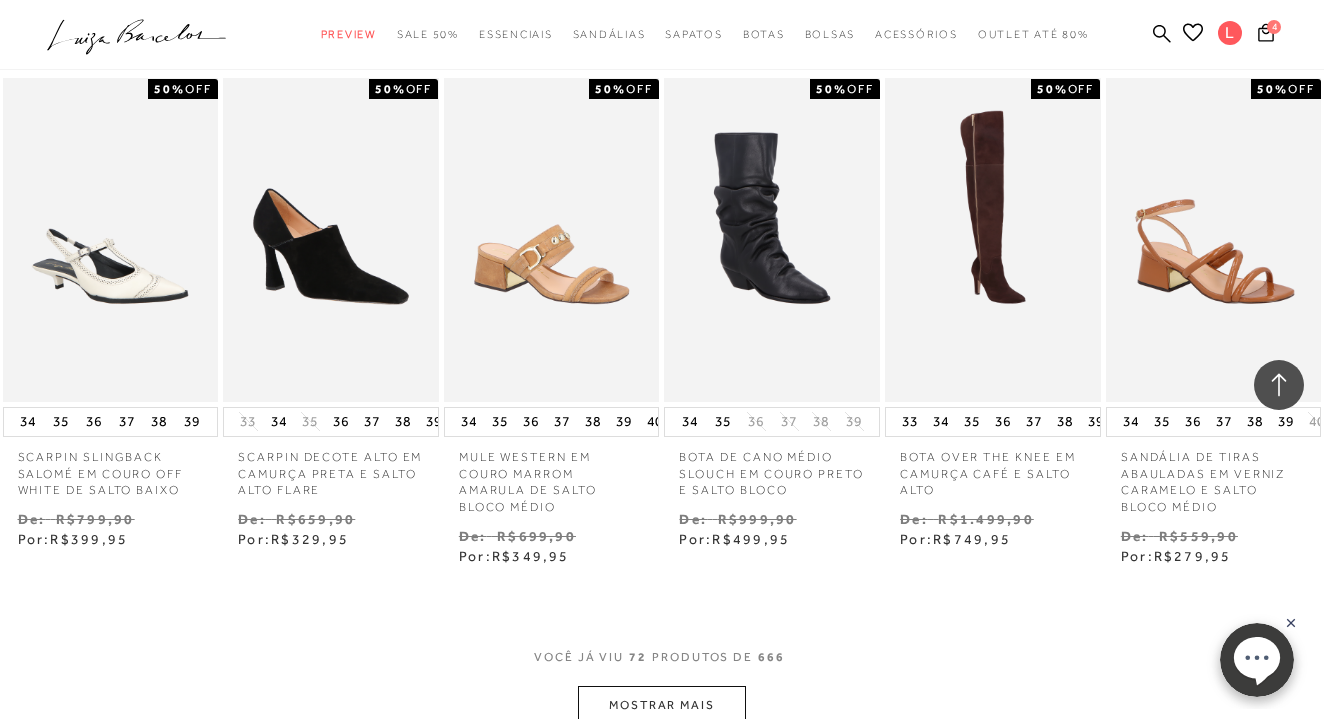 scroll, scrollTop: 5718, scrollLeft: 0, axis: vertical 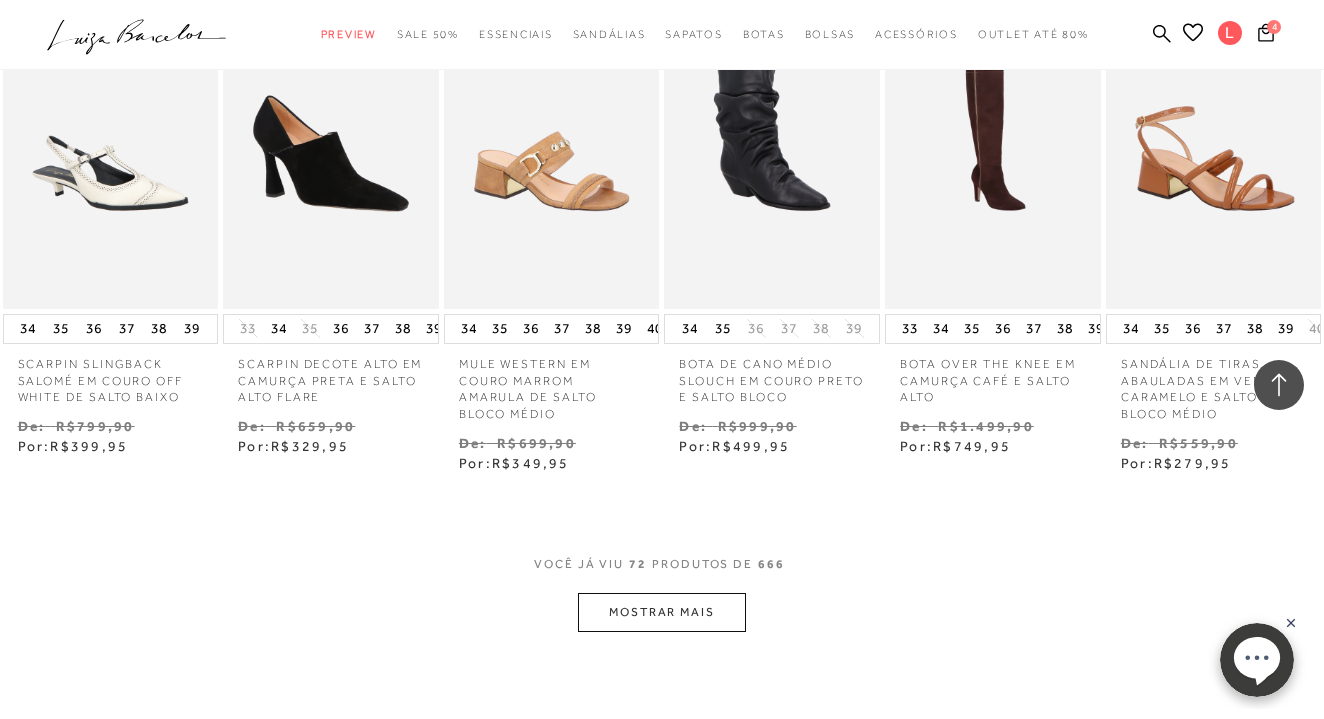 click on "MOSTRAR MAIS" at bounding box center [662, 612] 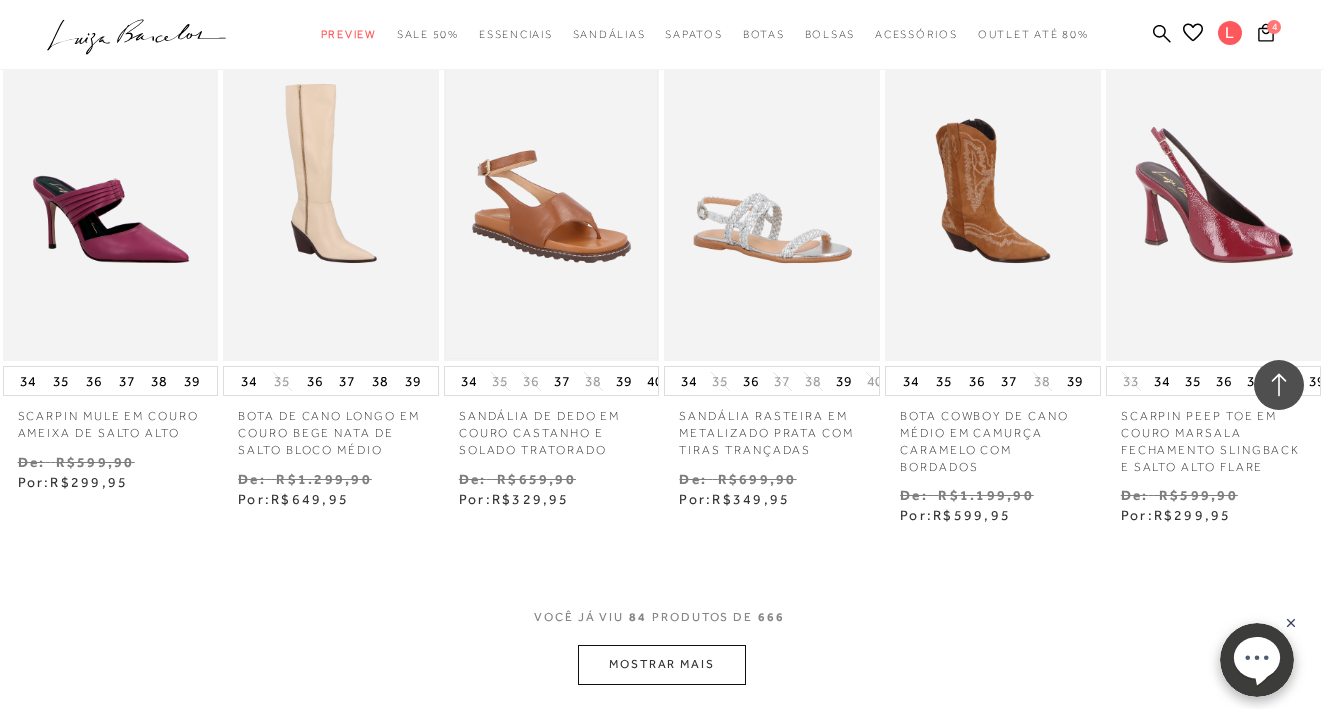 scroll, scrollTop: 6787, scrollLeft: 0, axis: vertical 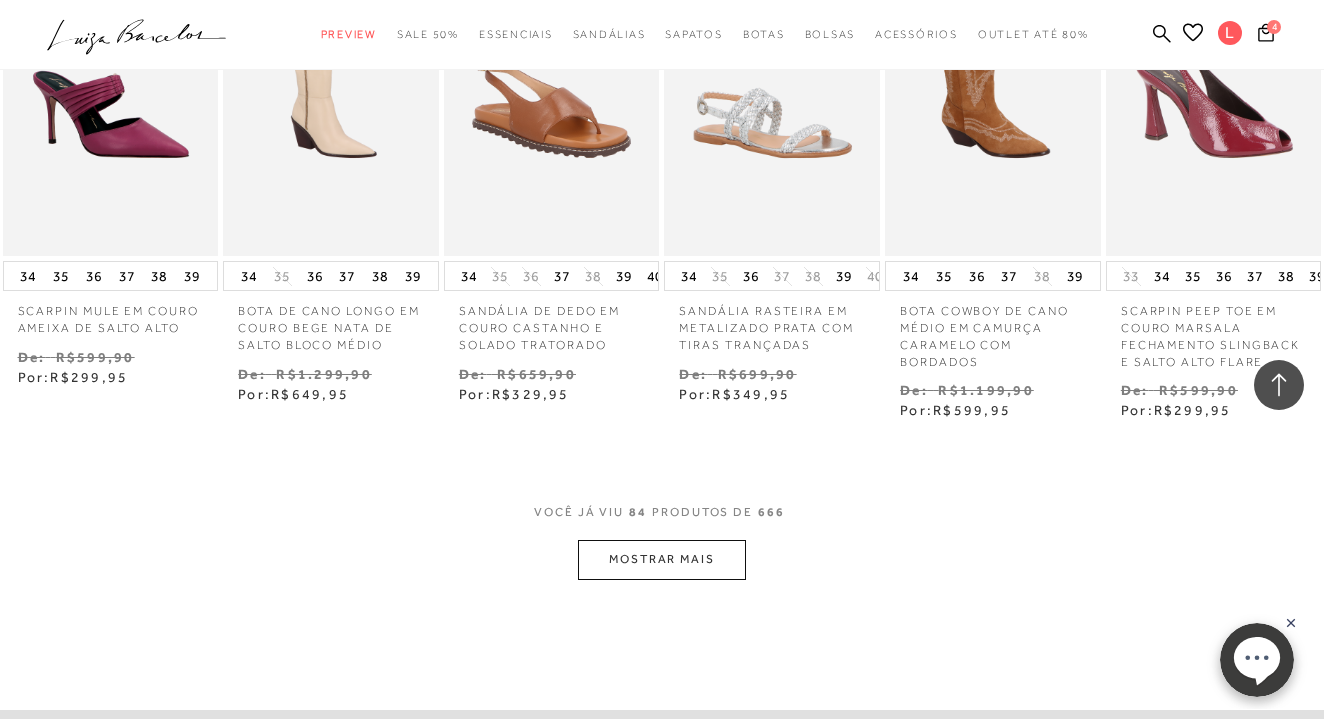click on "MOSTRAR MAIS" at bounding box center (662, 559) 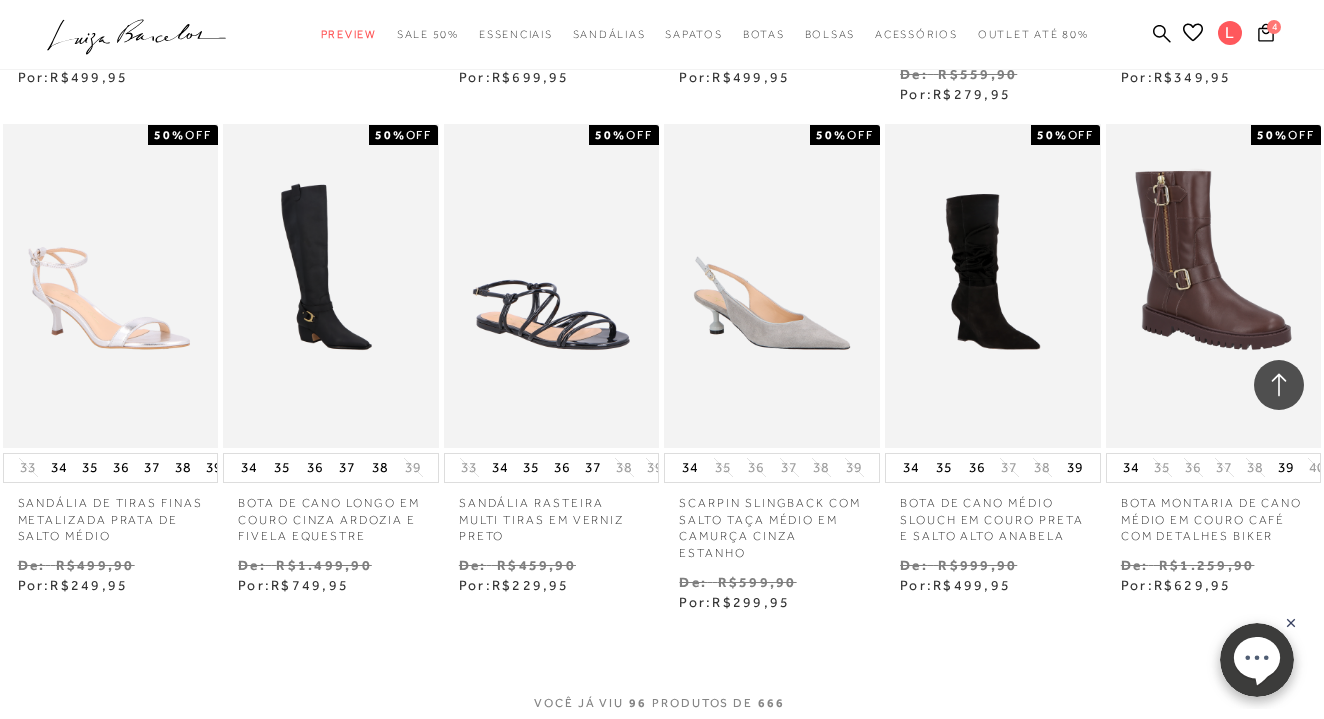 scroll, scrollTop: 7860, scrollLeft: 0, axis: vertical 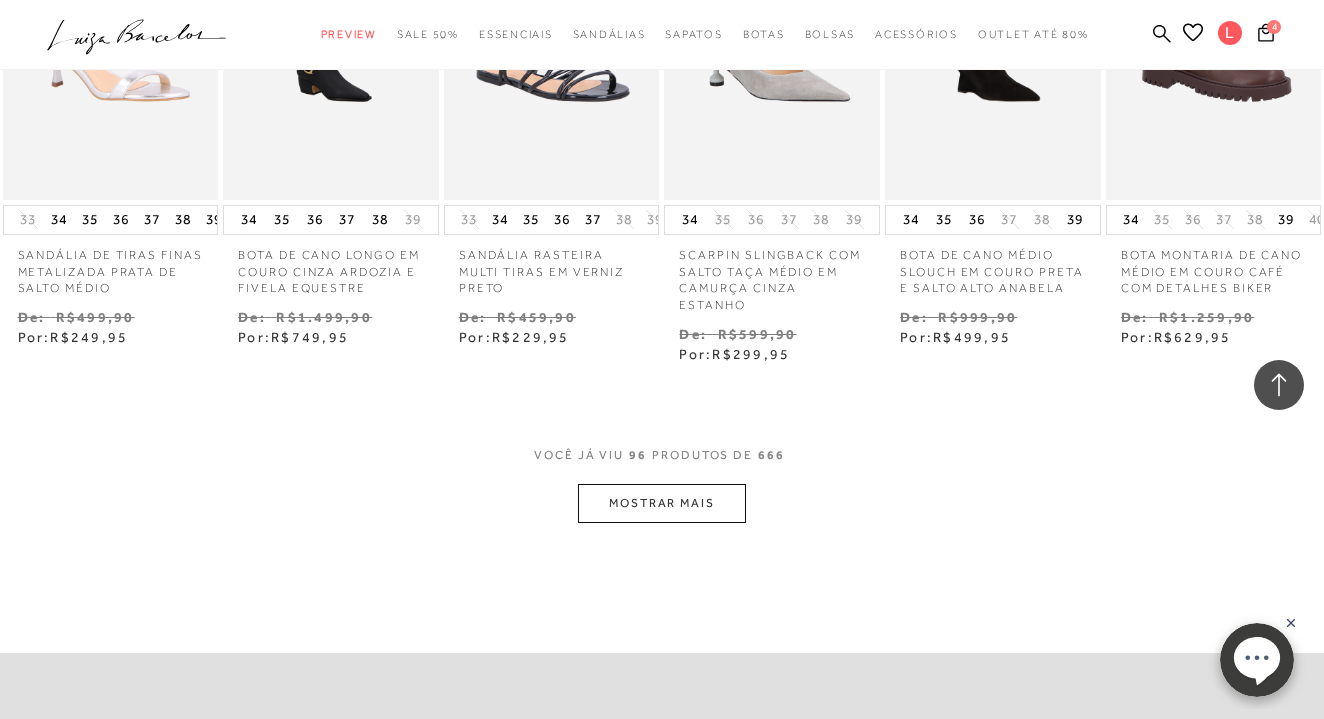 click on "MOSTRAR MAIS" at bounding box center [662, 503] 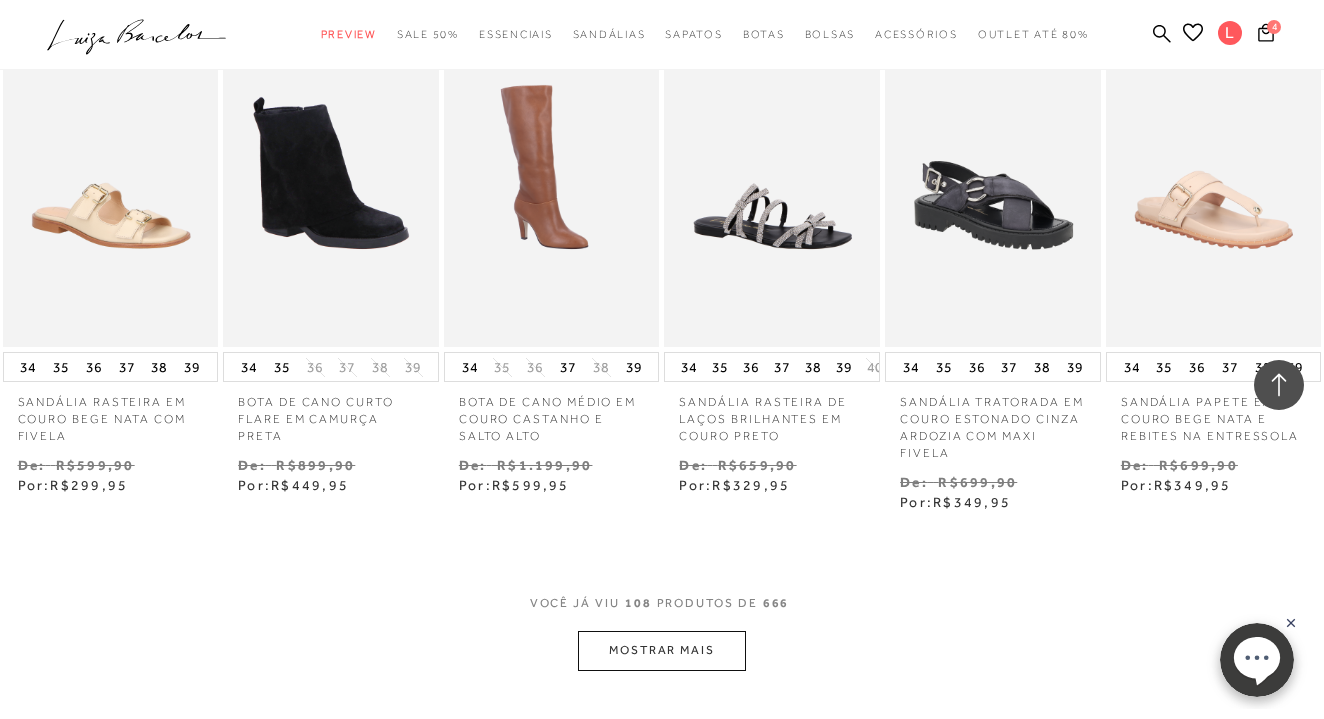 scroll, scrollTop: 8731, scrollLeft: 0, axis: vertical 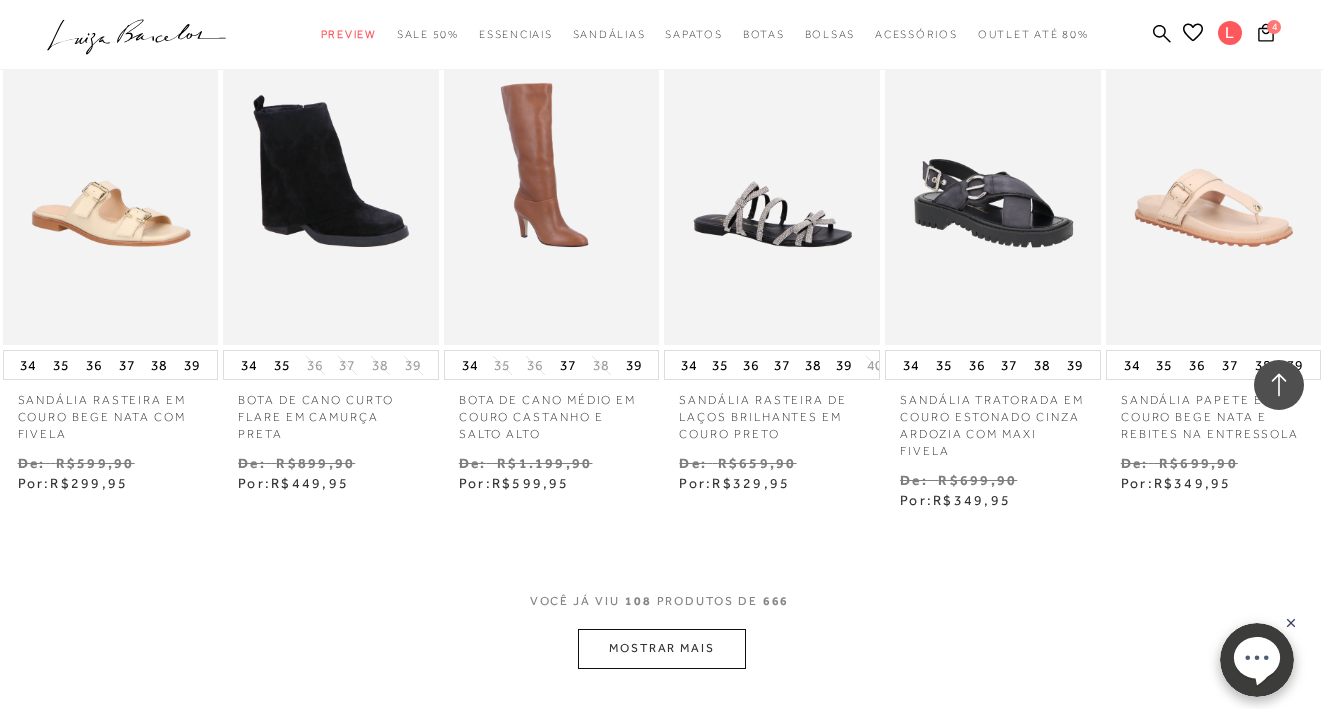 click on "MOSTRAR MAIS" at bounding box center [662, 648] 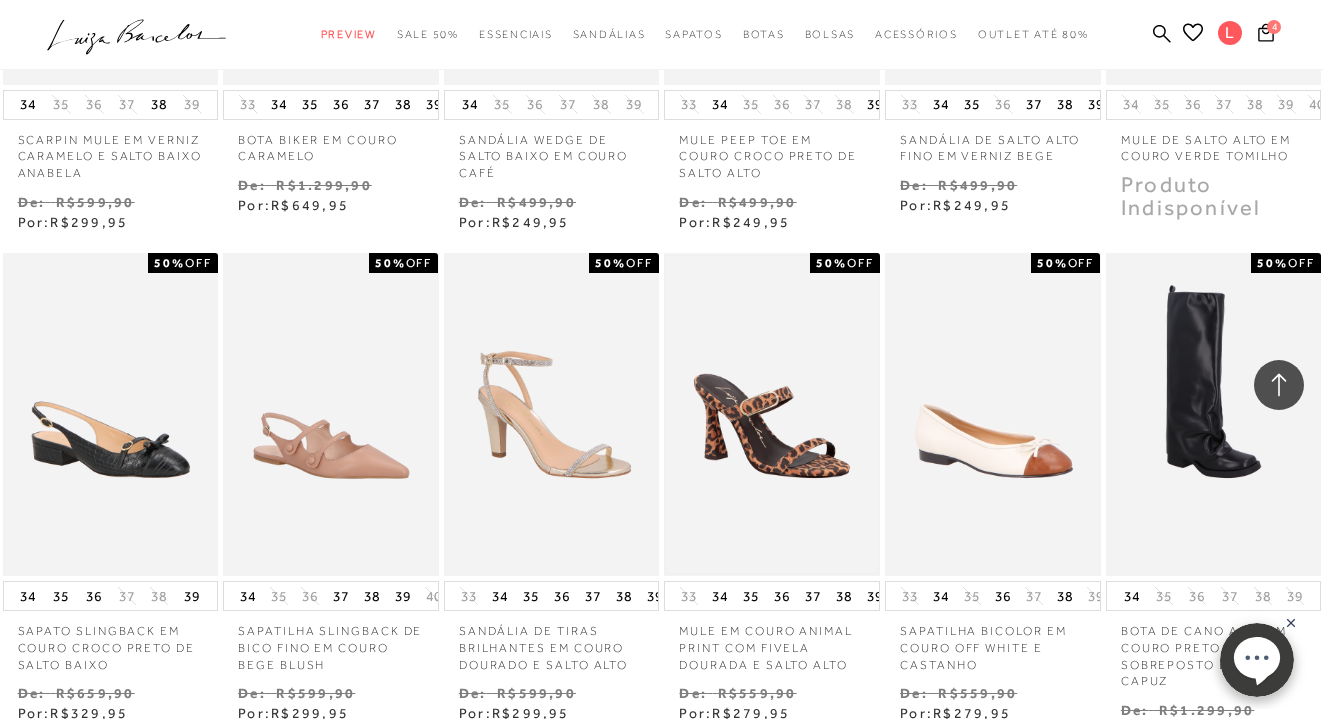scroll, scrollTop: 9548, scrollLeft: 0, axis: vertical 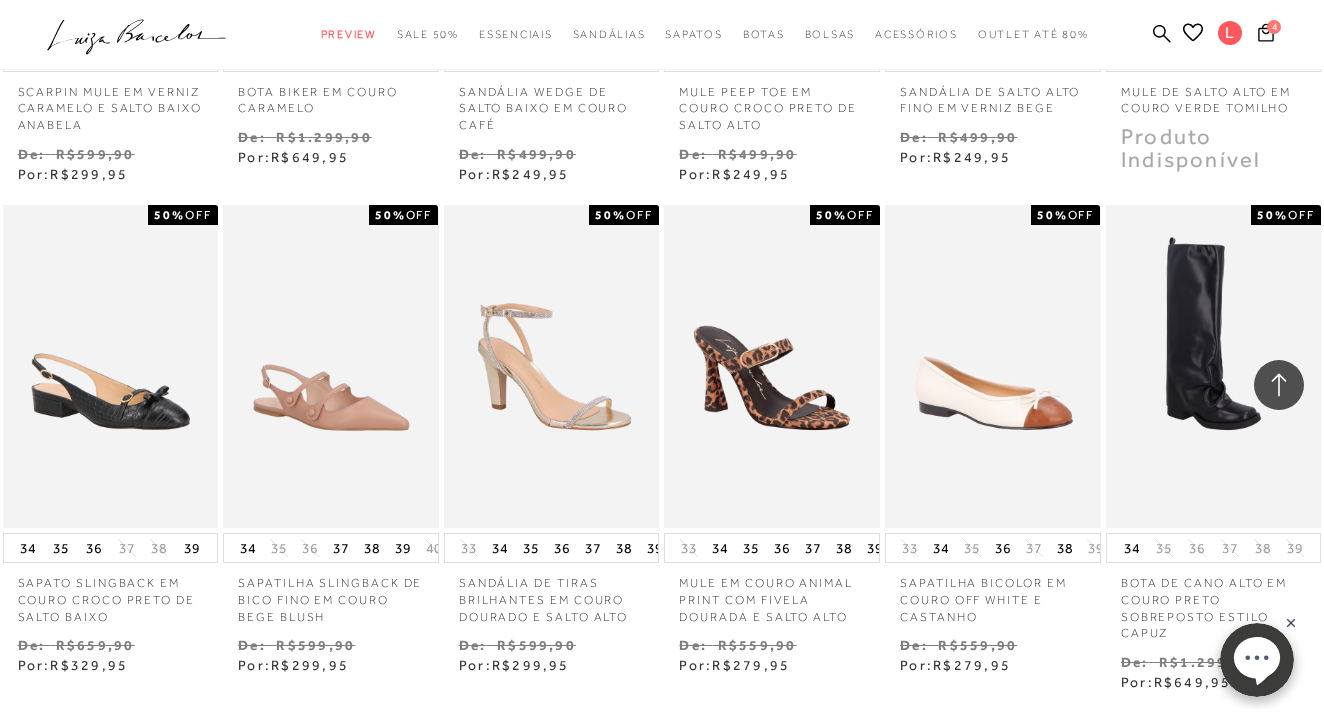 click on "MOSTRAR MAIS" at bounding box center [662, 831] 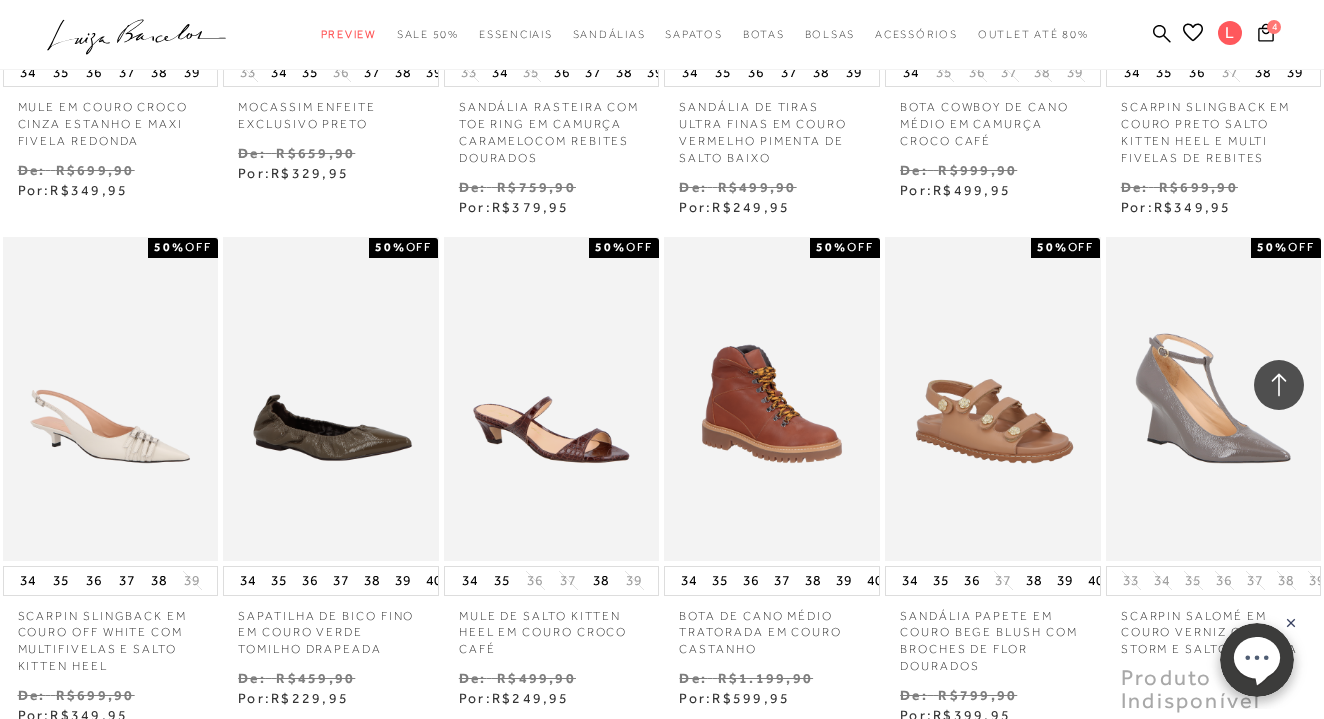 scroll, scrollTop: 10435, scrollLeft: 0, axis: vertical 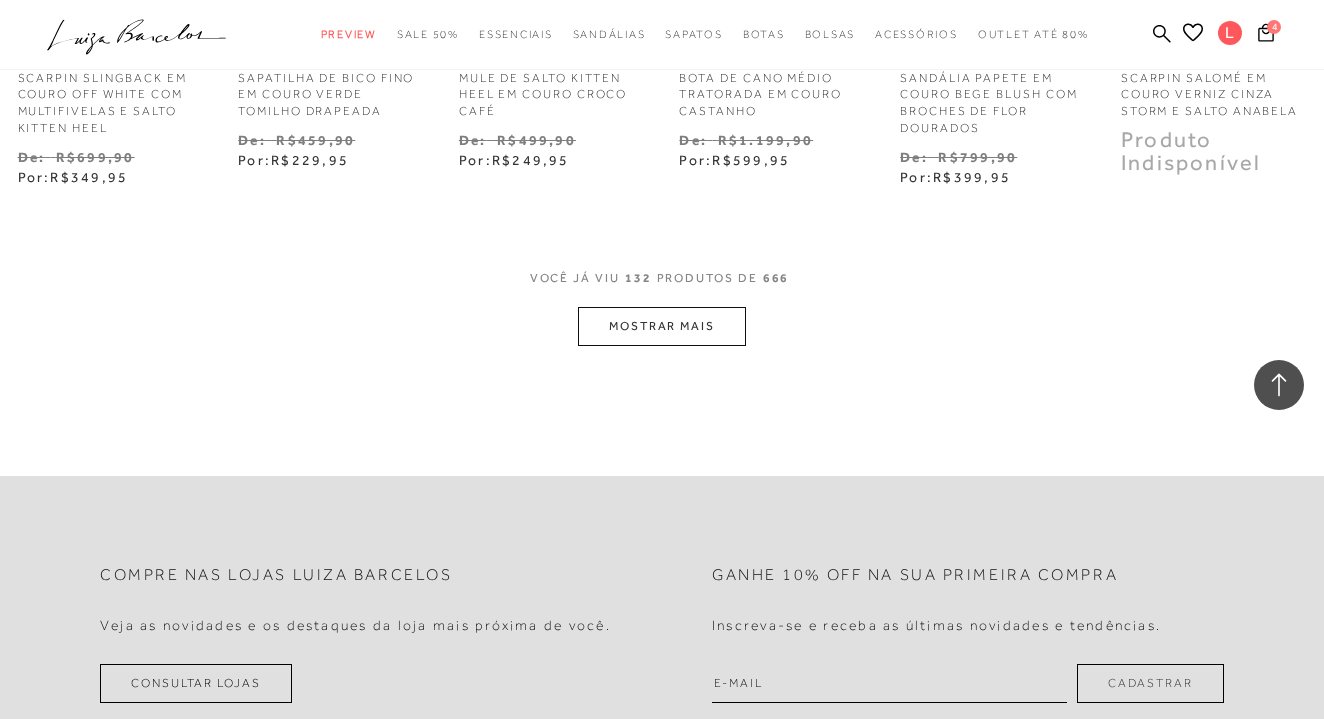 click on "MOSTRAR MAIS" at bounding box center [662, 326] 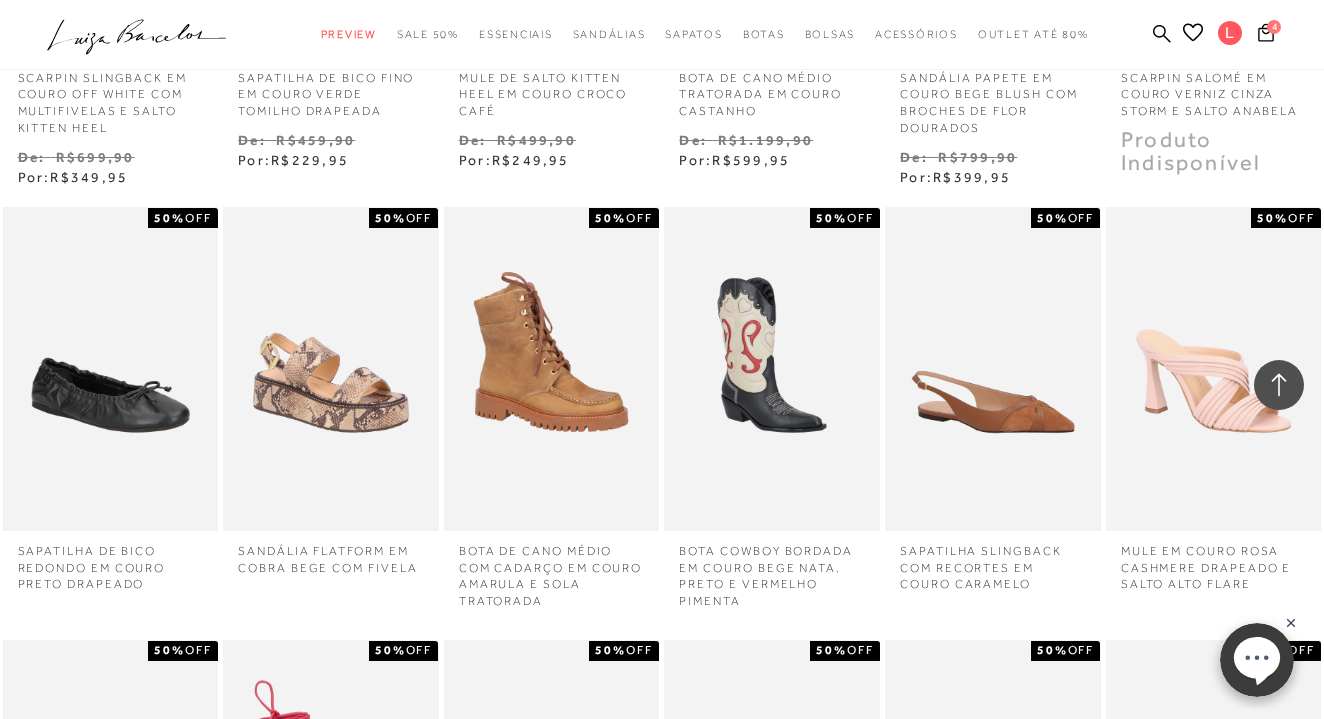 scroll, scrollTop: 11070, scrollLeft: 0, axis: vertical 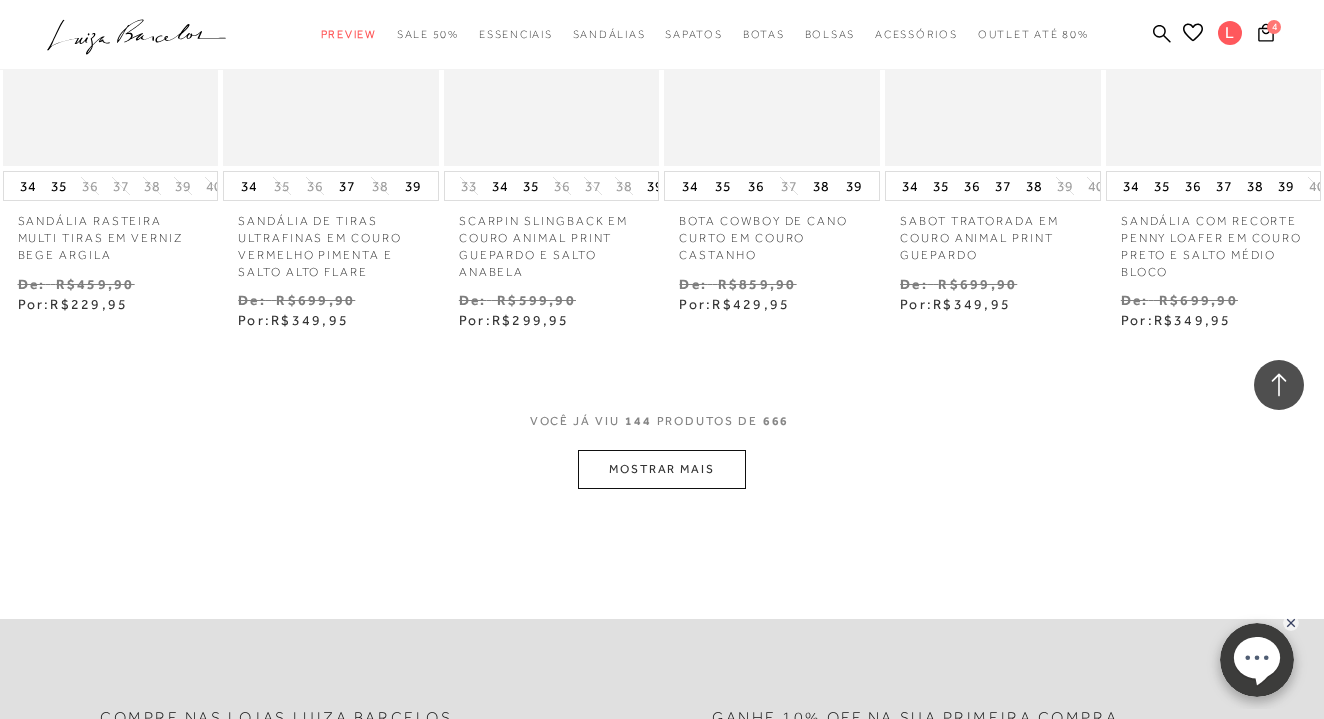 click on "MOSTRAR MAIS" at bounding box center (662, 469) 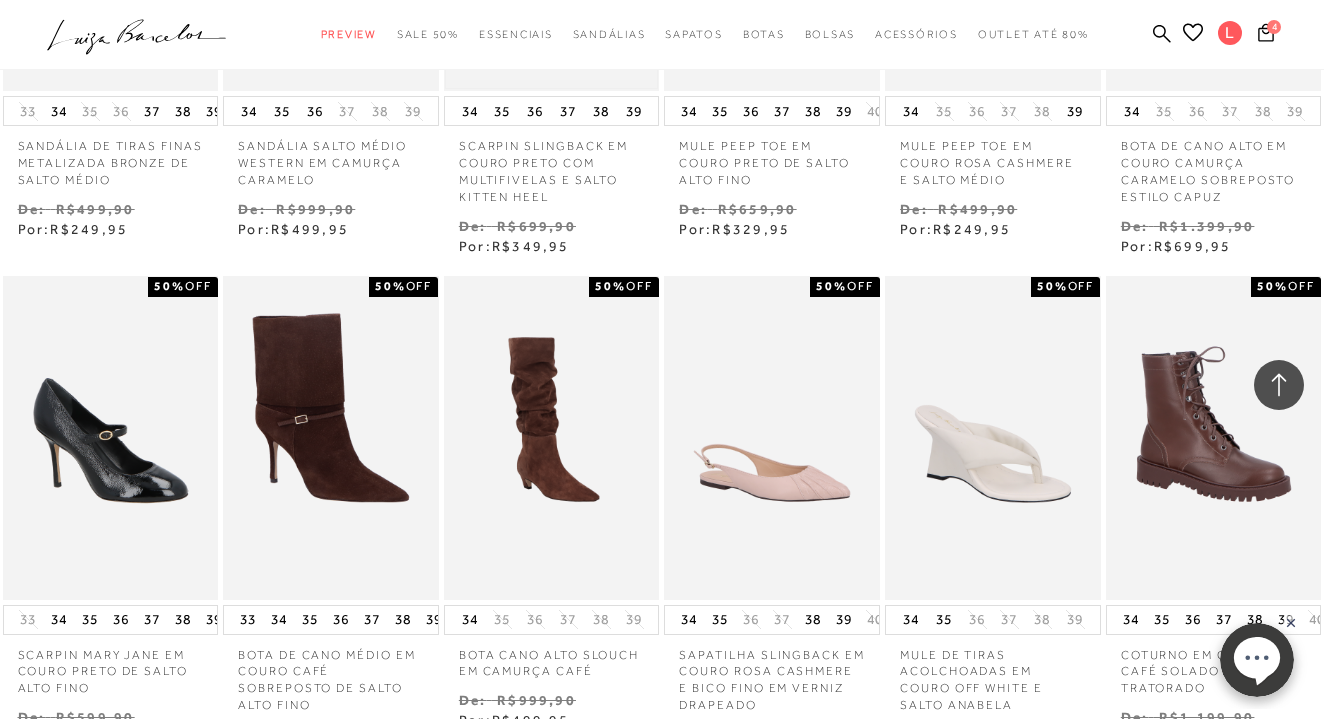 scroll, scrollTop: 12823, scrollLeft: 0, axis: vertical 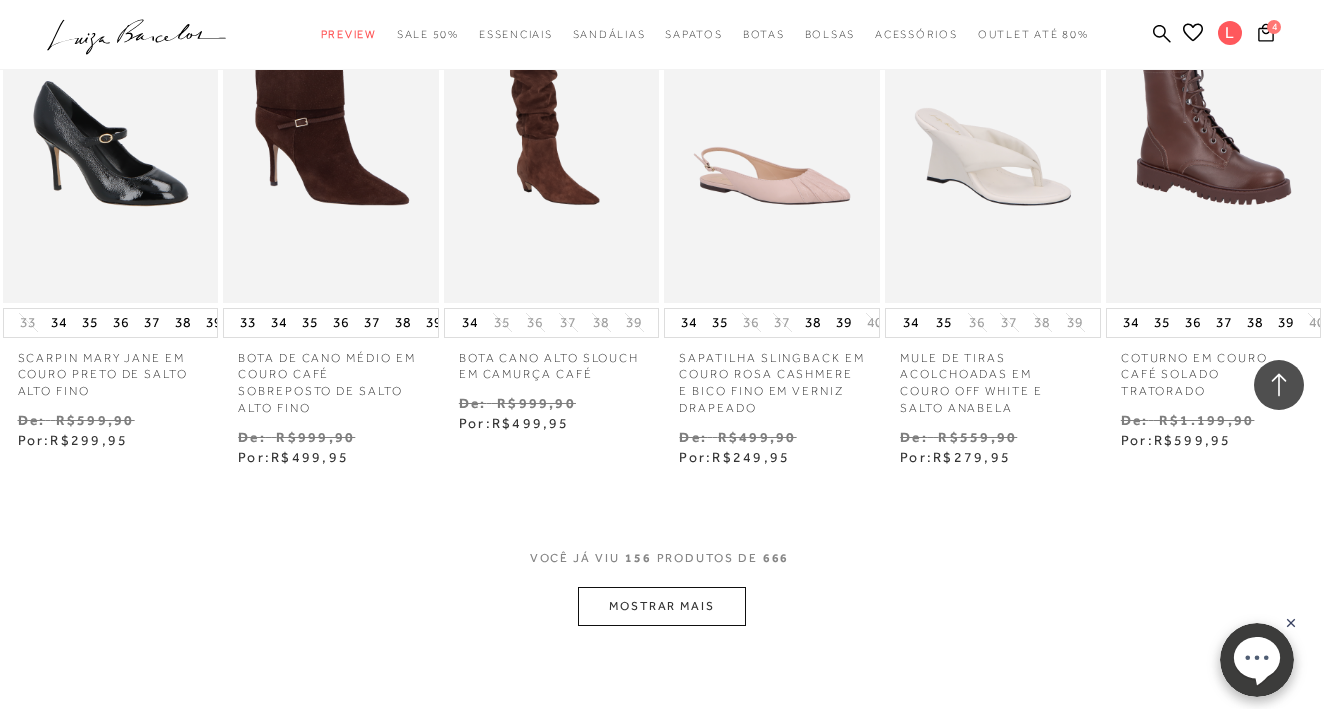 click on "MOSTRAR MAIS" at bounding box center [662, 606] 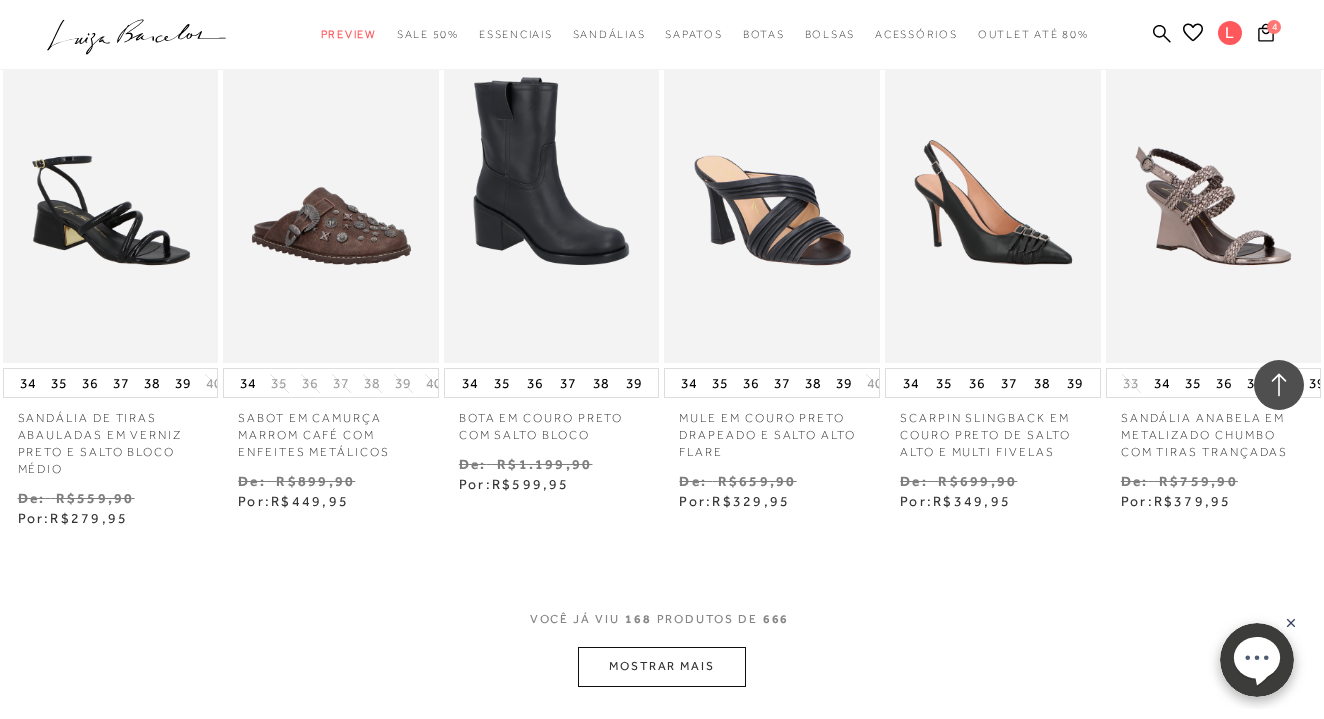 scroll, scrollTop: 13823, scrollLeft: 0, axis: vertical 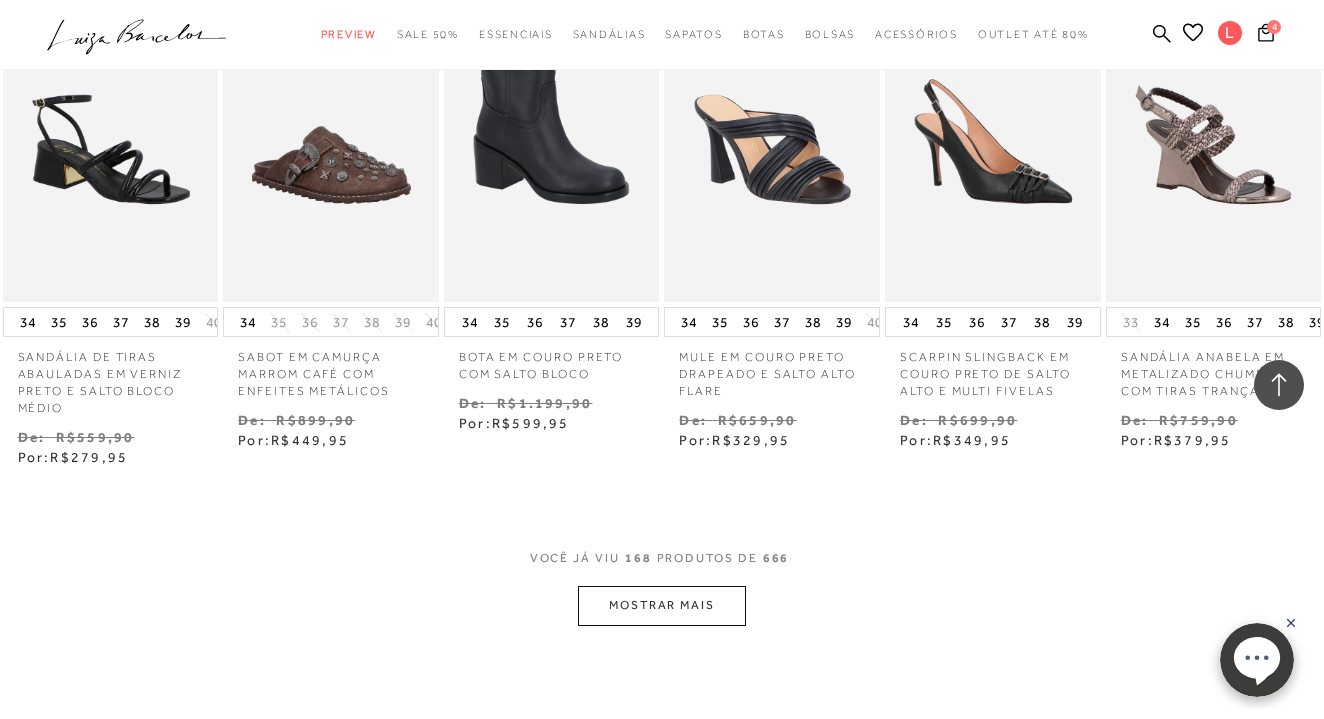 click on "MOSTRAR MAIS" at bounding box center (662, 605) 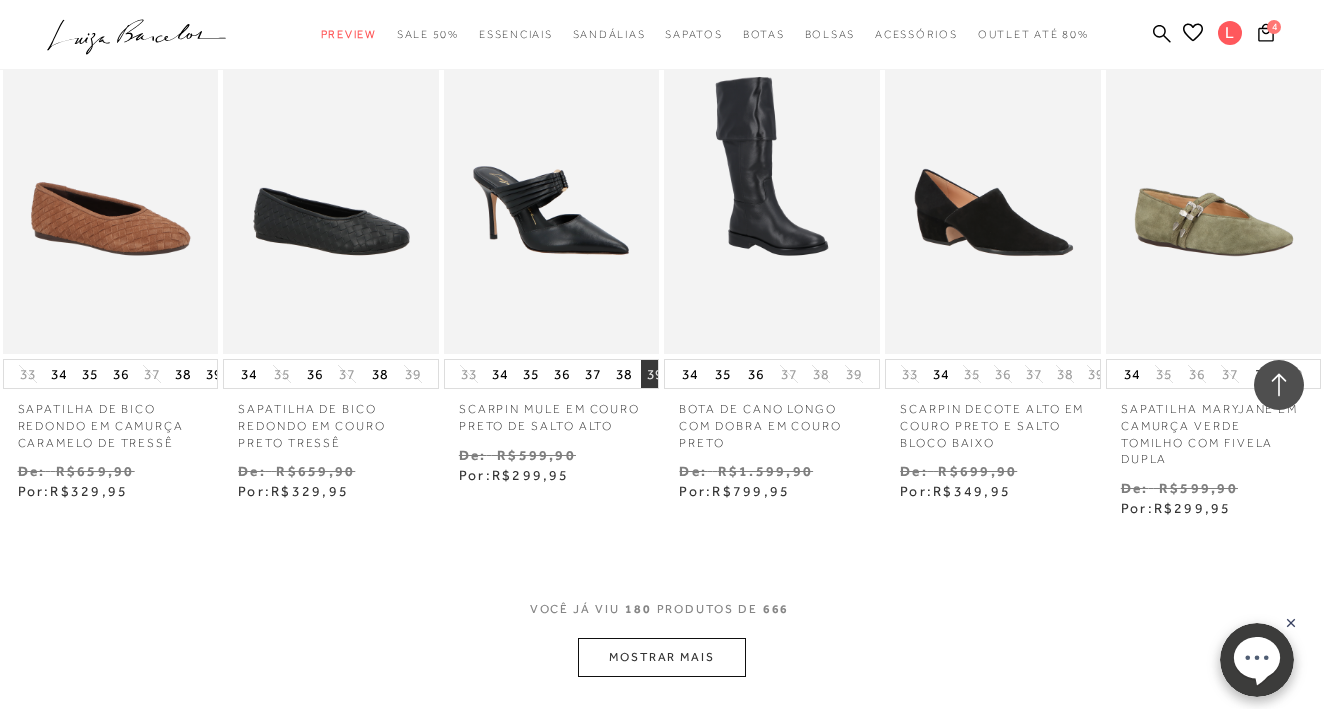 scroll, scrollTop: 14836, scrollLeft: 0, axis: vertical 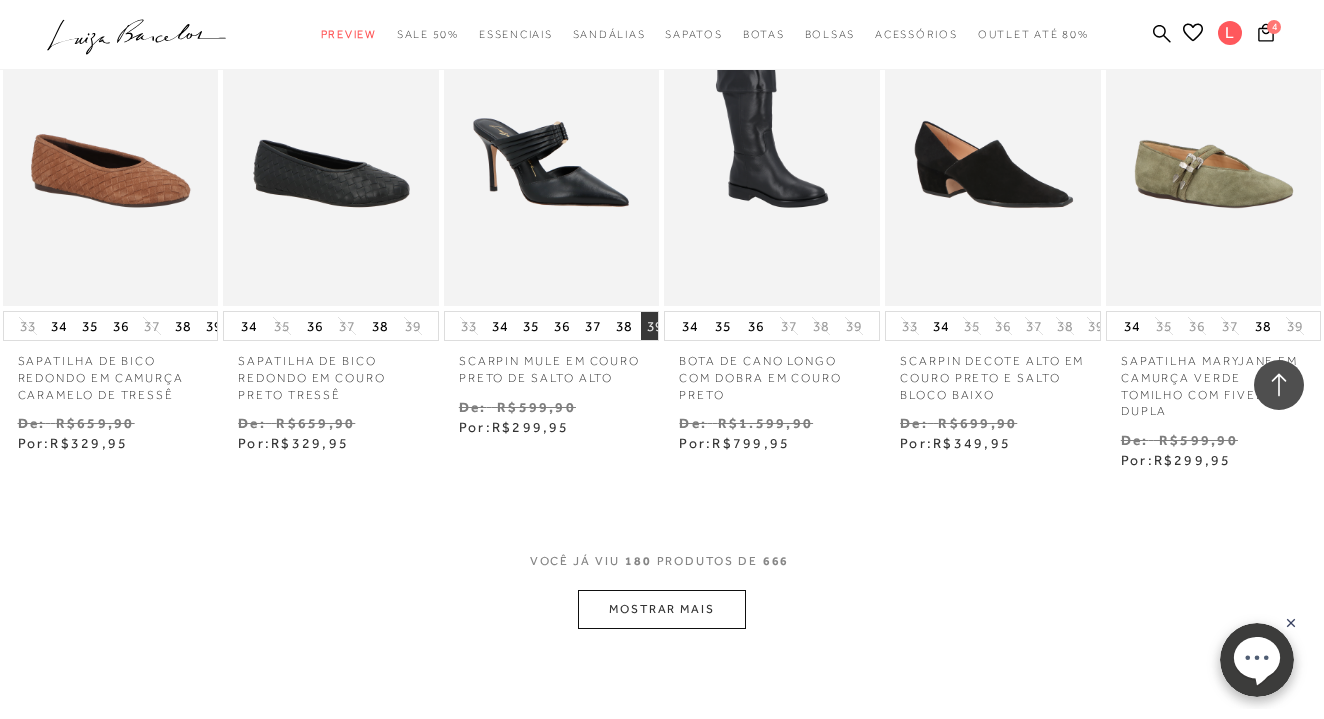 click on "MOSTRAR MAIS" at bounding box center (662, 609) 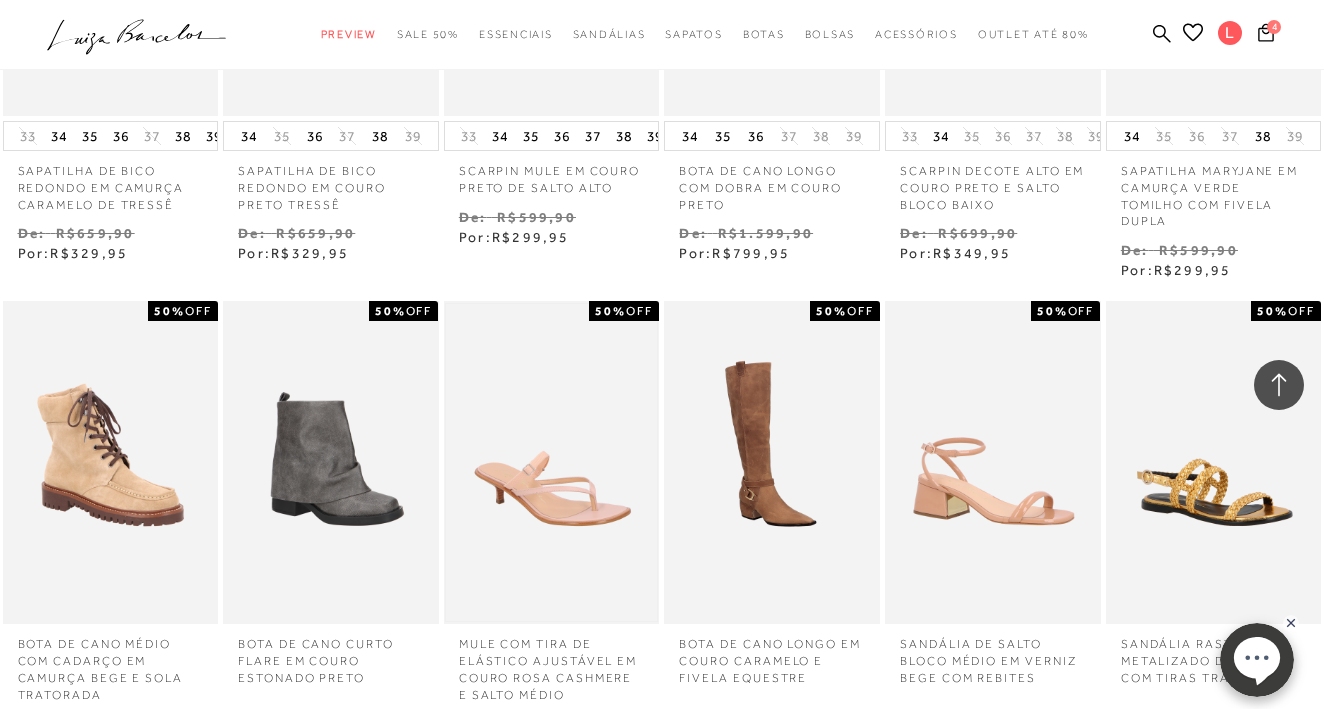 scroll, scrollTop: 15452, scrollLeft: 0, axis: vertical 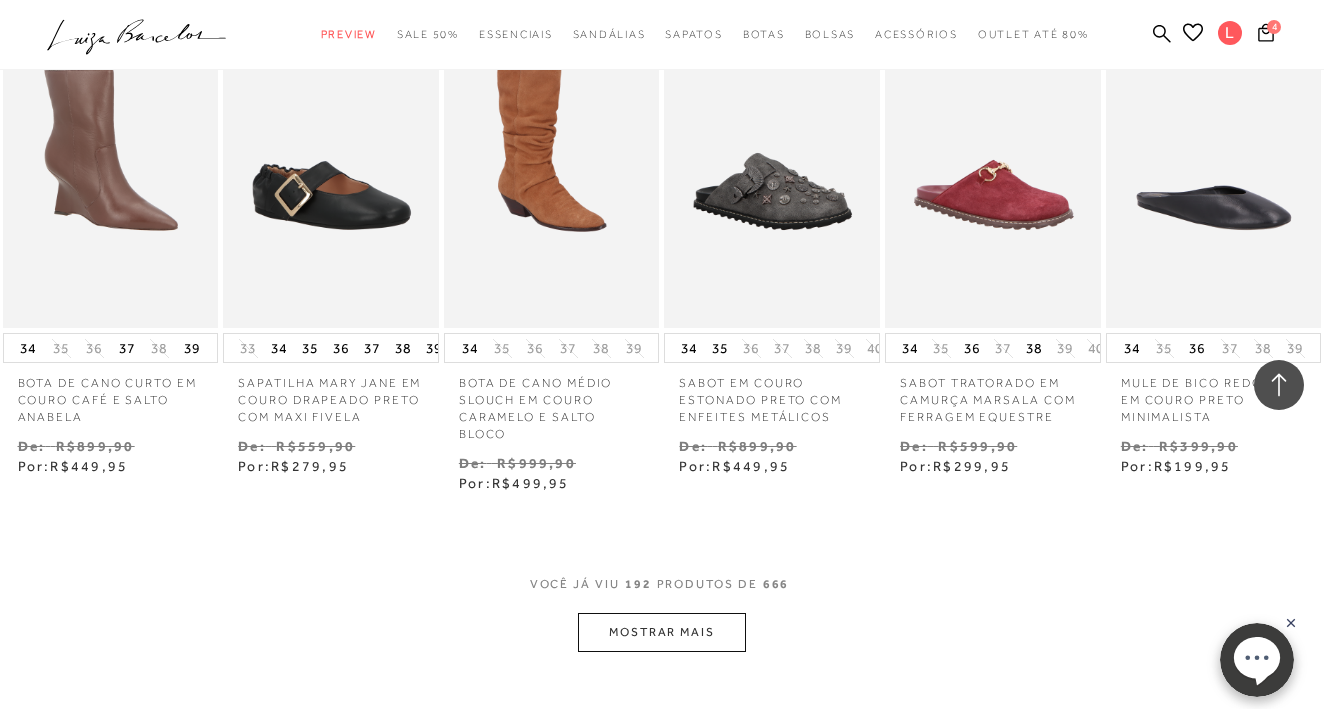 click on "MOSTRAR MAIS" at bounding box center [662, 632] 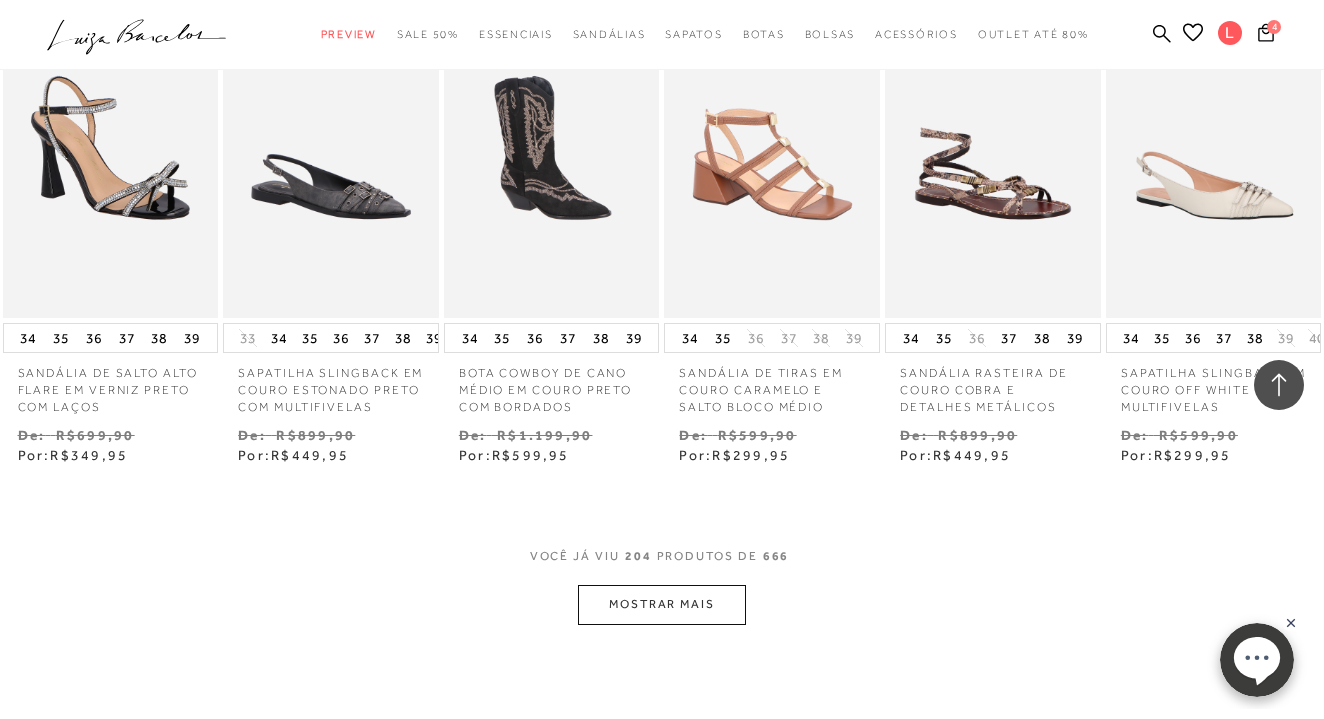 click on "MOSTRAR MAIS" at bounding box center (662, 604) 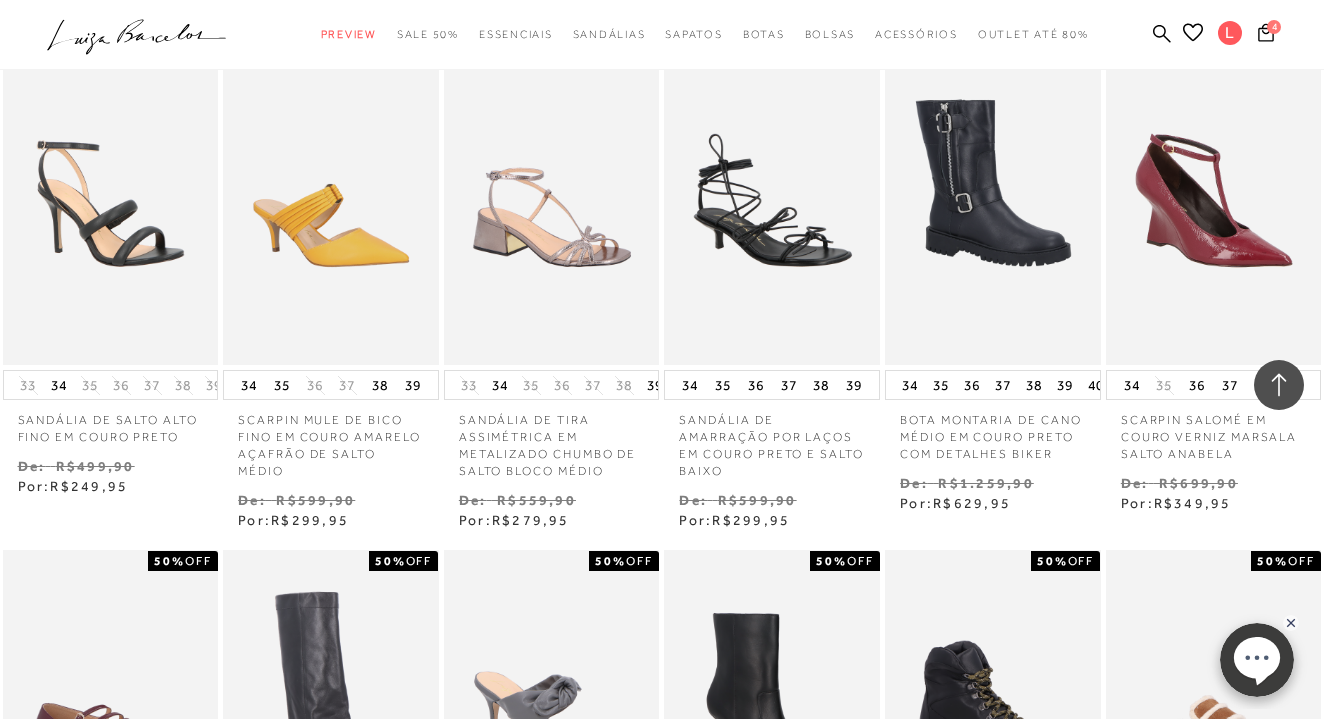 scroll, scrollTop: 17769, scrollLeft: 0, axis: vertical 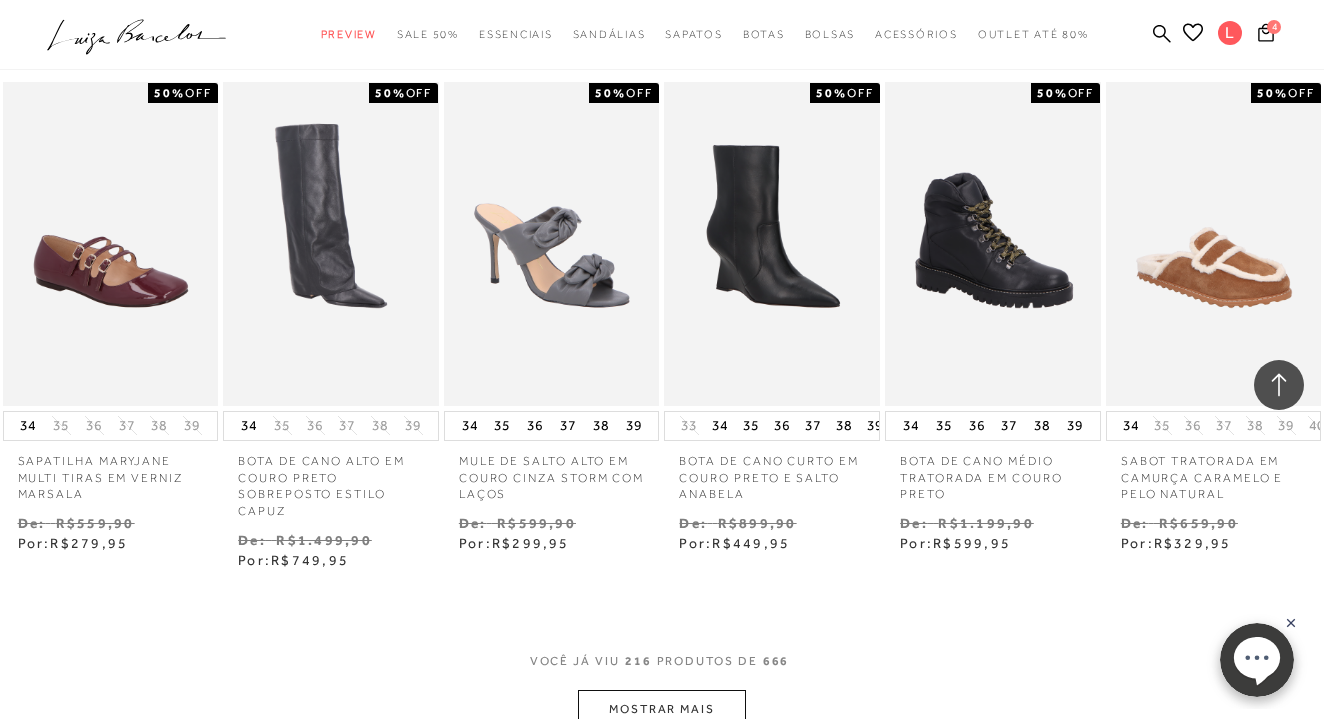 click on "MOSTRAR MAIS" at bounding box center (662, 709) 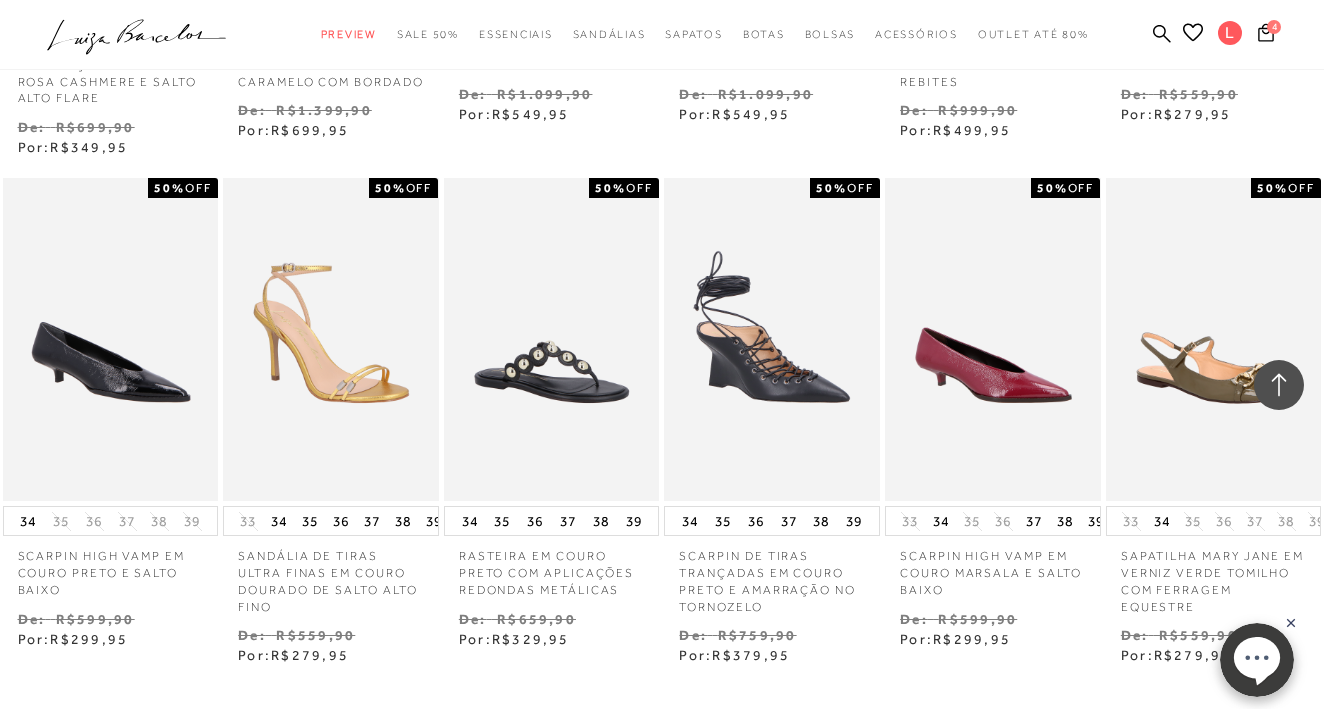 scroll, scrollTop: 18778, scrollLeft: 0, axis: vertical 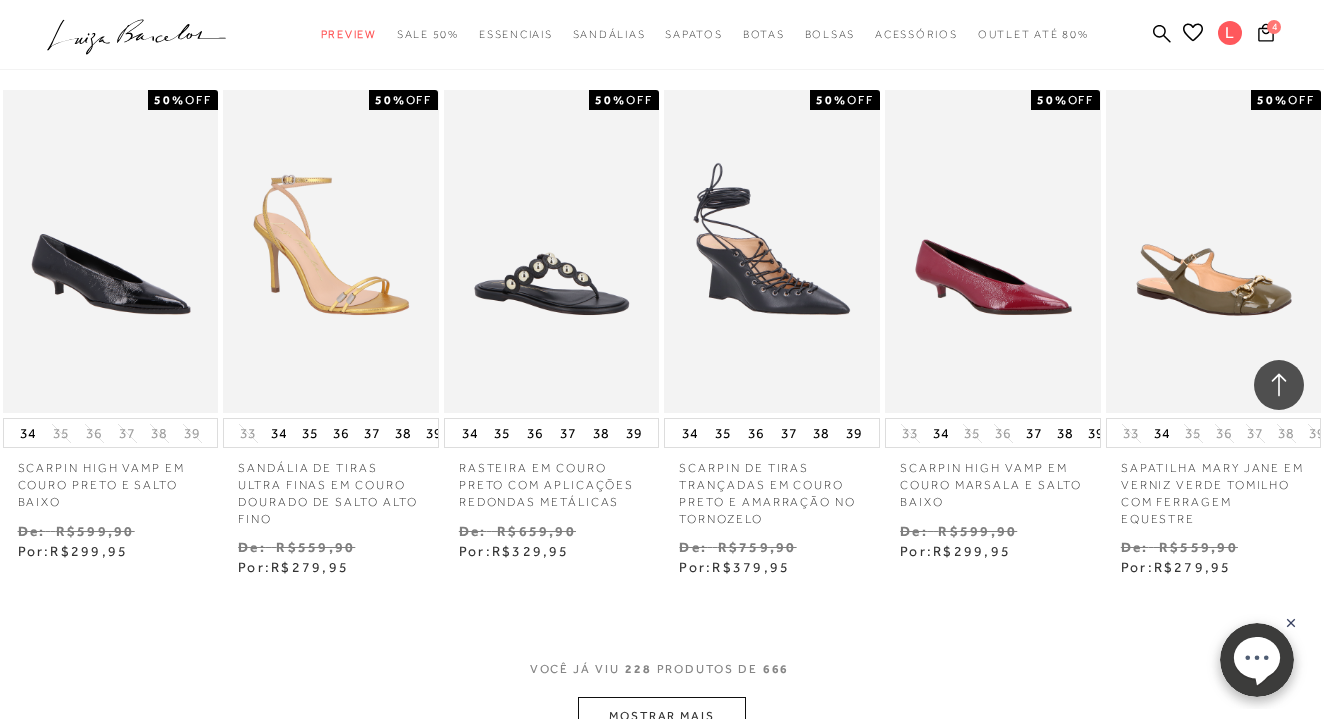 click on "MOSTRAR MAIS" at bounding box center [662, 716] 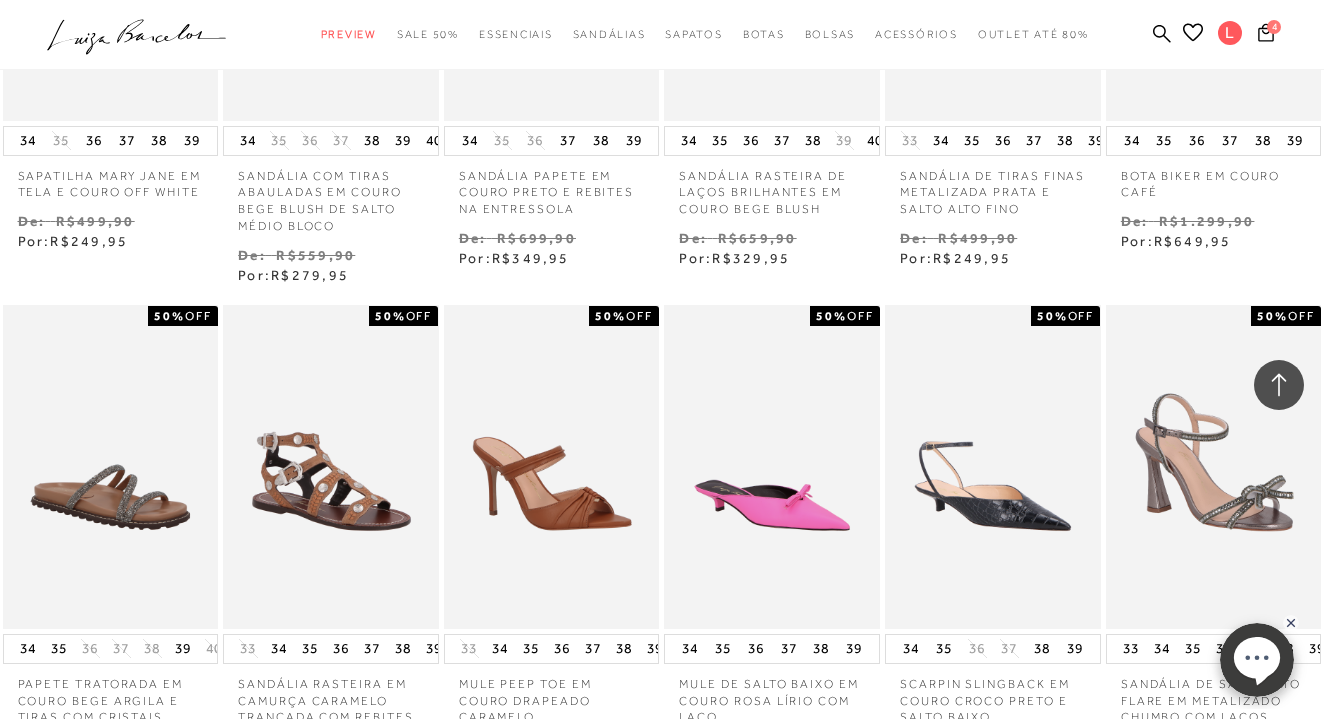scroll, scrollTop: 19719, scrollLeft: 0, axis: vertical 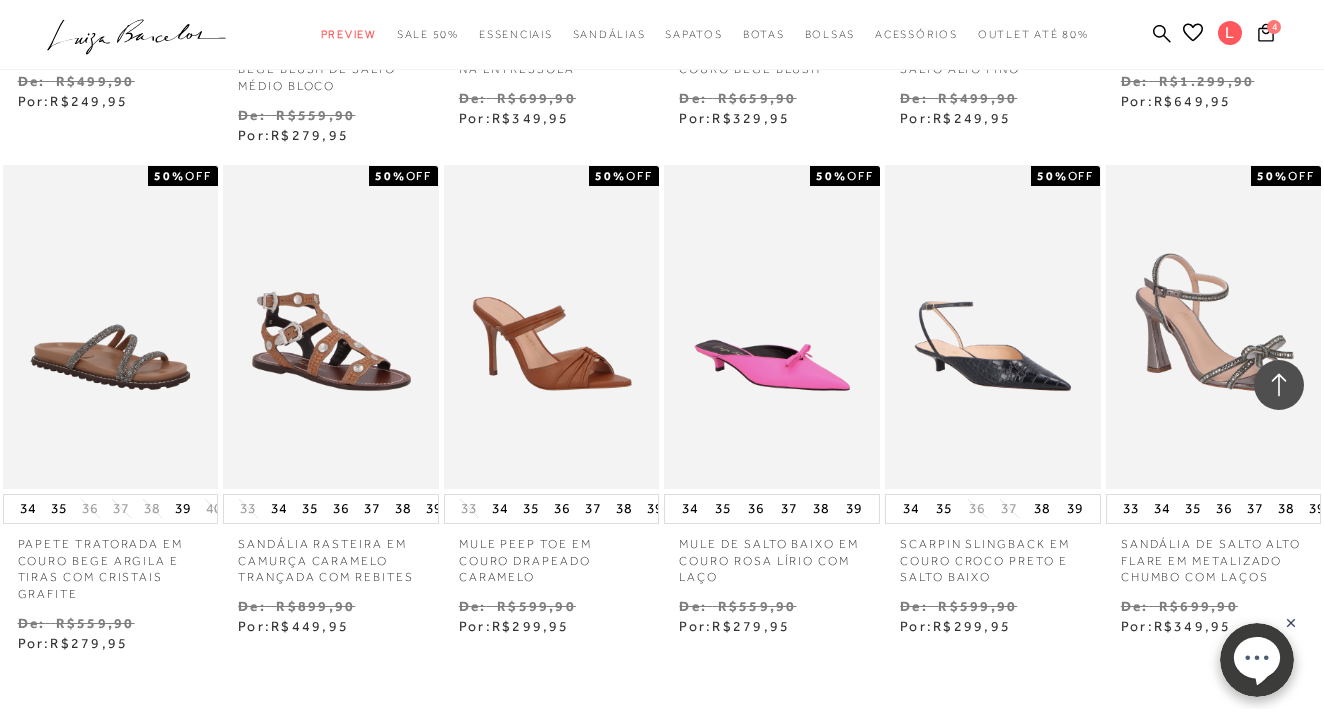 click on "MOSTRAR MAIS" at bounding box center (662, 792) 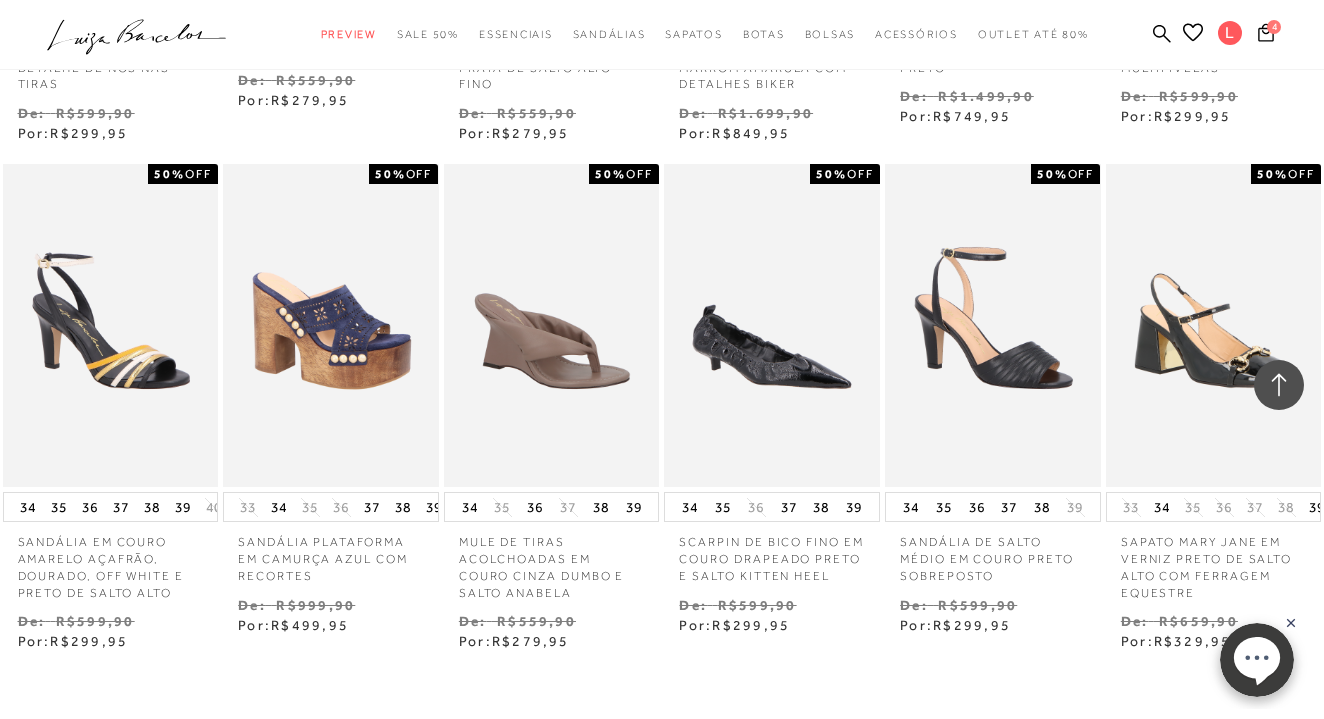 scroll, scrollTop: 20739, scrollLeft: 0, axis: vertical 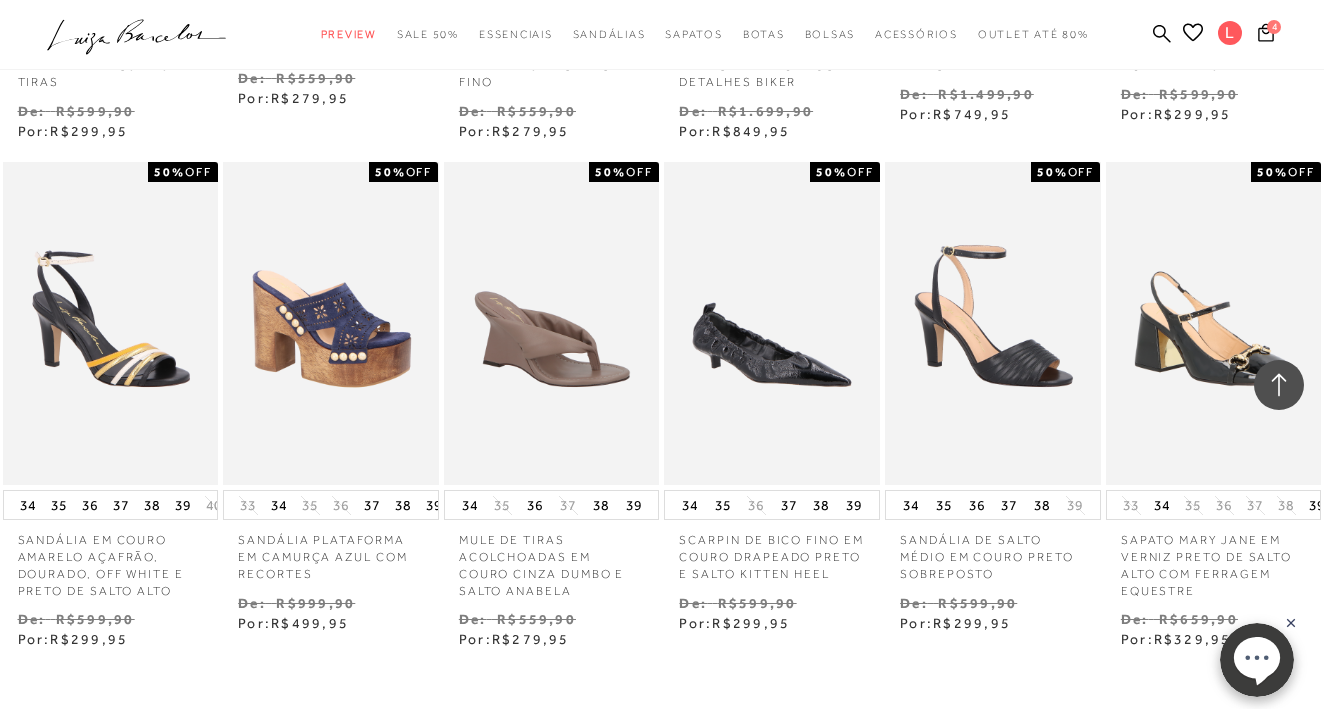 click on "MOSTRAR MAIS" at bounding box center [662, 788] 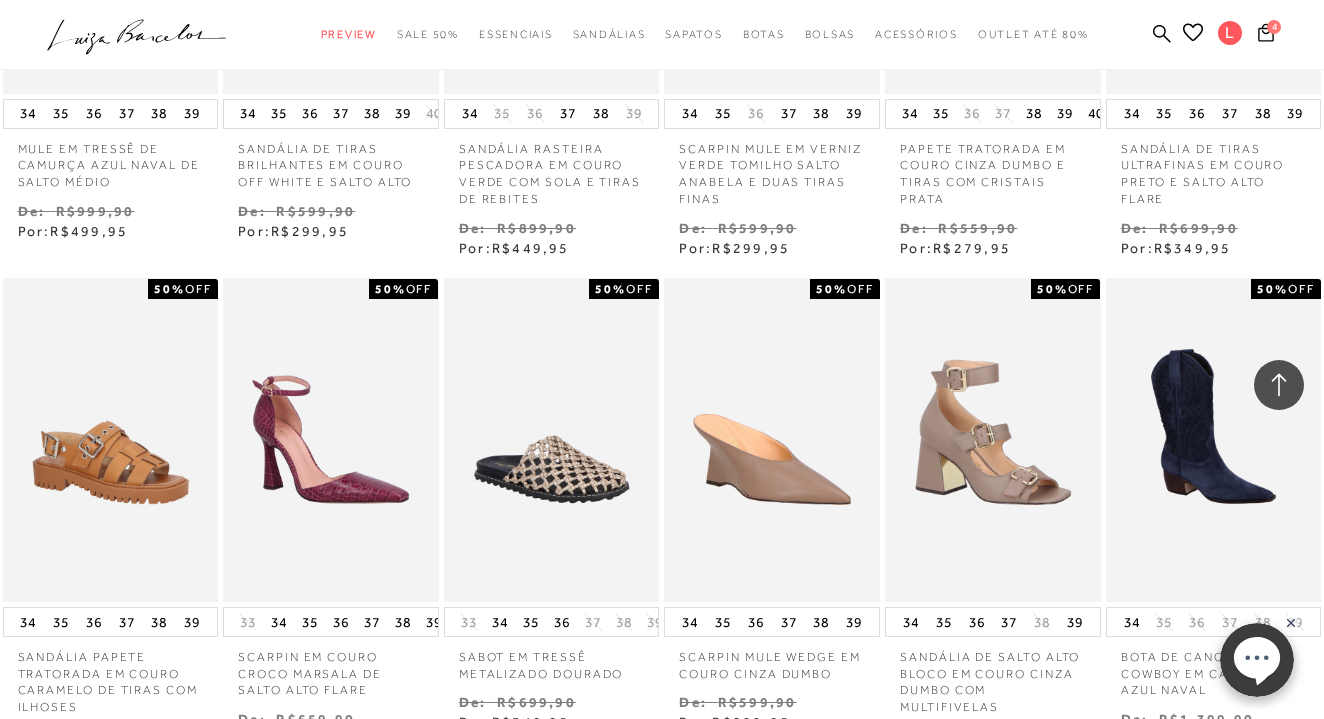 scroll, scrollTop: 21866, scrollLeft: 0, axis: vertical 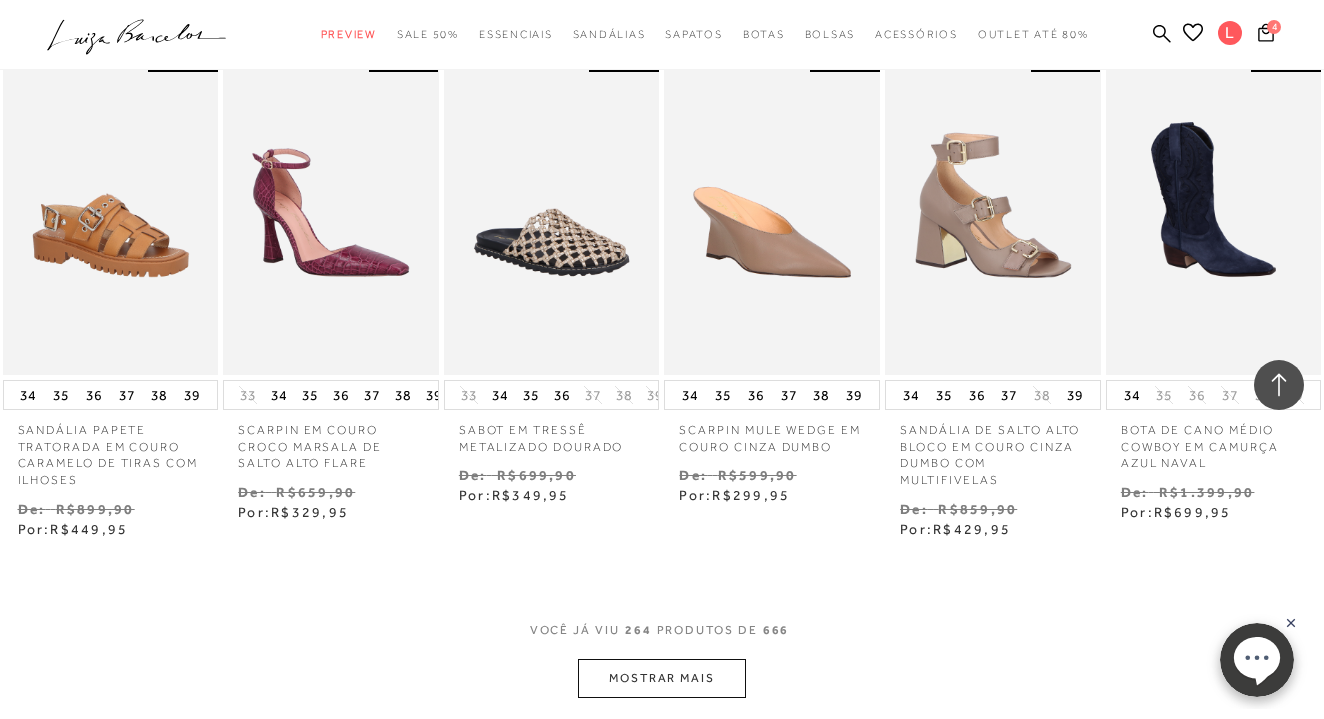 click on "MOSTRAR MAIS" at bounding box center [662, 678] 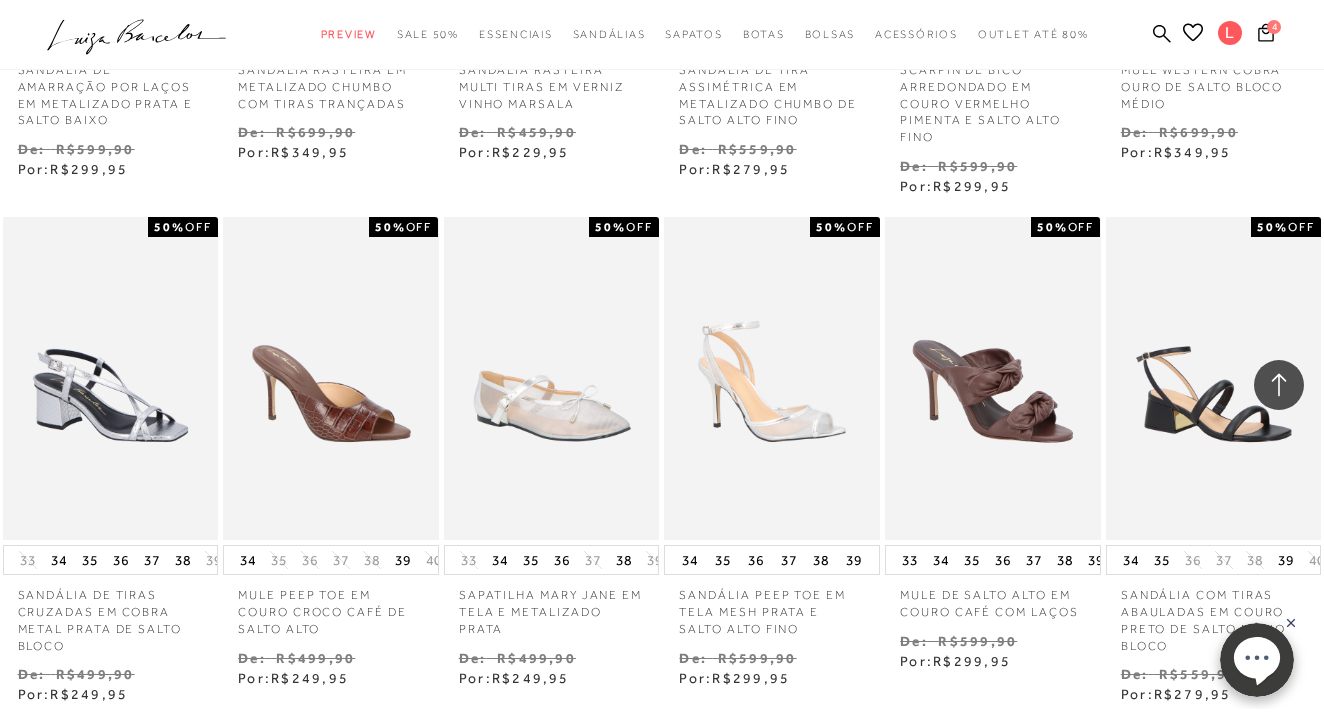 scroll, scrollTop: 22736, scrollLeft: 0, axis: vertical 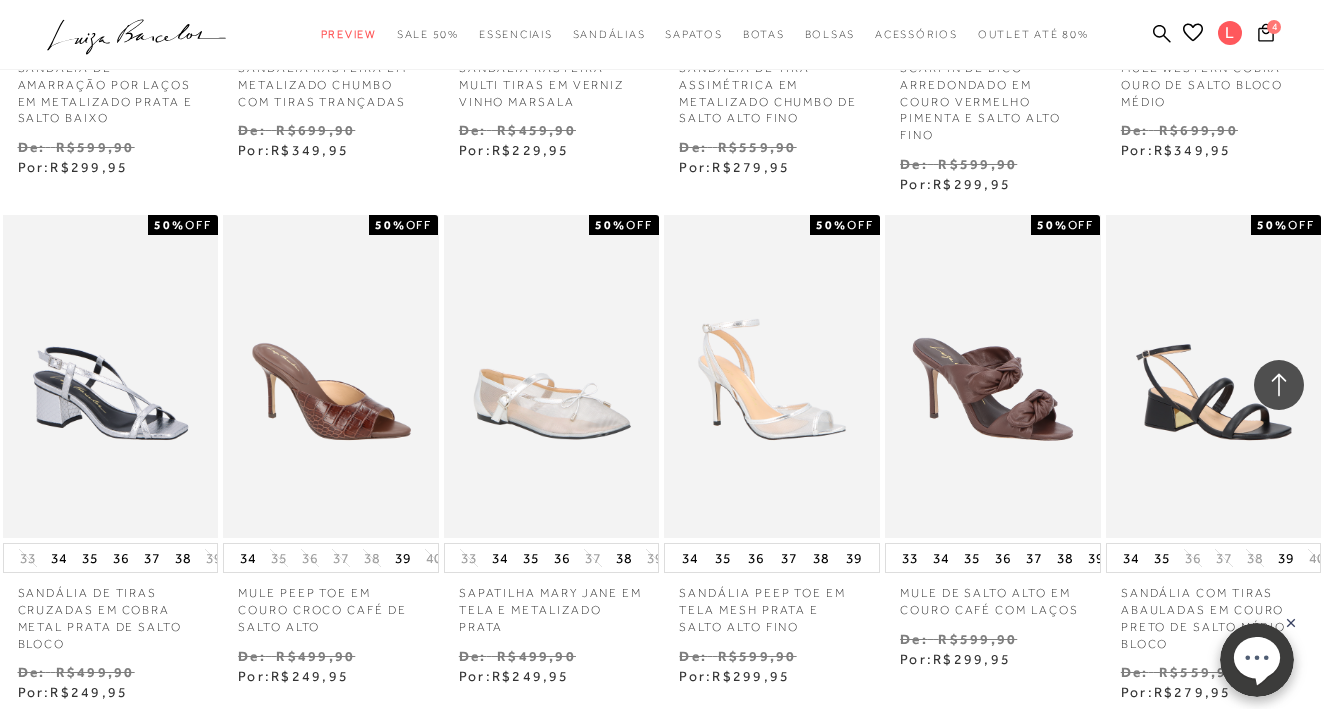 click on "MOSTRAR MAIS" at bounding box center [662, 841] 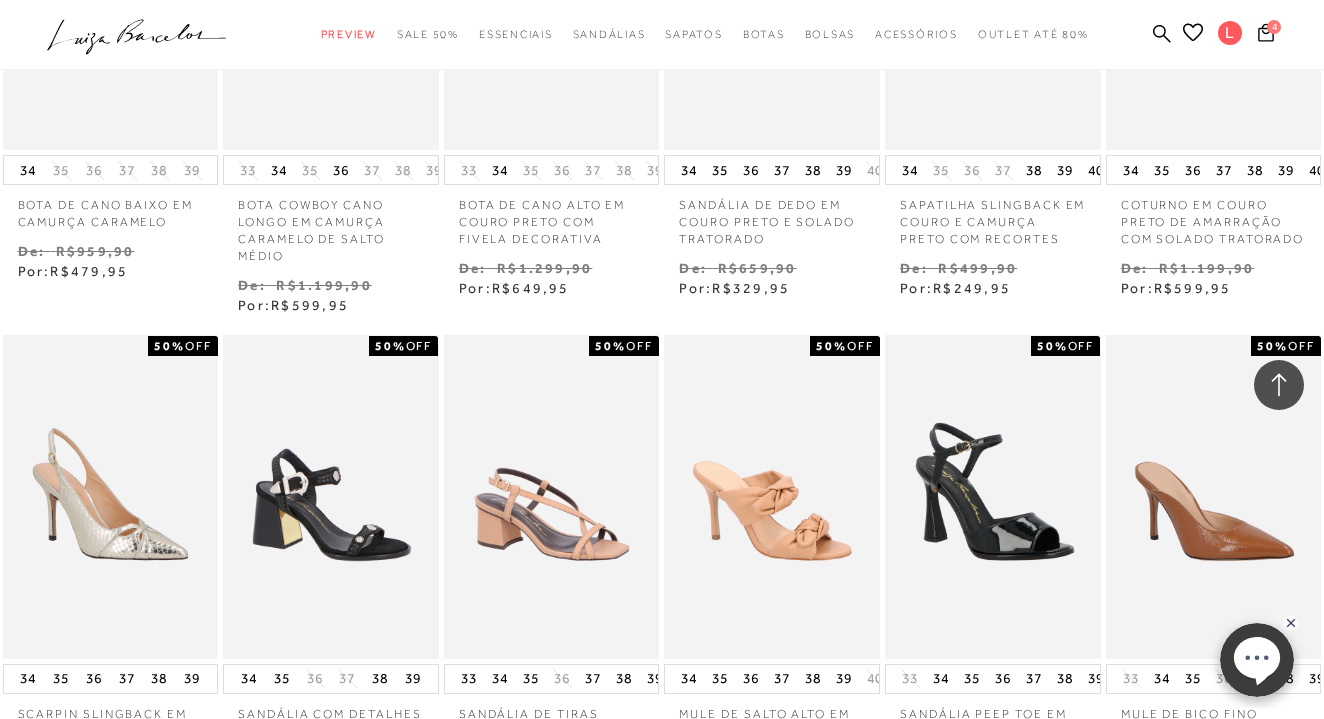 scroll, scrollTop: 24013, scrollLeft: 0, axis: vertical 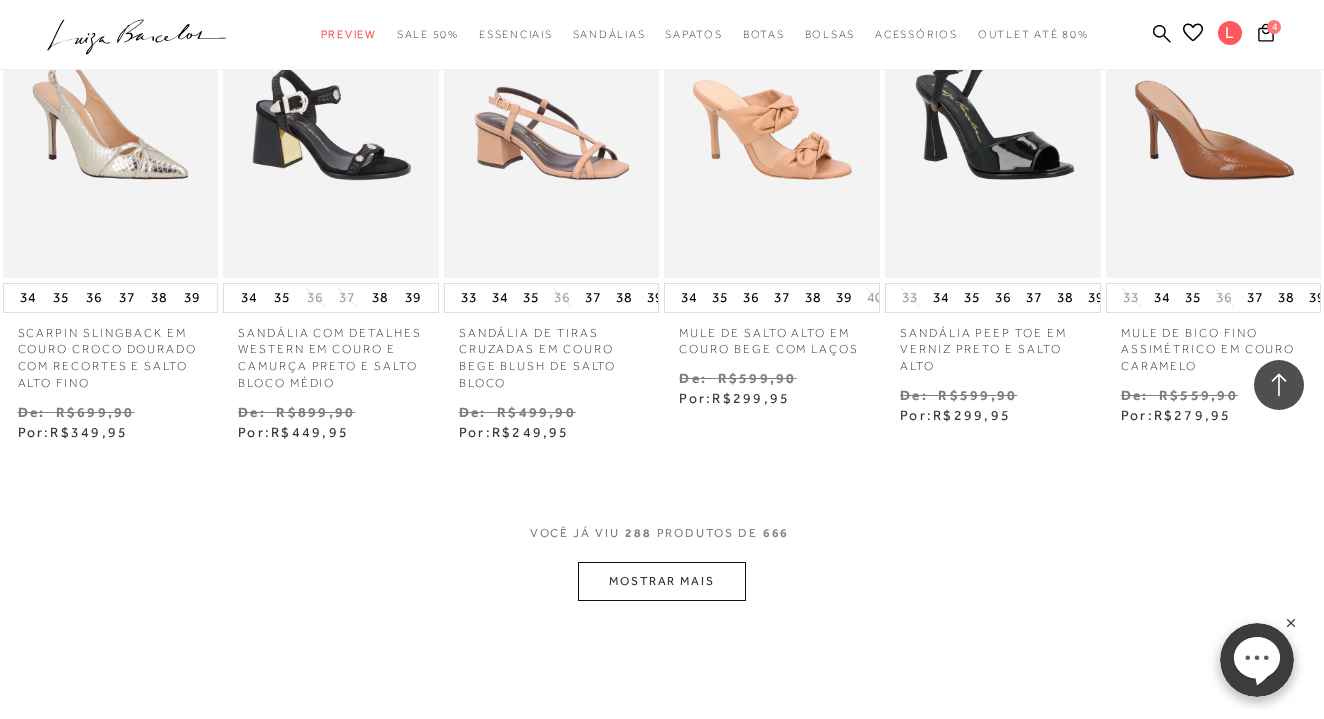 click on "MOSTRAR MAIS" at bounding box center (662, 581) 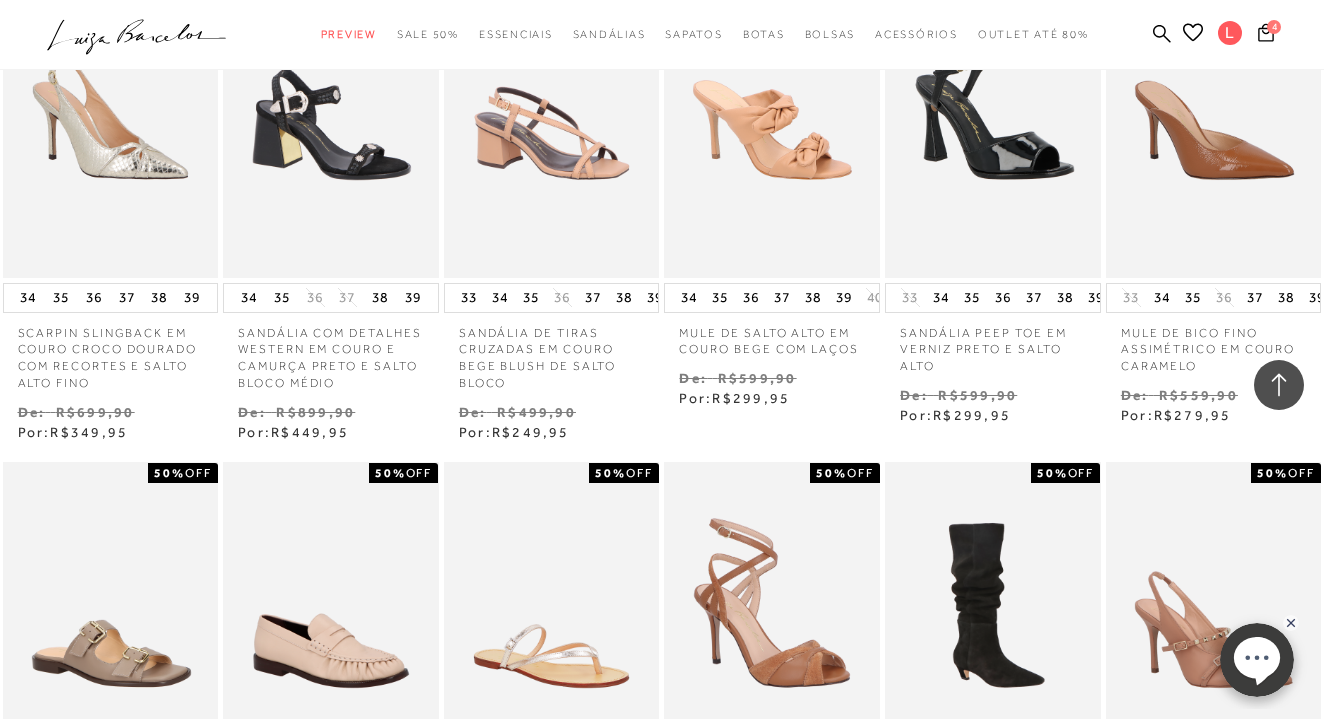 scroll, scrollTop: 24755, scrollLeft: 0, axis: vertical 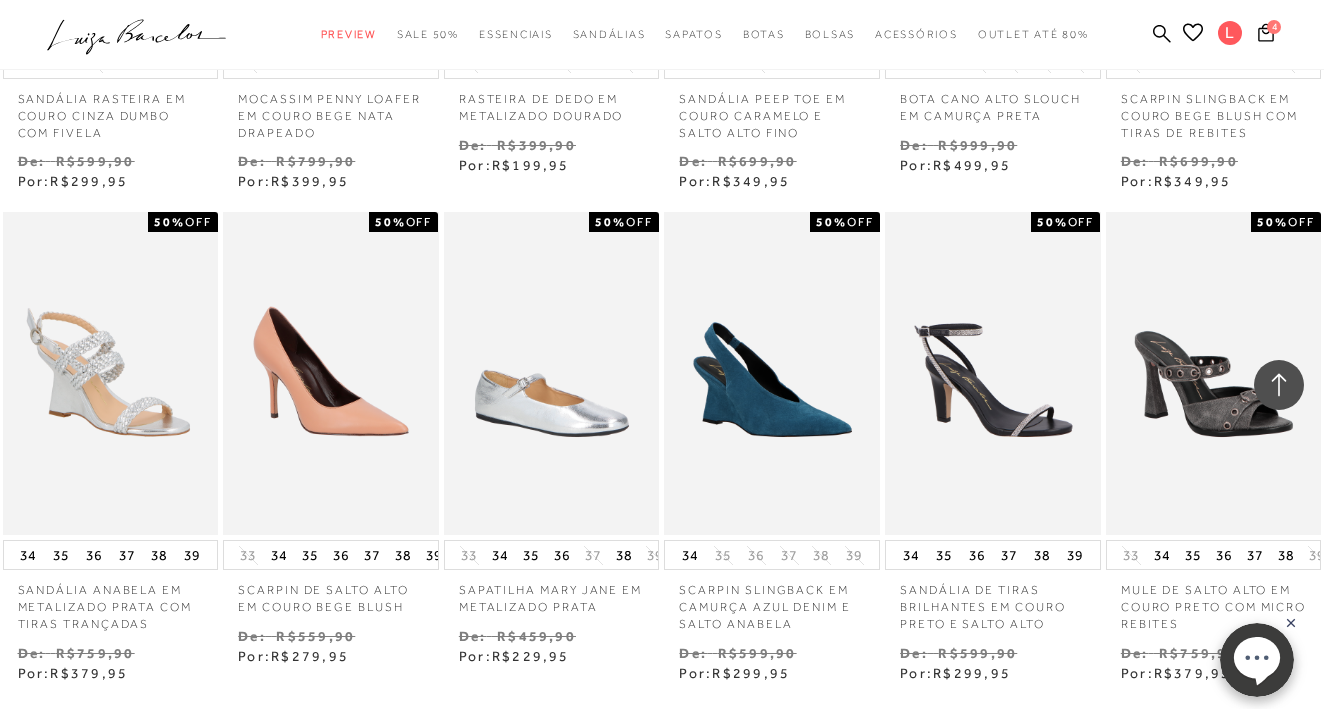 click on "MOSTRAR MAIS" at bounding box center (662, 822) 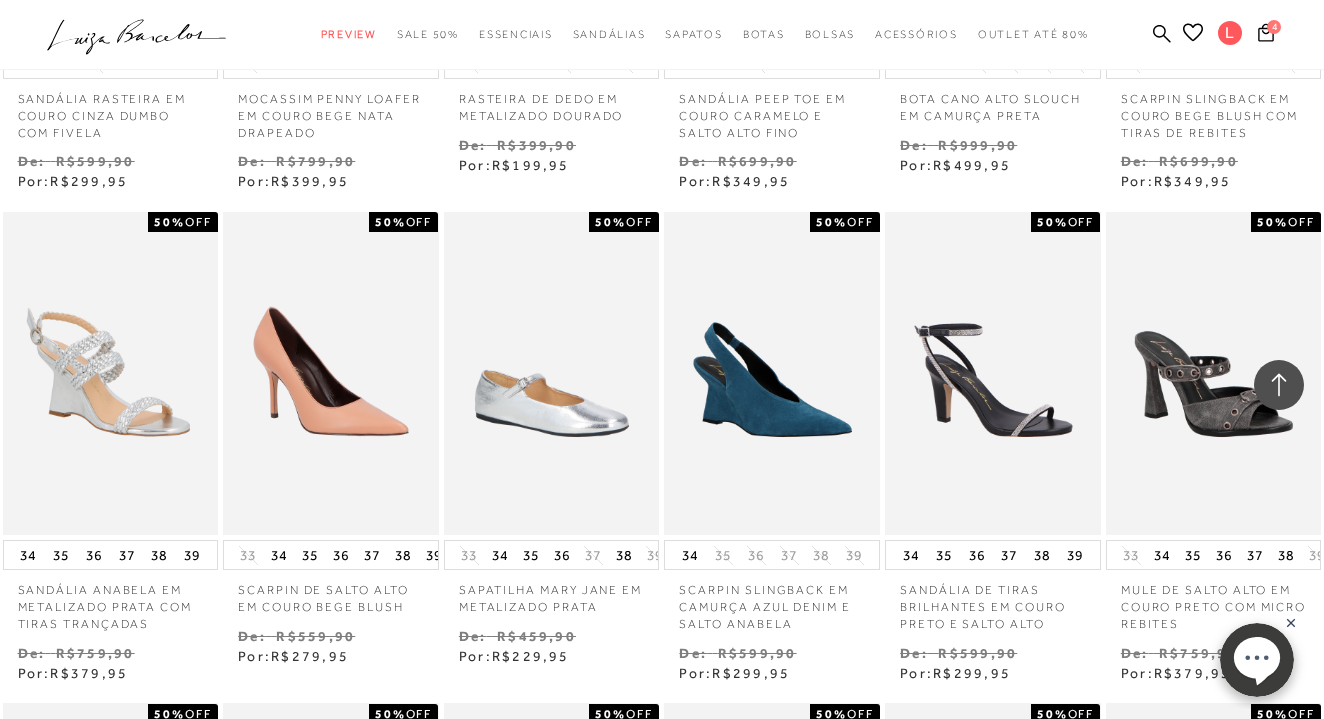 click on "Venda
De:
R$599,90
Por:
R$299,95" at bounding box center (772, 1663) 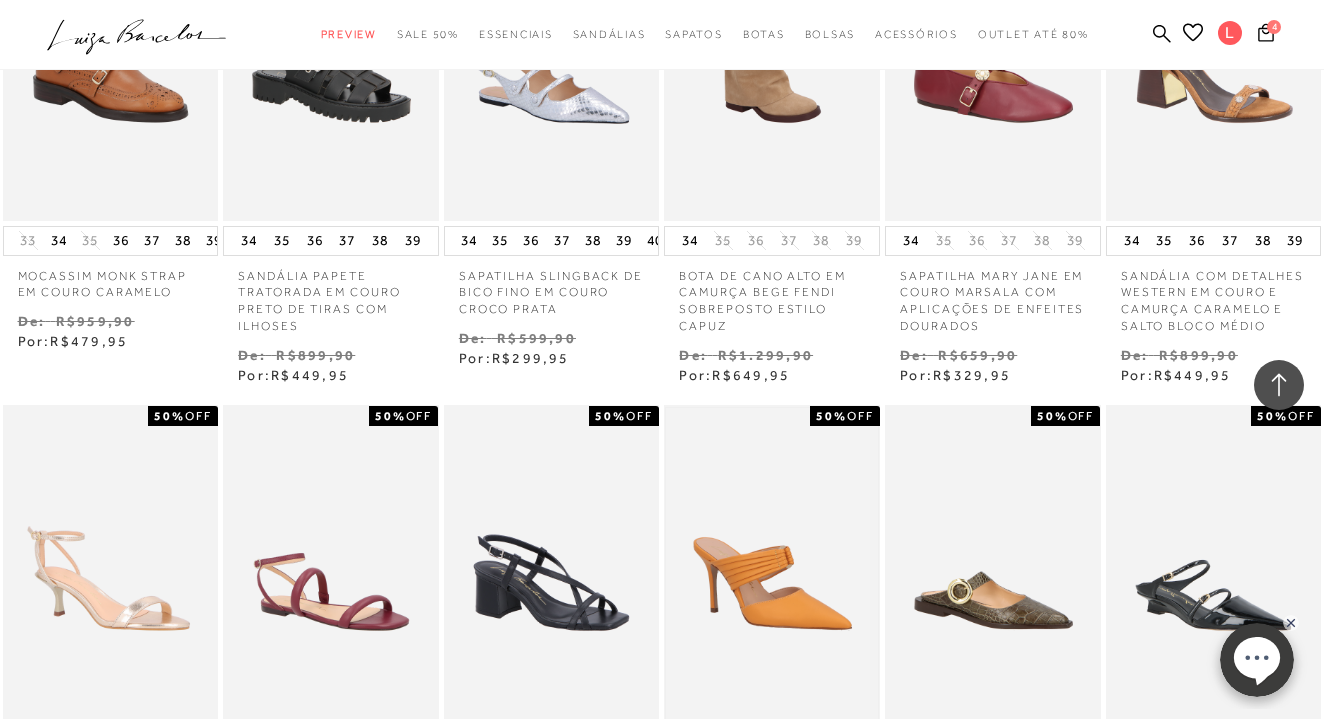 scroll, scrollTop: 27144, scrollLeft: 0, axis: vertical 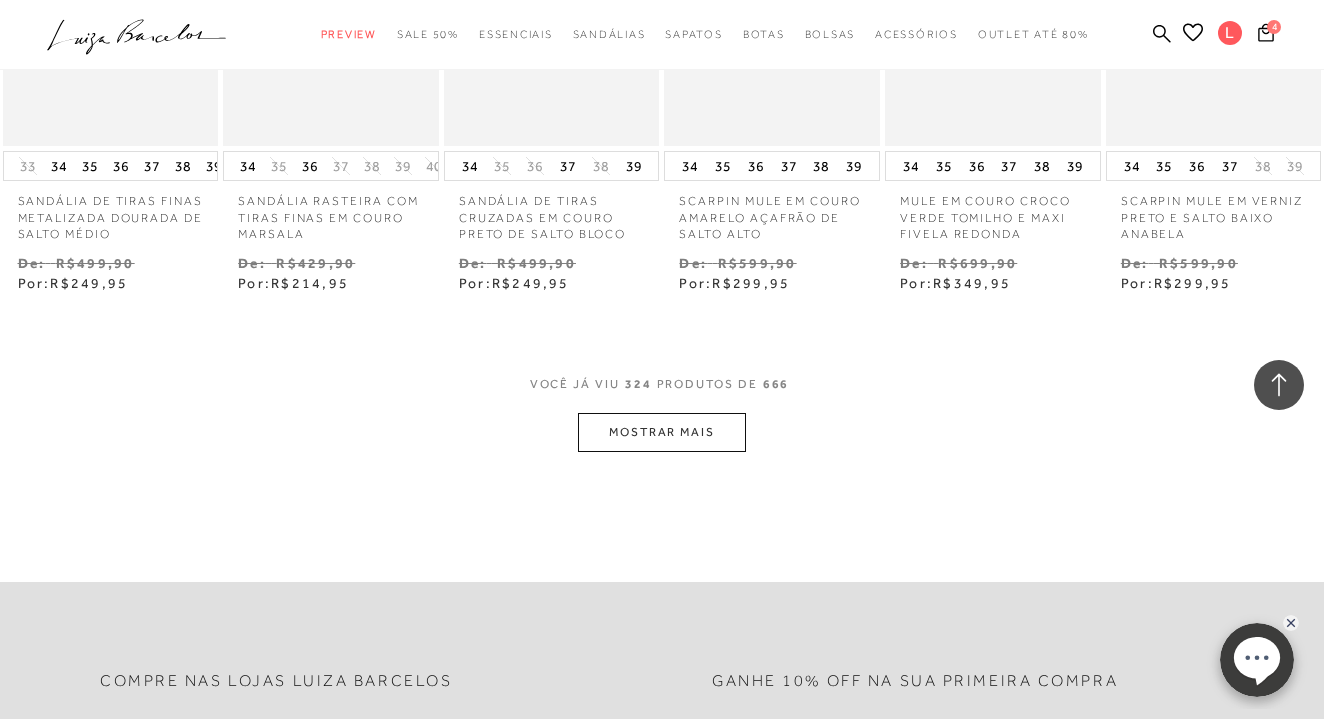 click on "MOSTRAR MAIS" at bounding box center (662, 432) 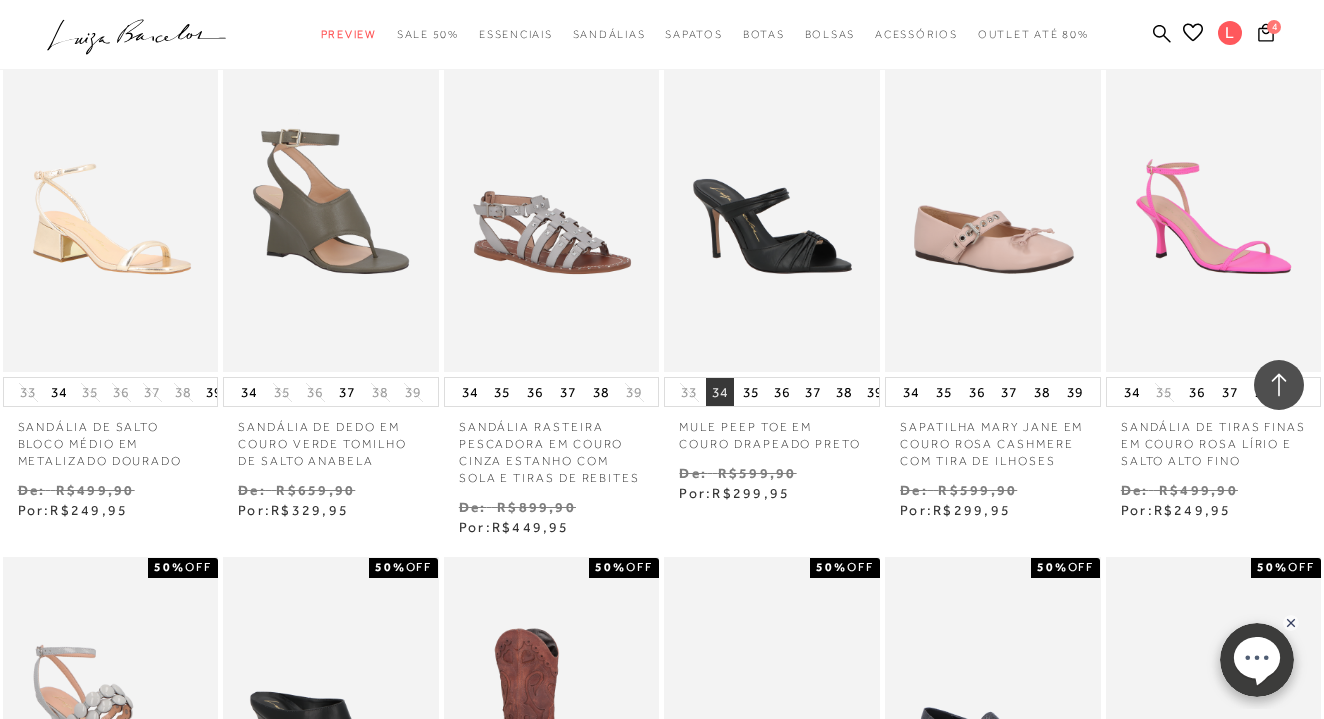 scroll, scrollTop: 27956, scrollLeft: 0, axis: vertical 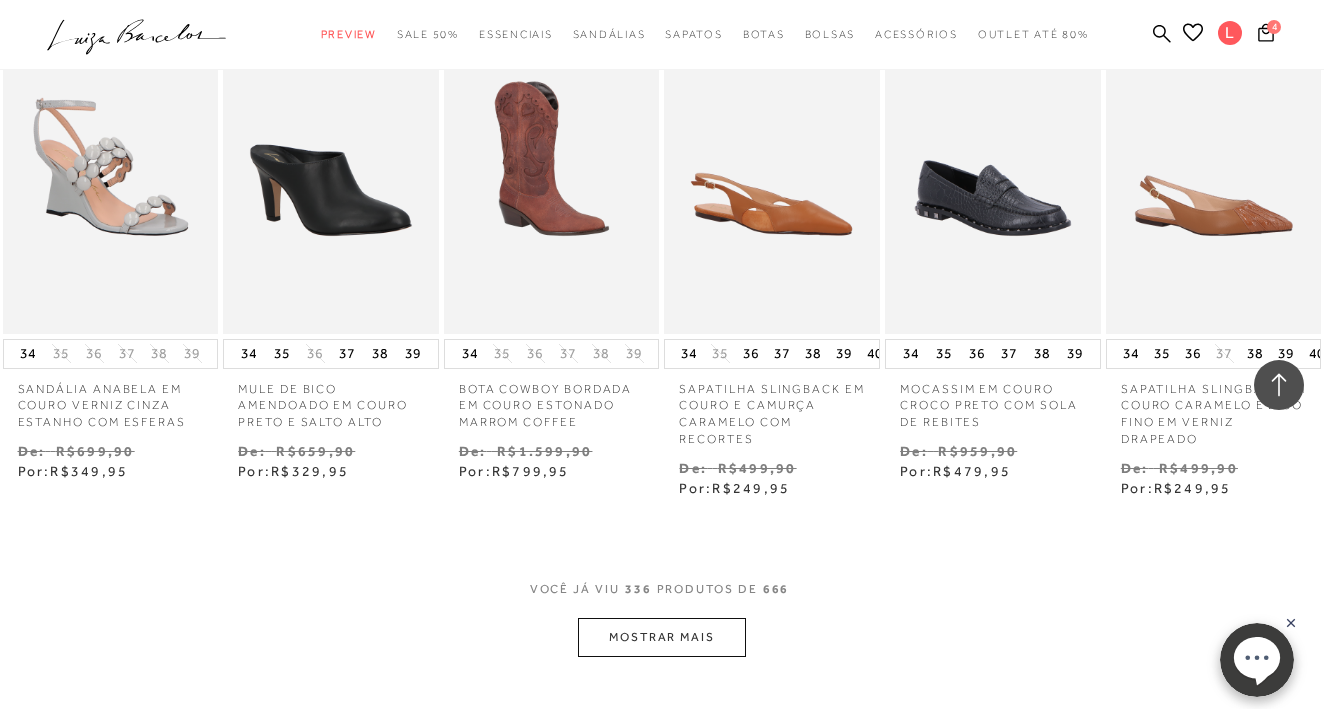 click on "MOSTRAR MAIS" at bounding box center (662, 637) 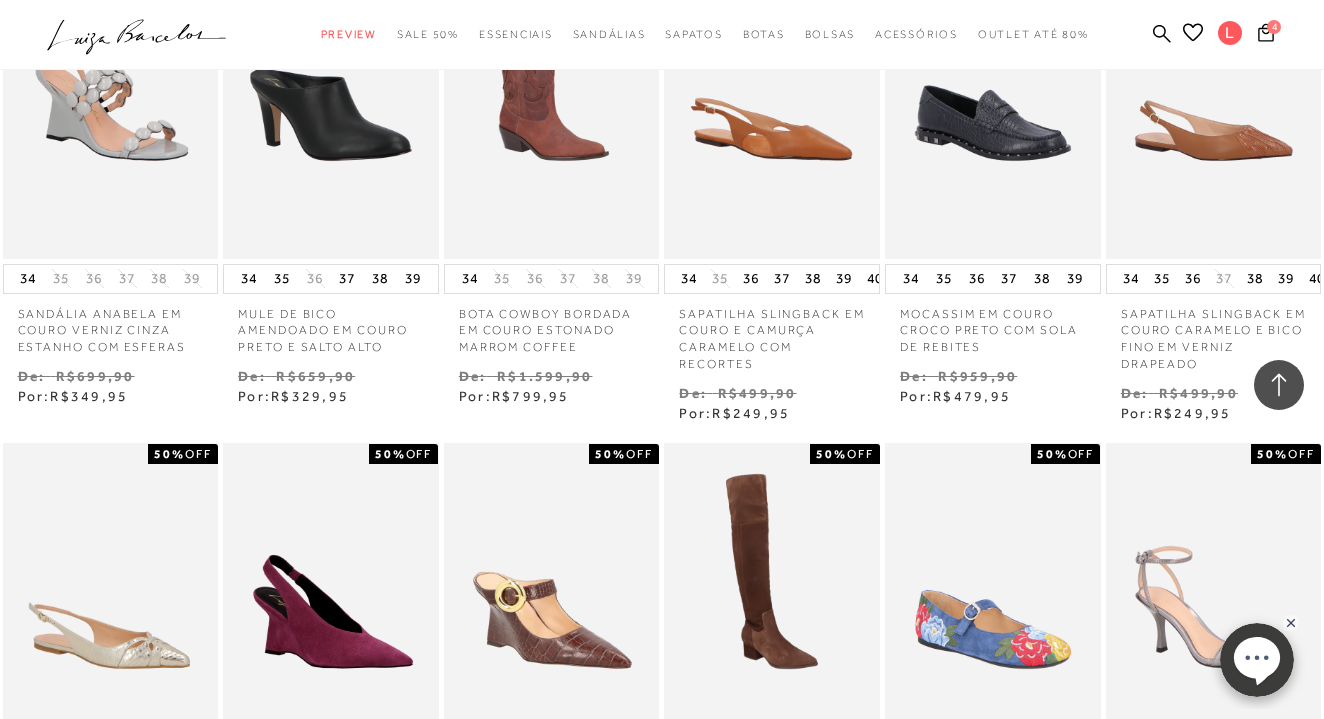 scroll, scrollTop: 28481, scrollLeft: 0, axis: vertical 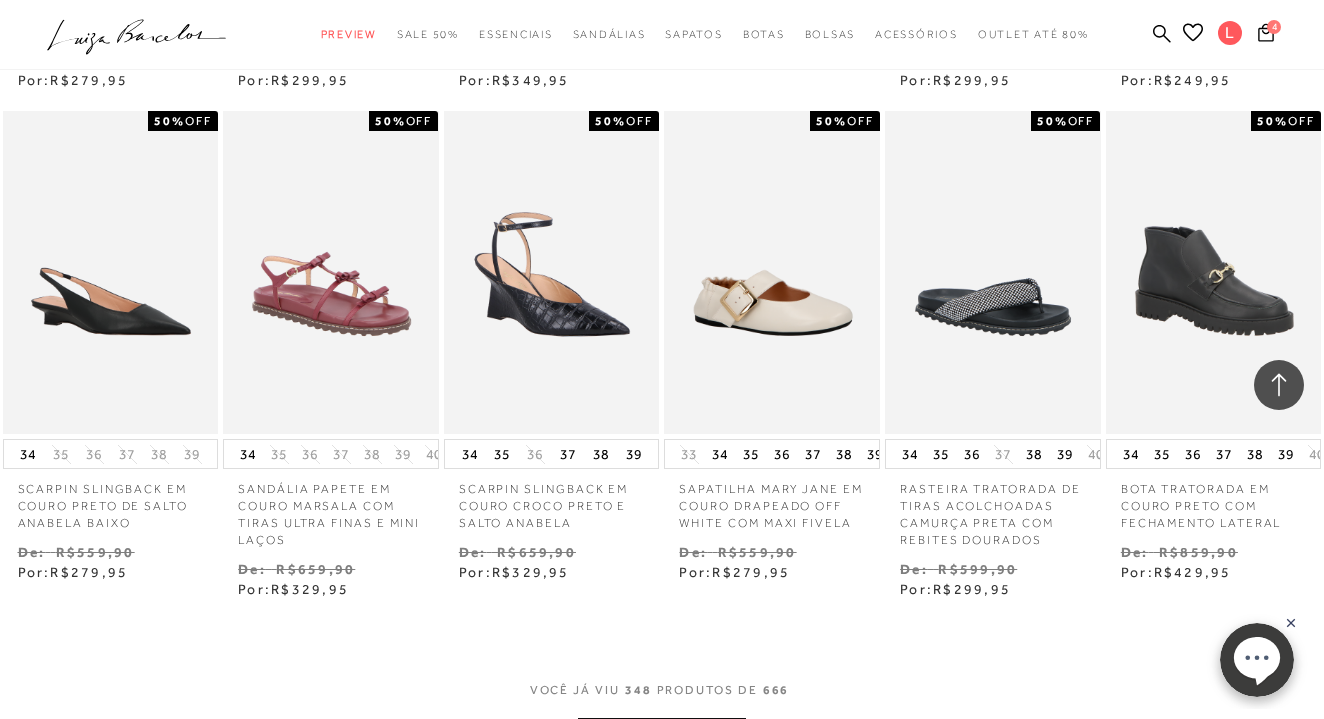 click on "MOSTRAR MAIS" at bounding box center [662, 737] 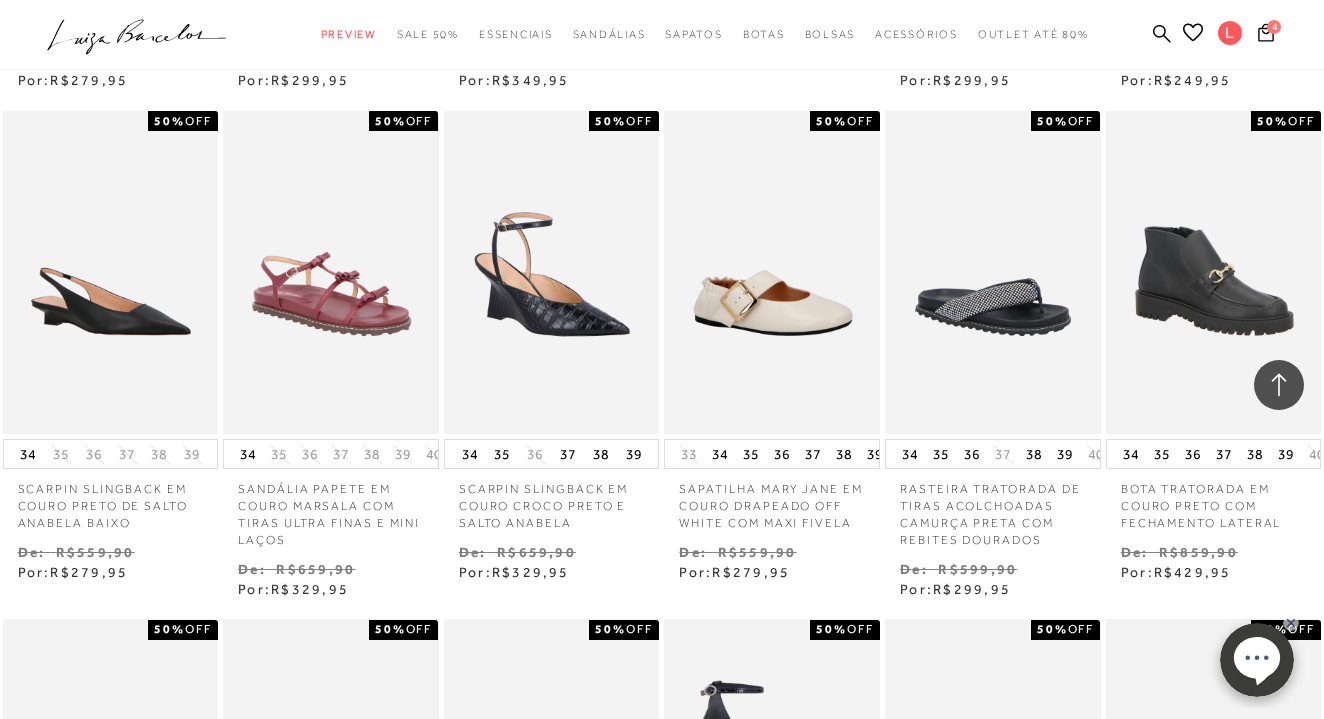 click on "MOSTRAR MAIS" at bounding box center [662, 1603] 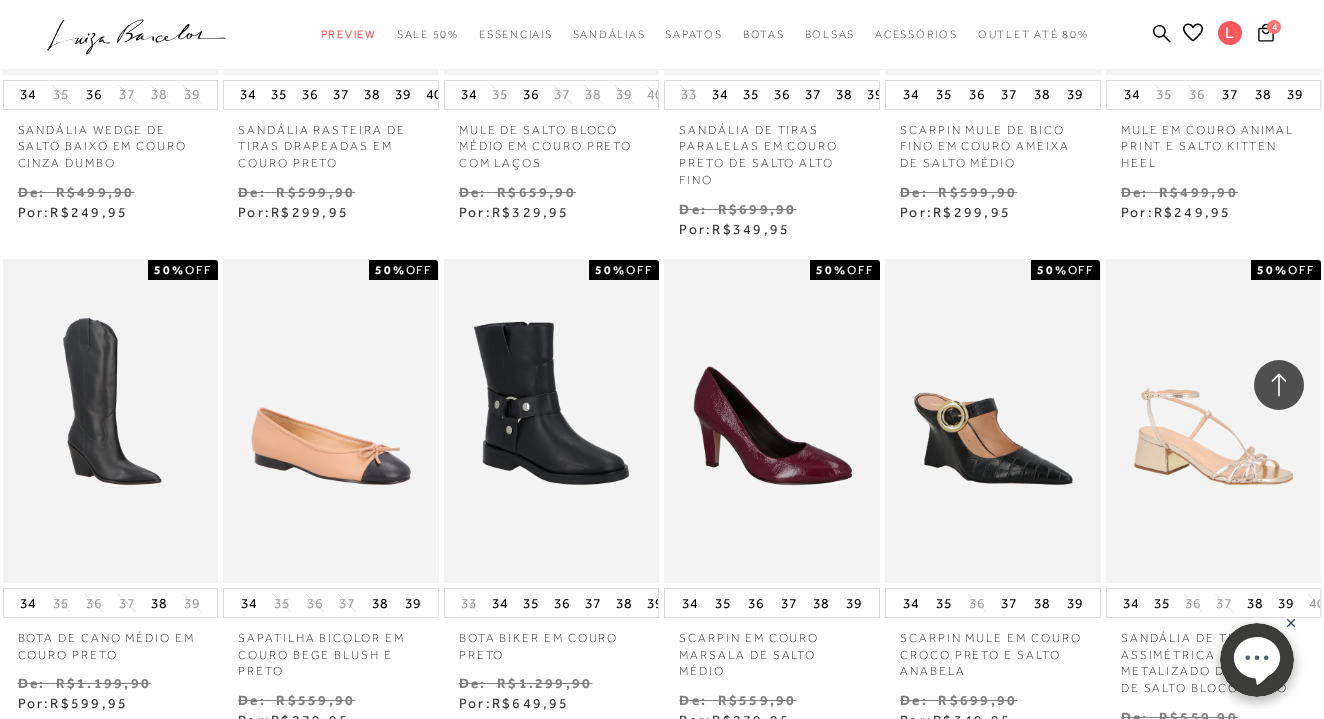 scroll, scrollTop: 30697, scrollLeft: 0, axis: vertical 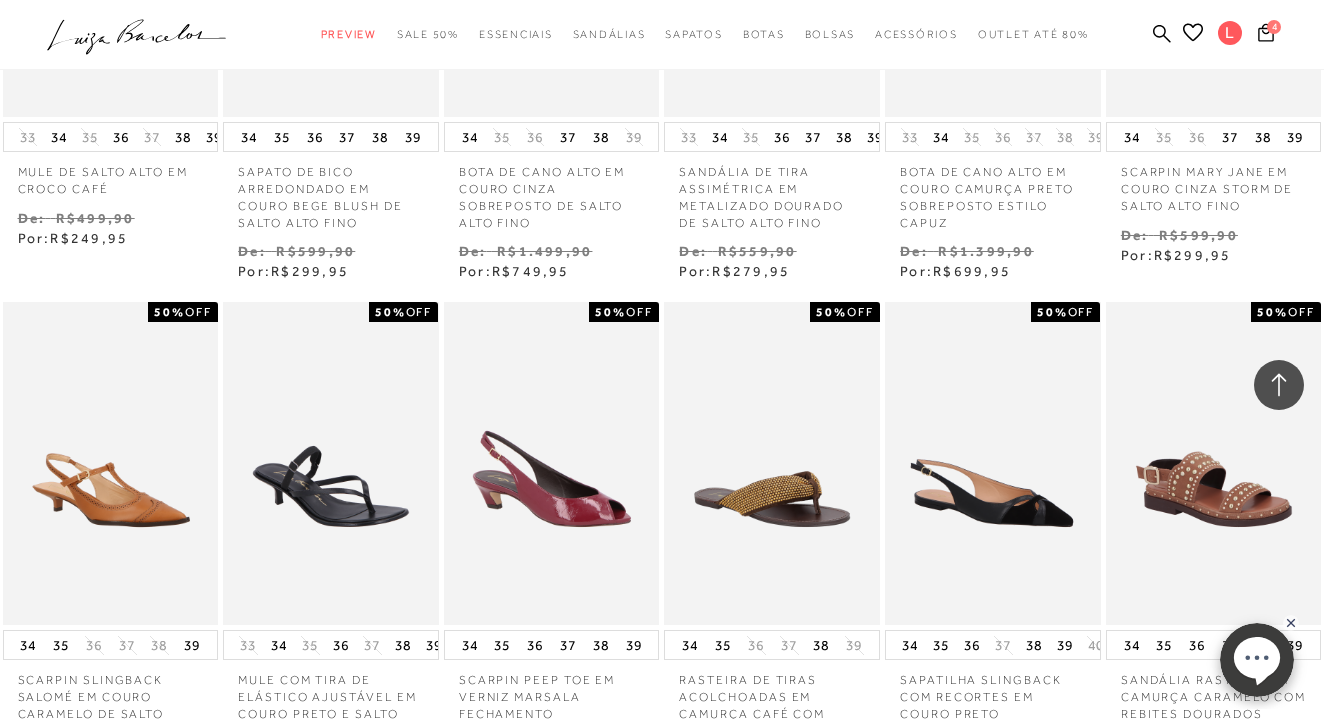 click on "Venda
De:
R$599,90
Por:
R$299,95" at bounding box center (552, 786) 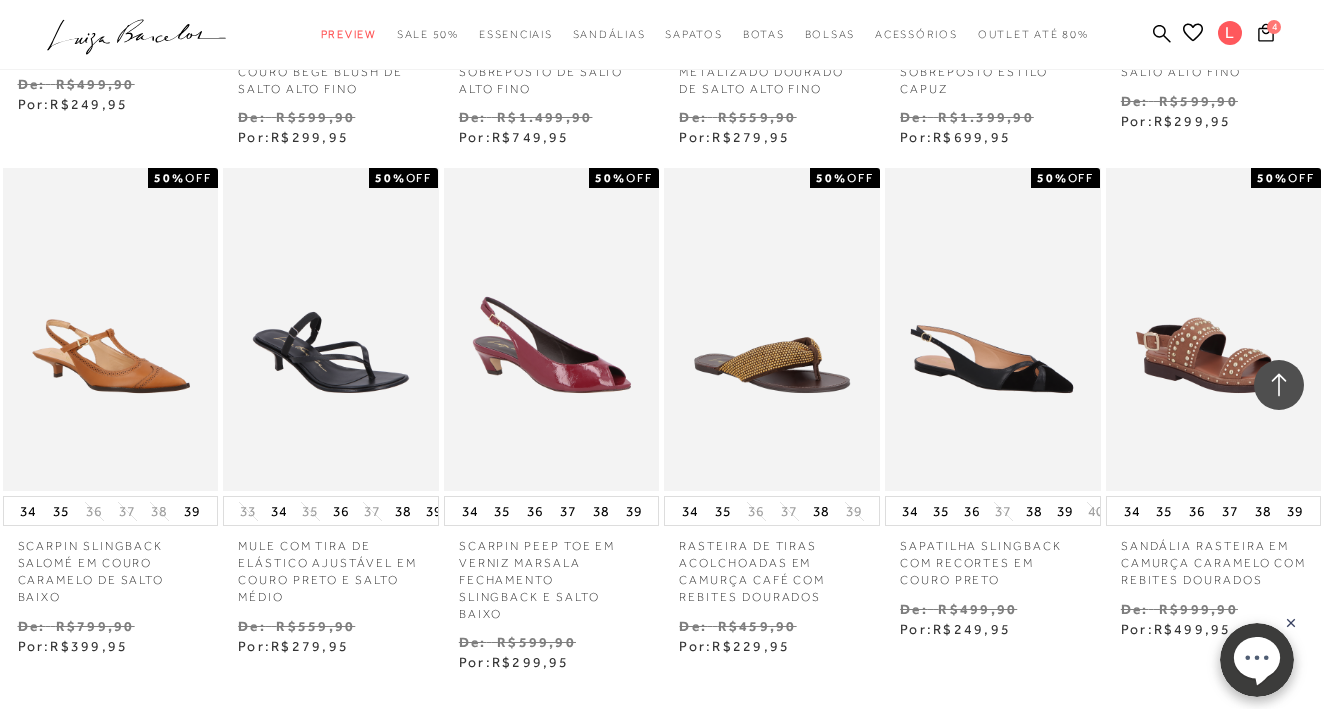 click on "MOSTRAR MAIS" at bounding box center (662, 811) 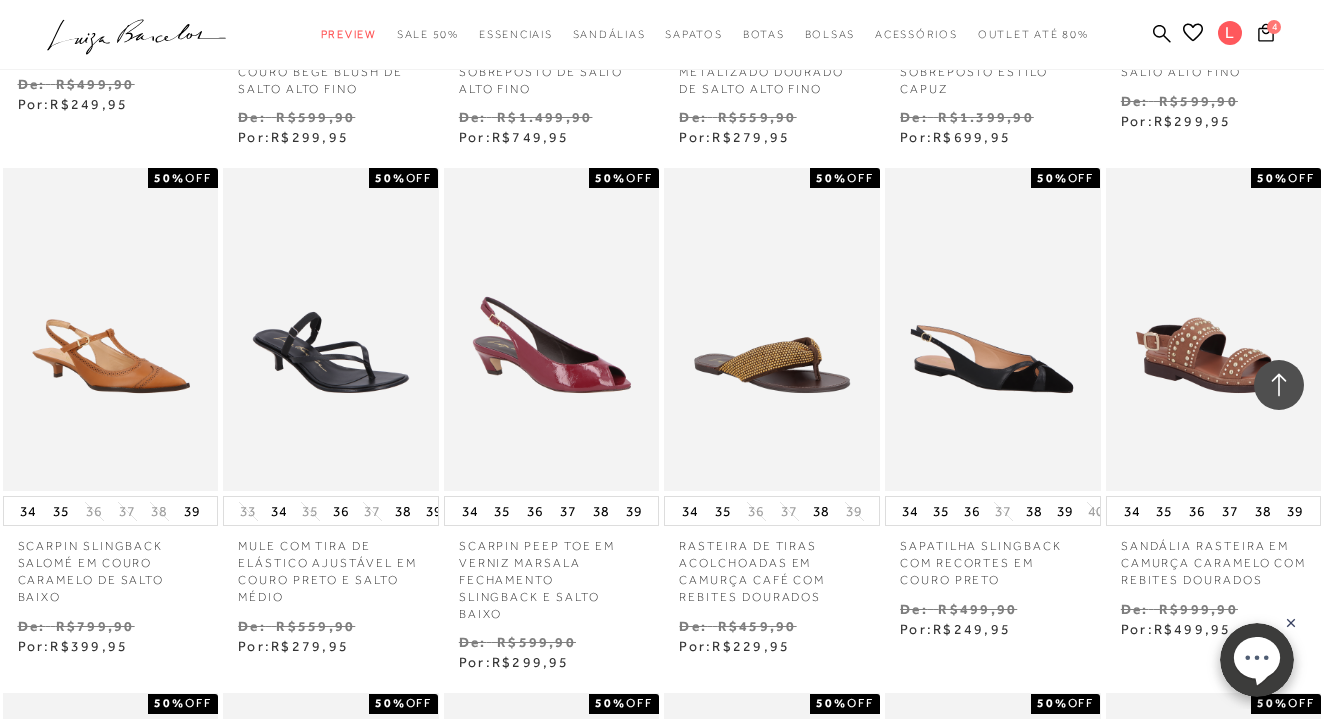 scroll, scrollTop: 31860, scrollLeft: 0, axis: vertical 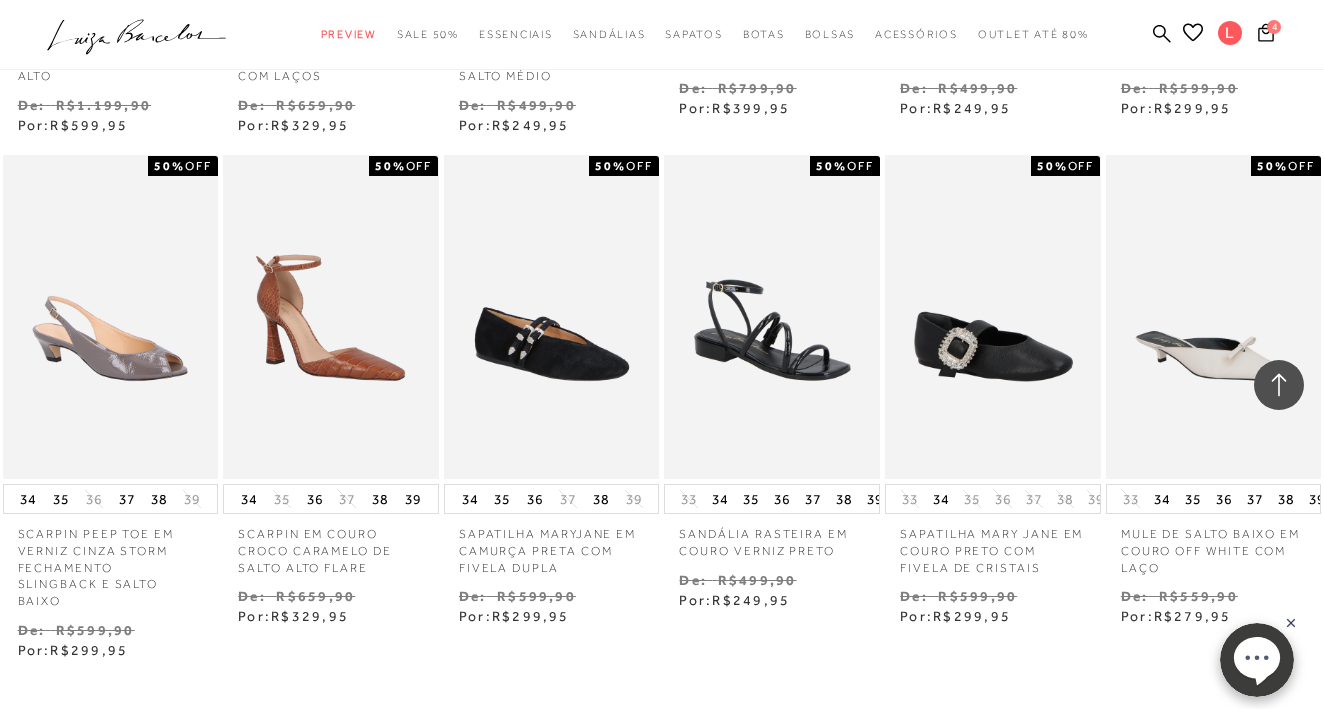 click on "MOSTRAR MAIS" at bounding box center [662, 799] 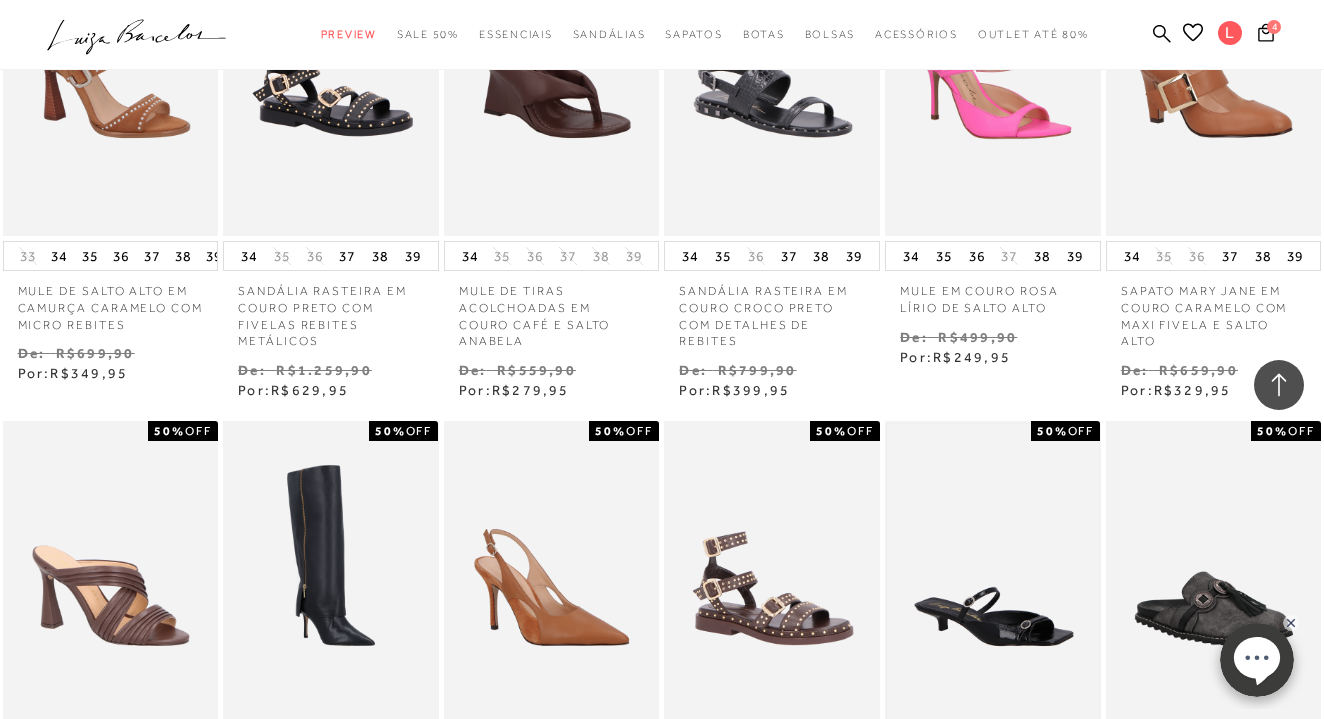 scroll, scrollTop: 32635, scrollLeft: 0, axis: vertical 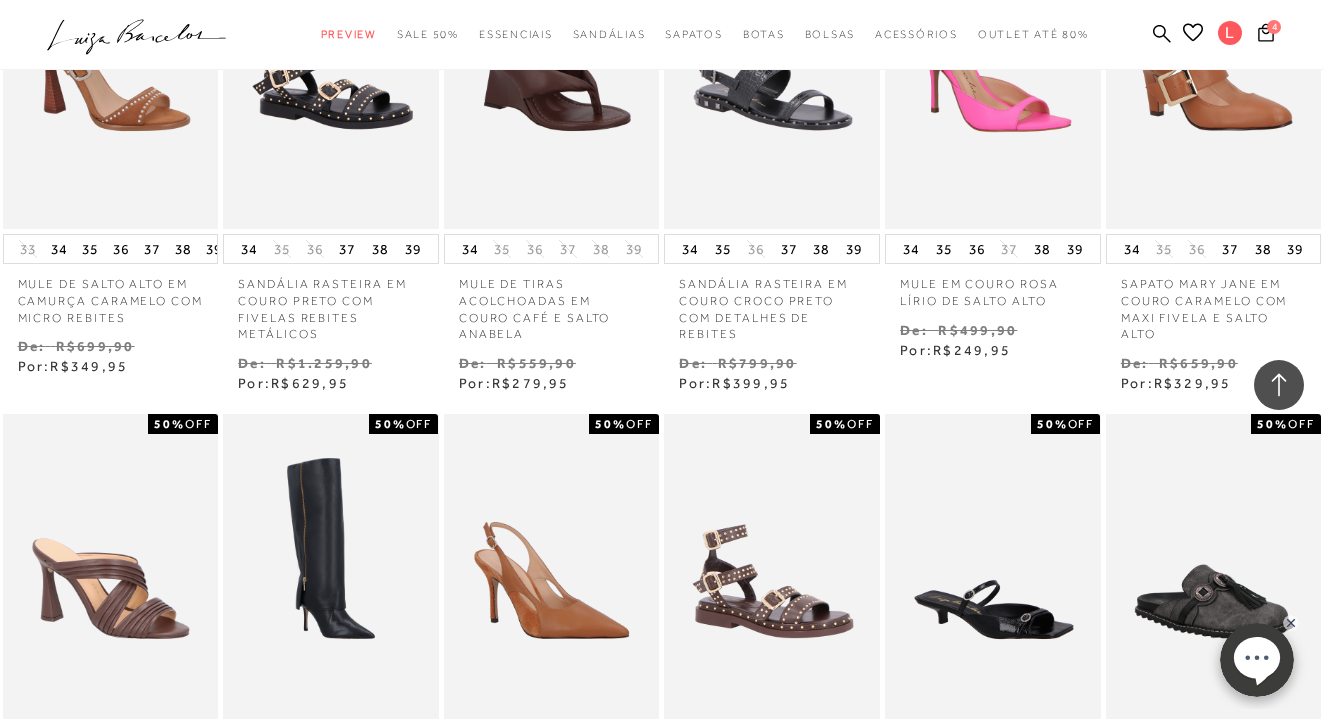 click on "MOSTRAR MAIS" at bounding box center [662, 1040] 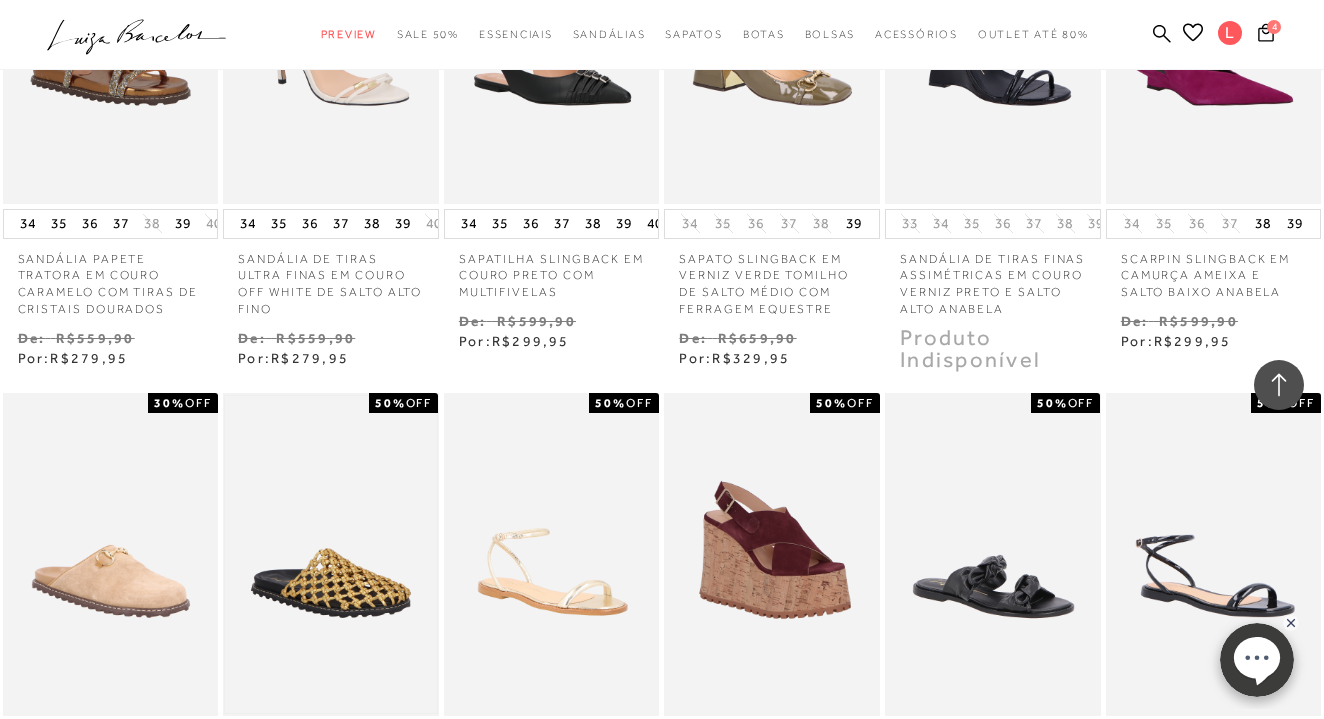 scroll, scrollTop: 33806, scrollLeft: 0, axis: vertical 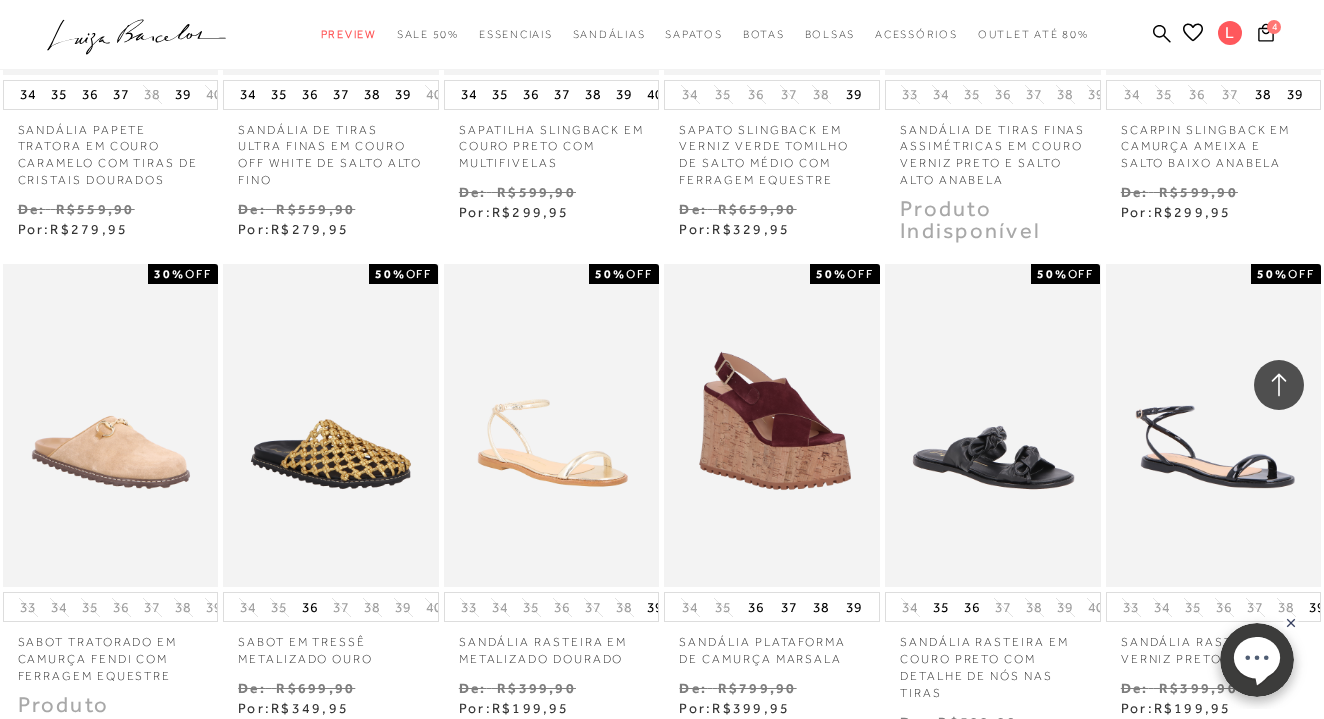 click on "MOSTRAR MAIS" at bounding box center [662, 890] 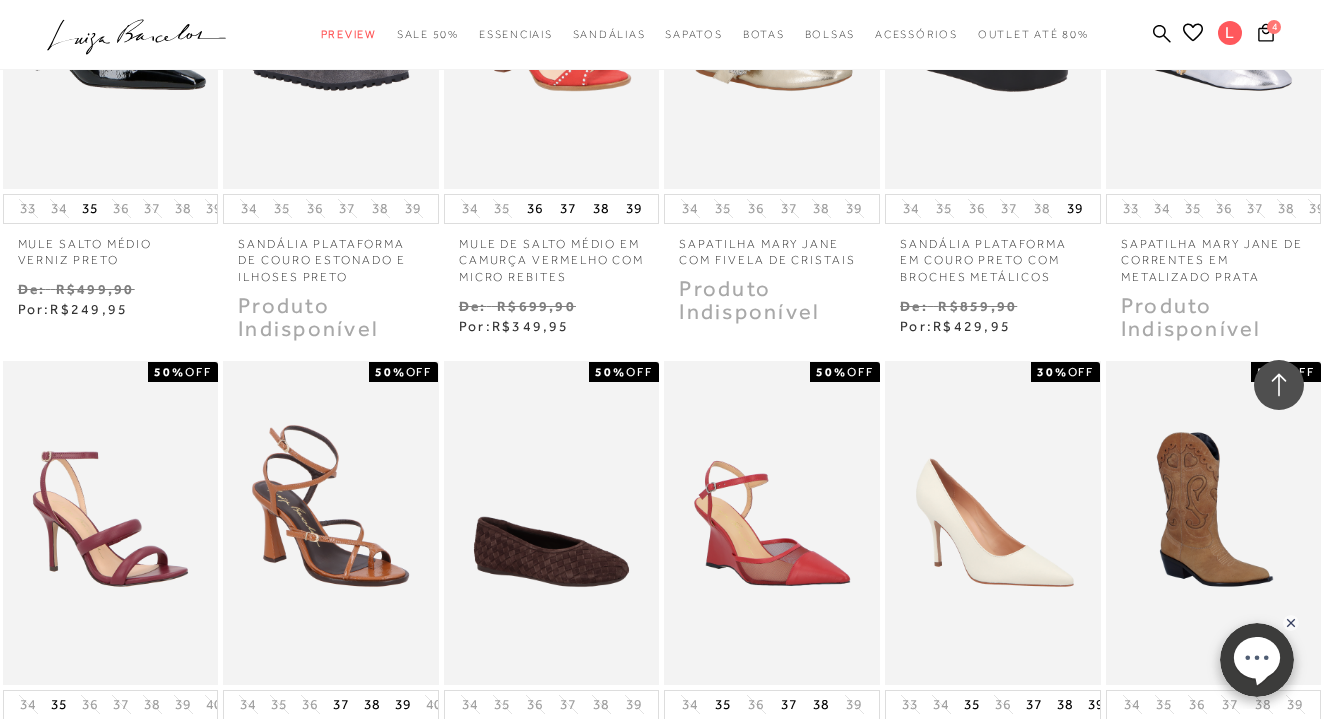 scroll, scrollTop: 34902, scrollLeft: 0, axis: vertical 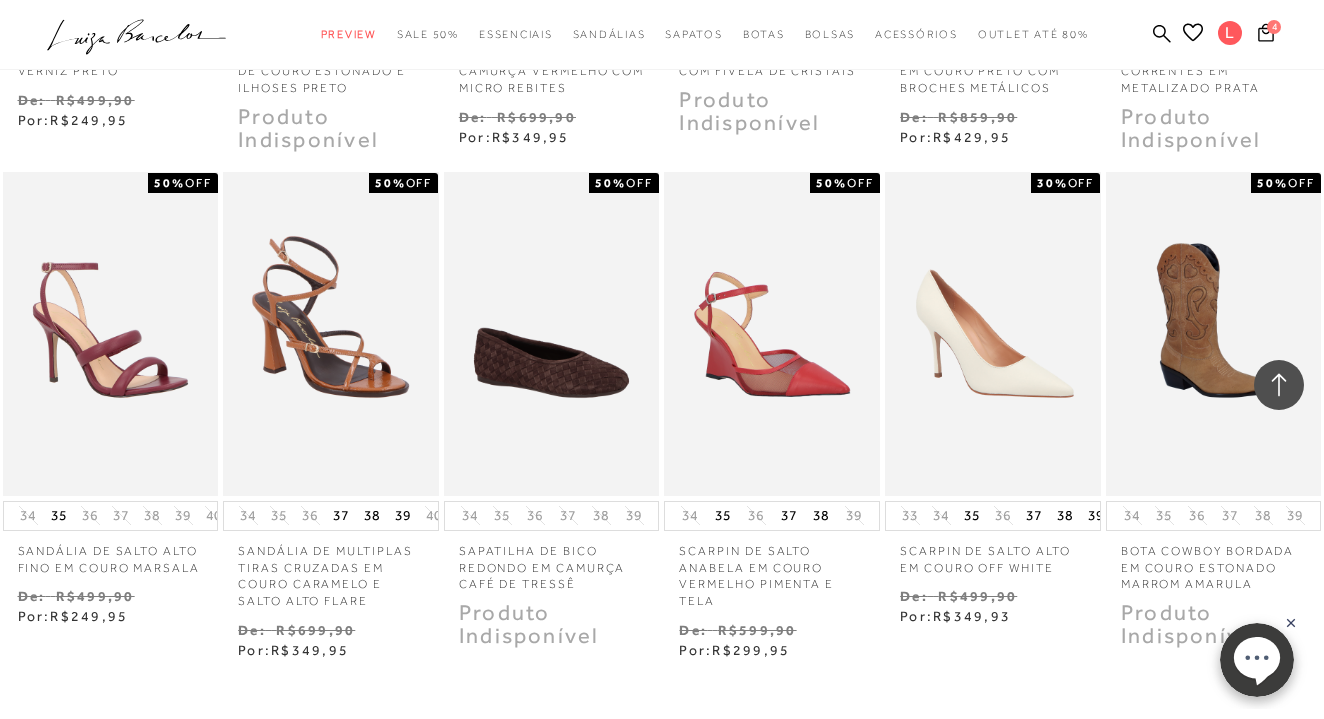 click on "MOSTRAR MAIS" at bounding box center [662, 799] 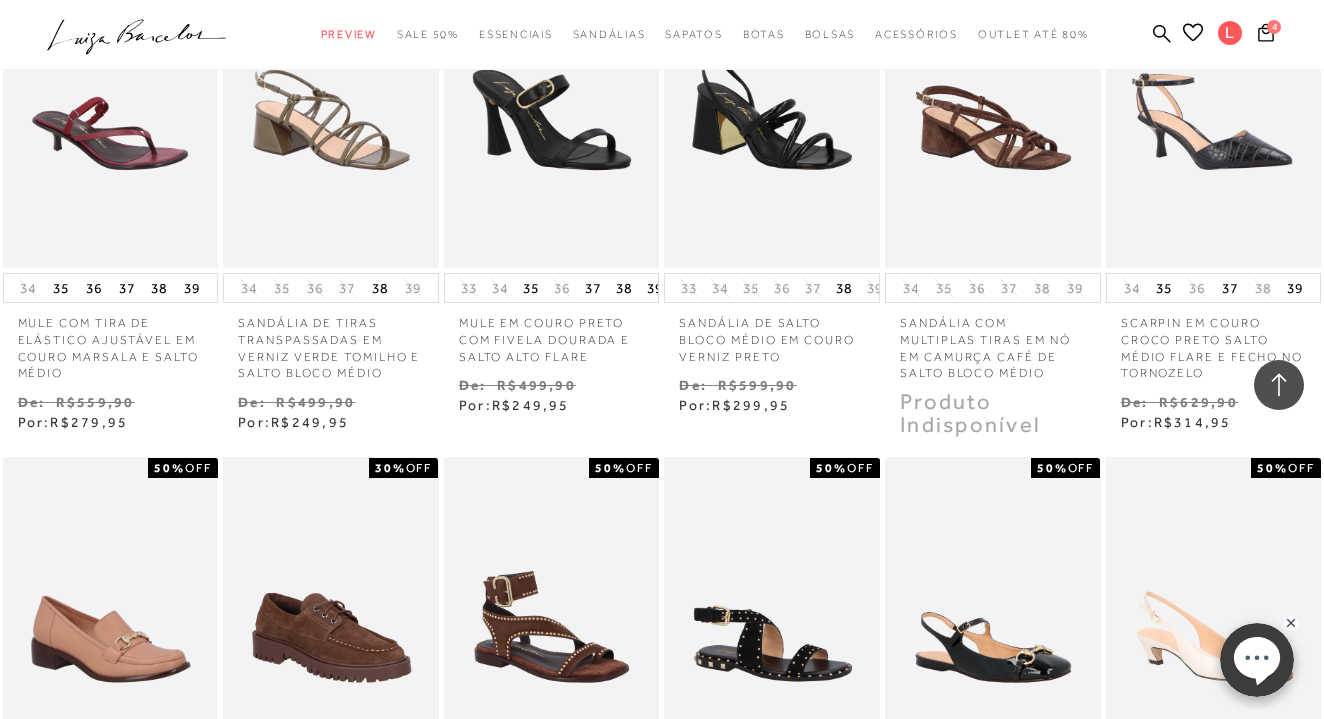 scroll, scrollTop: 35906, scrollLeft: 0, axis: vertical 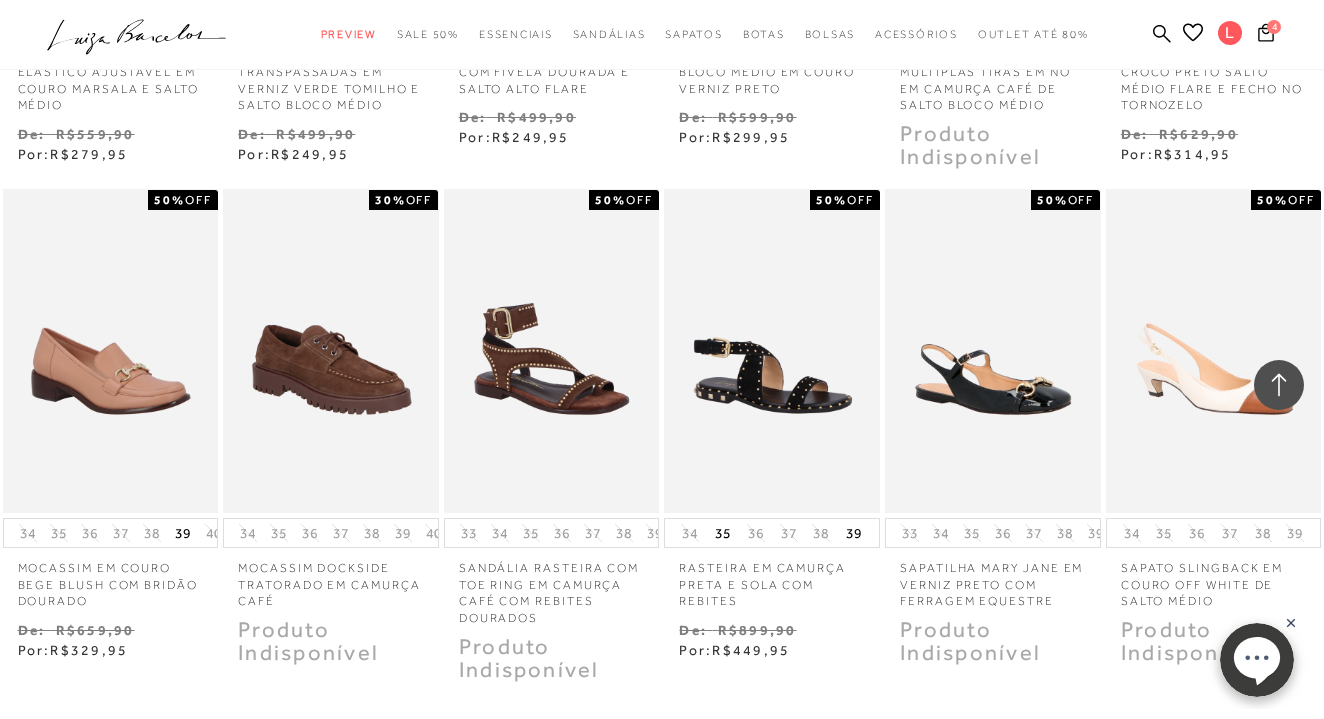 click on "MOSTRAR MAIS" at bounding box center [662, 821] 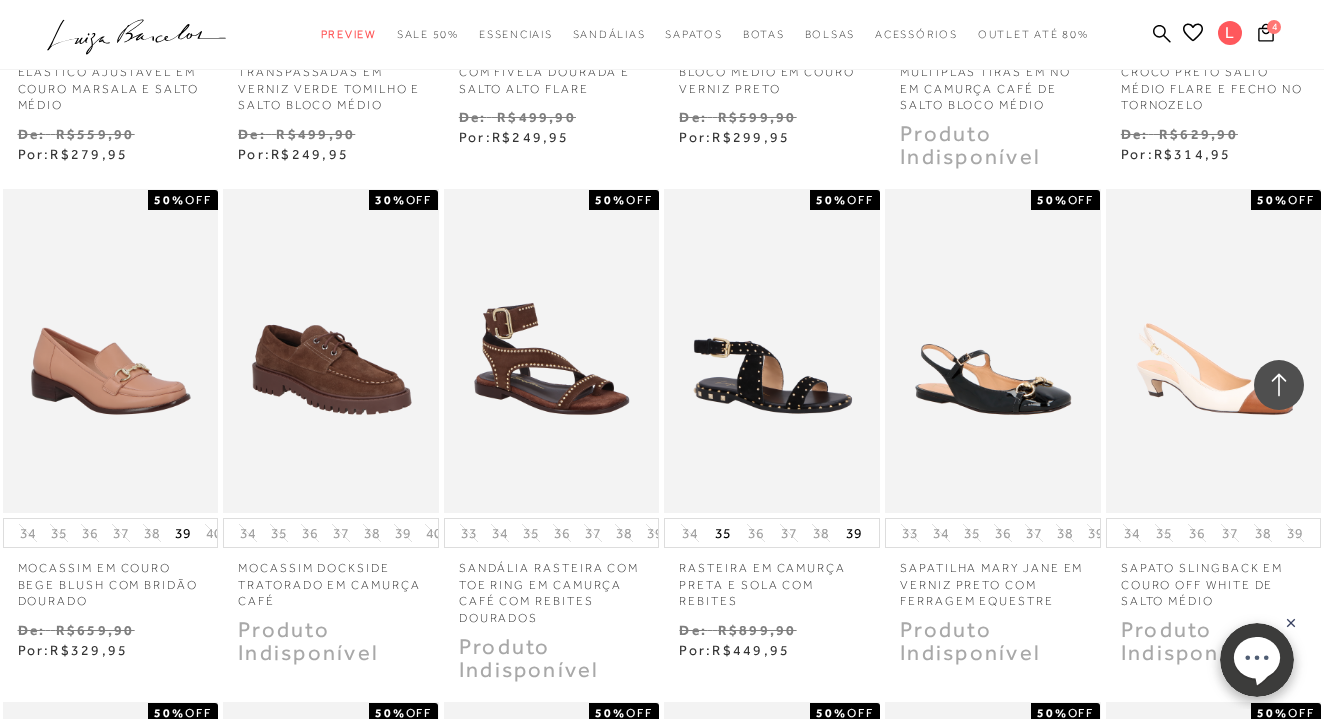 scroll, scrollTop: 36876, scrollLeft: 0, axis: vertical 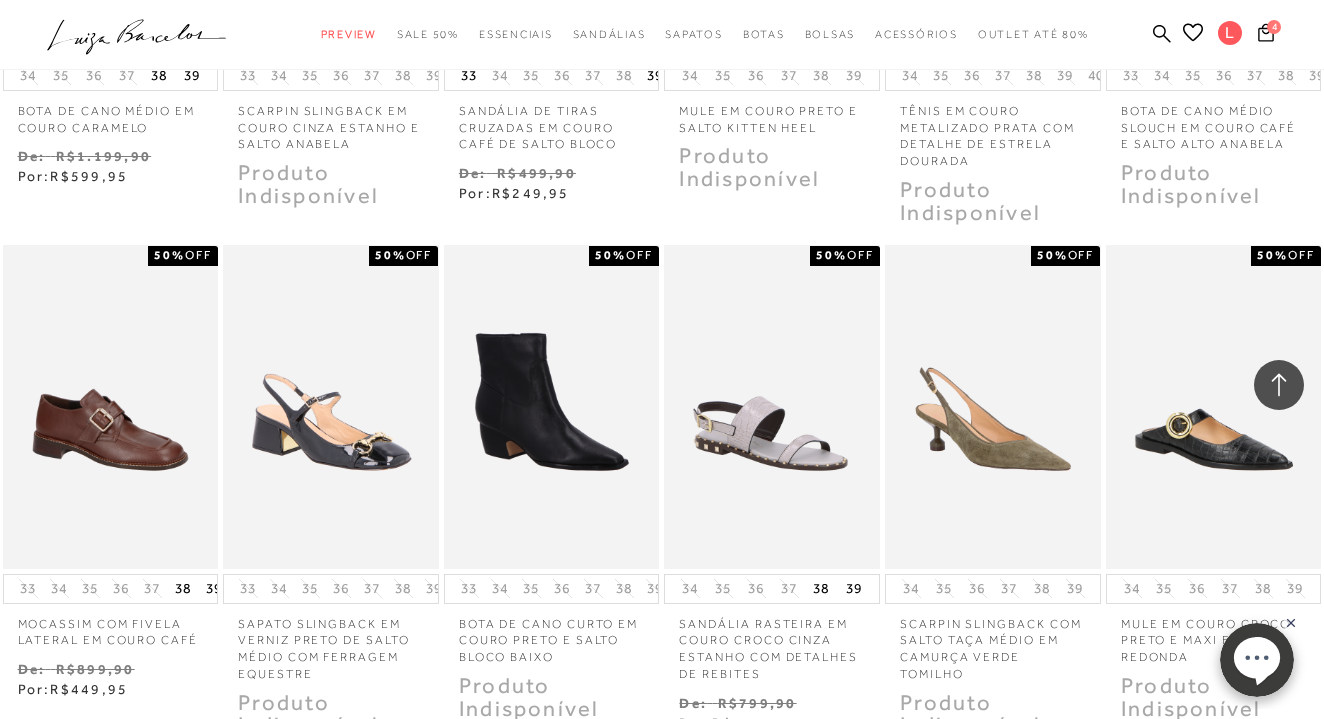 click on "MOSTRAR MAIS" at bounding box center (662, 876) 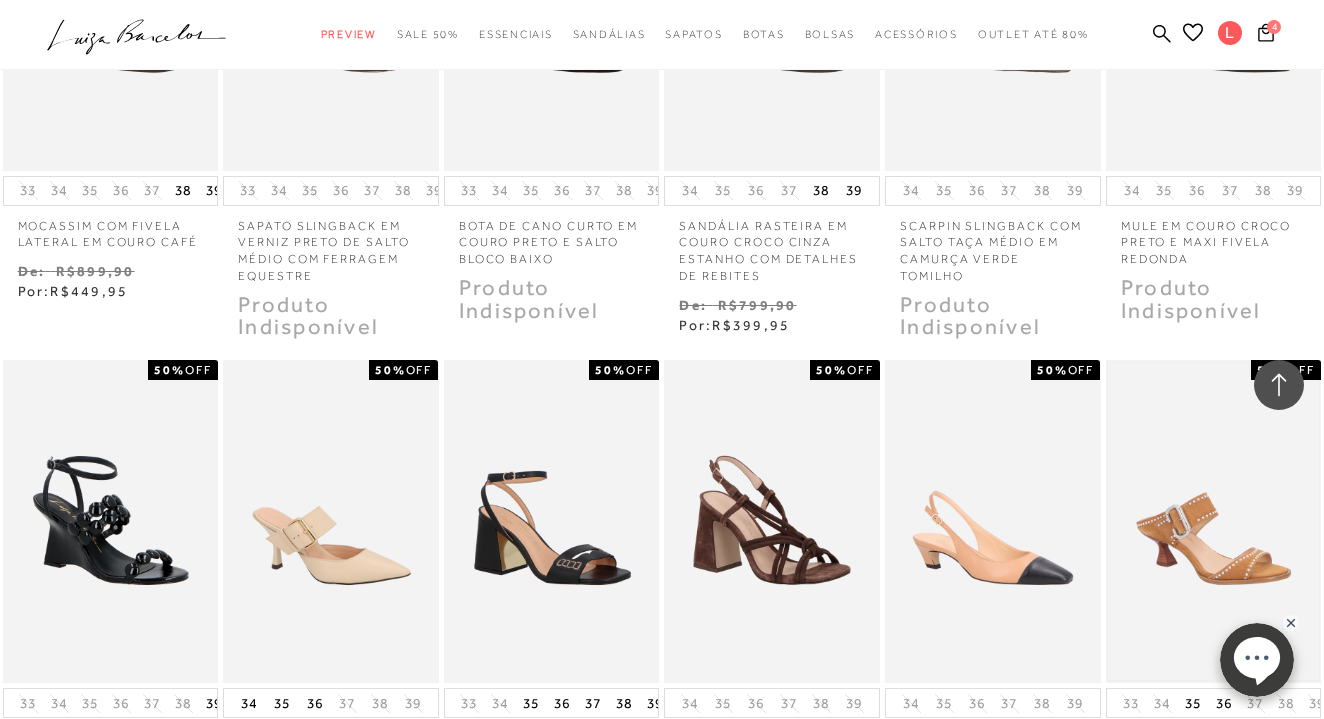 scroll, scrollTop: 37774, scrollLeft: 0, axis: vertical 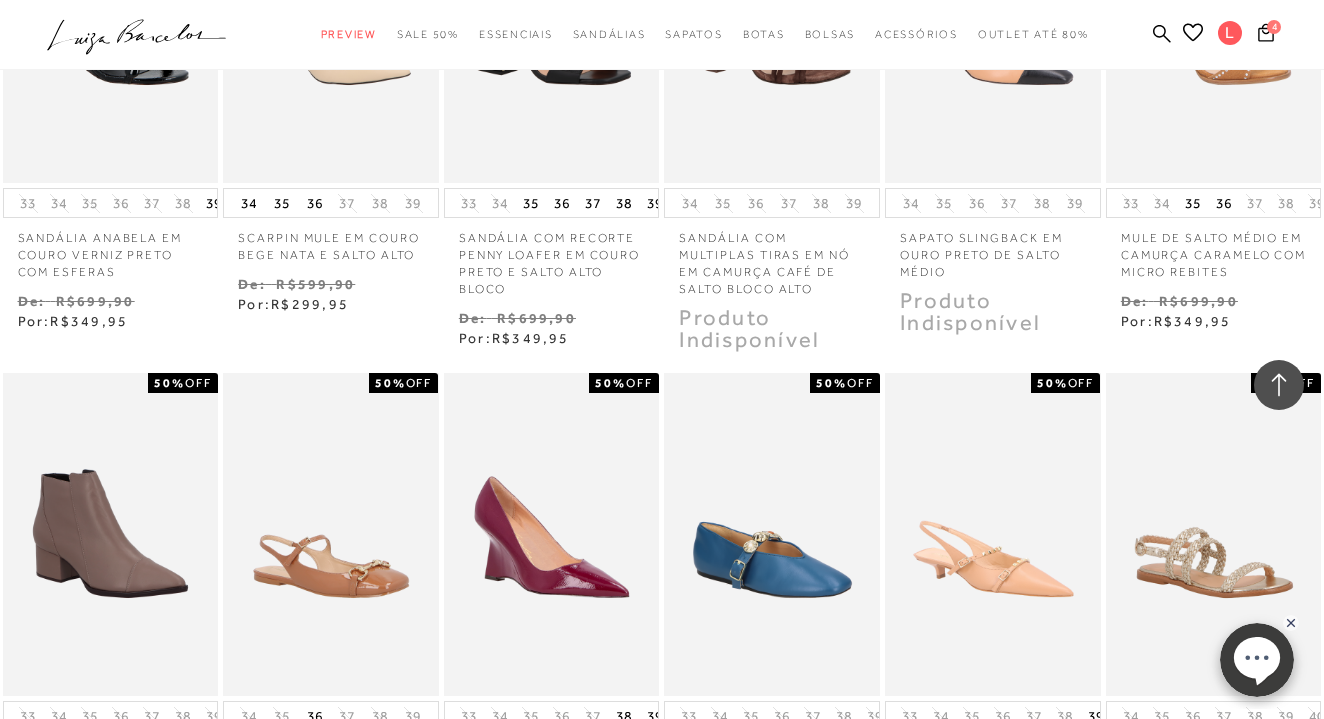 click on "MOSTRAR MAIS" at bounding box center [662, 1016] 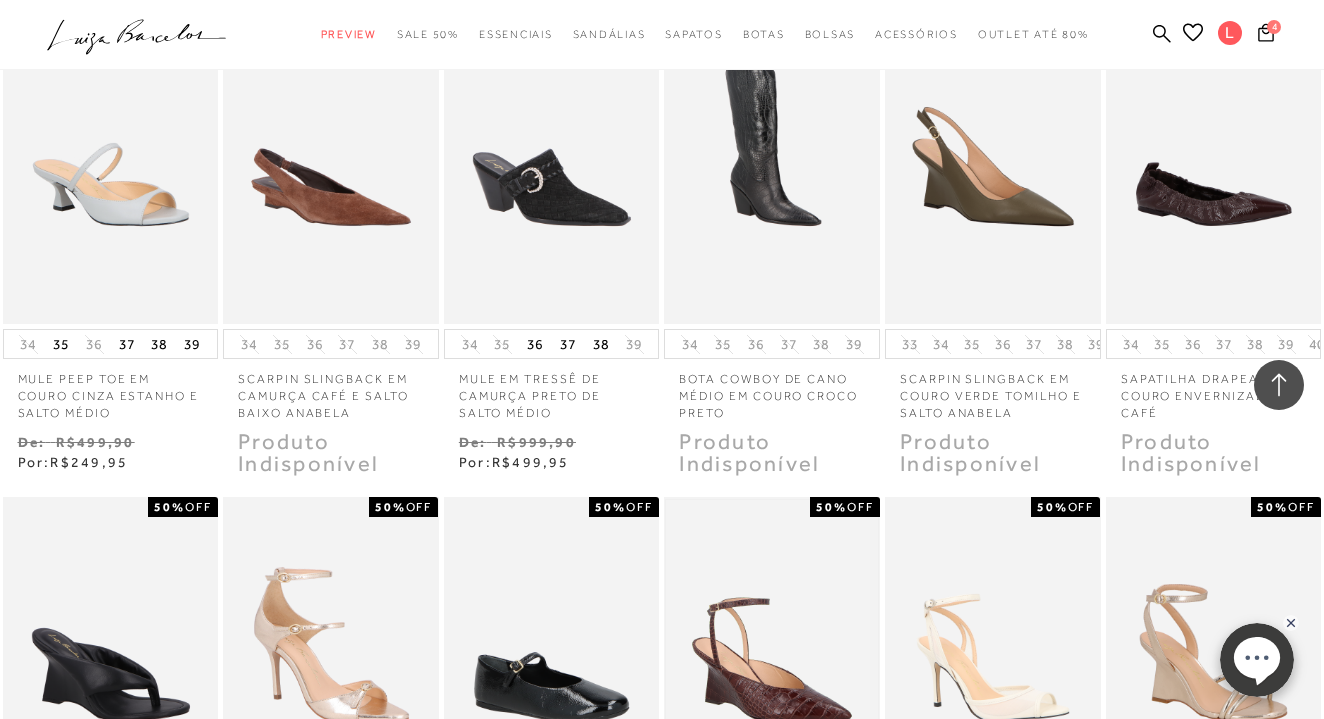 scroll, scrollTop: 39056, scrollLeft: 0, axis: vertical 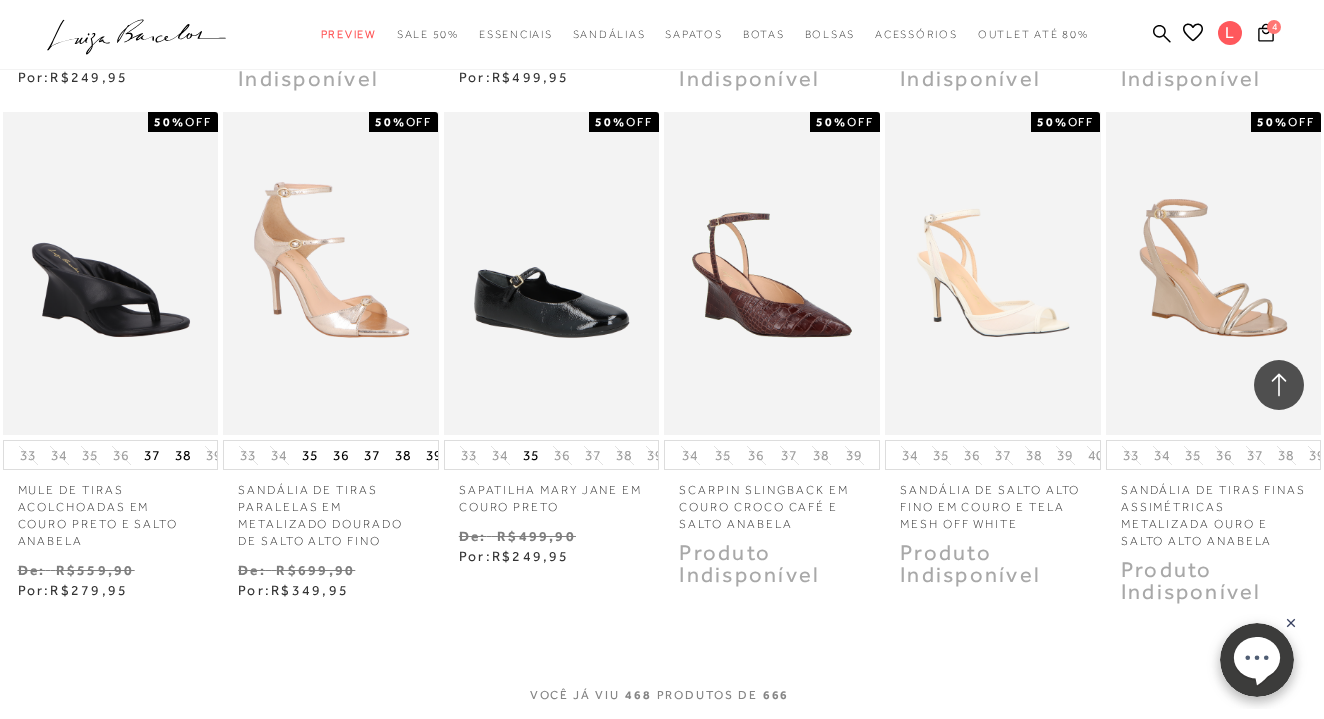click on "MOSTRAR MAIS" at bounding box center (662, 743) 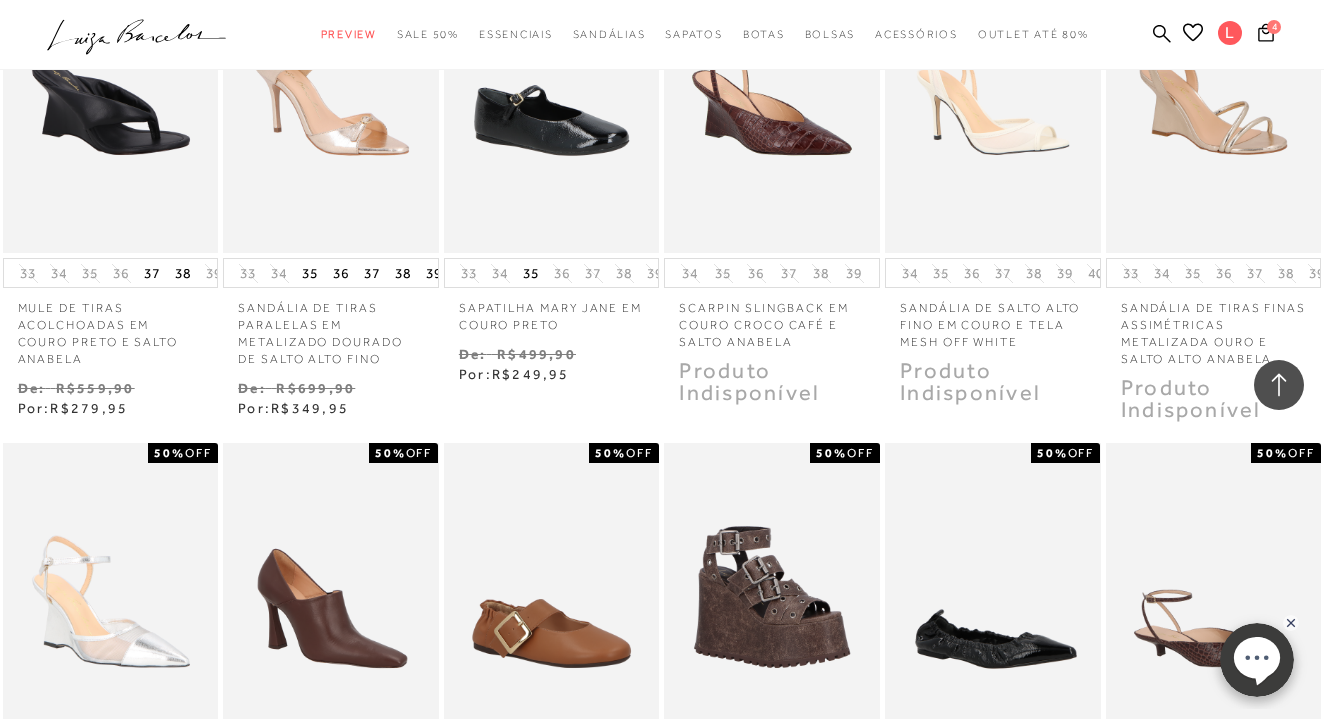 scroll, scrollTop: 39751, scrollLeft: 0, axis: vertical 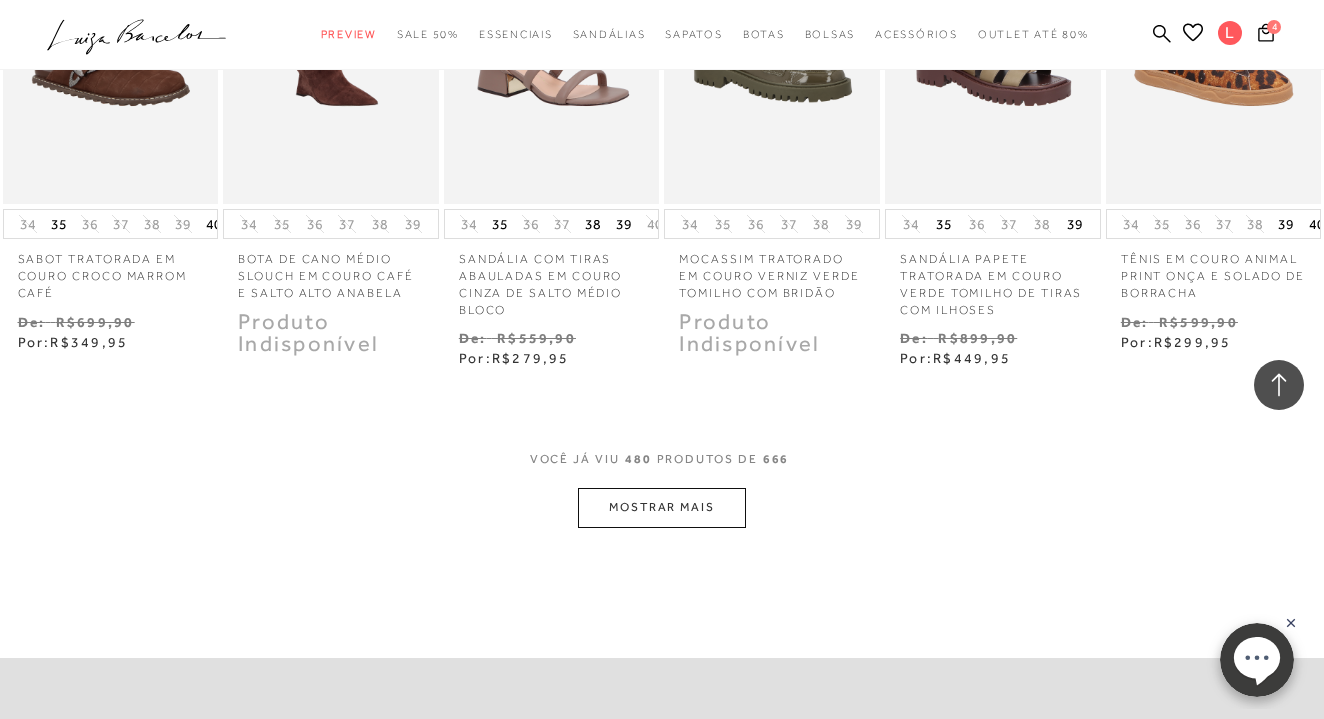 click on "MOSTRAR MAIS" at bounding box center [662, 507] 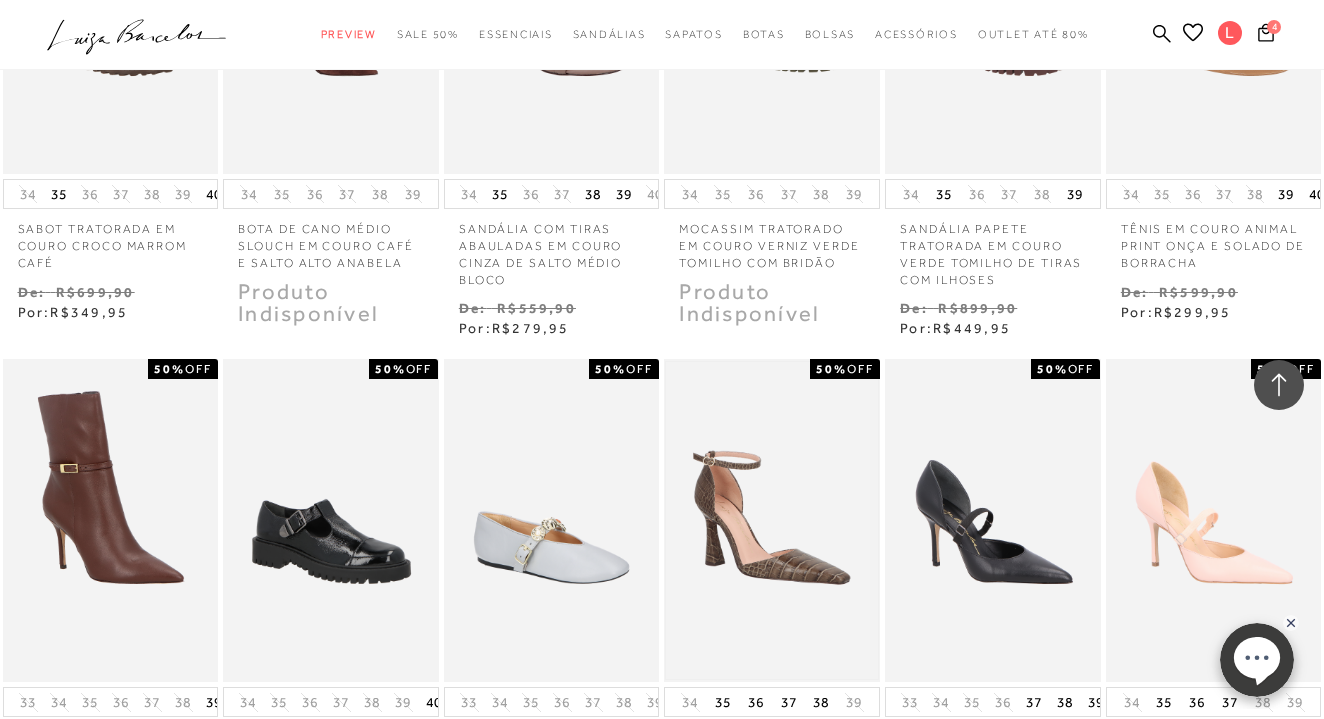 scroll, scrollTop: 40434, scrollLeft: 0, axis: vertical 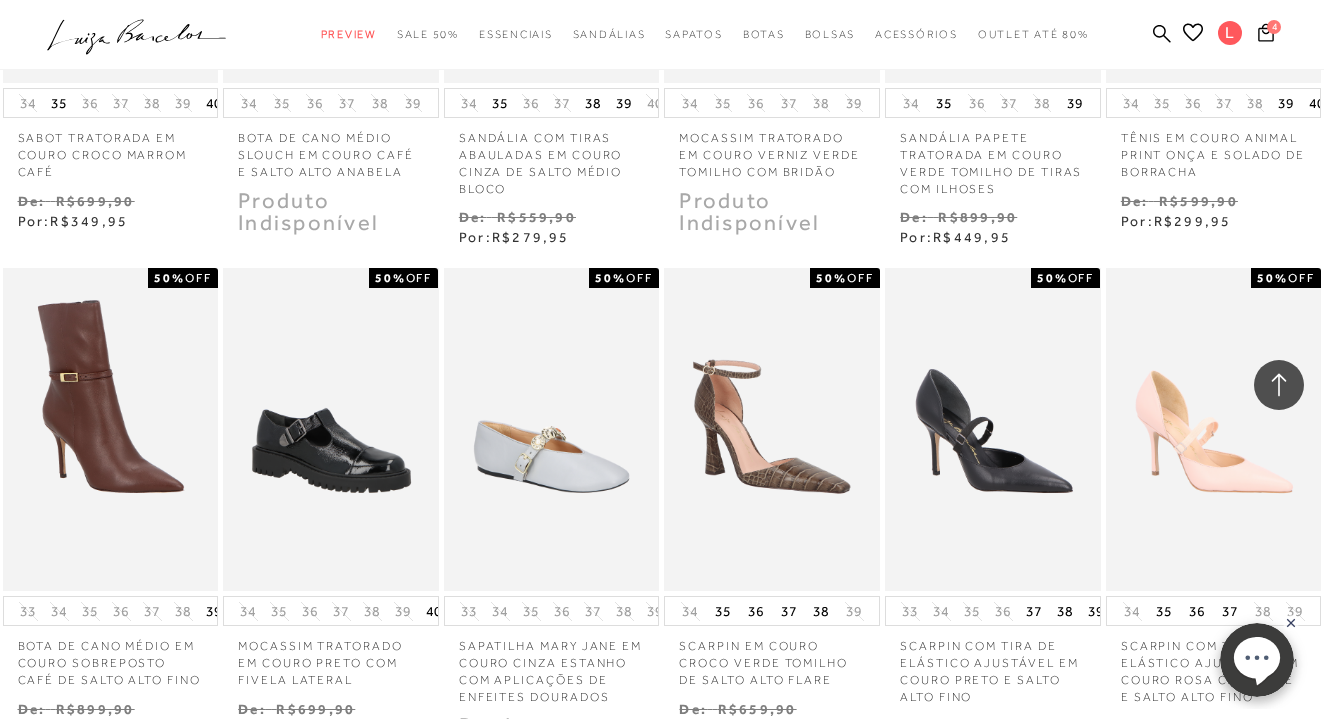 click on "MOSTRAR MAIS" at bounding box center [662, 1412] 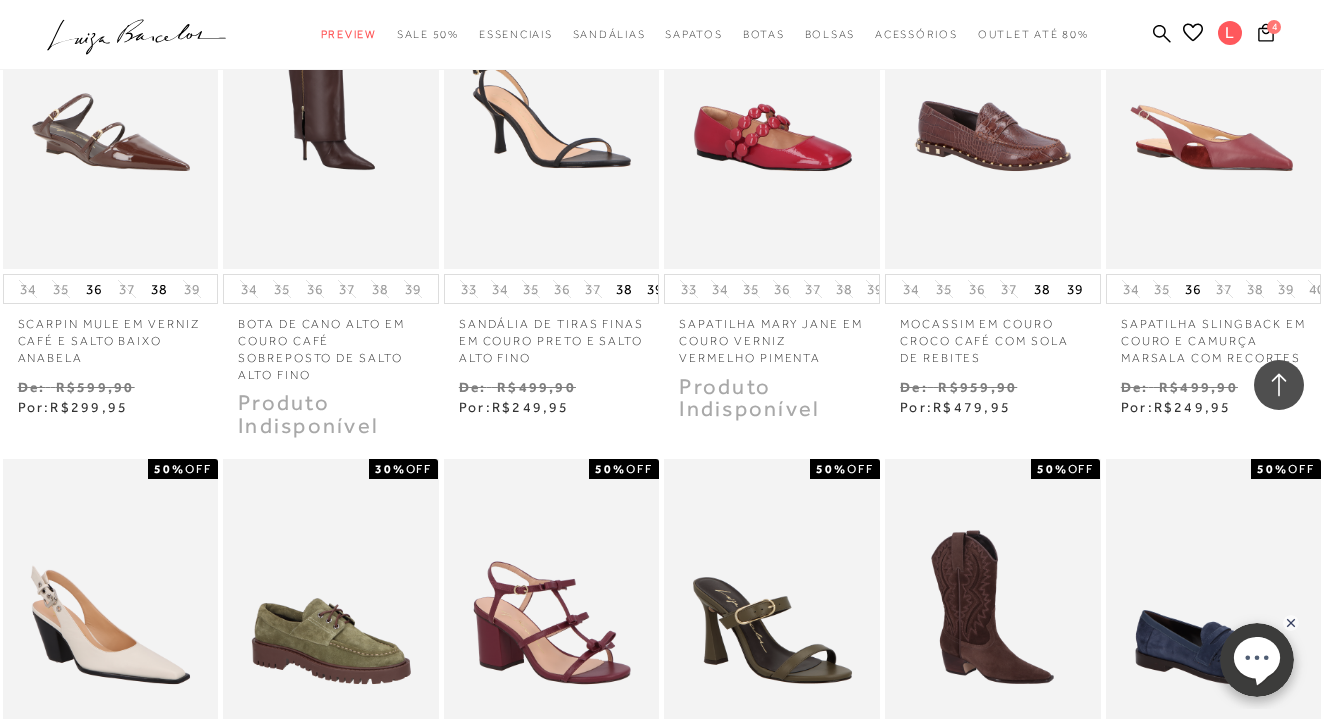 scroll, scrollTop: 41800, scrollLeft: 0, axis: vertical 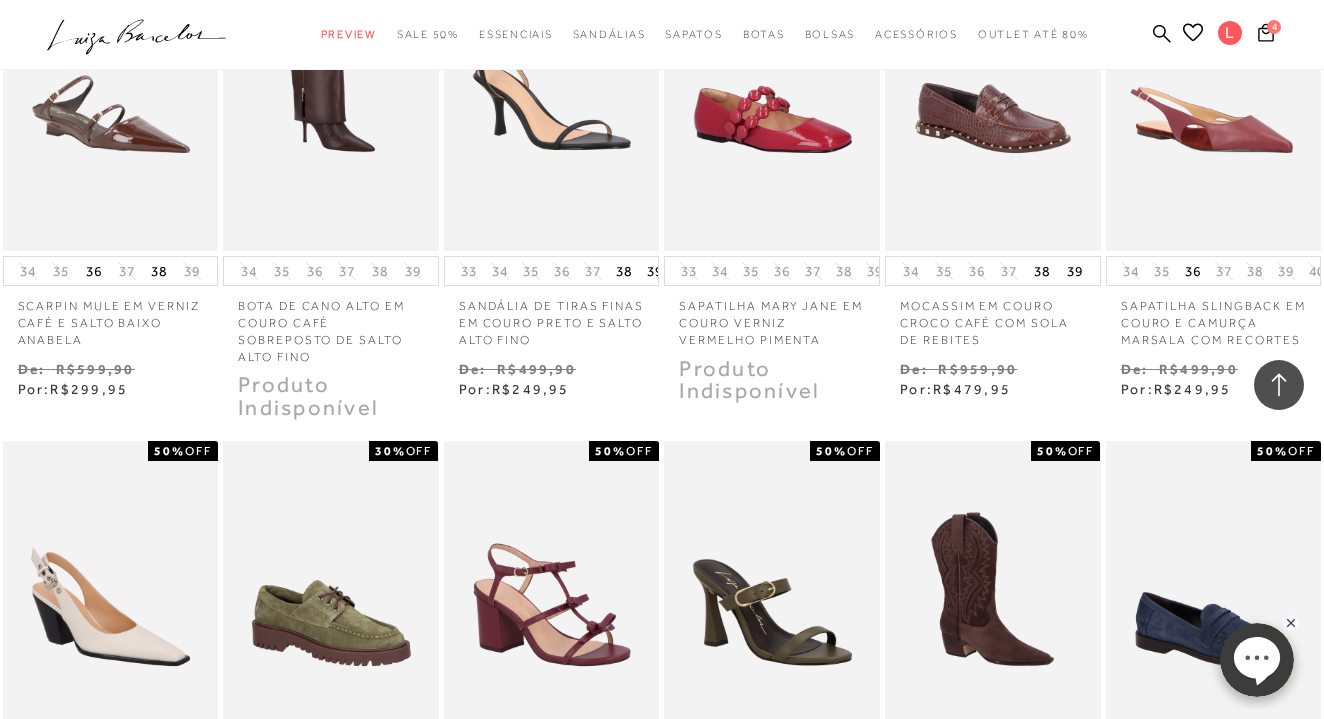 click on "MOSTRAR MAIS" at bounding box center [662, 1072] 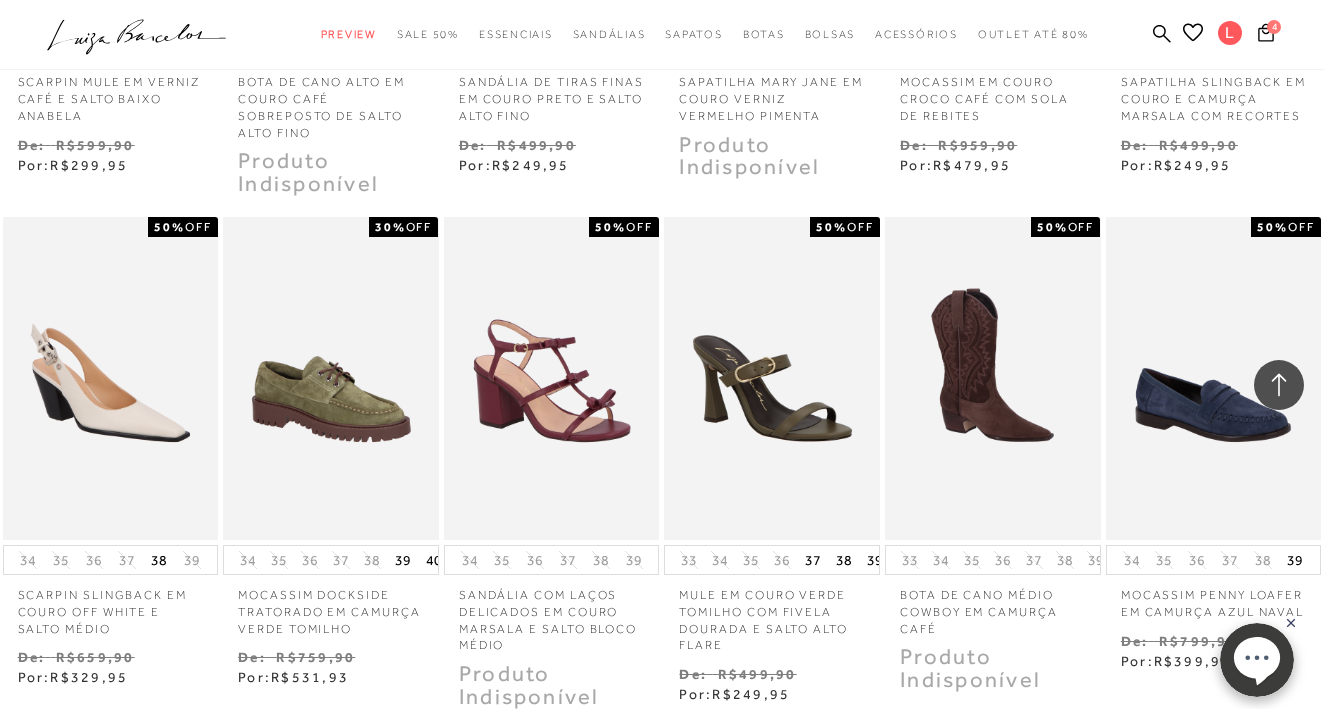 scroll, scrollTop: 42655, scrollLeft: 0, axis: vertical 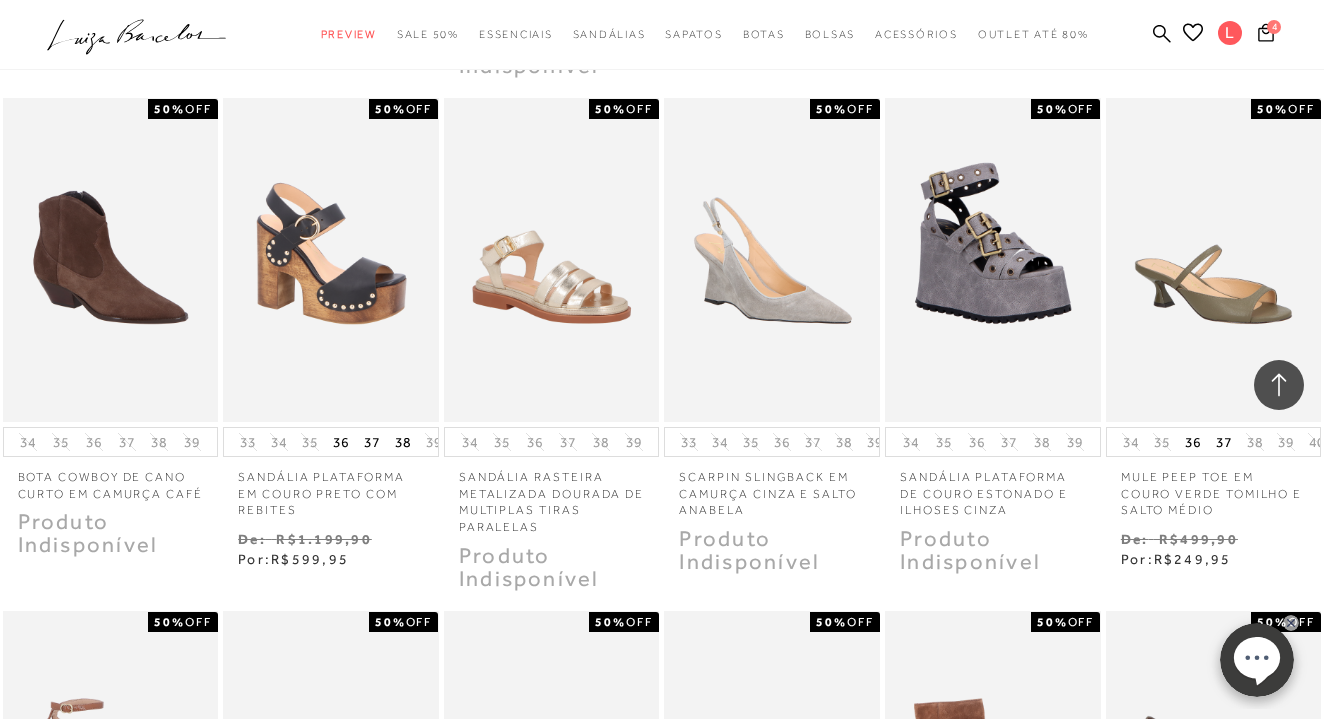 click on "MOSTRAR MAIS" at bounding box center (662, 1238) 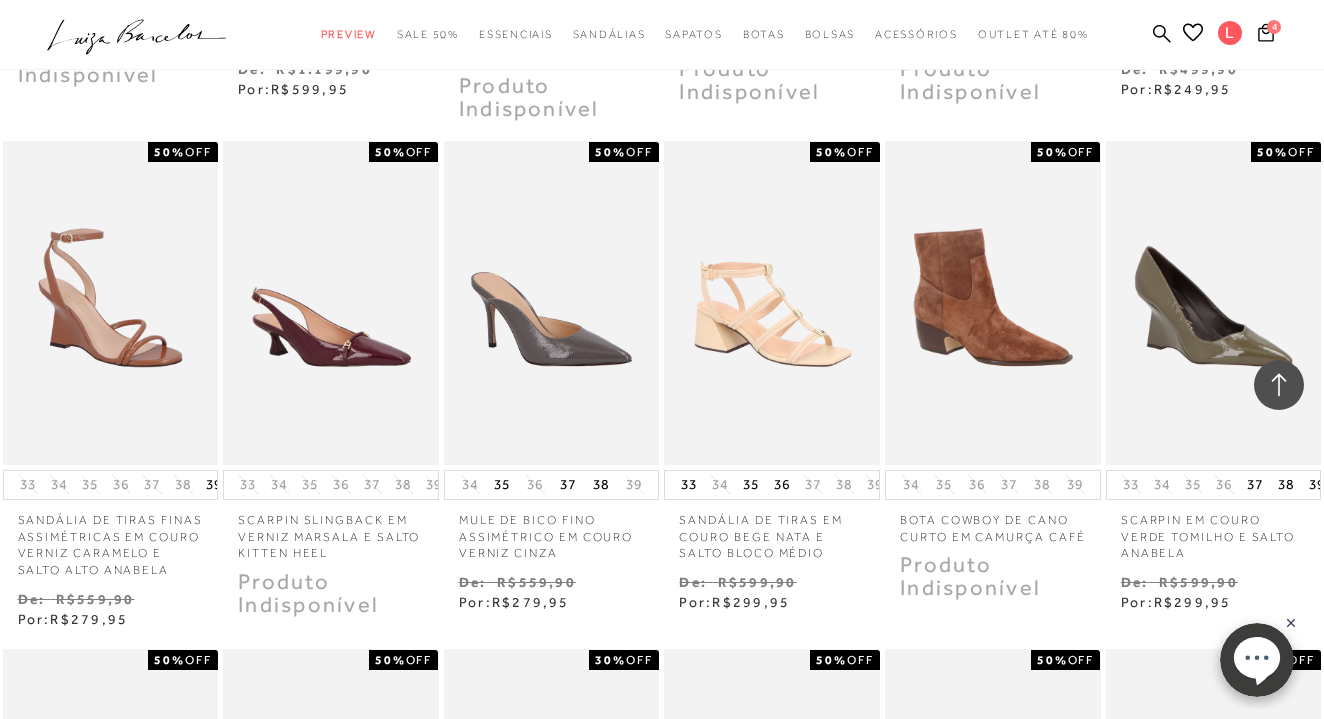 scroll, scrollTop: 43919, scrollLeft: 0, axis: vertical 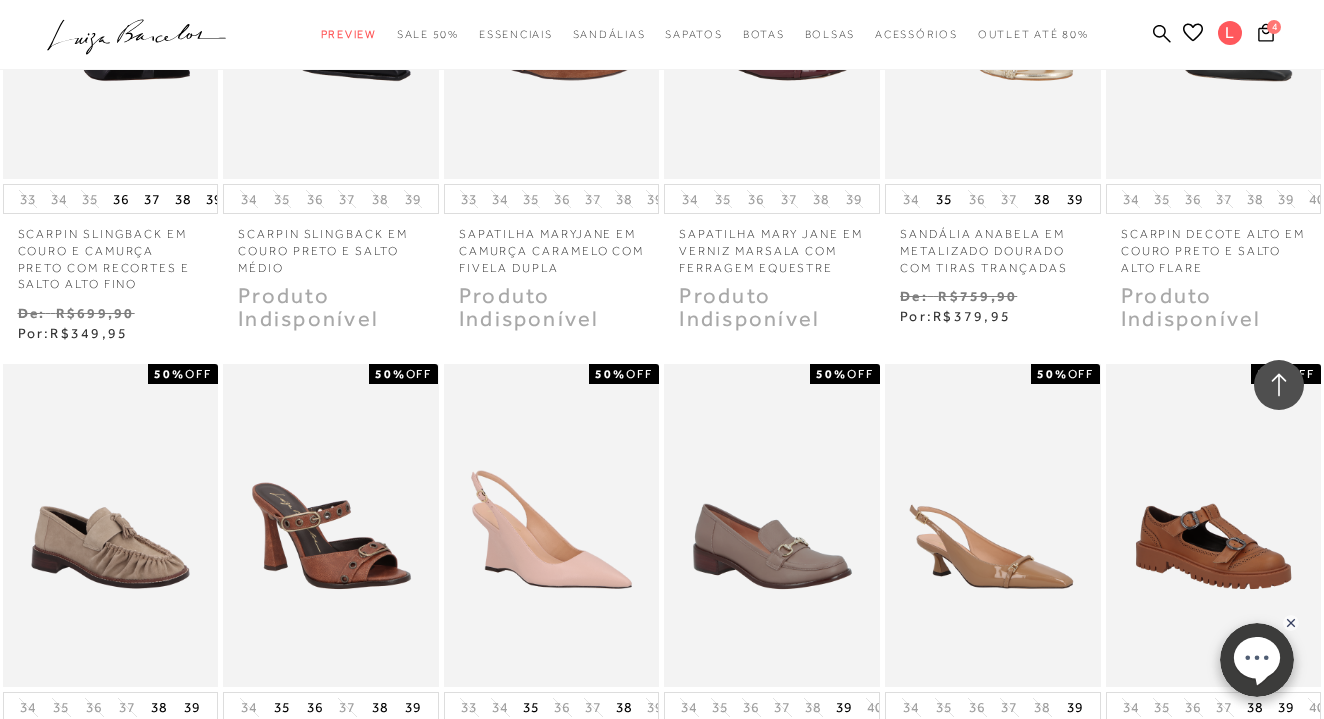 click on "MOSTRAR MAIS" at bounding box center [662, 974] 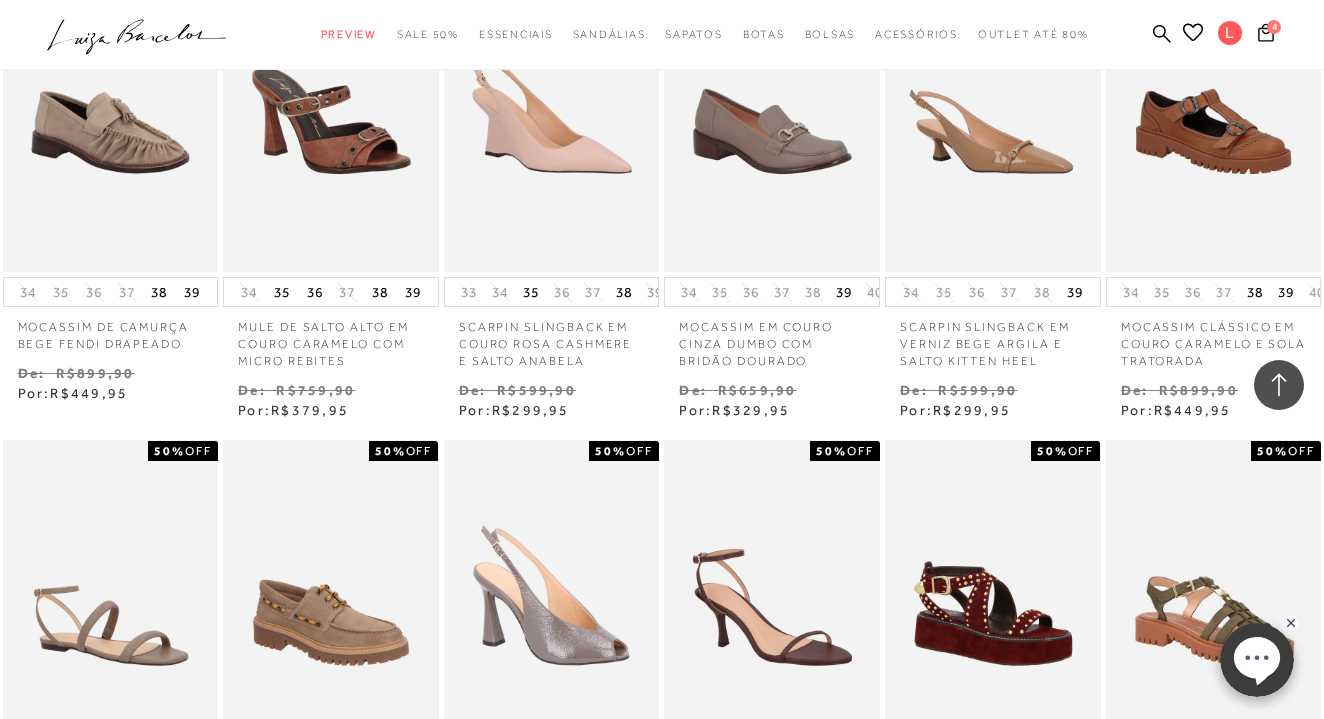 click on "MOSTRAR MAIS" at bounding box center (662, 1563) 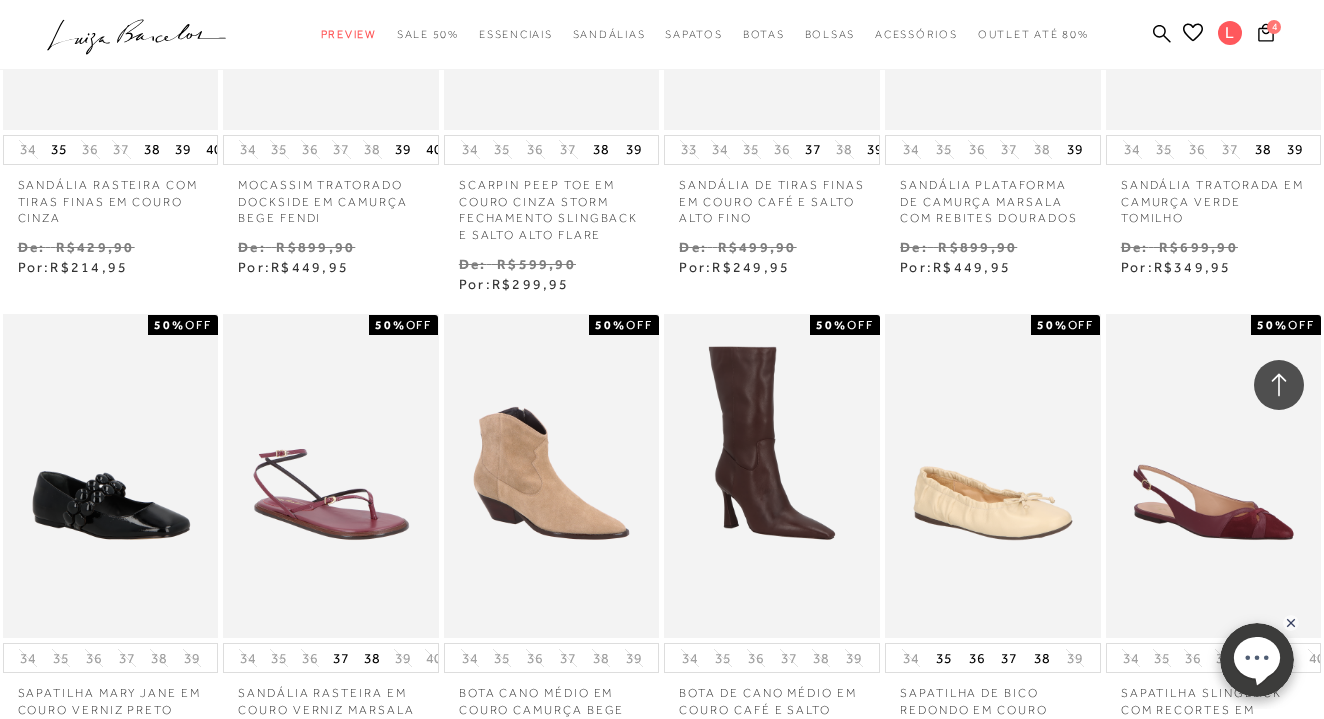 scroll, scrollTop: 45279, scrollLeft: 0, axis: vertical 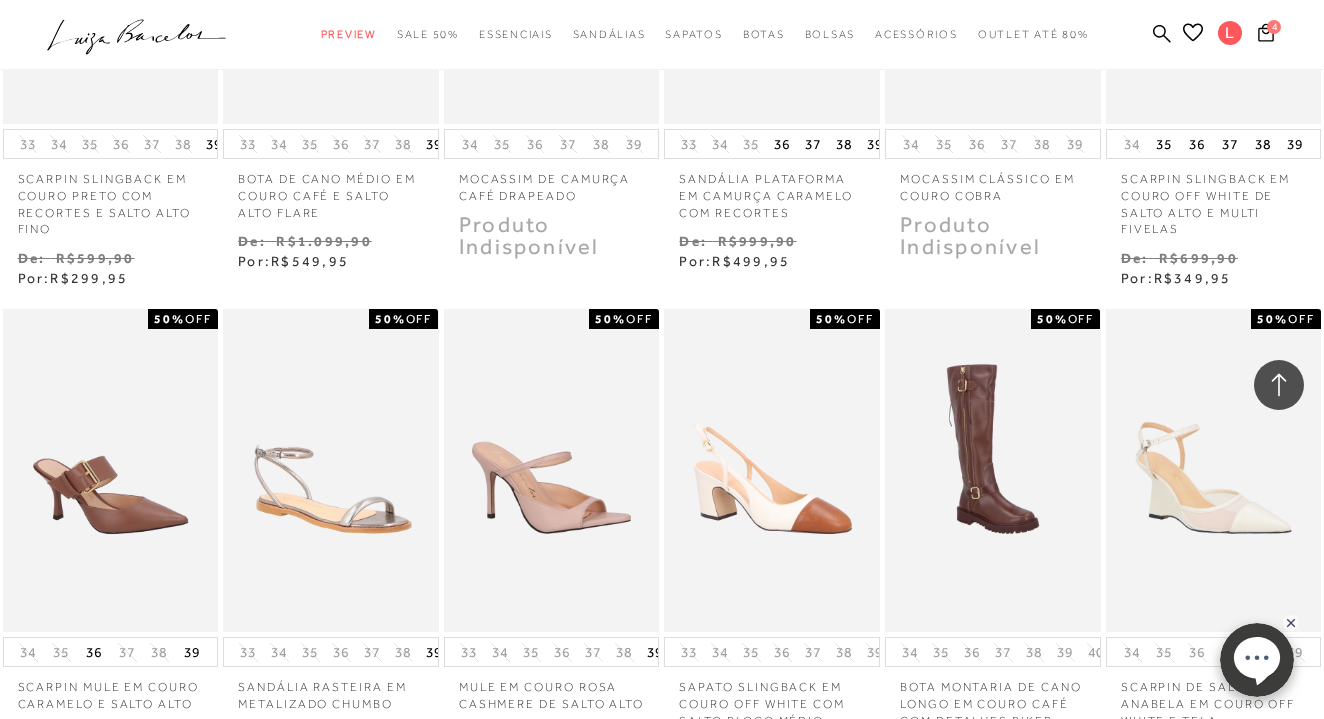 click on "MOSTRAR MAIS" at bounding box center (662, 923) 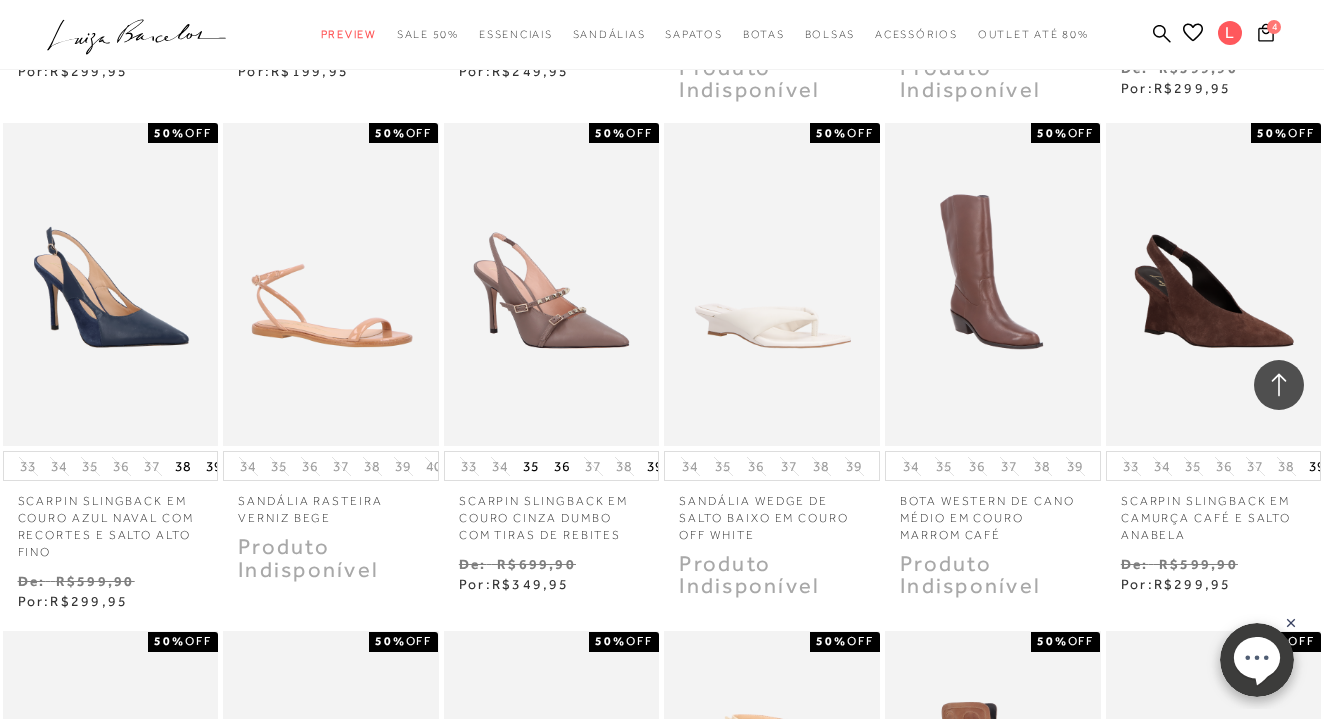 click on "MOSTRAR MAIS" at bounding box center (662, 1262) 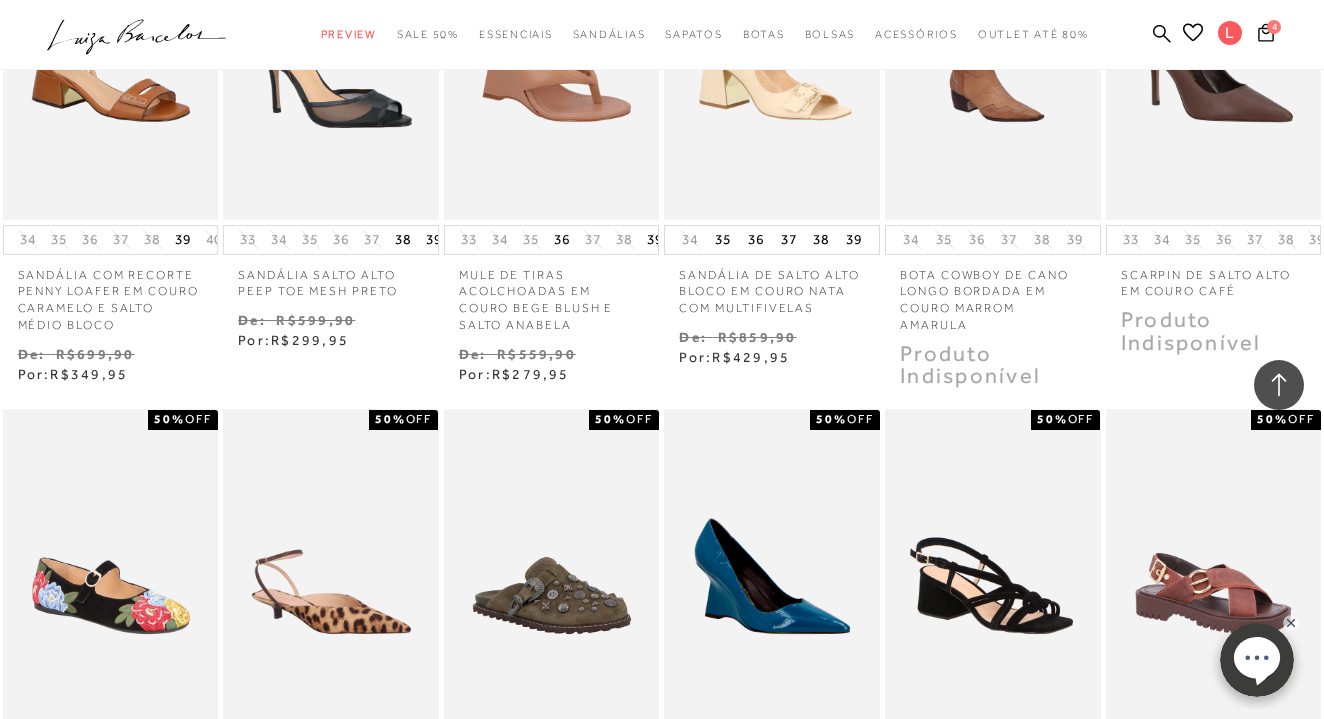scroll, scrollTop: 48128, scrollLeft: 0, axis: vertical 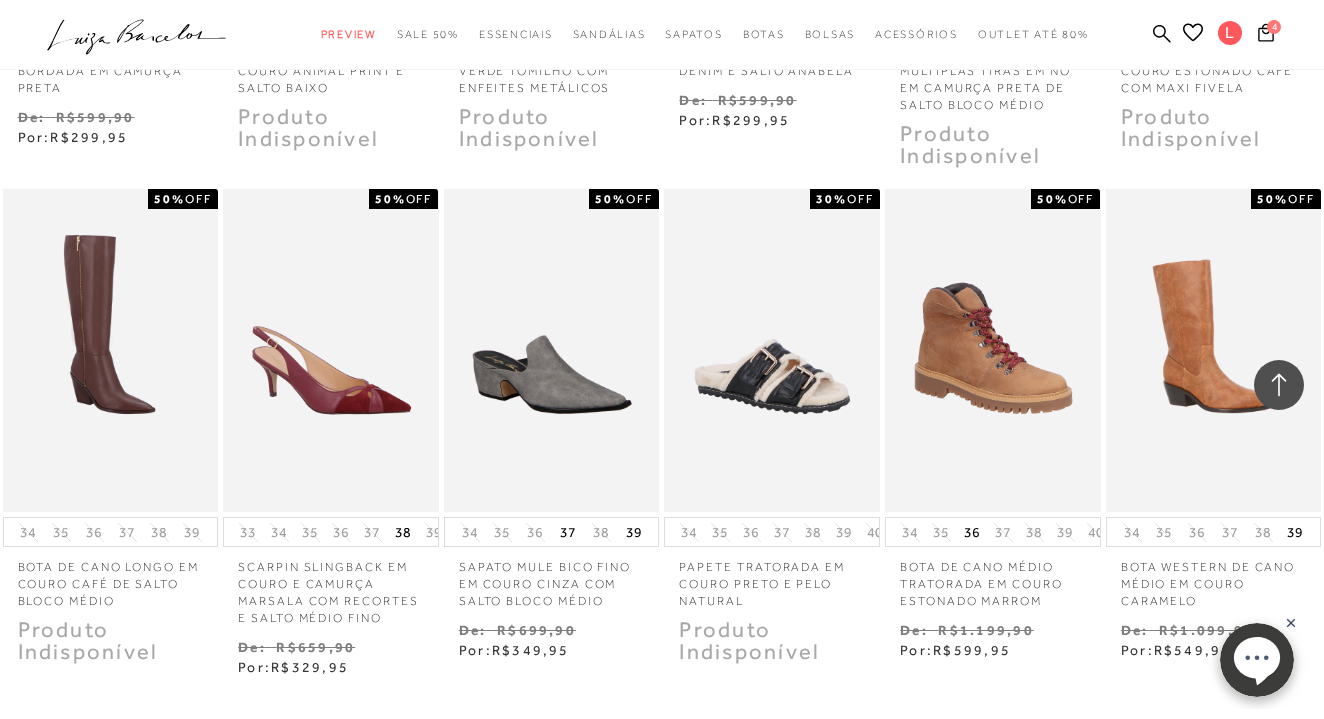 click on "MOSTRAR MAIS" at bounding box center [662, 815] 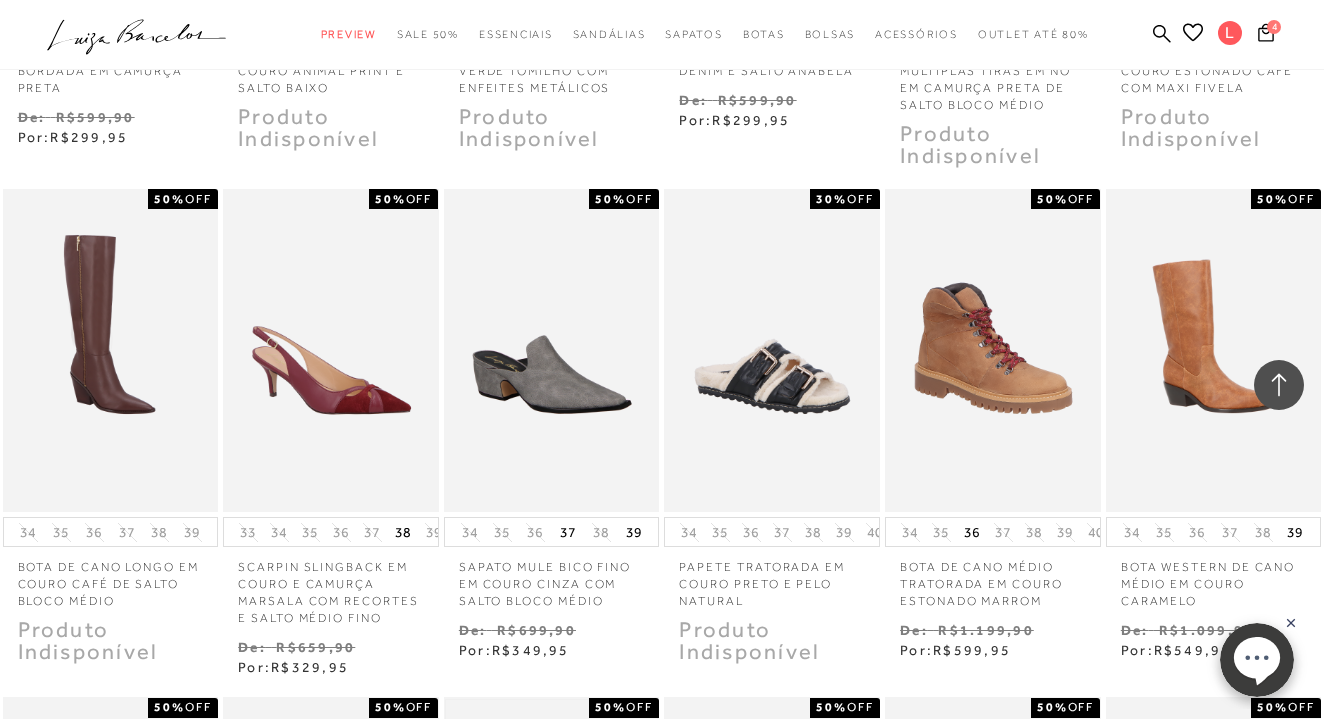 scroll, scrollTop: 48622, scrollLeft: 0, axis: vertical 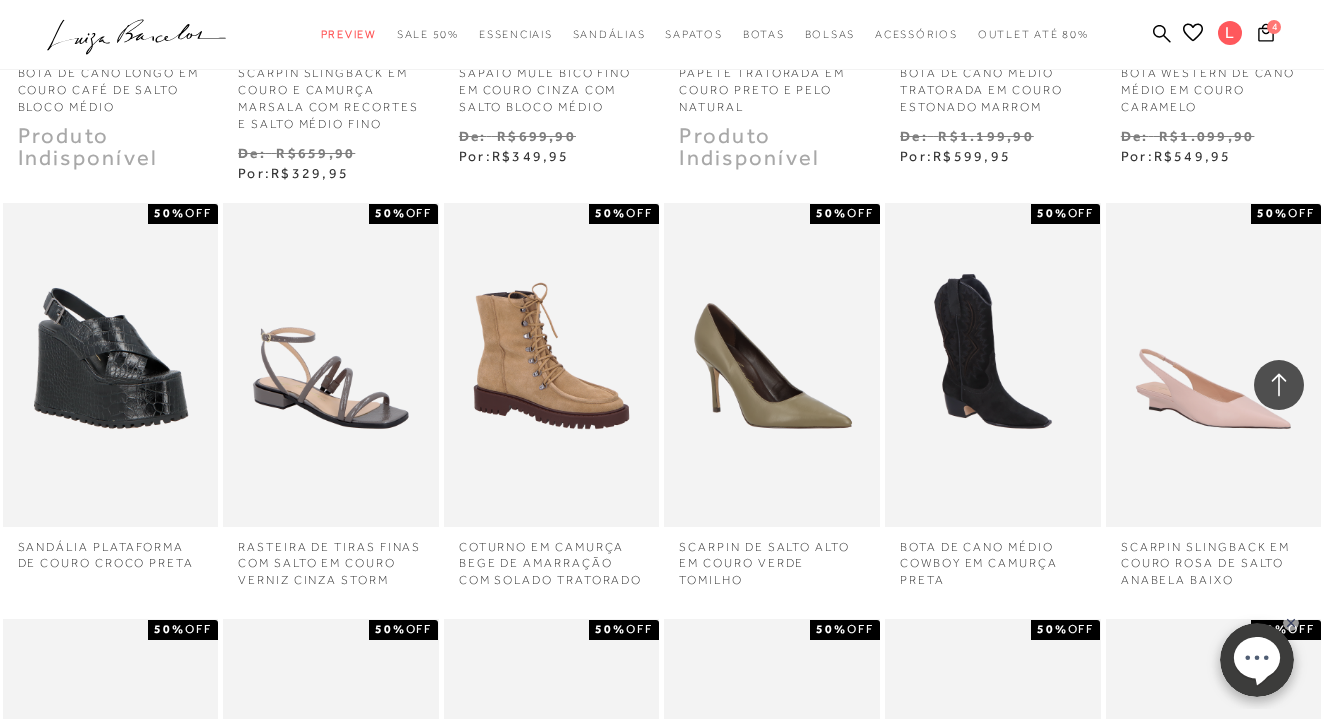 click on "MOSTRAR MAIS" at bounding box center [662, 1170] 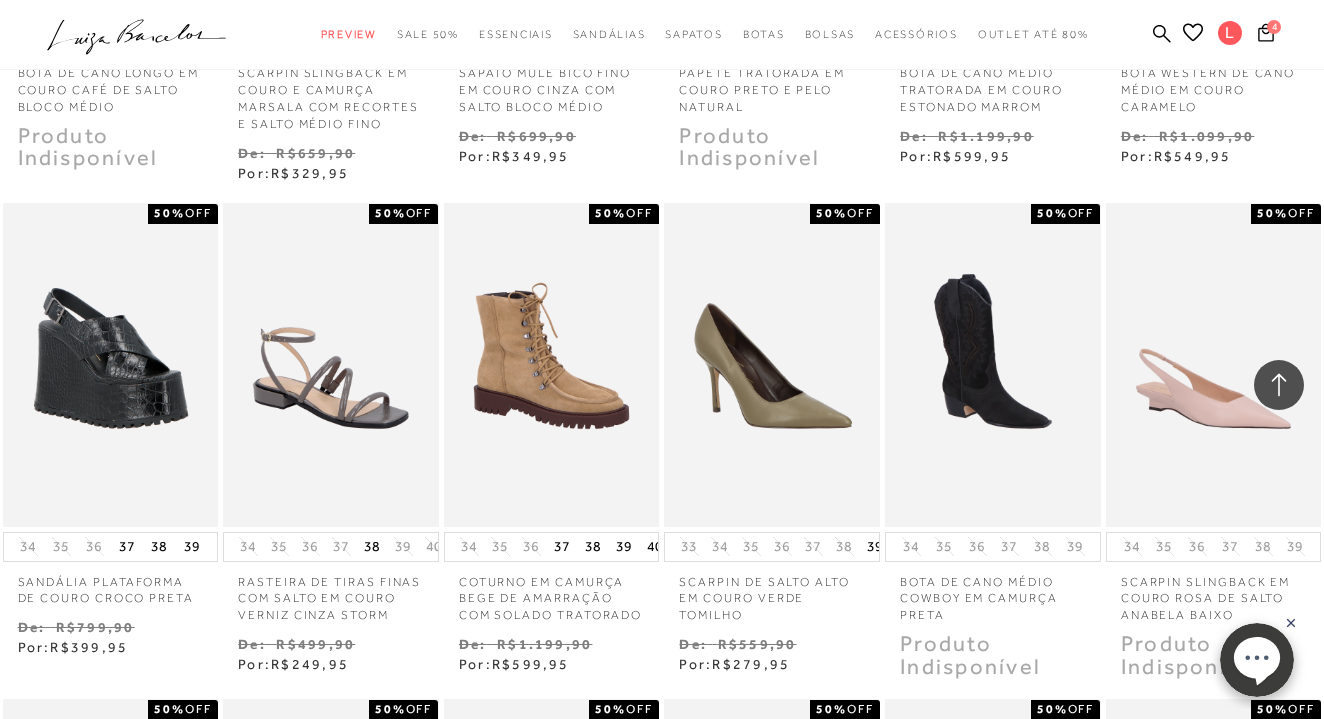 click on "MOSTRAR MAIS" at bounding box center (662, 2359) 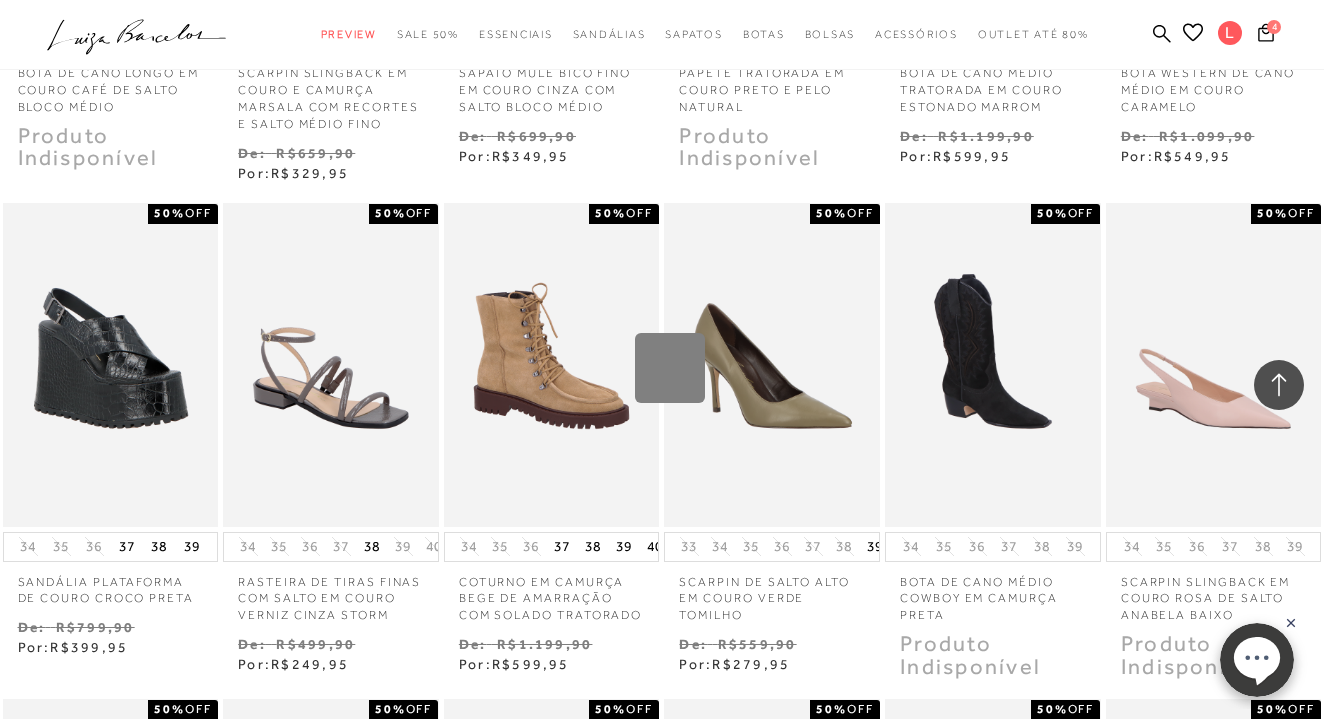 scroll, scrollTop: 50307, scrollLeft: 0, axis: vertical 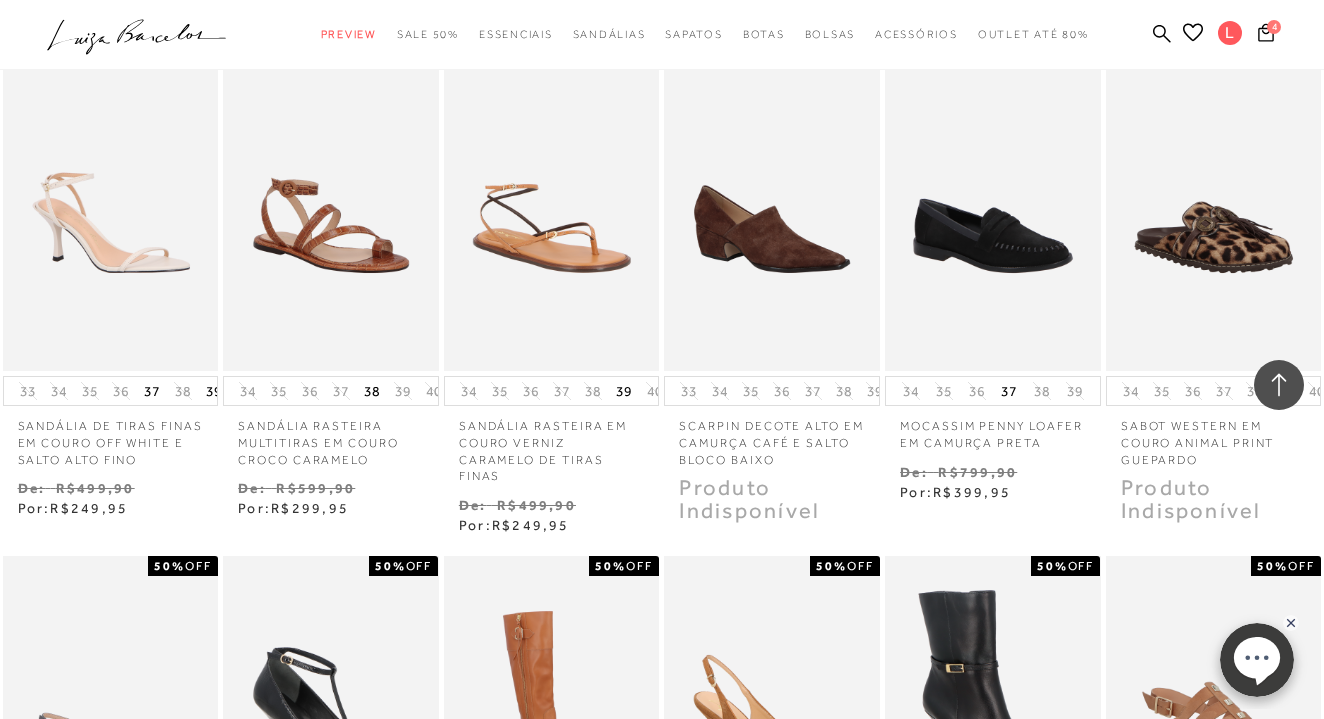 click on "MOSTRAR MAIS" at bounding box center (662, 1523) 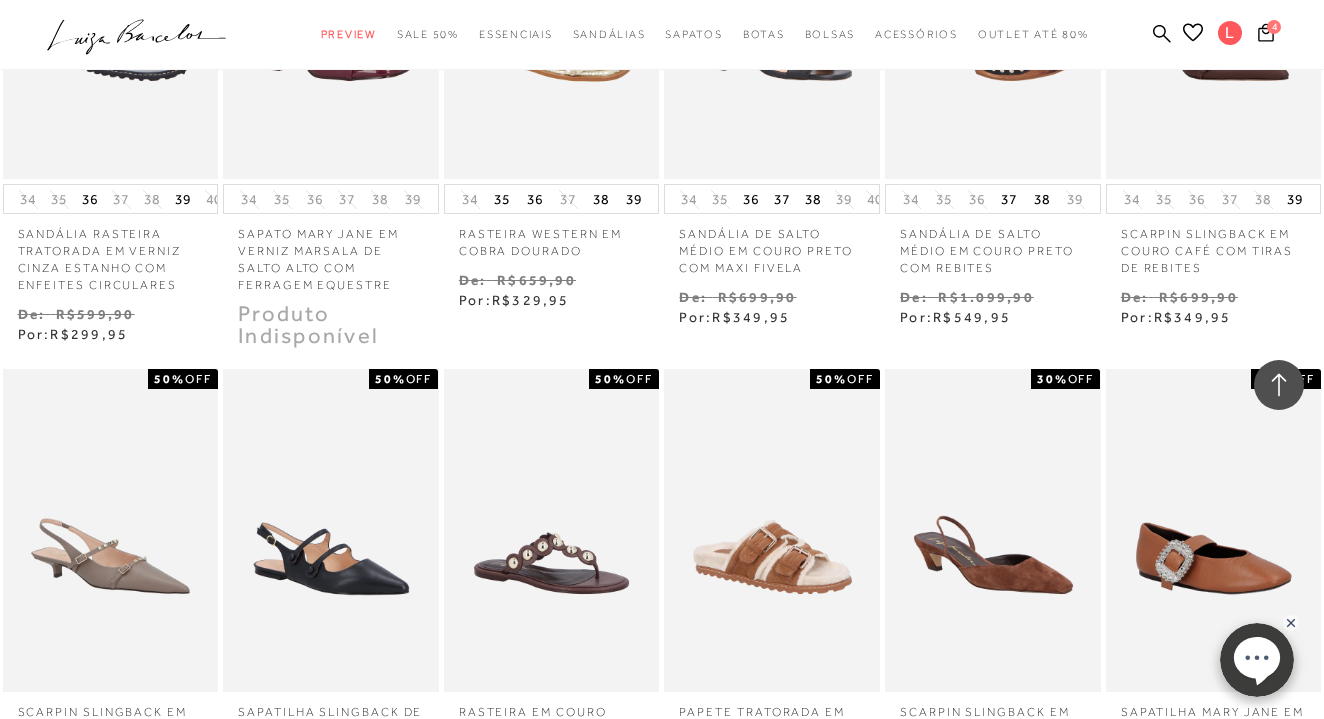 scroll, scrollTop: 53800, scrollLeft: 0, axis: vertical 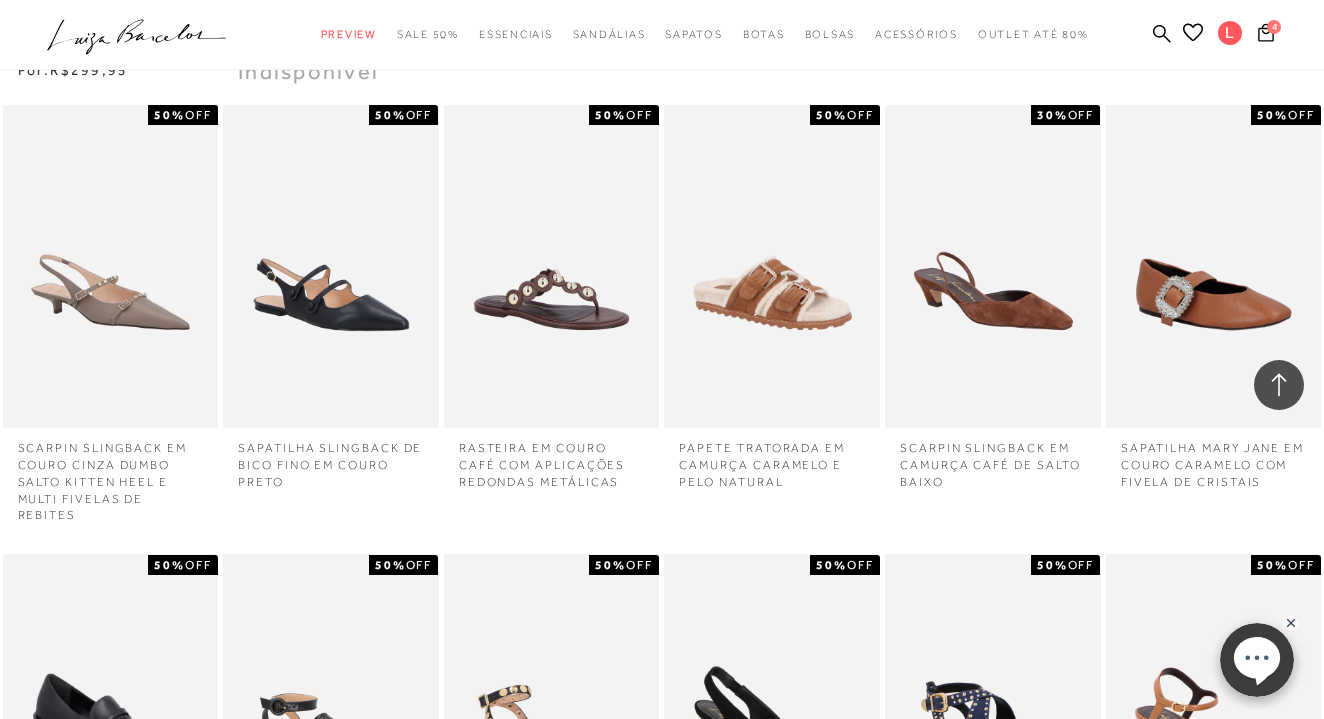 click on "MOSTRAR MAIS" at bounding box center (662, 1088) 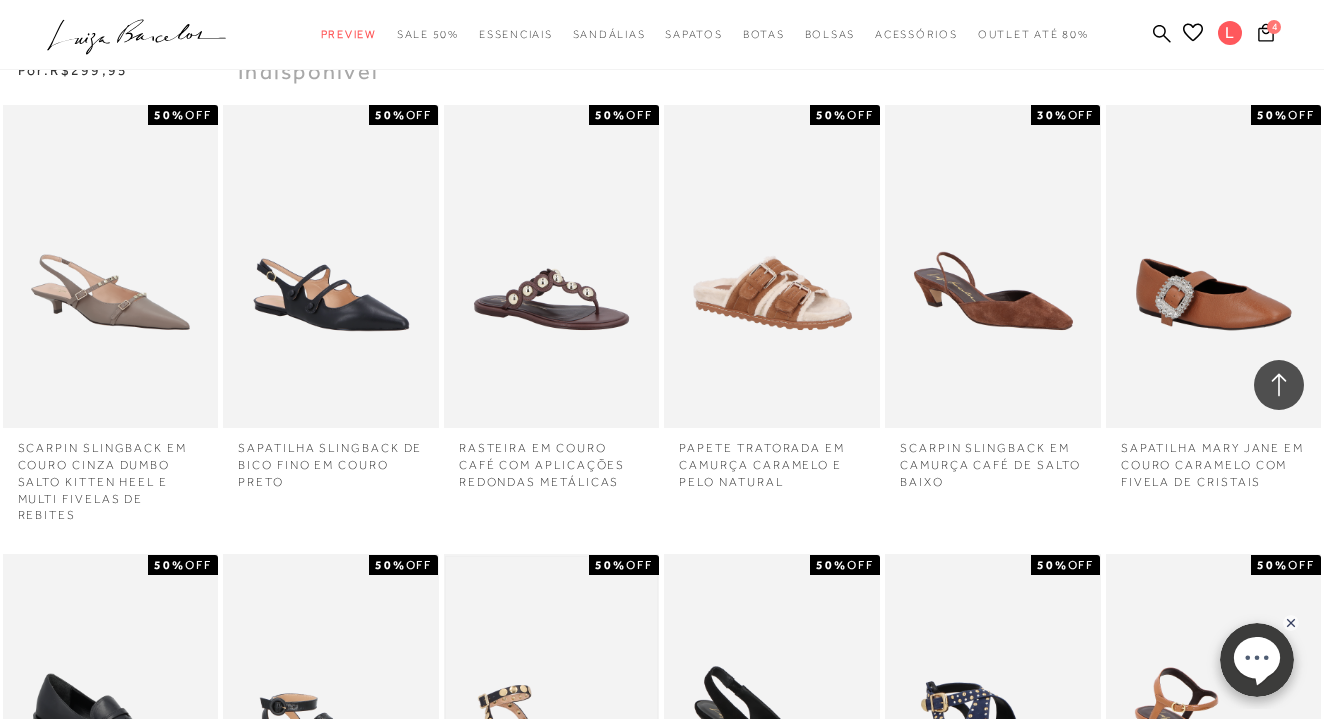scroll, scrollTop: 53782, scrollLeft: 0, axis: vertical 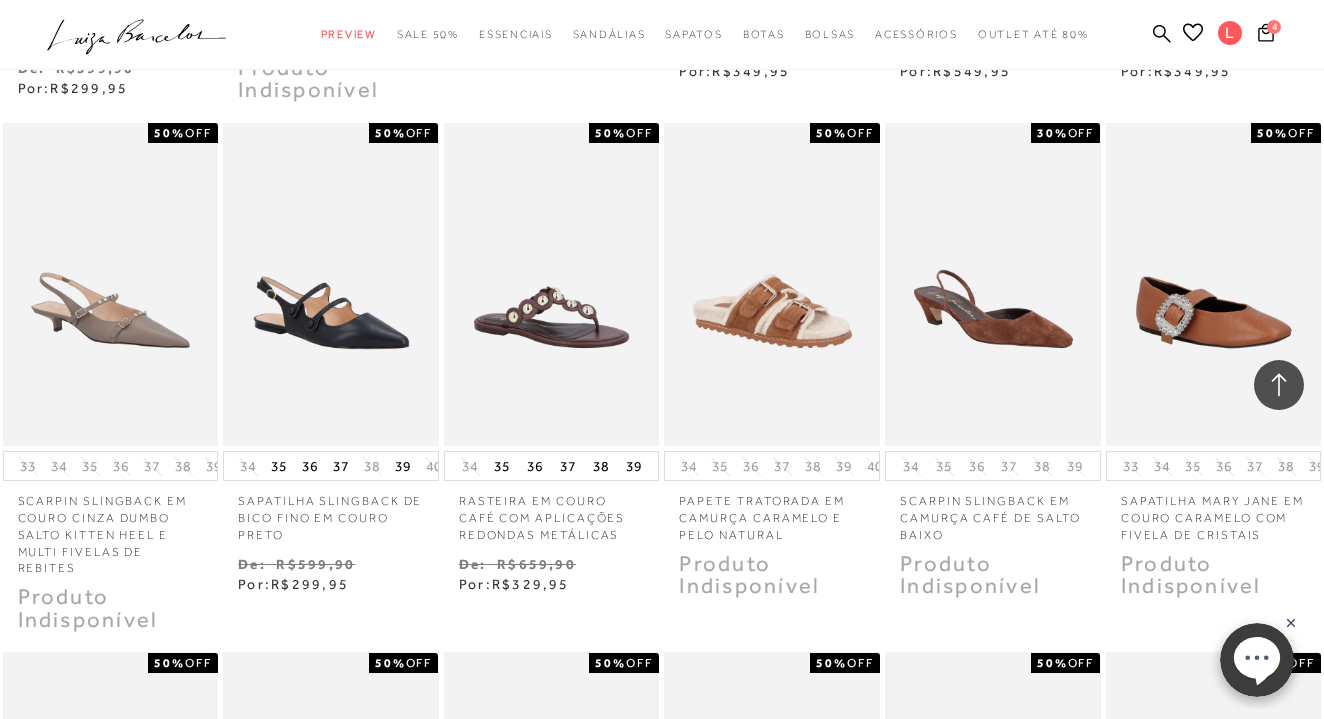 click on "MOSTRAR MAIS" at bounding box center (662, 2288) 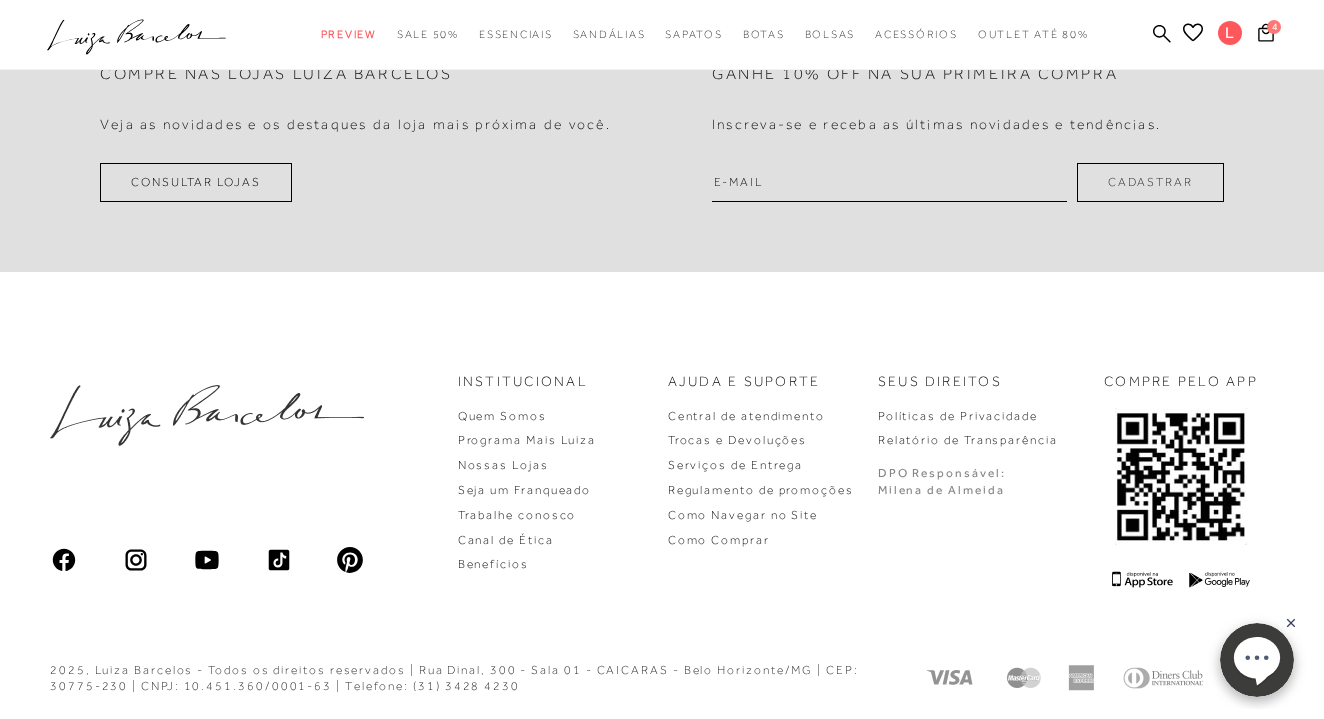 click on "A página Coleção é mostrada na exibição em grade" at bounding box center (662, -375) 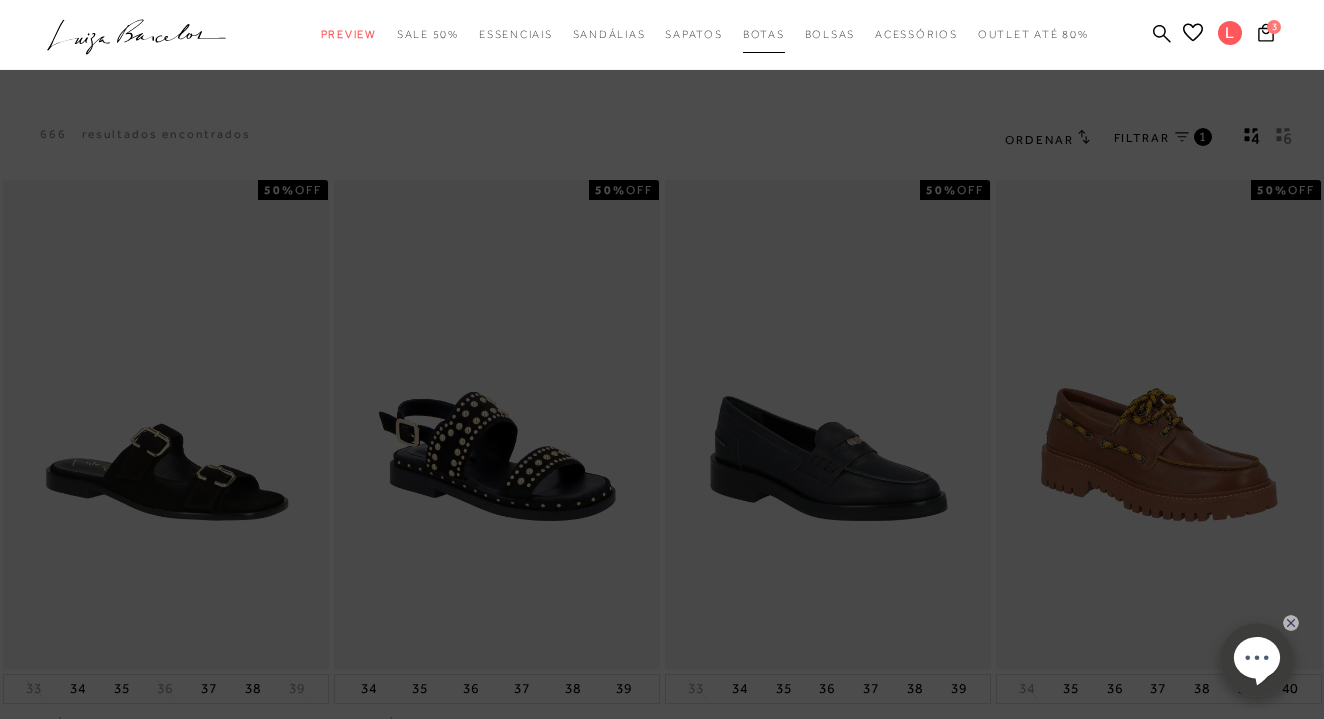 scroll, scrollTop: 0, scrollLeft: 0, axis: both 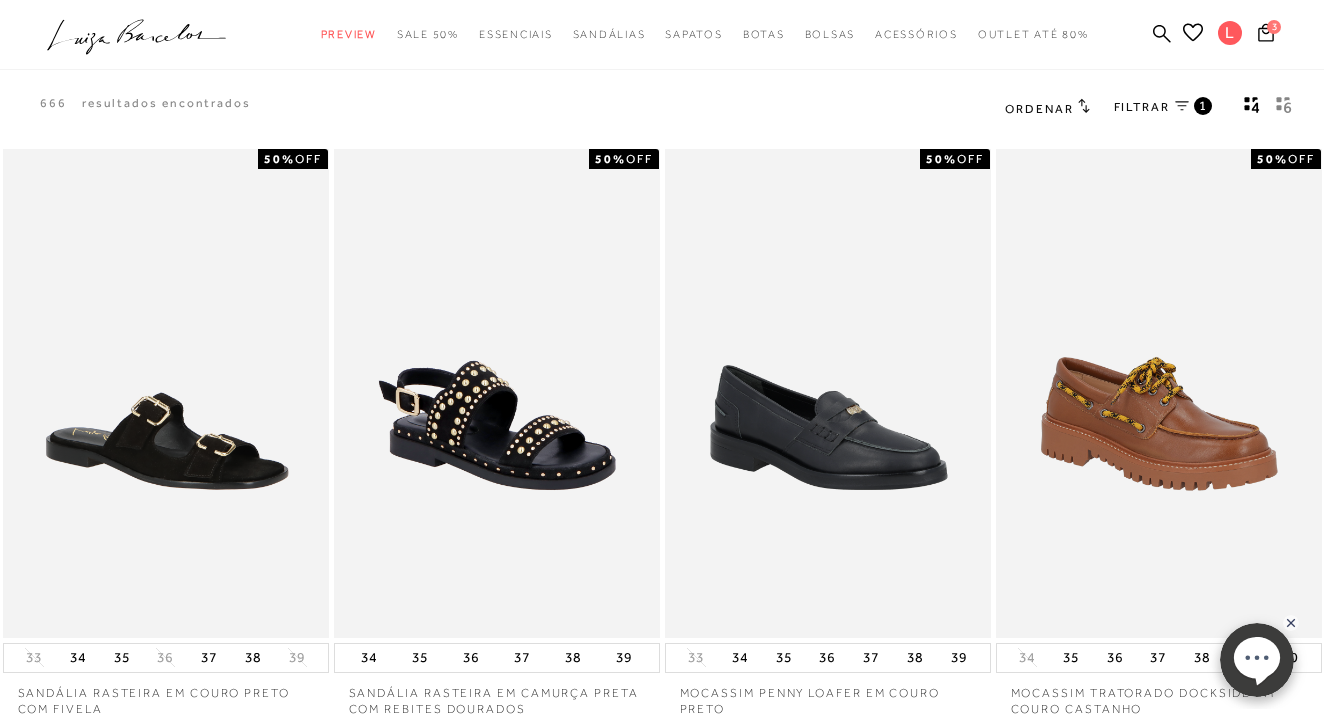 click 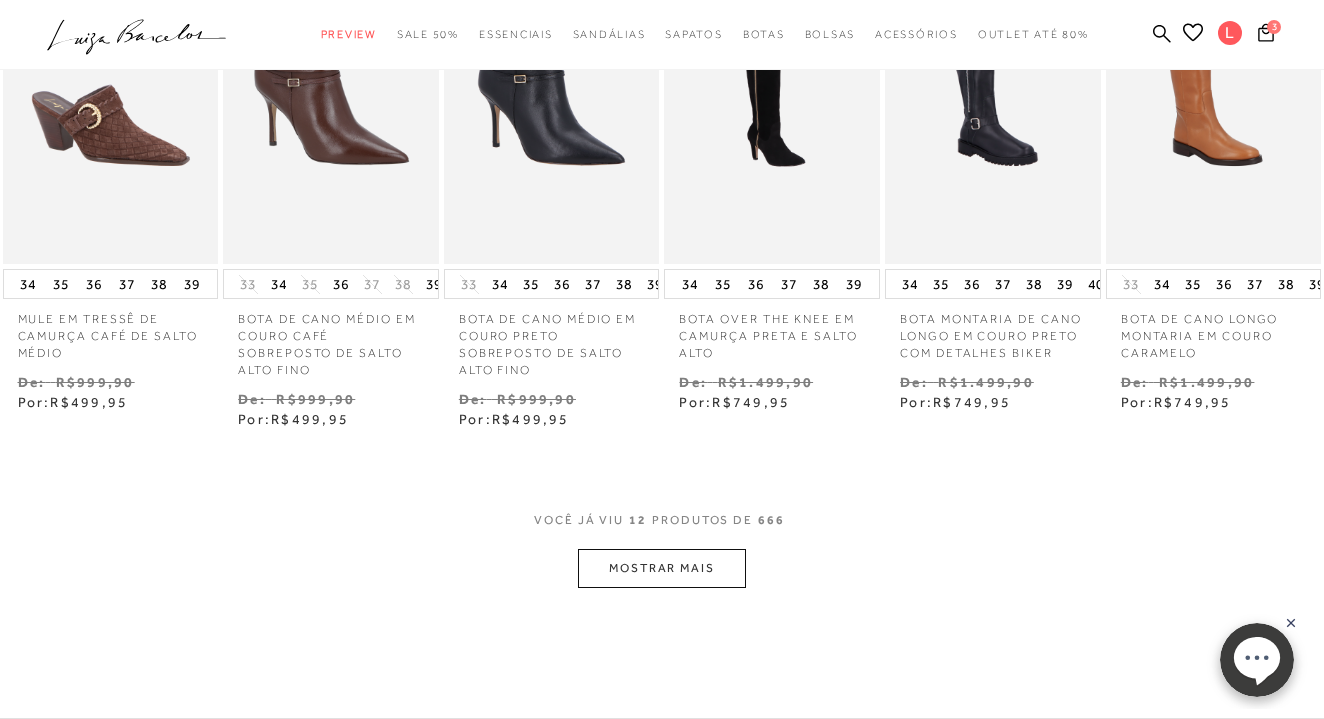 scroll, scrollTop: 650, scrollLeft: 0, axis: vertical 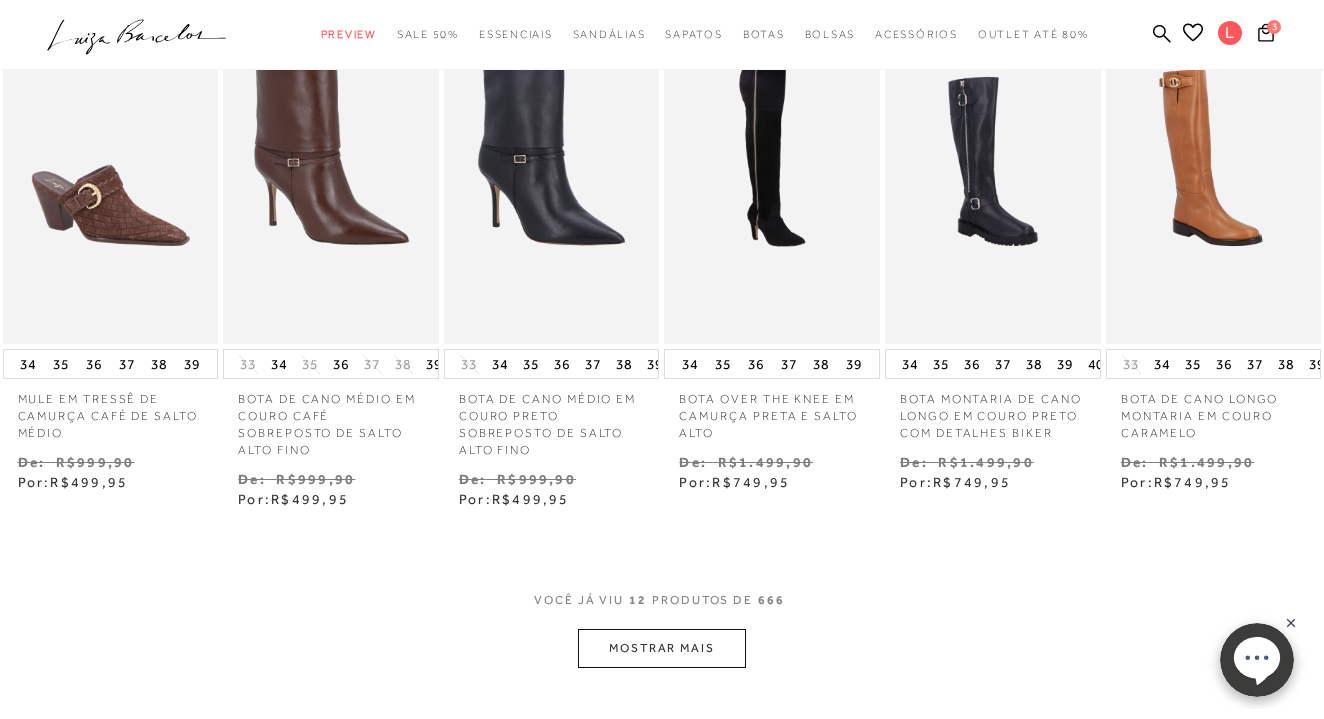 click on "MOSTRAR MAIS" at bounding box center (662, 648) 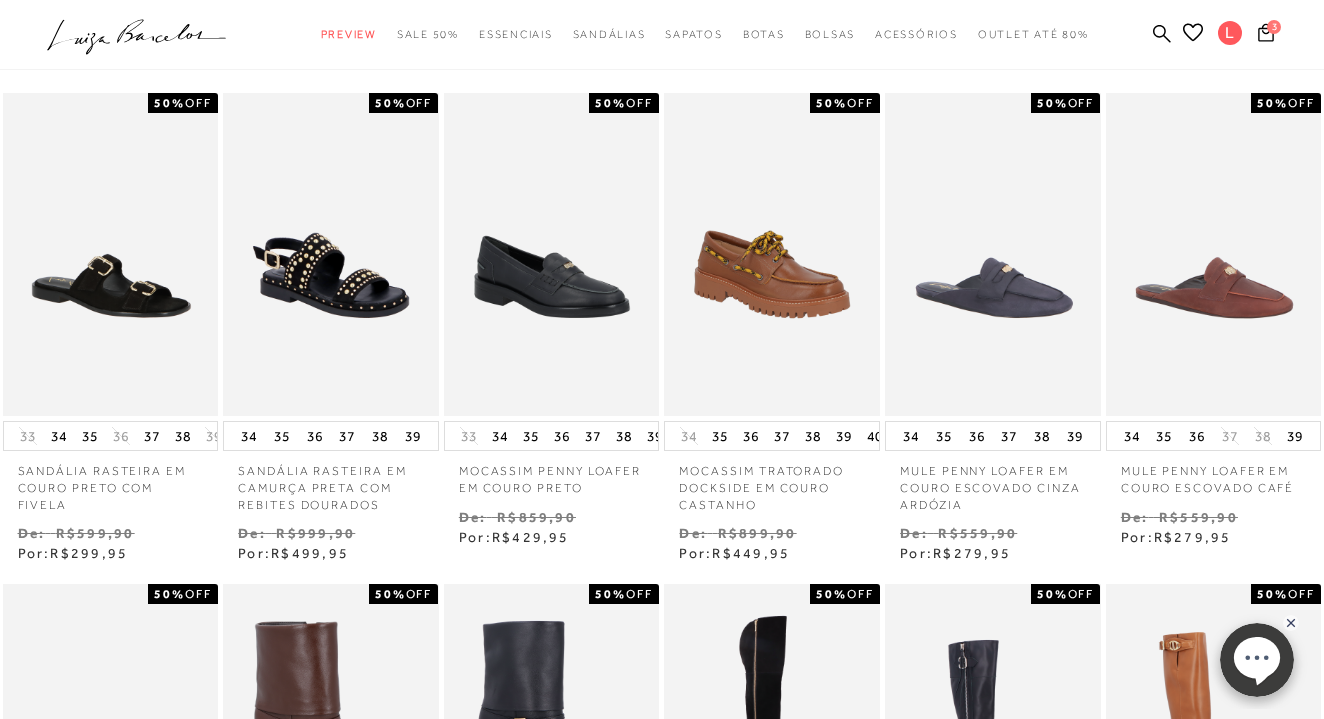 scroll, scrollTop: 0, scrollLeft: 0, axis: both 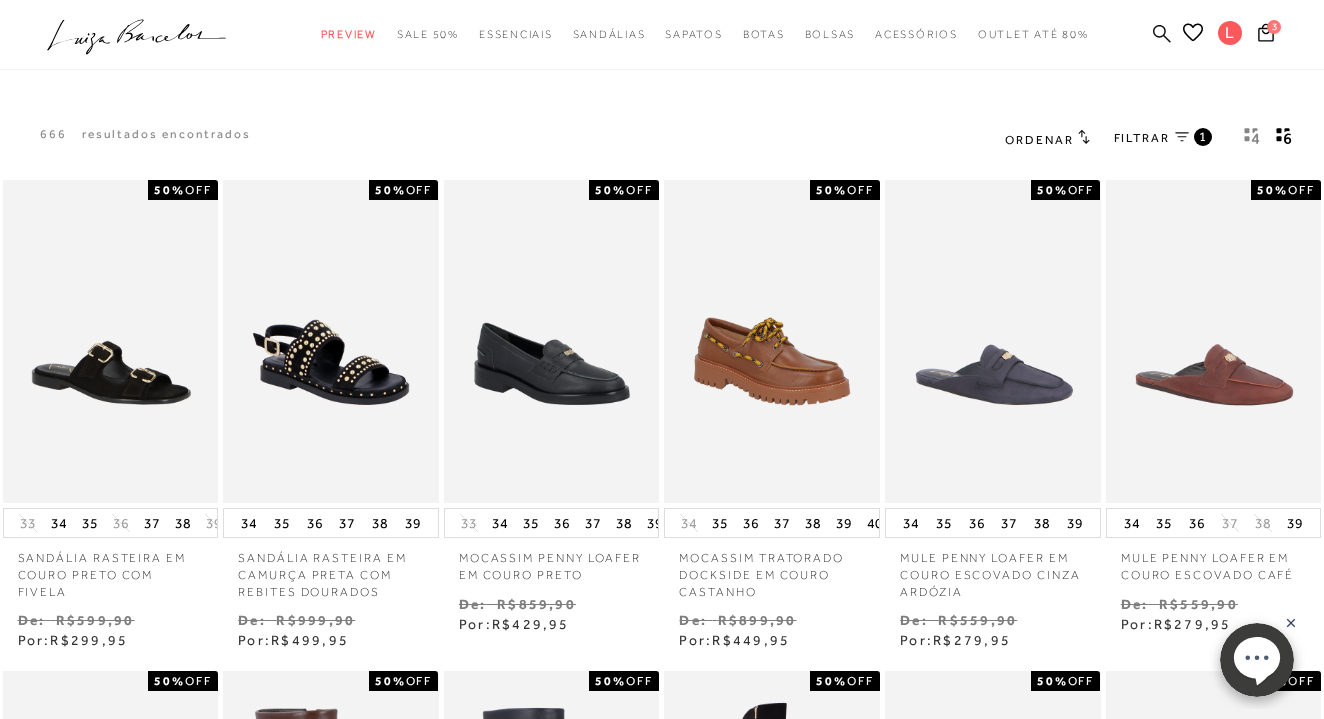 click 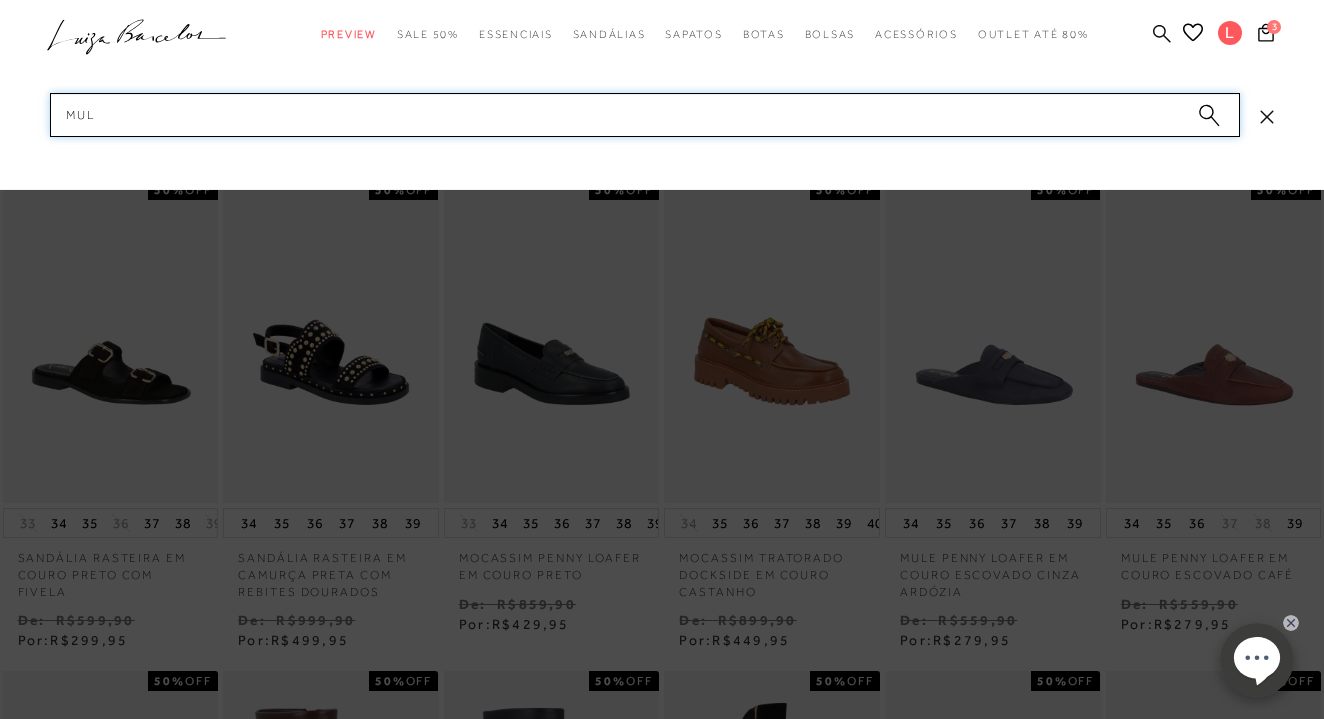 type on "mule" 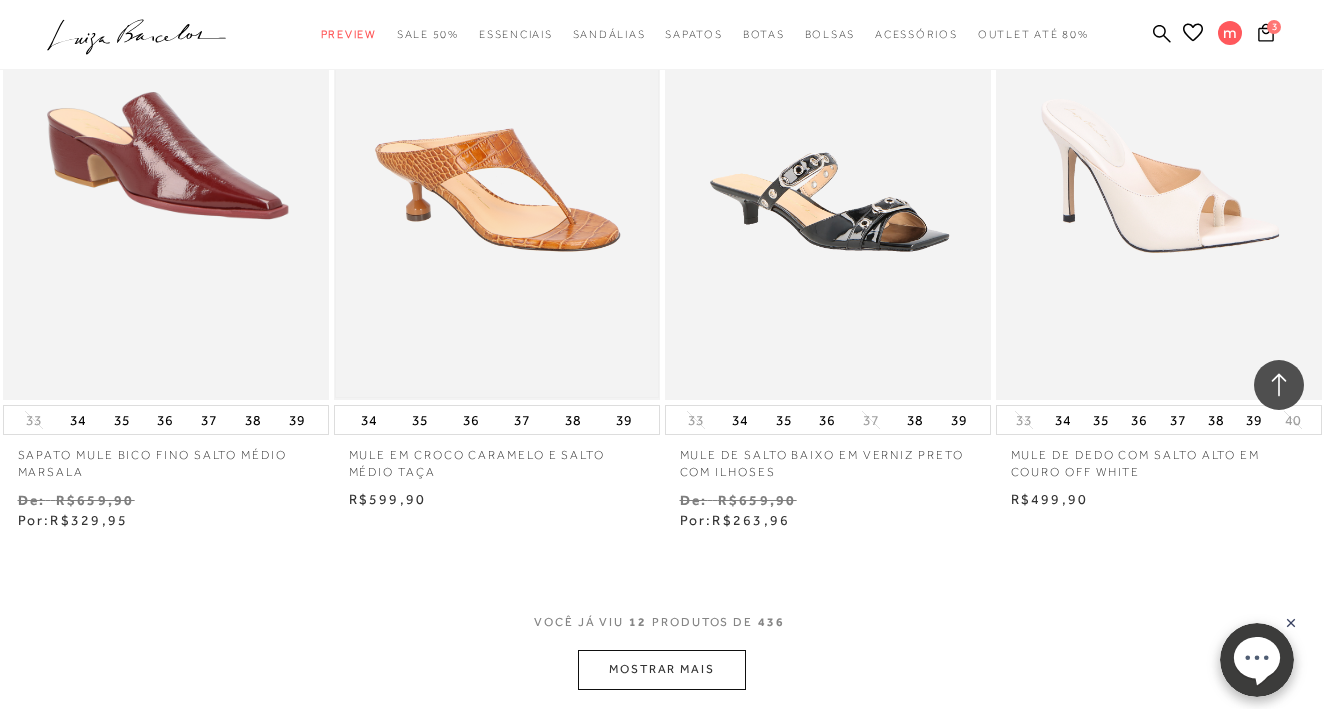scroll, scrollTop: 1569, scrollLeft: 0, axis: vertical 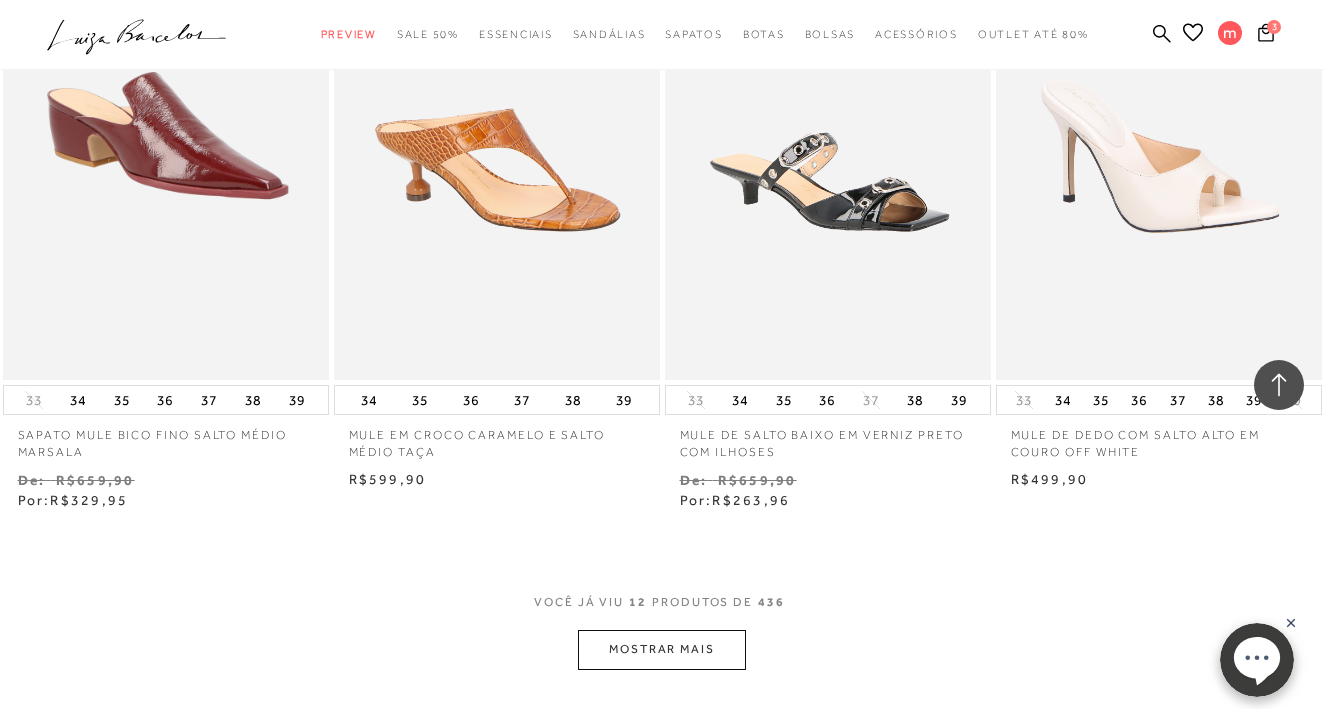 click on "MOSTRAR MAIS" at bounding box center (662, 649) 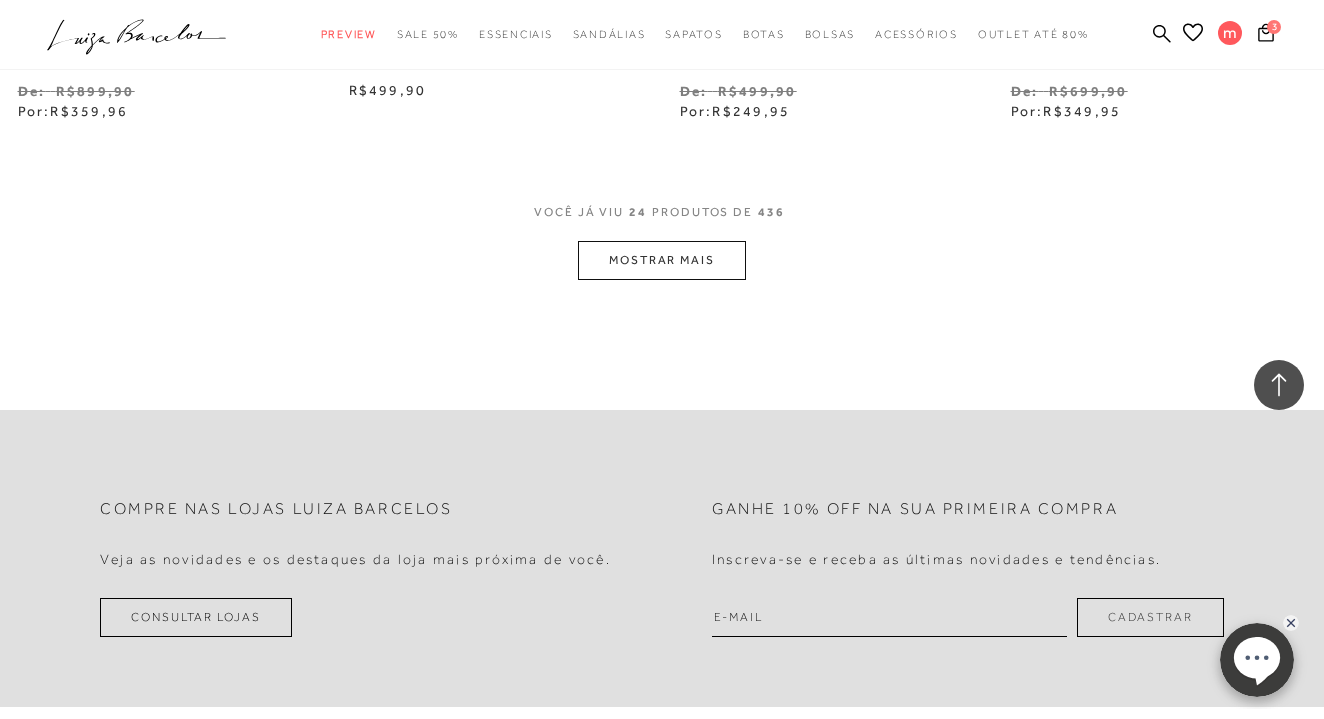 scroll, scrollTop: 3647, scrollLeft: 0, axis: vertical 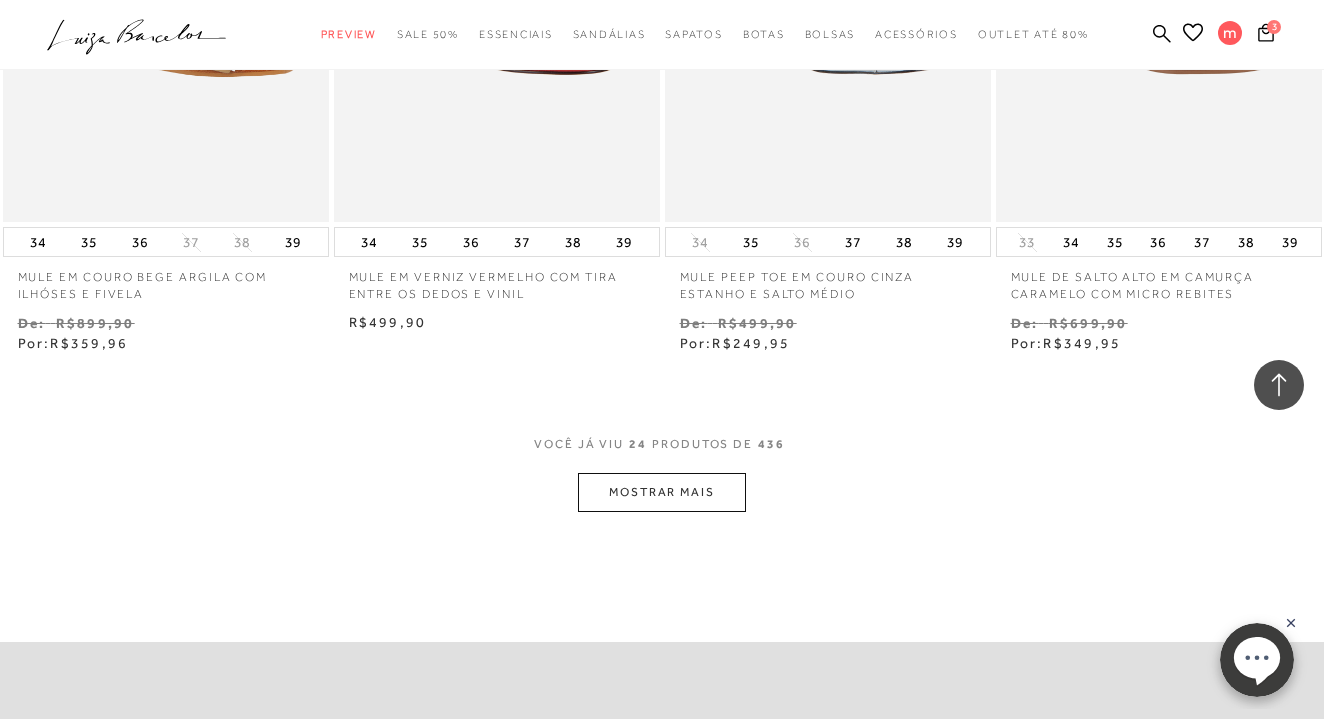 click on "MOSTRAR MAIS" at bounding box center [662, 492] 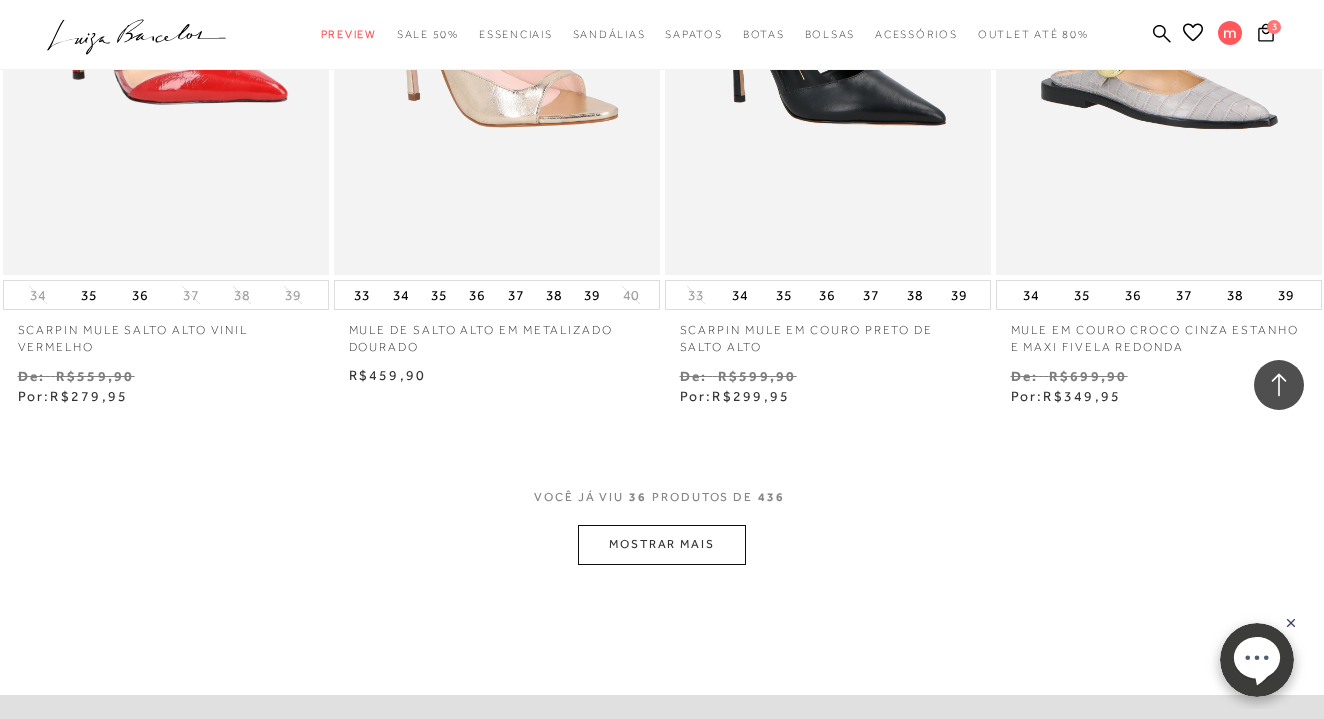 scroll, scrollTop: 5529, scrollLeft: 0, axis: vertical 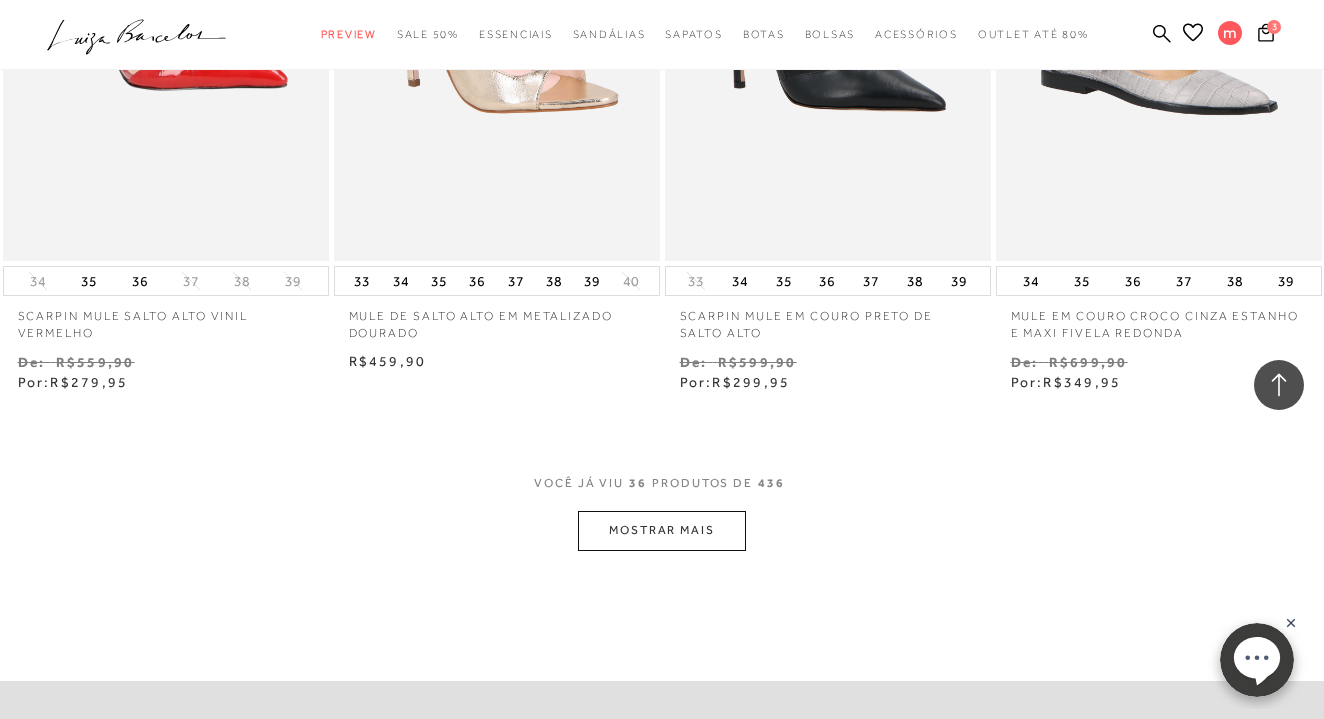 click on "MOSTRAR MAIS" at bounding box center (662, 530) 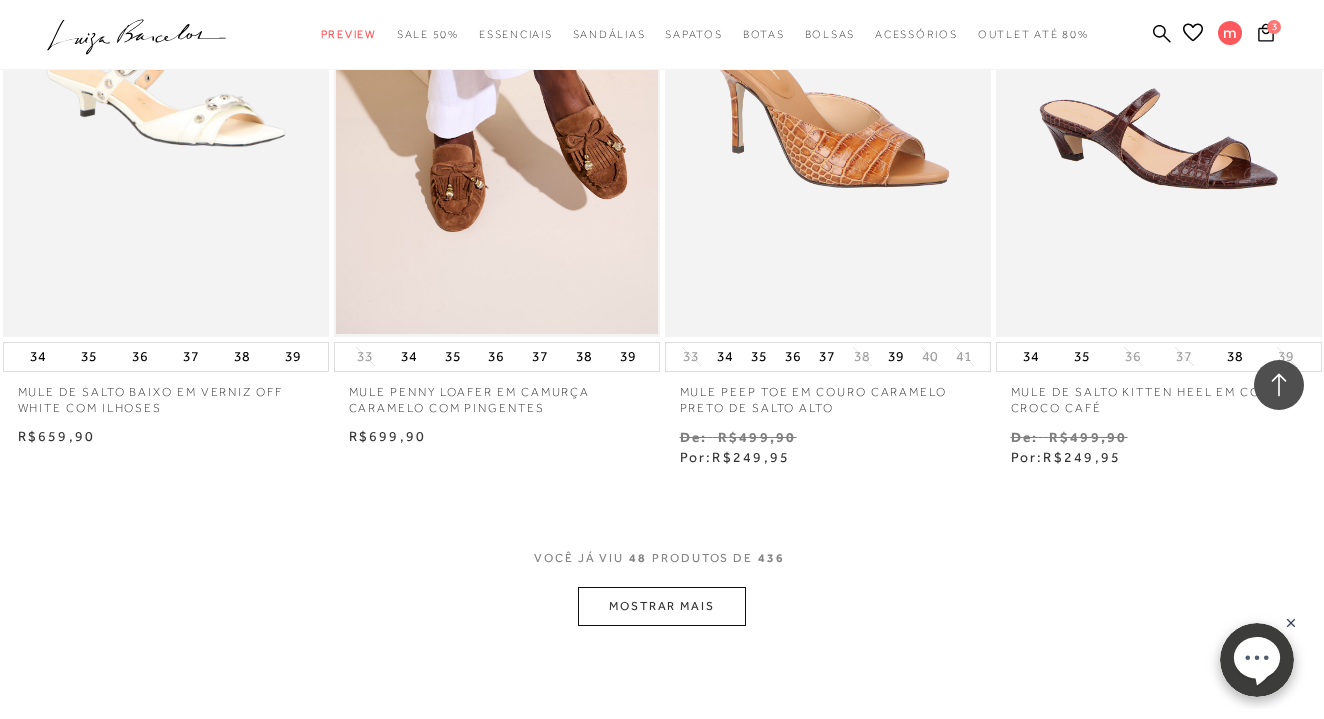 scroll, scrollTop: 7384, scrollLeft: 0, axis: vertical 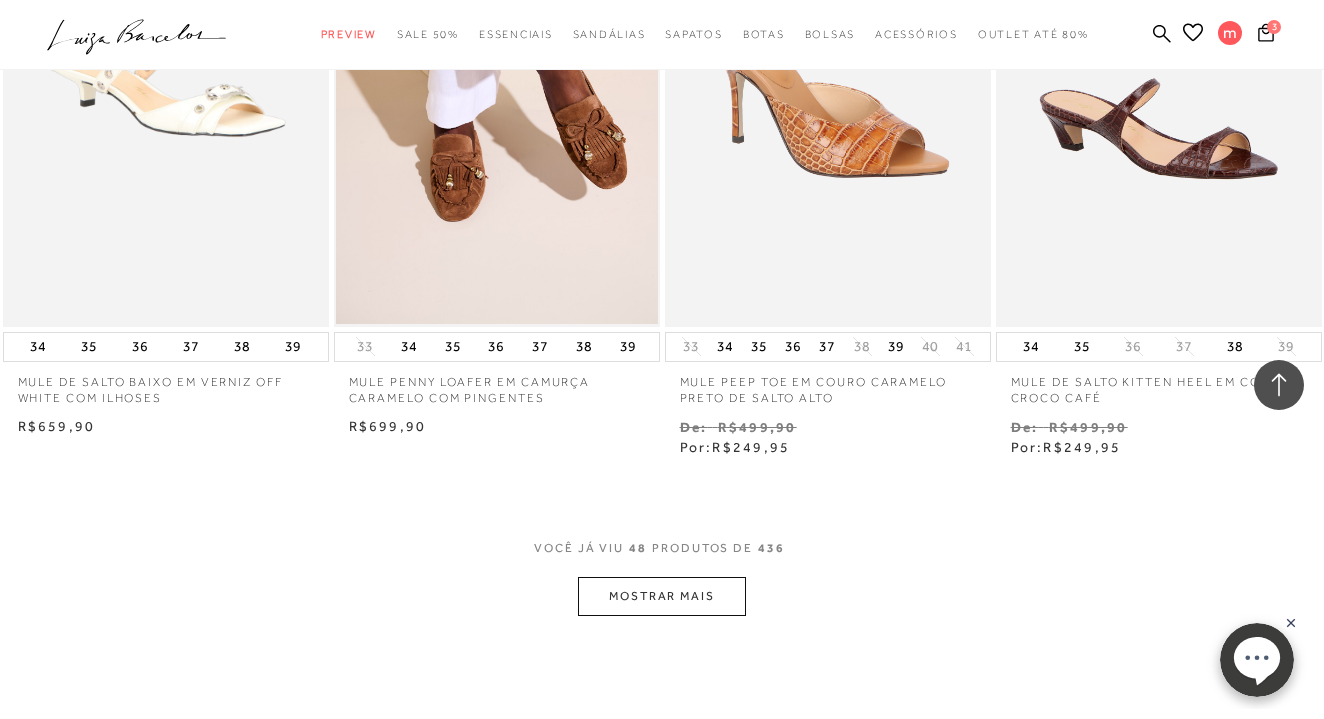 click on "MOSTRAR MAIS" at bounding box center [662, 596] 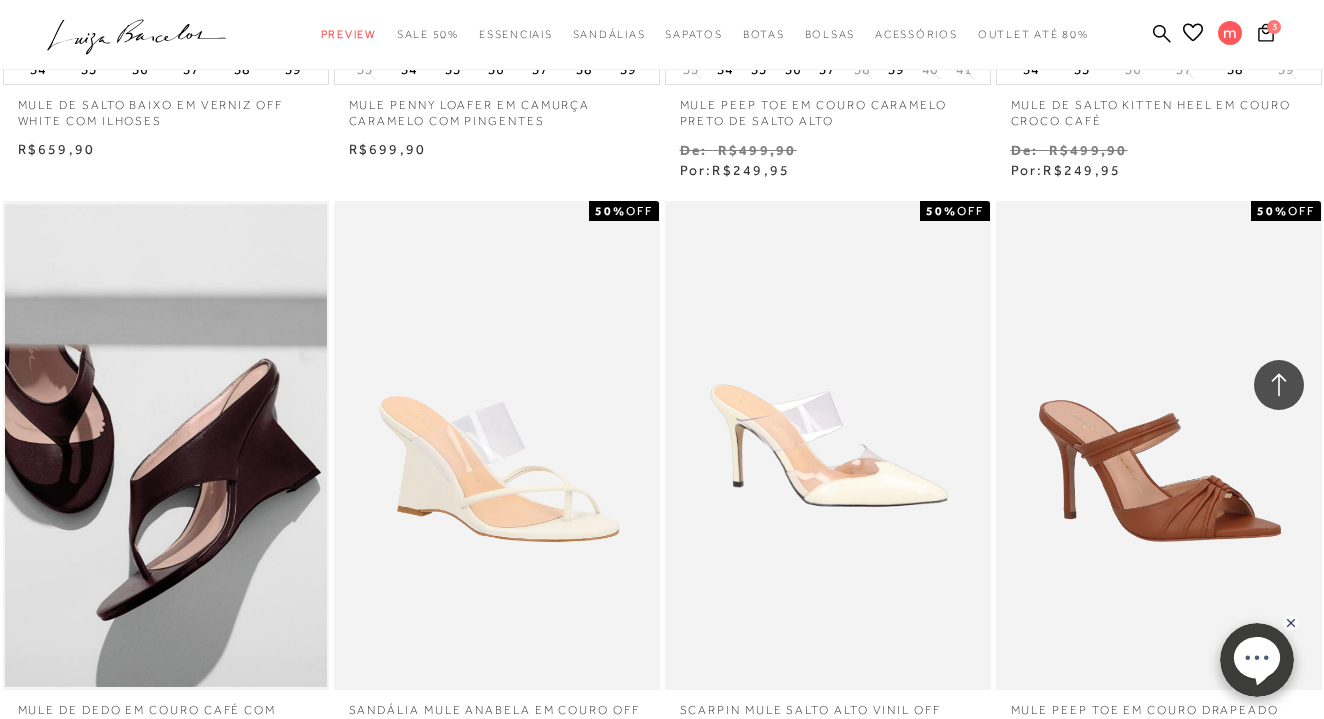 scroll, scrollTop: 7774, scrollLeft: 0, axis: vertical 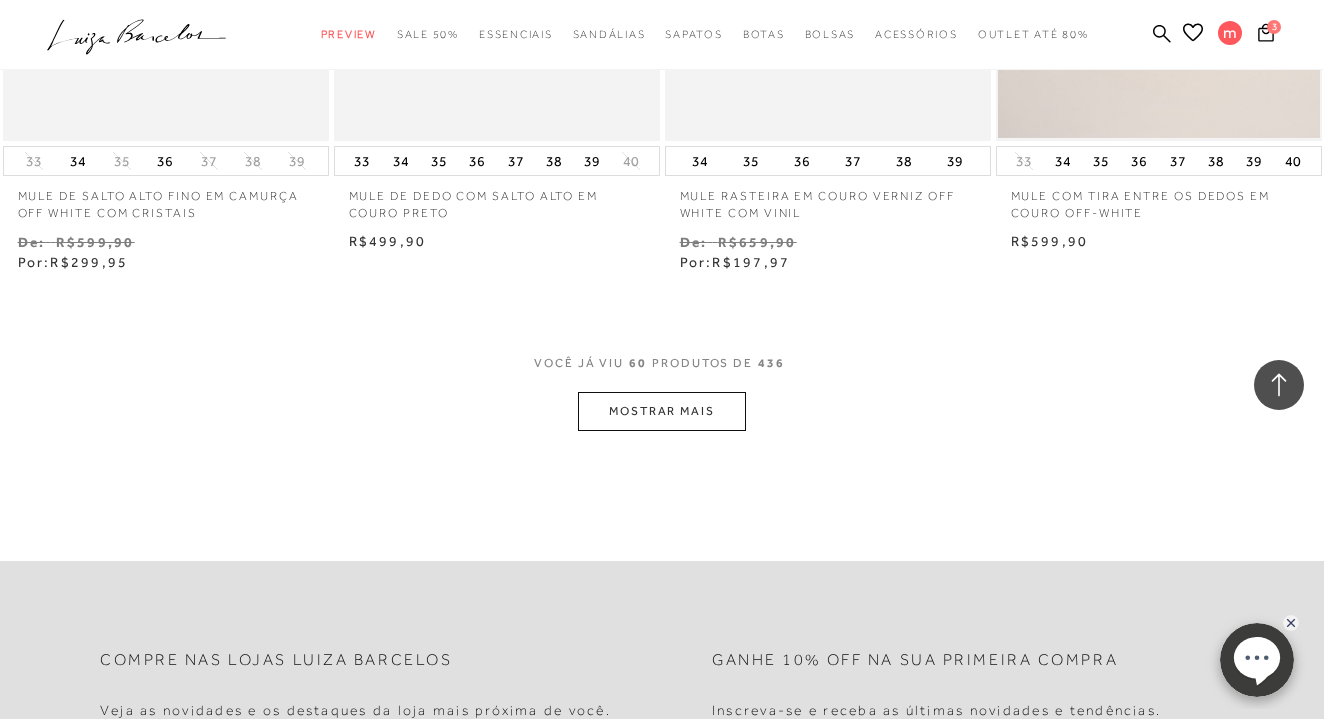 click on "MOSTRAR MAIS" at bounding box center (662, 411) 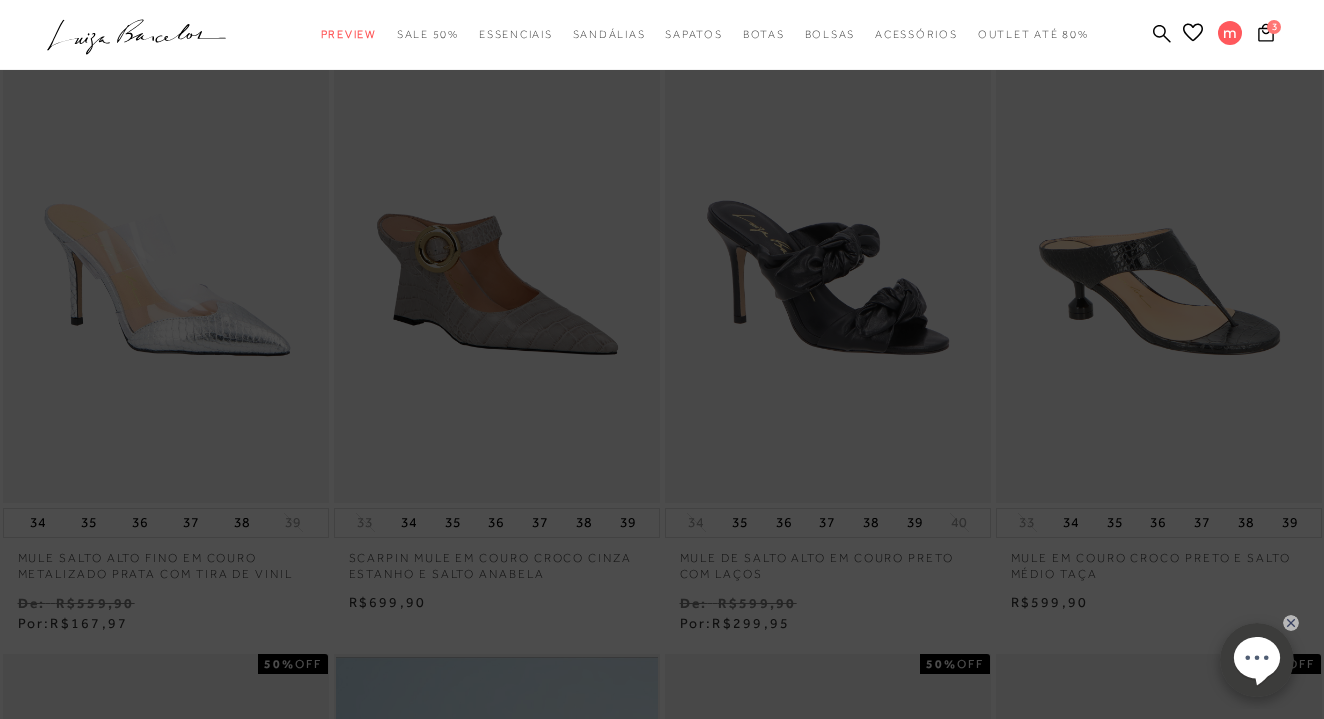 scroll, scrollTop: 809, scrollLeft: 0, axis: vertical 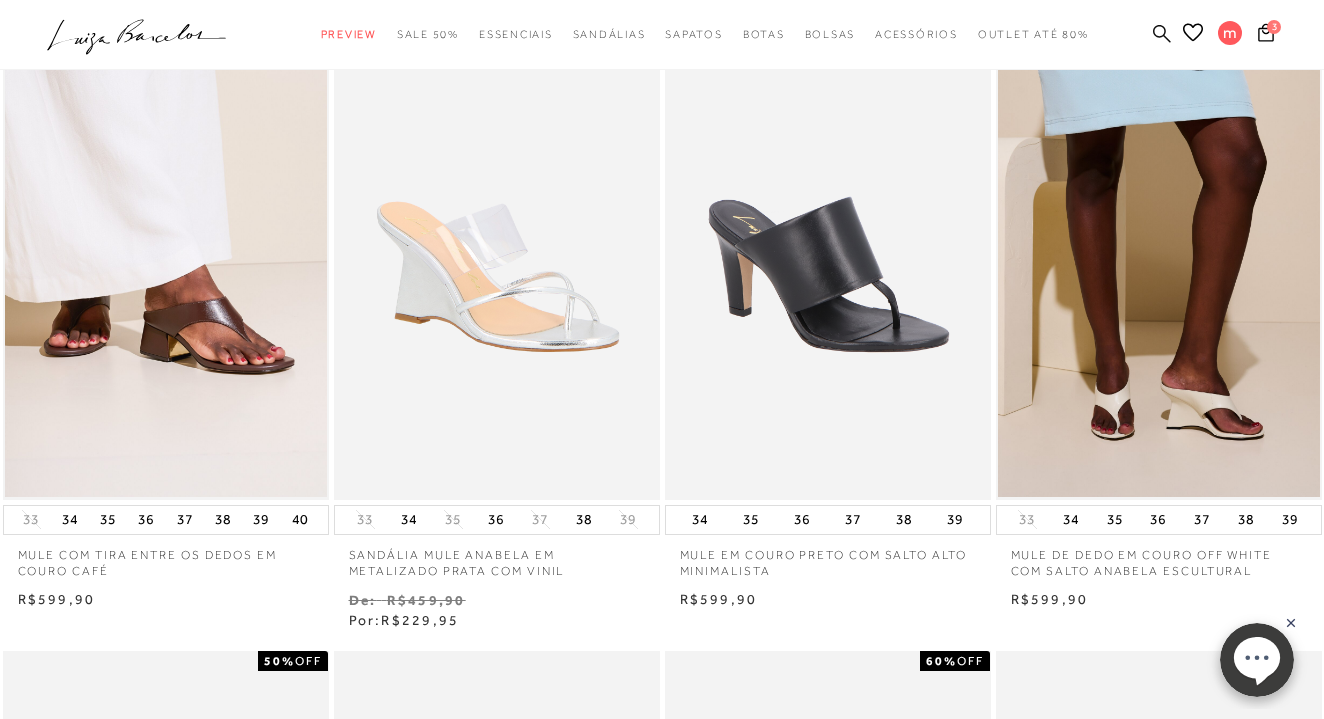 click 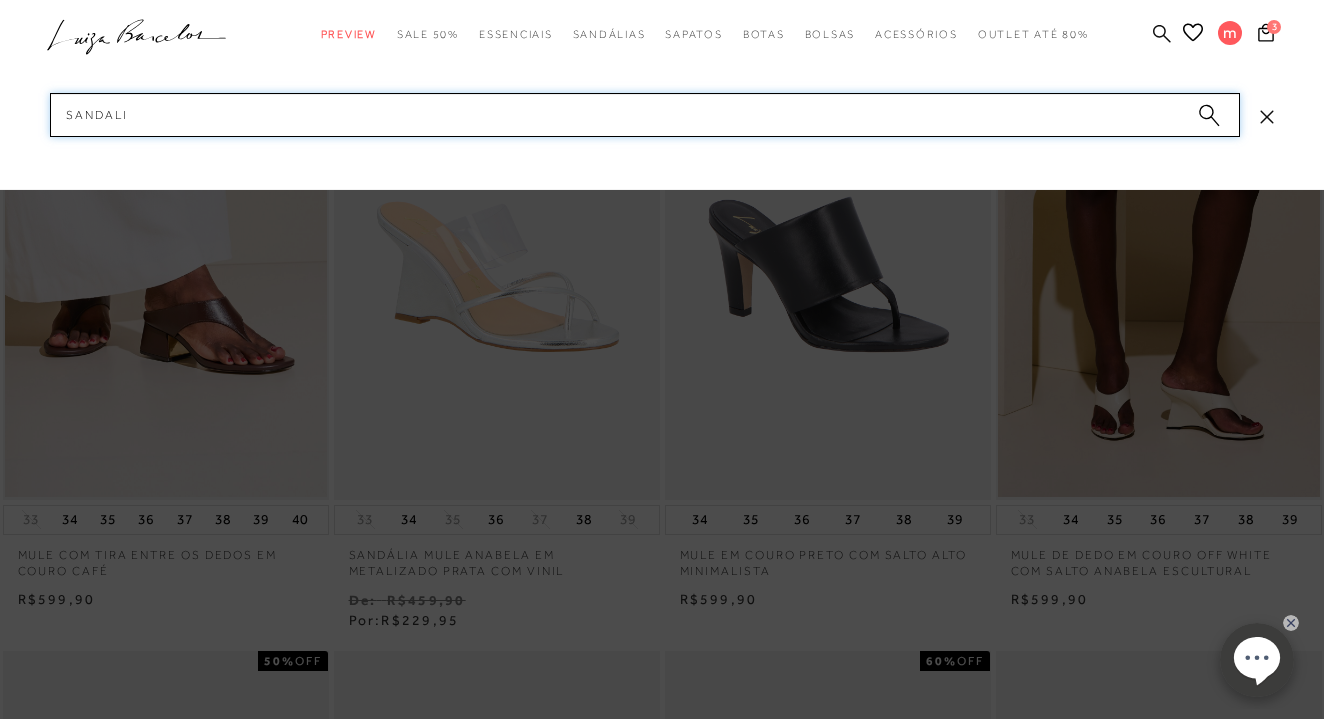 type on "sandalia" 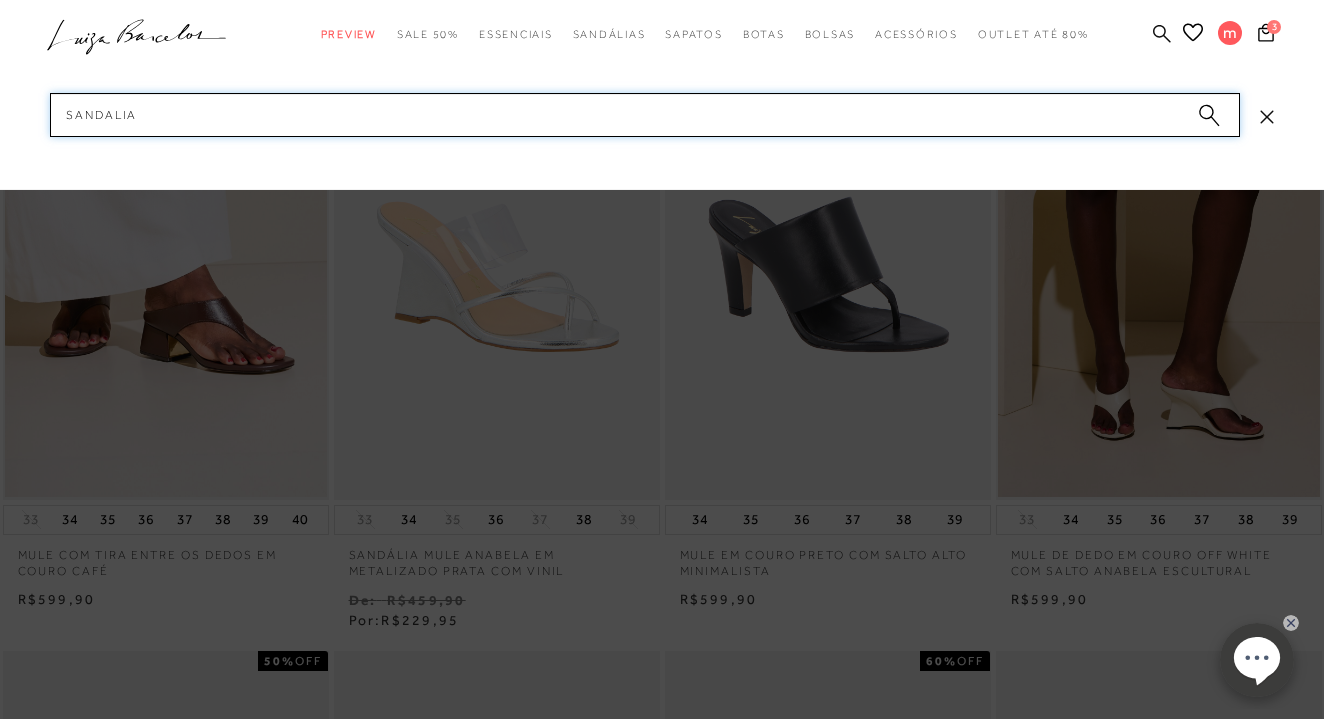 type 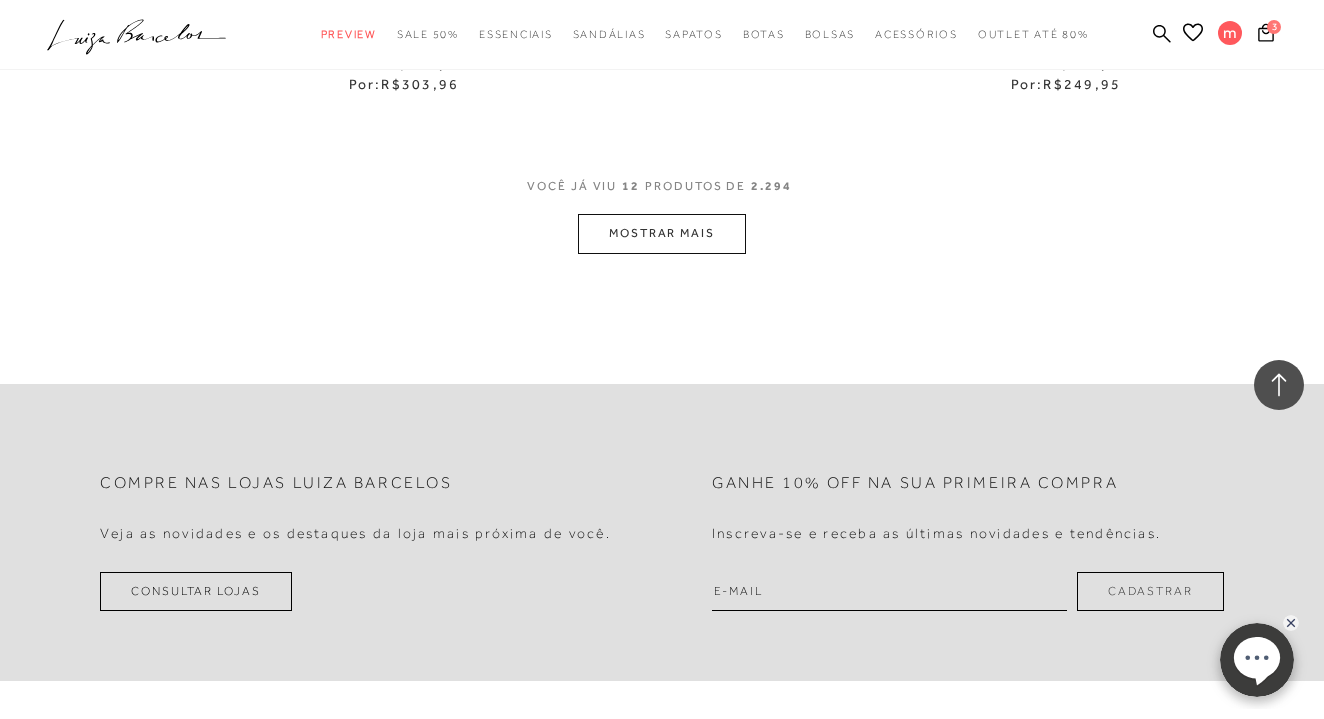 scroll, scrollTop: 1889, scrollLeft: 0, axis: vertical 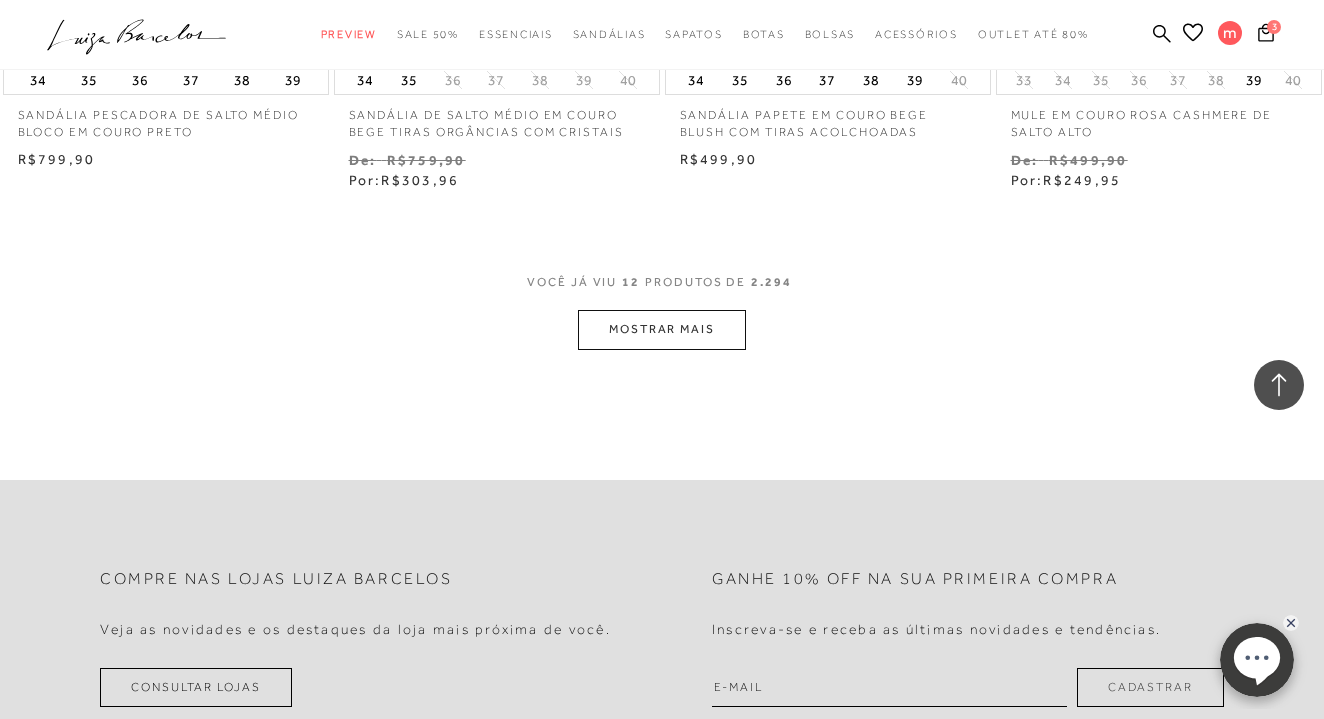 click on "MOSTRAR MAIS" at bounding box center (662, 329) 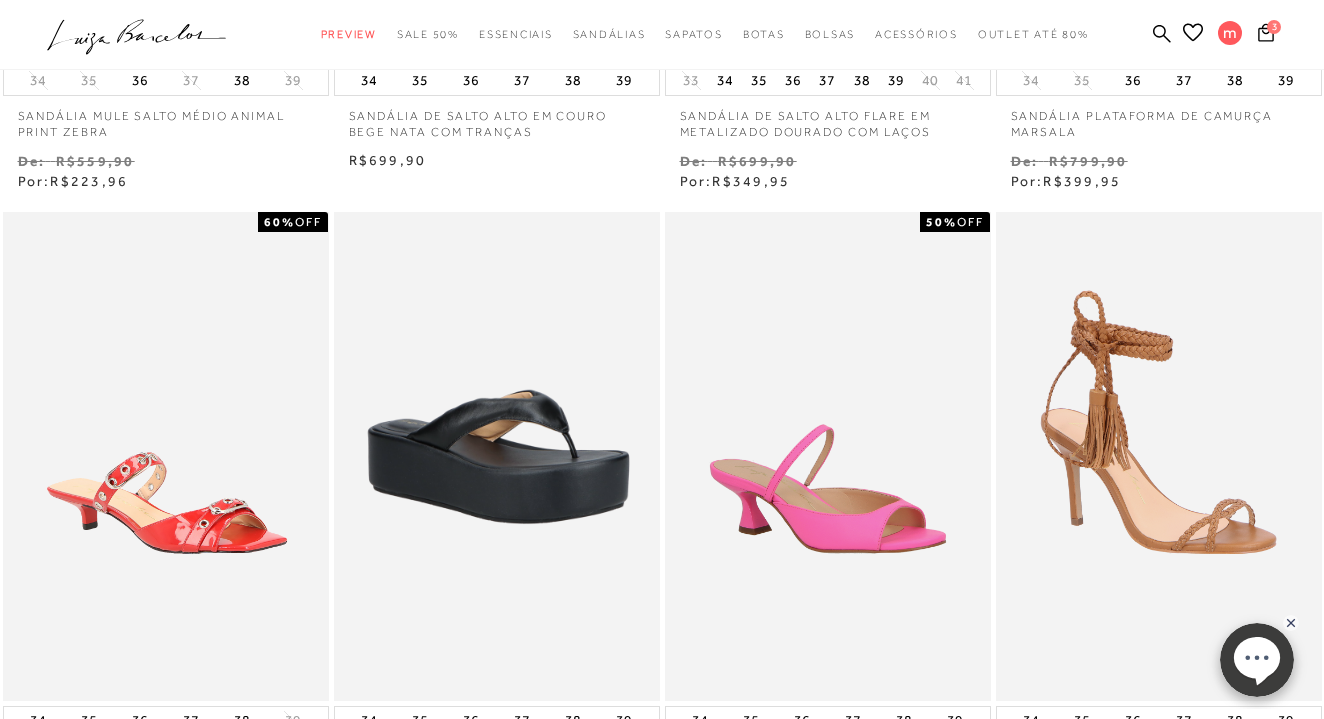 scroll, scrollTop: 0, scrollLeft: 0, axis: both 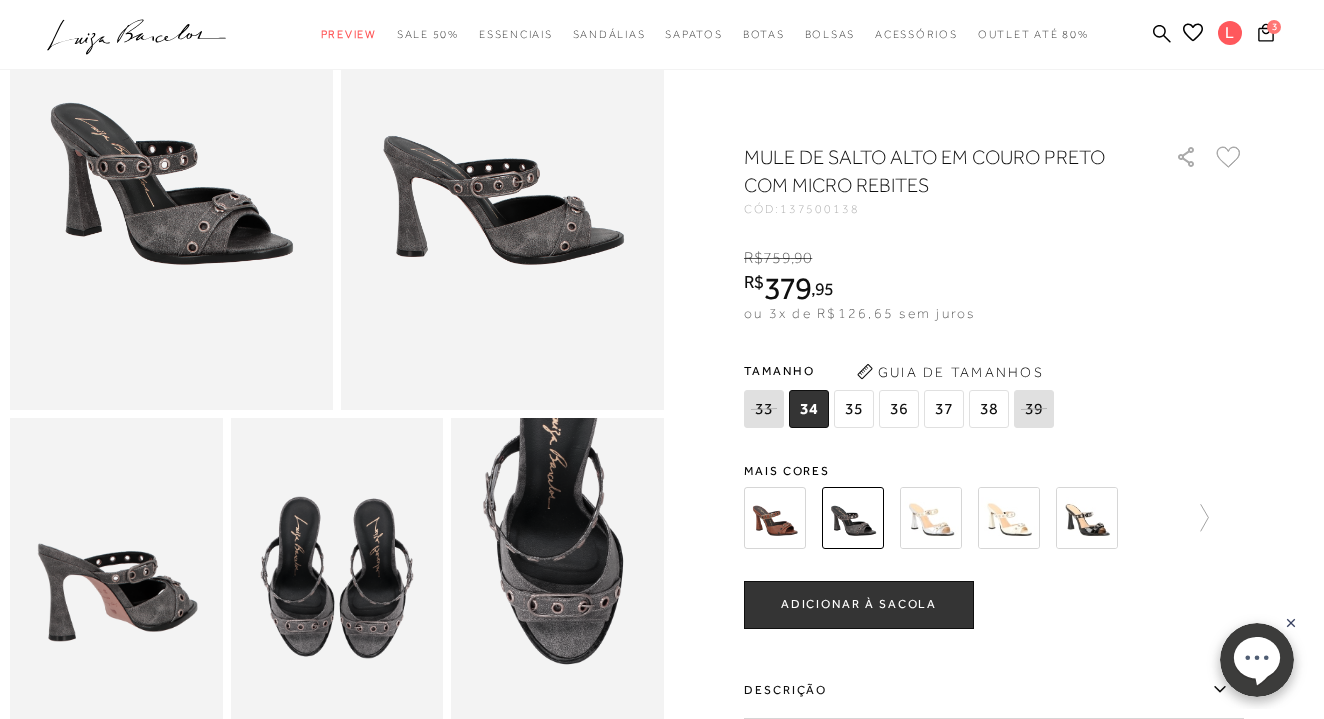 click on "ADICIONAR À SACOLA" at bounding box center [859, 604] 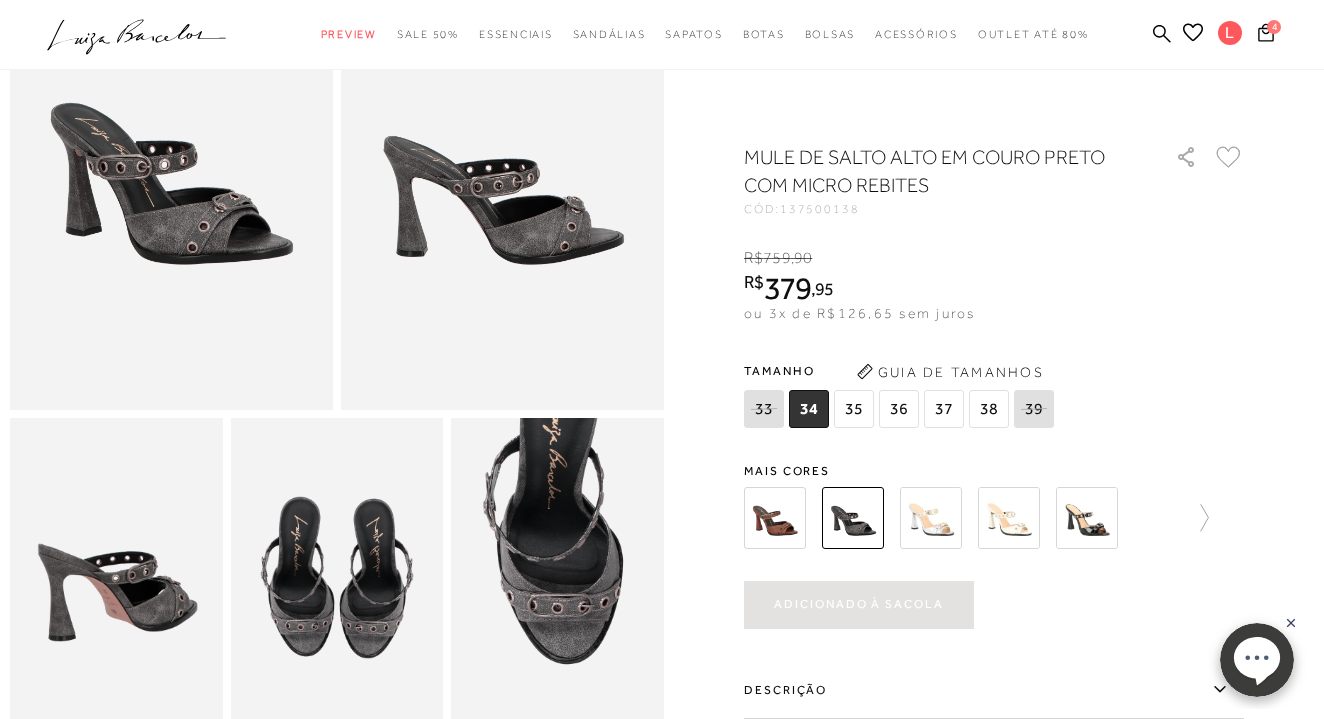 scroll, scrollTop: 0, scrollLeft: 0, axis: both 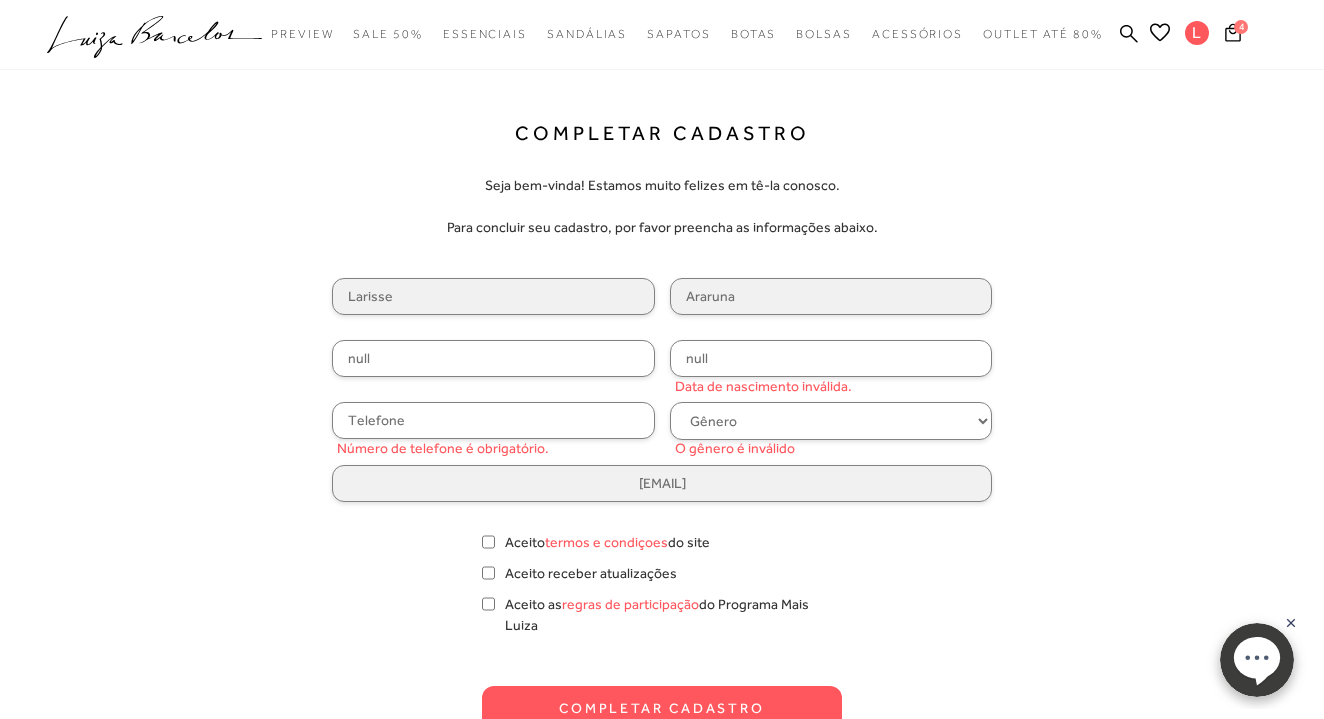 click on "null" at bounding box center (493, 358) 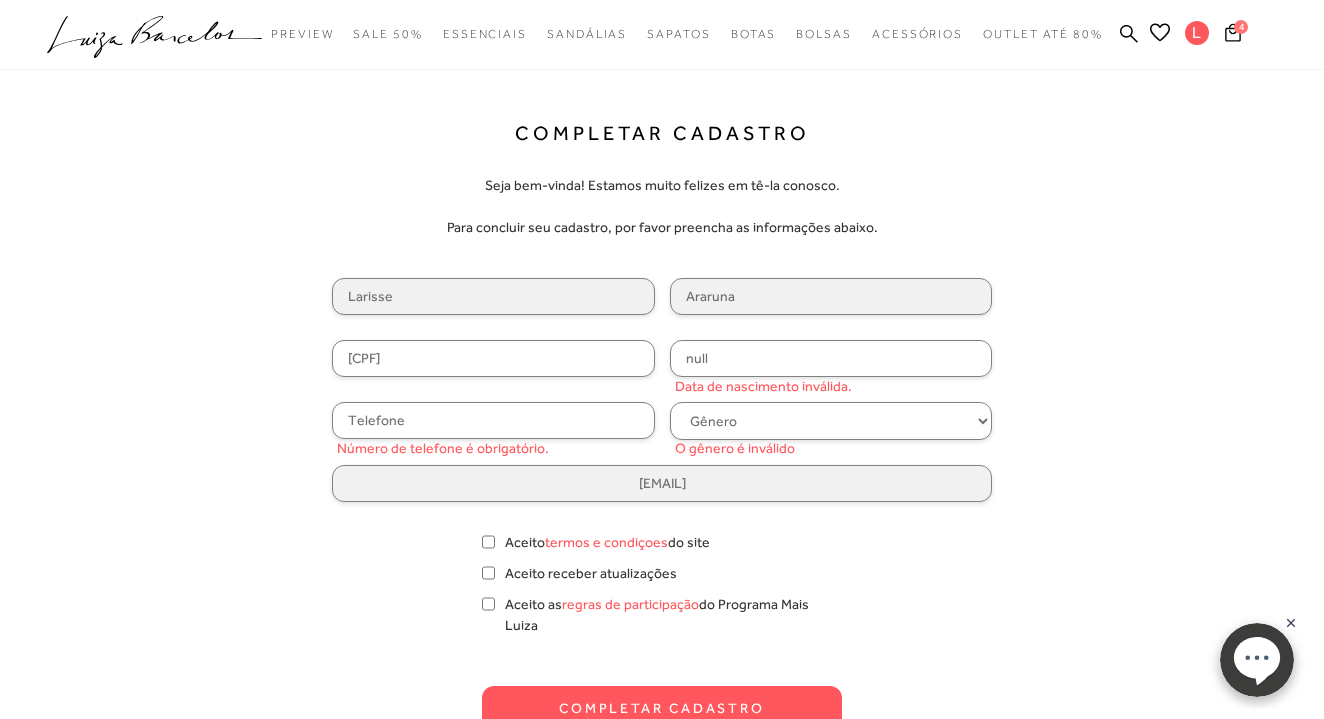 type on "[CPF]" 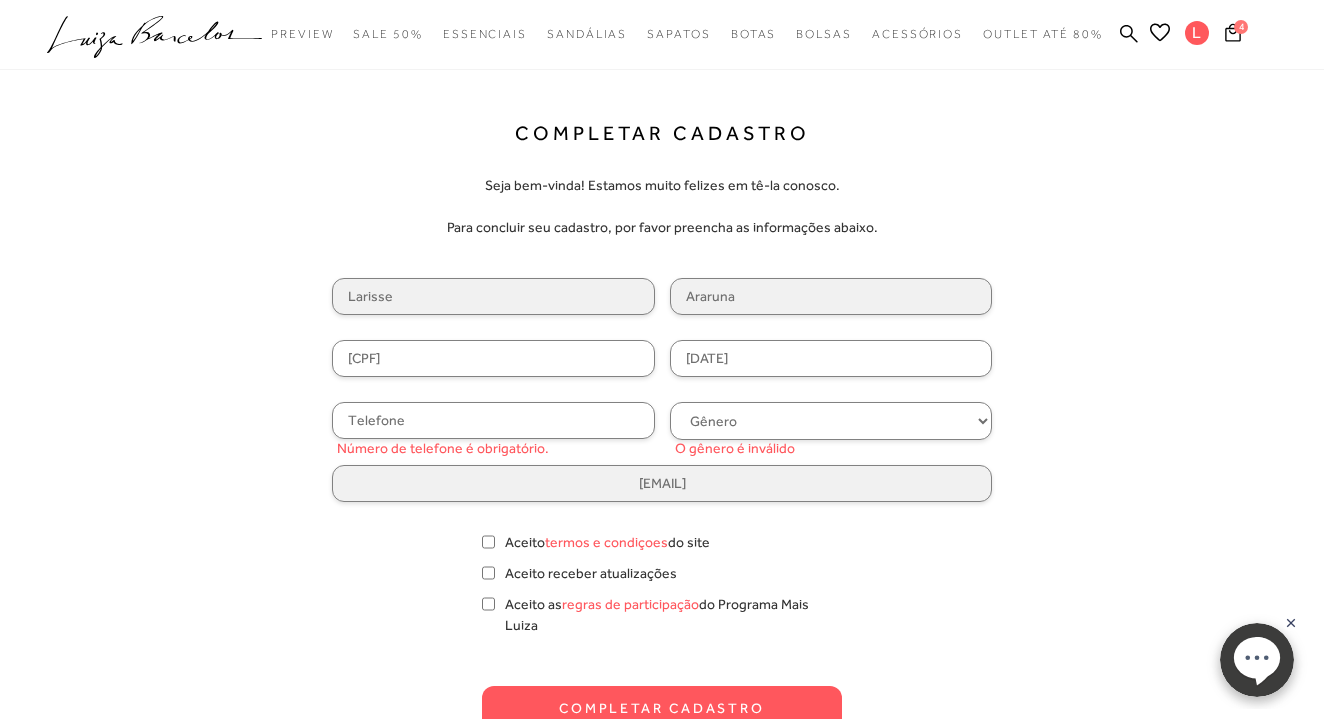 type on "[DATE]" 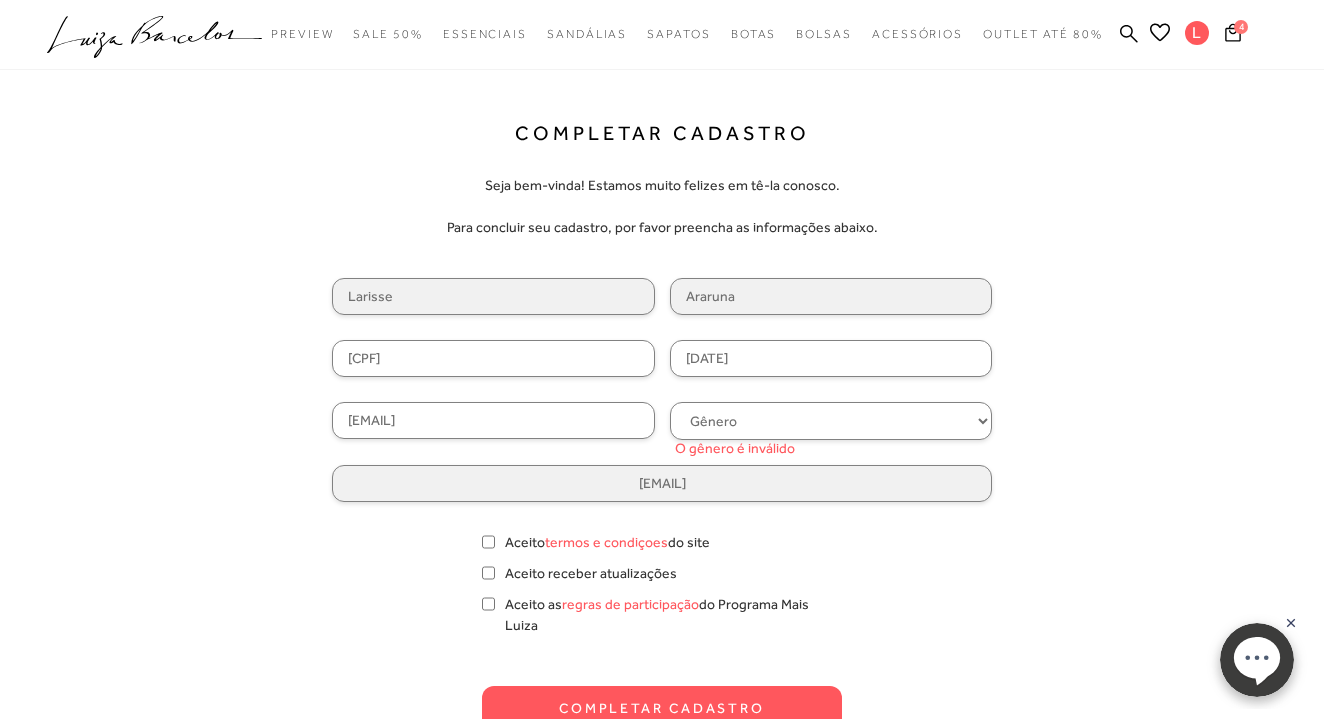 type on "[EMAIL]" 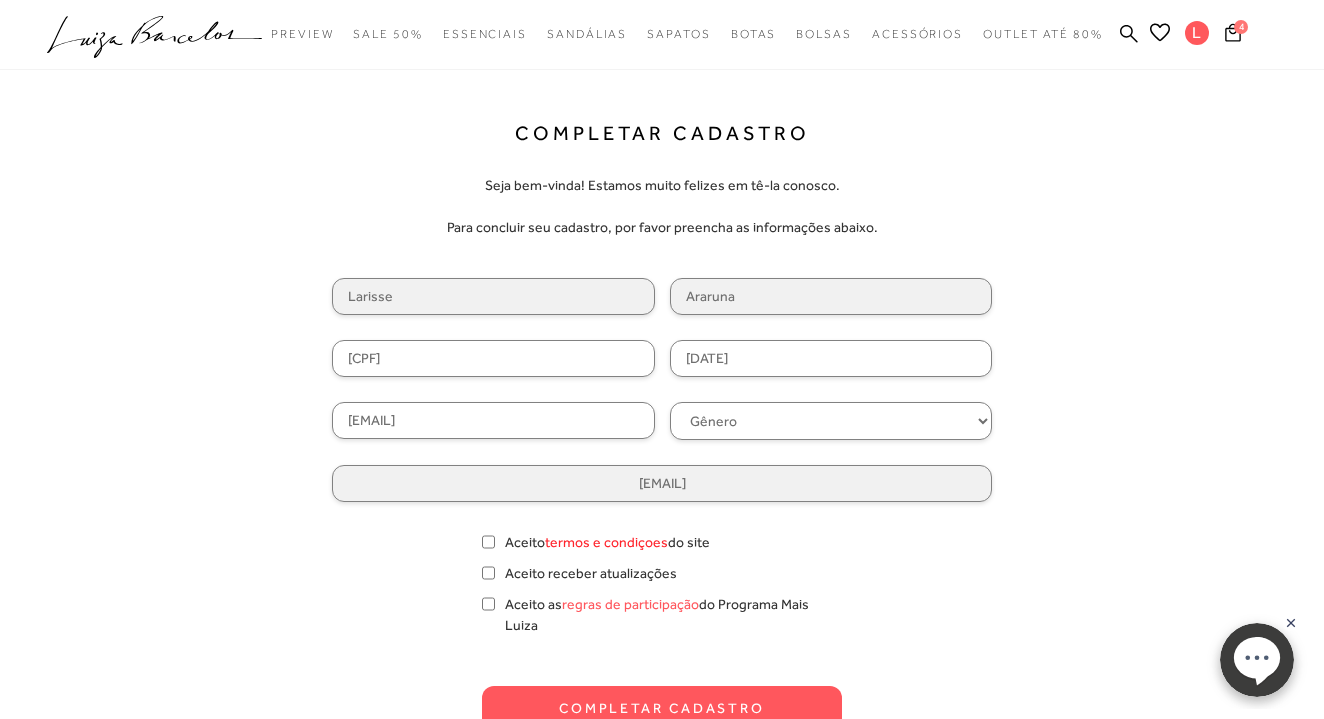 click on "termos e condiçoes" at bounding box center (606, 542) 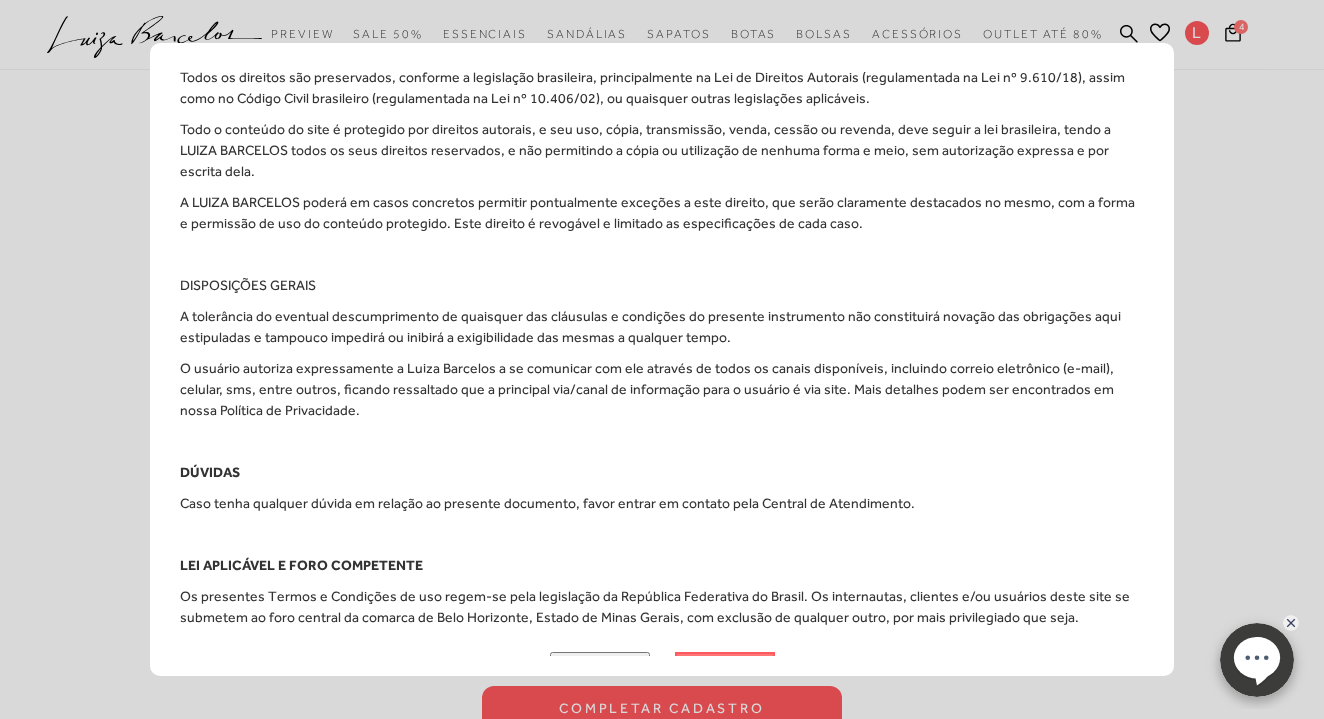 scroll, scrollTop: 3831, scrollLeft: 0, axis: vertical 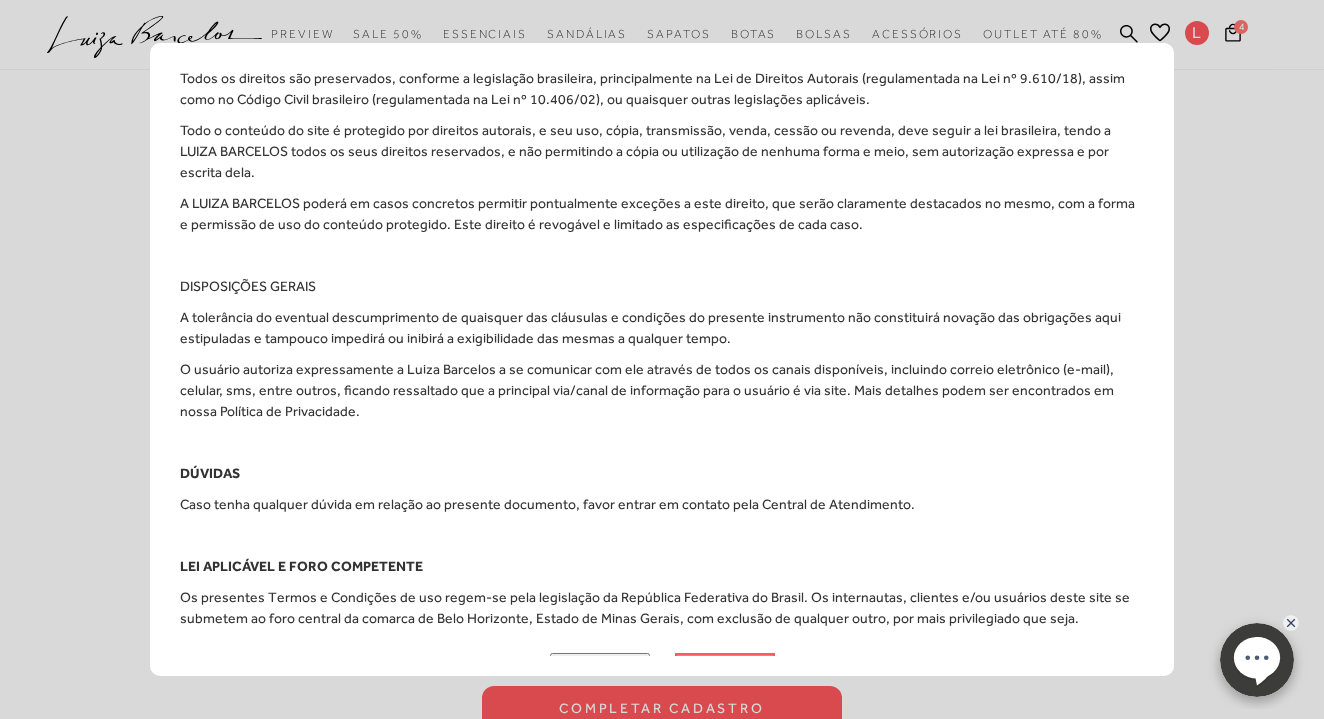 click on "aceitar" at bounding box center [725, 670] 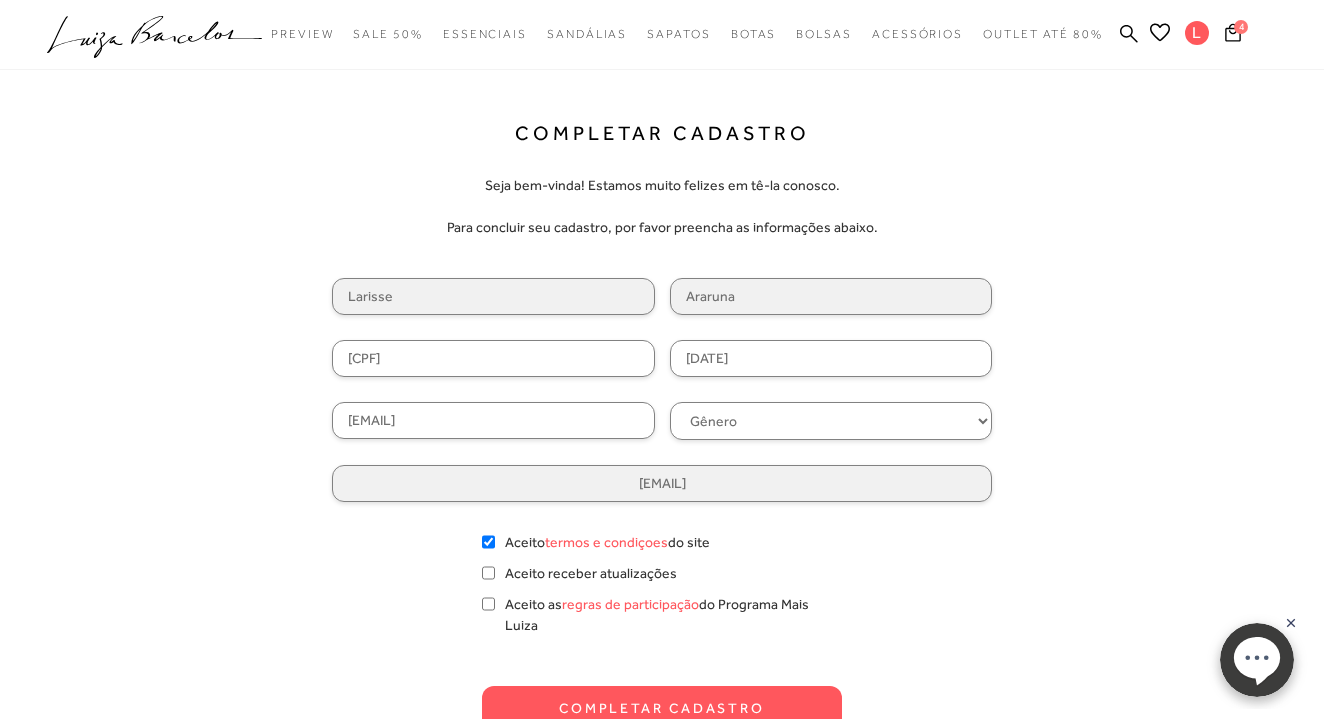 click on "Aceito as  regras de participação  do Programa Mais Luiza" at bounding box center (662, 615) 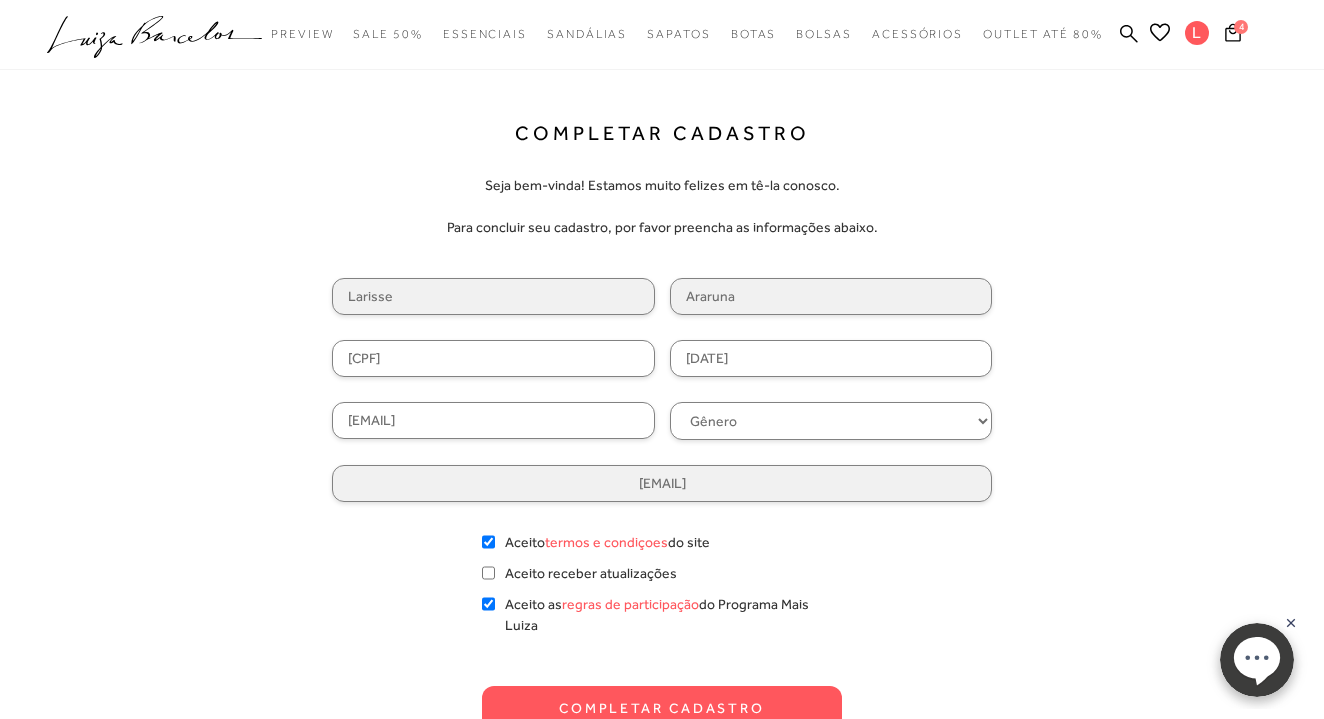 checkbox on "true" 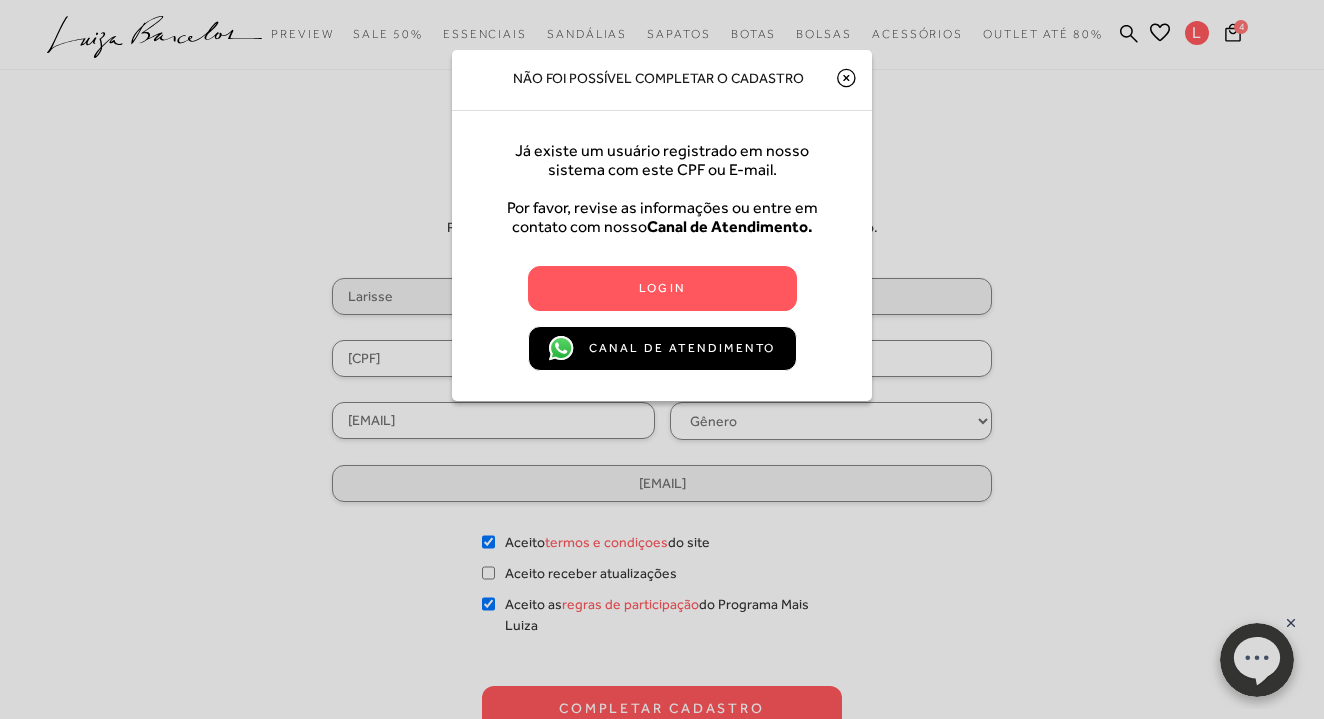 click 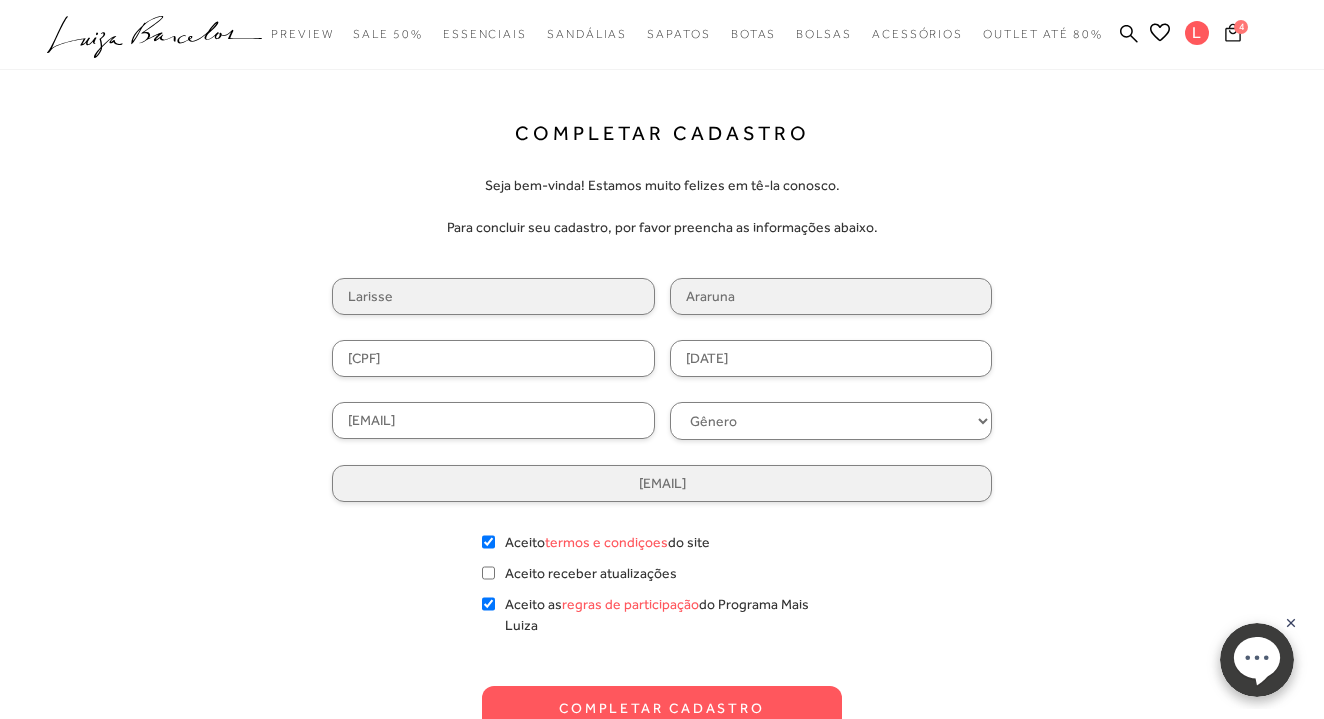 click 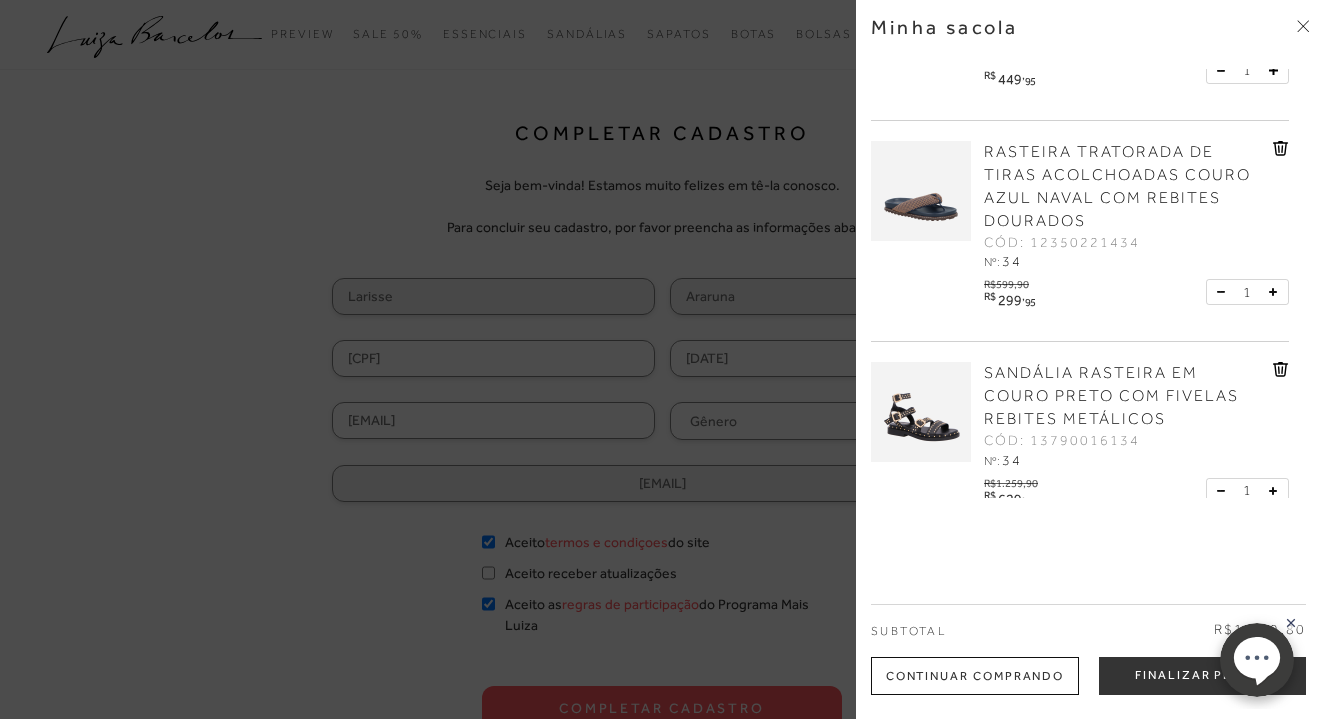 click 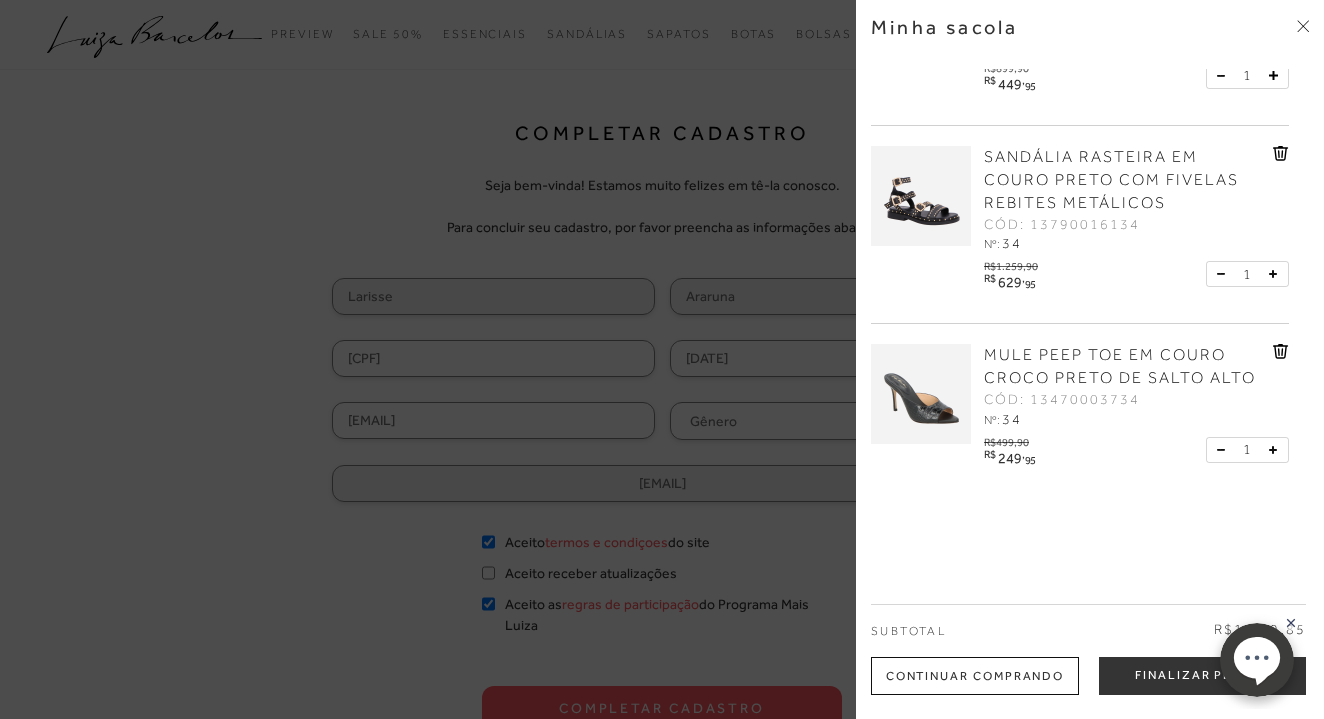 scroll, scrollTop: 141, scrollLeft: 0, axis: vertical 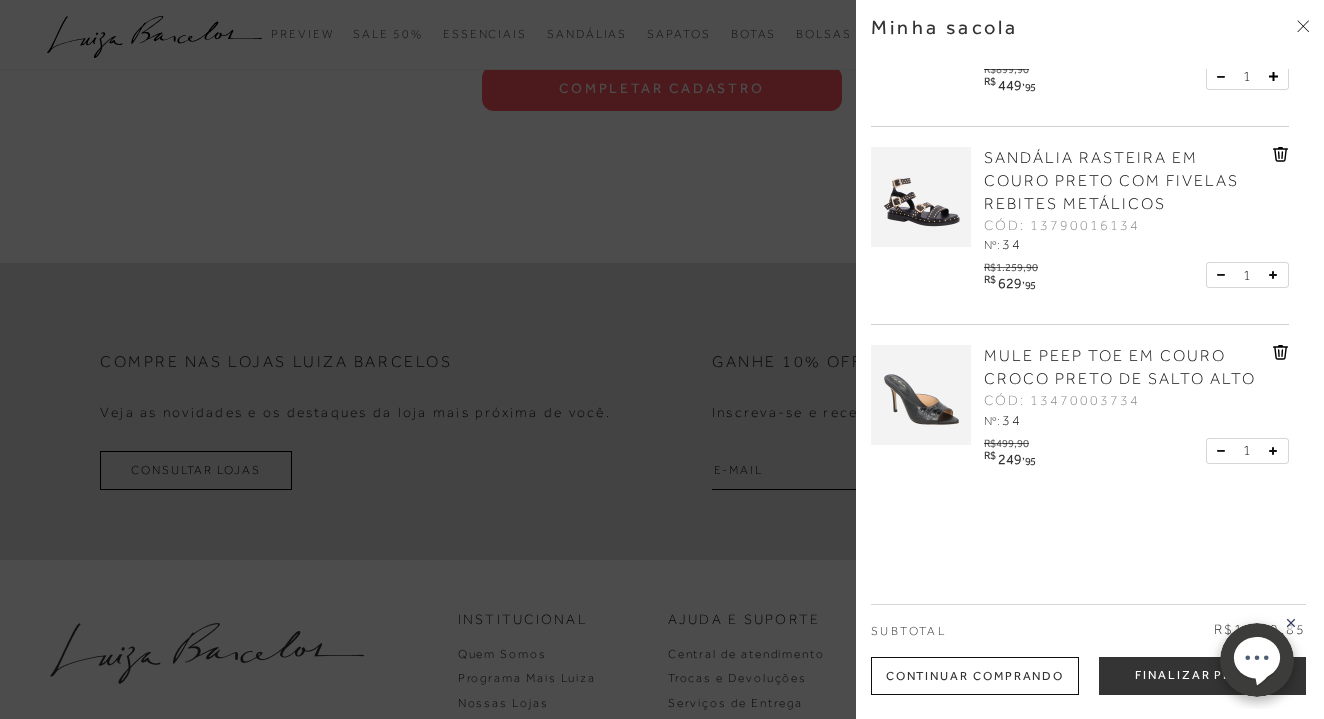click at bounding box center [662, 359] 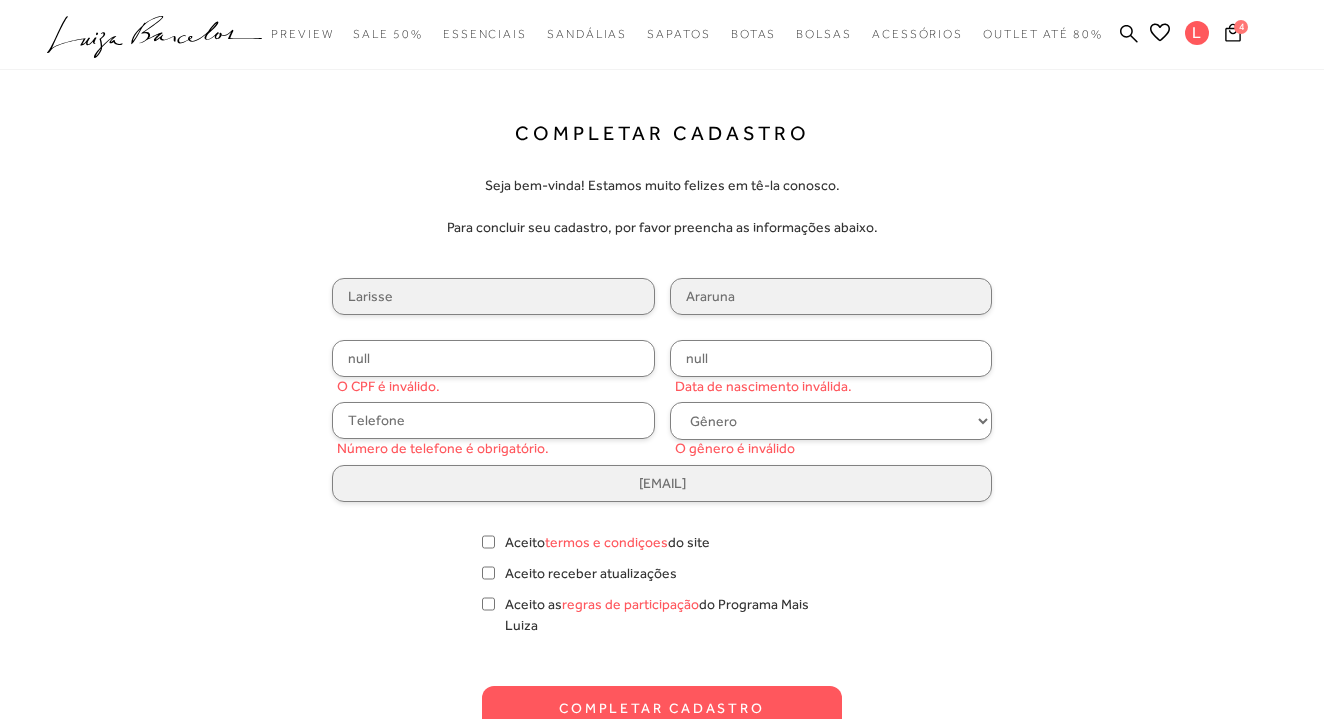 scroll, scrollTop: 0, scrollLeft: 0, axis: both 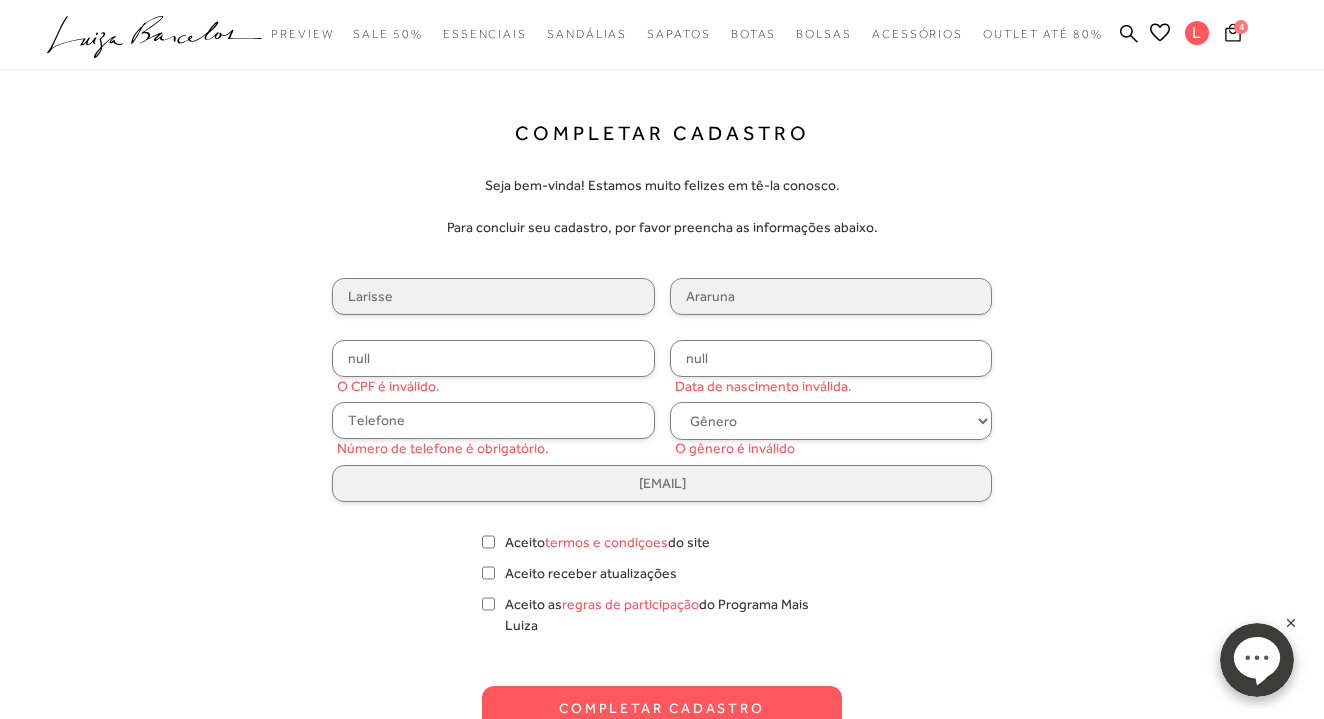 click on "4" at bounding box center (1241, 27) 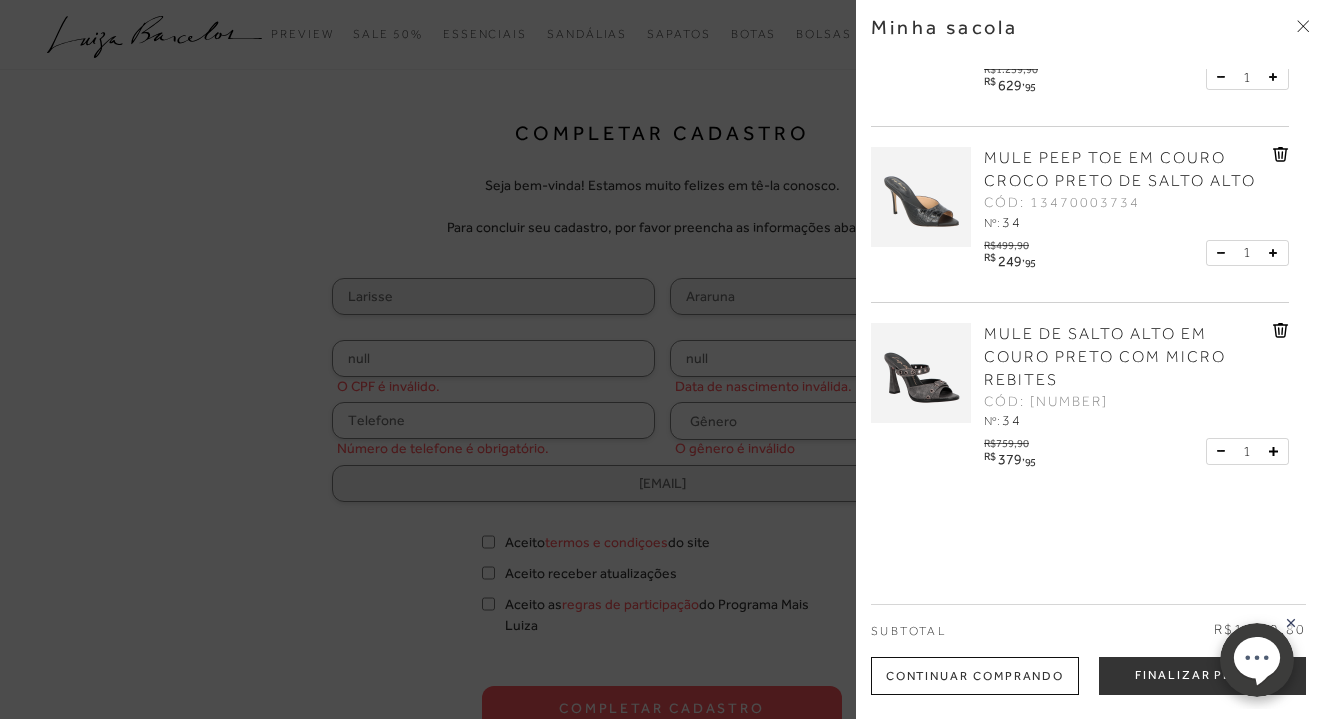 scroll, scrollTop: 314, scrollLeft: 0, axis: vertical 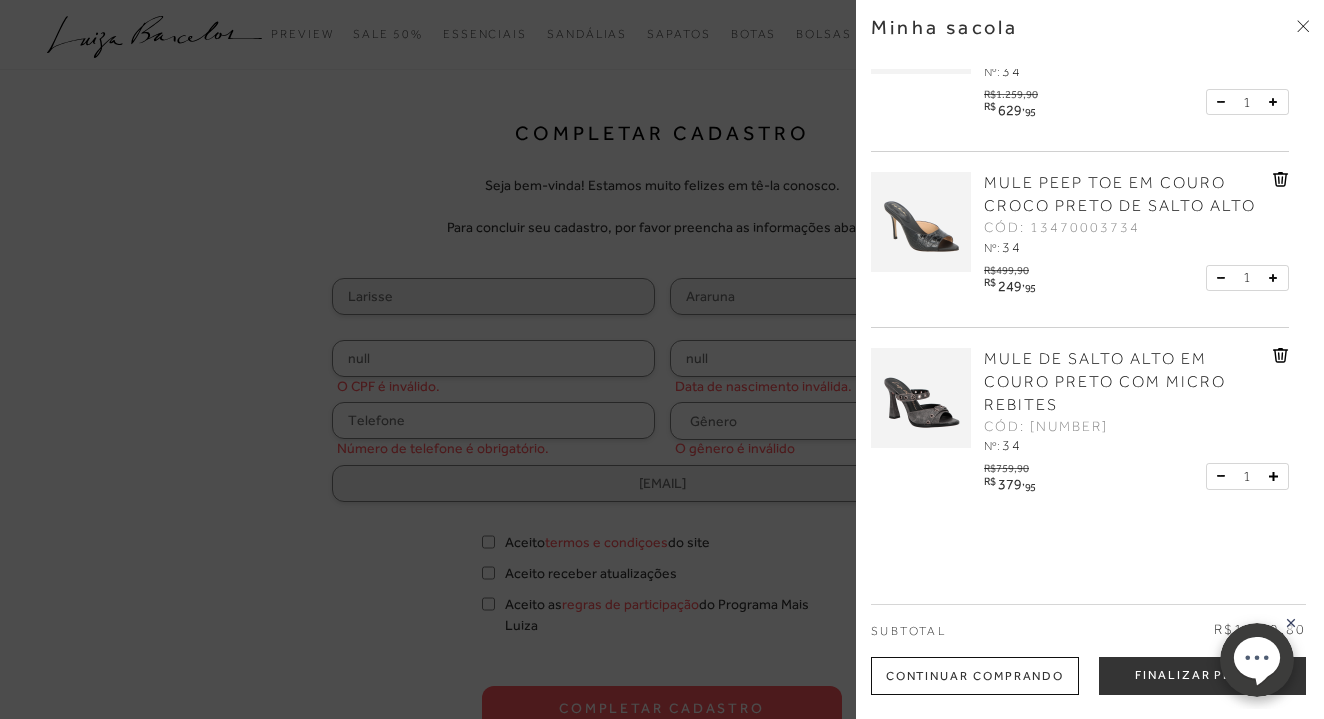 click 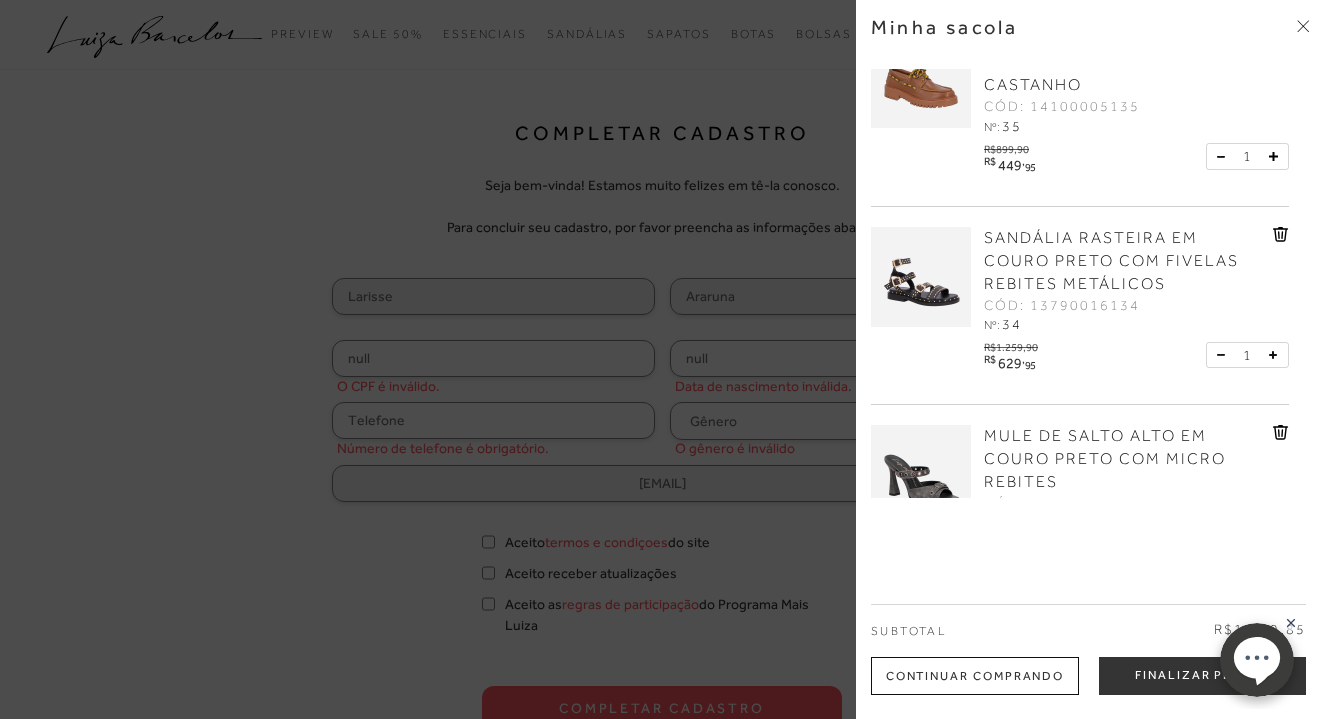 scroll, scrollTop: 0, scrollLeft: 0, axis: both 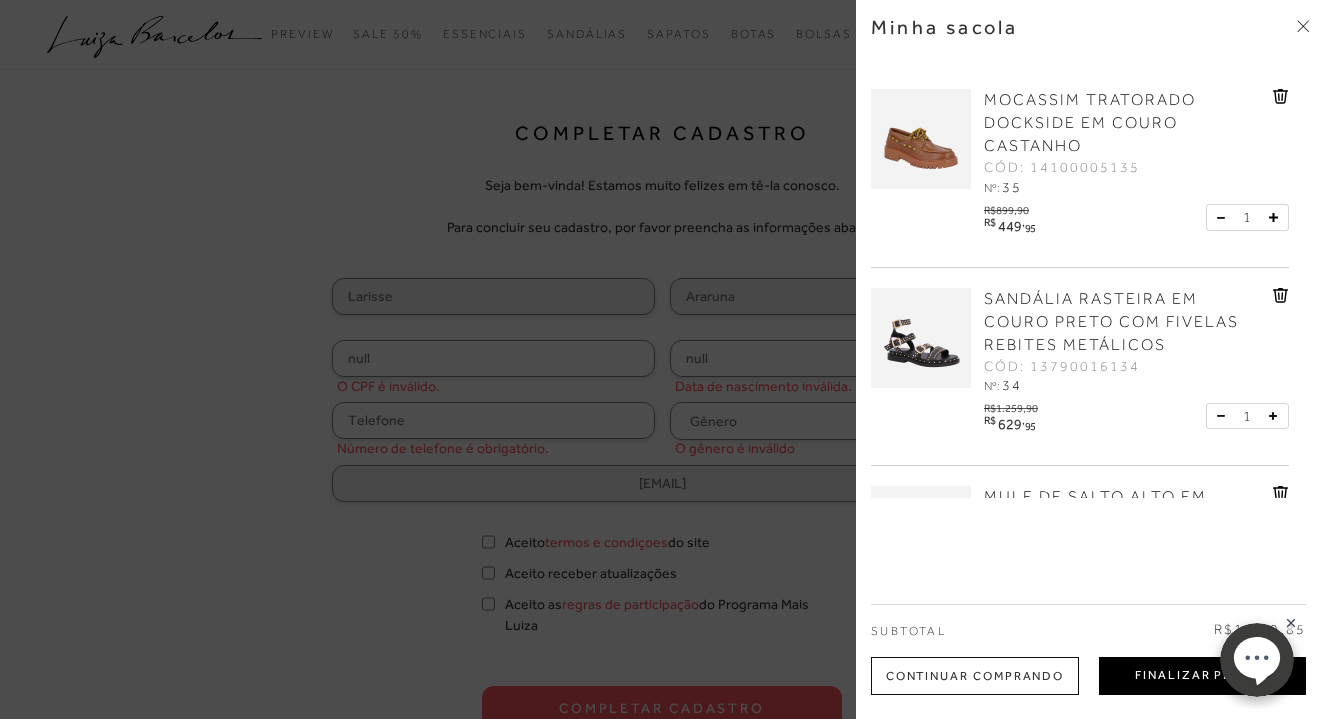 click on "Finalizar Pedido" at bounding box center [1202, 676] 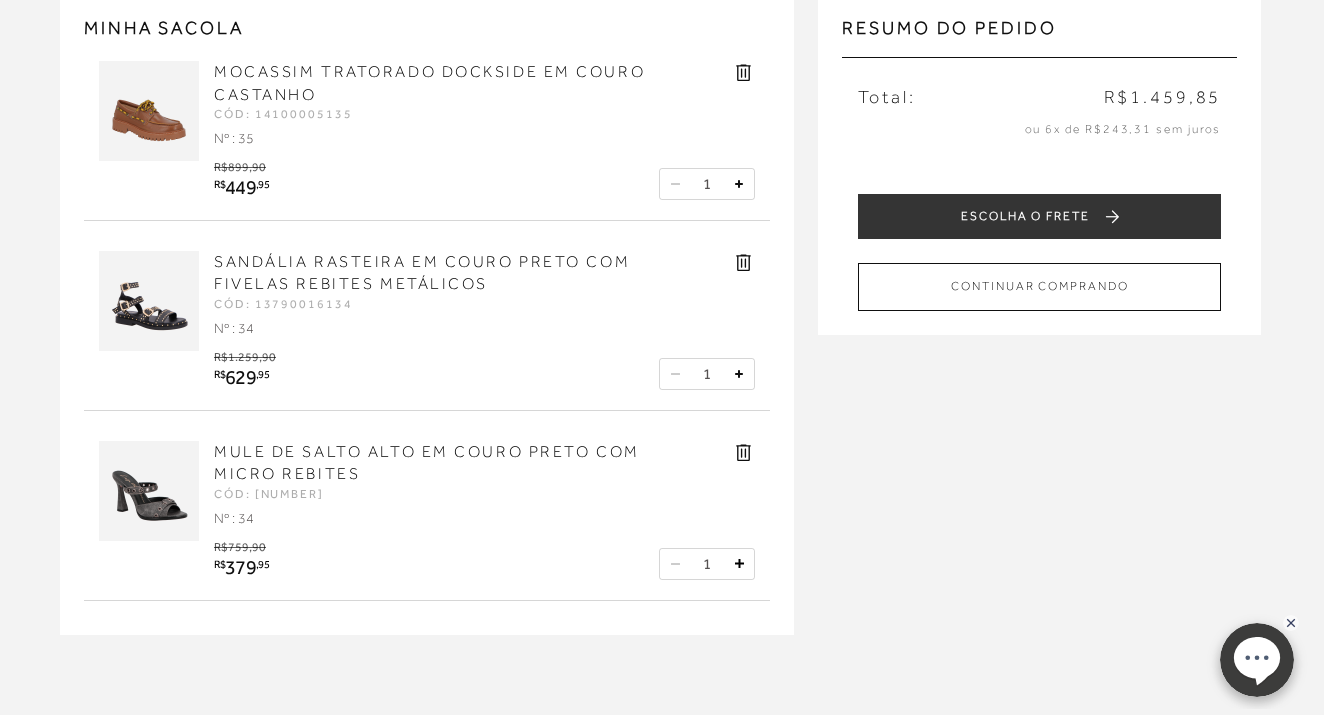 scroll, scrollTop: 156, scrollLeft: 0, axis: vertical 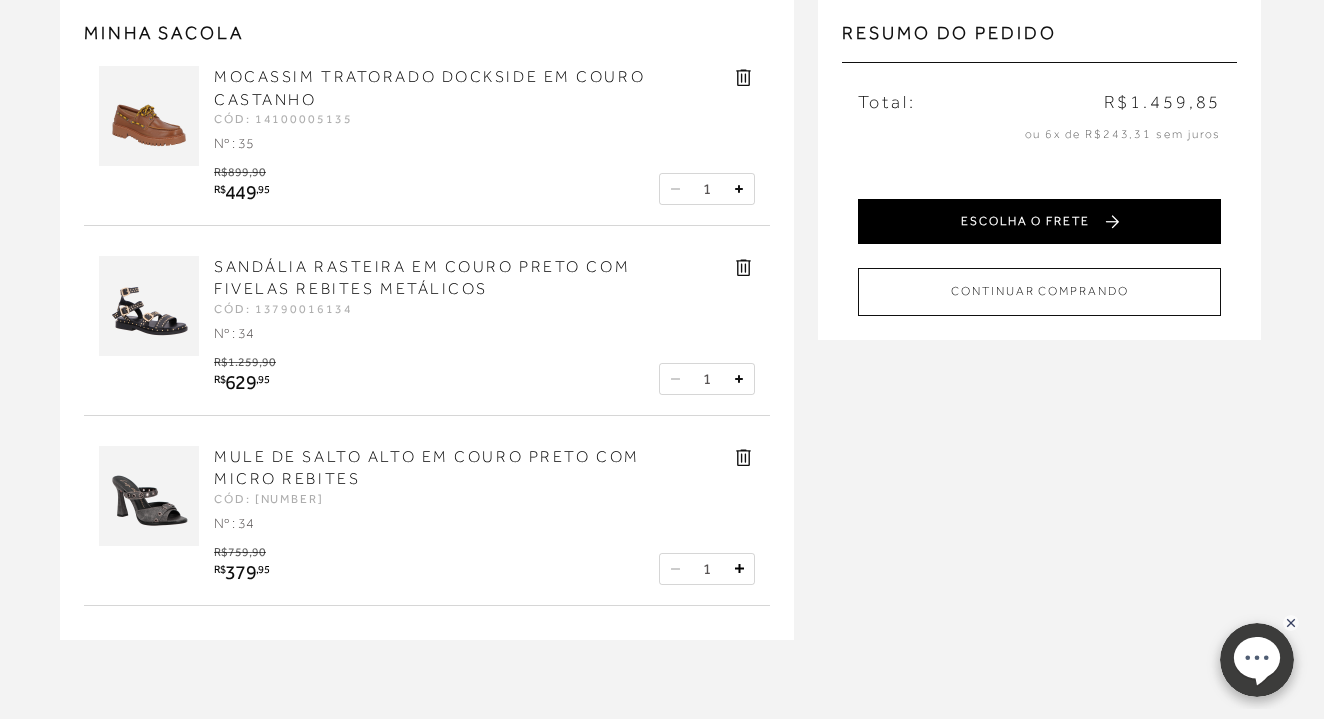 click on "ESCOLHA O FRETE" at bounding box center [1039, 221] 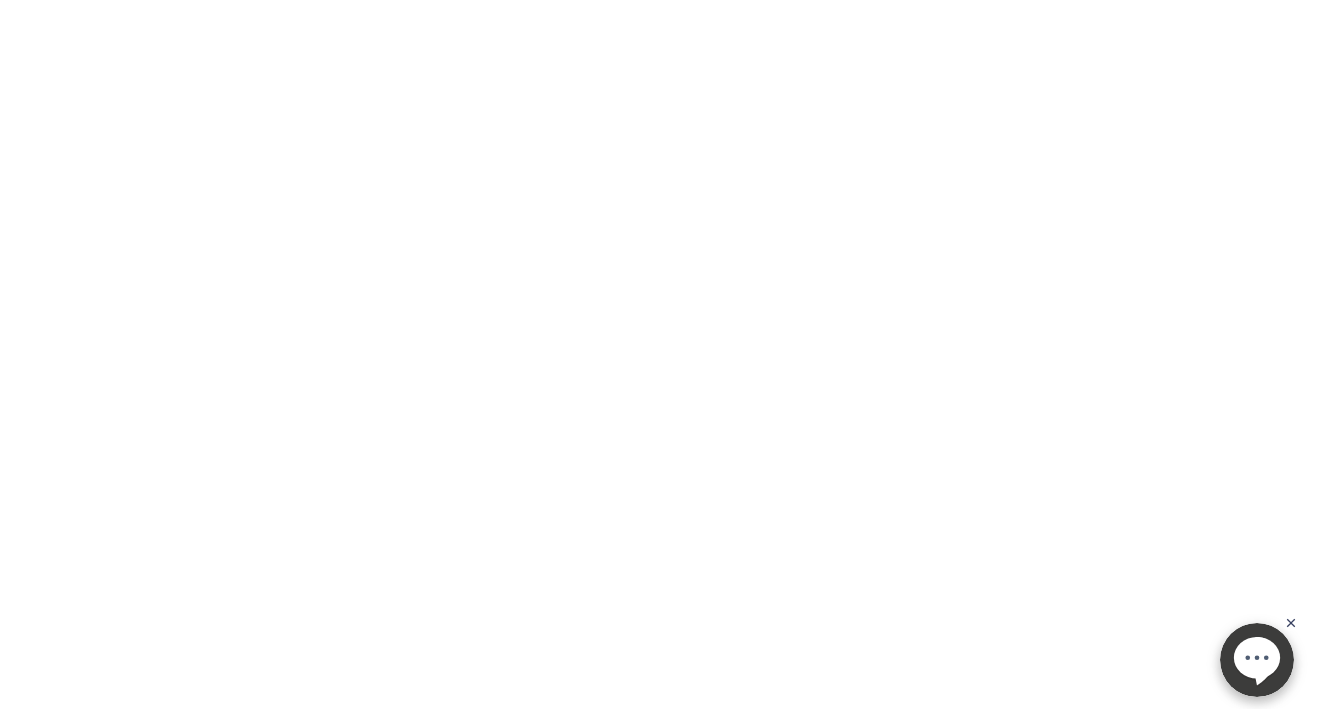 scroll, scrollTop: 0, scrollLeft: 0, axis: both 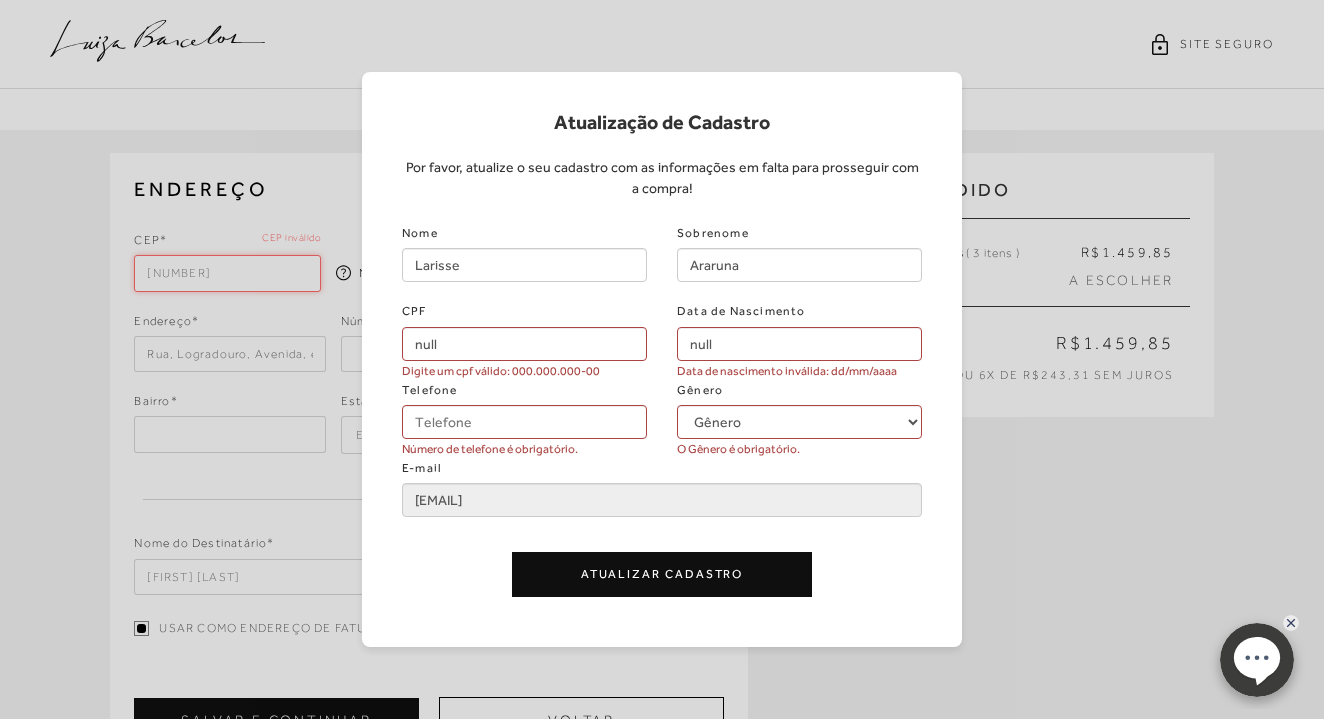 type on "[NUMBER]" 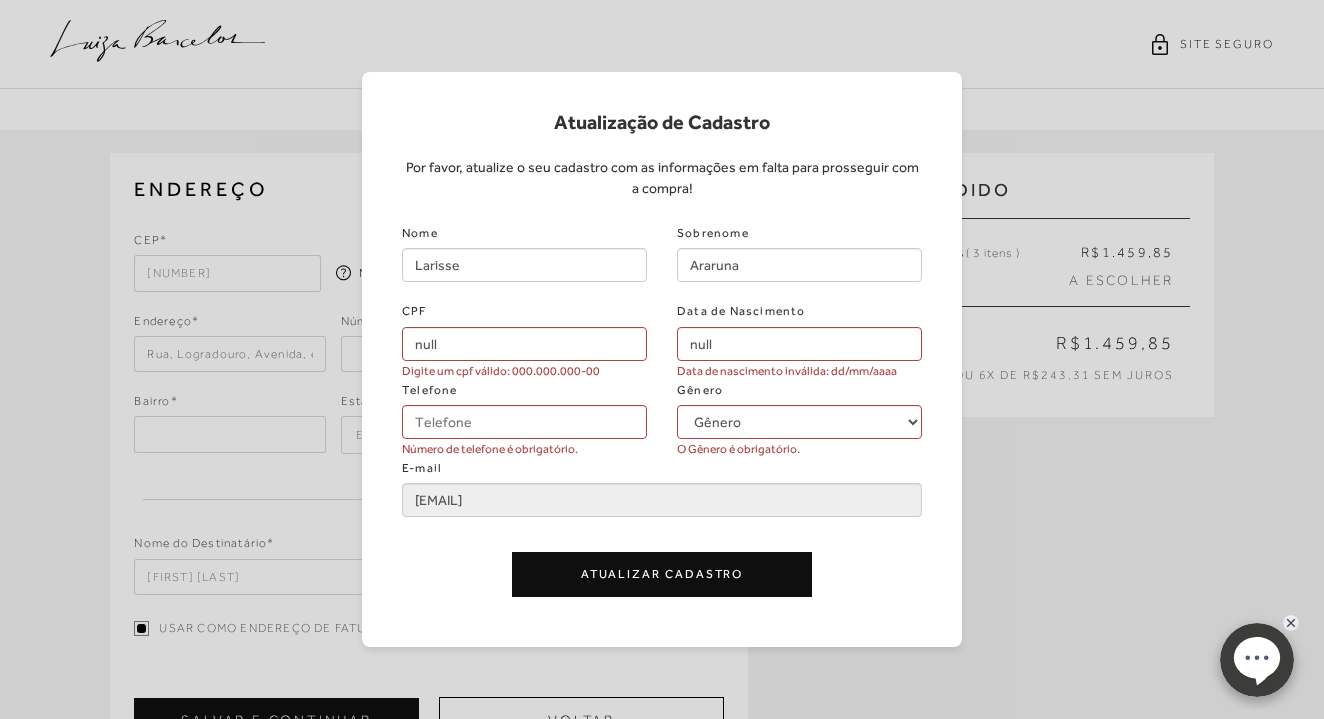 type on "[STREET]" 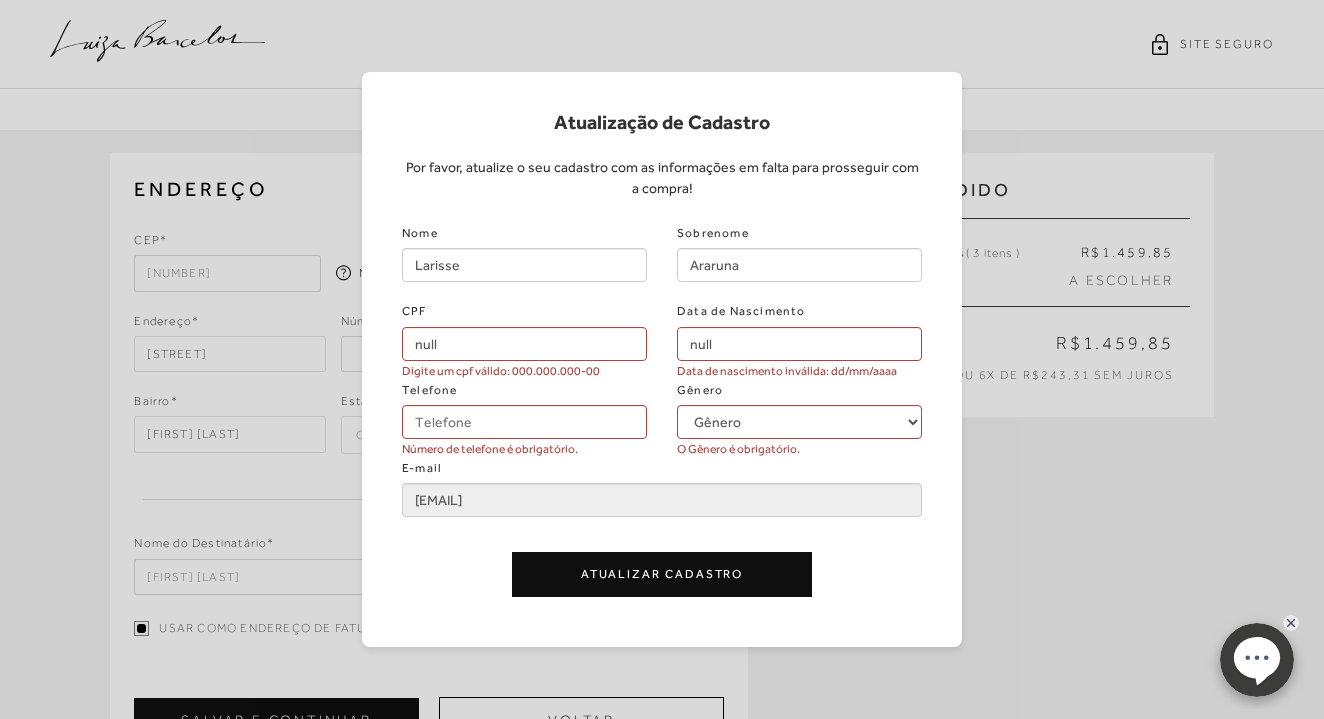 type on "[NUMBER]" 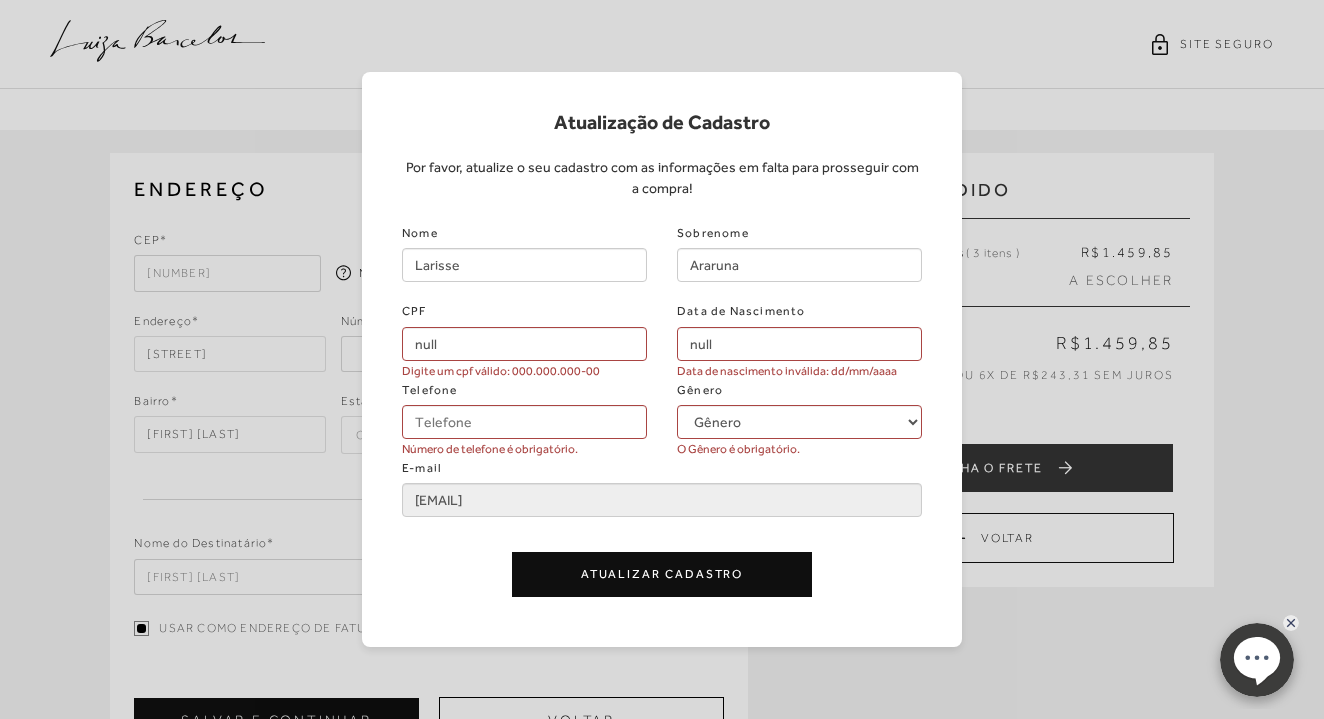 click on "Atualização de Cadastro
Por favor, atualize o seu cadastro com as informações em falta para prosseguir com a compra!
Nome
[FIRST]
Sobrenome
[LAST]
CPF
null
Digite um cpf válido: [CPF]
Data de Nascimento
null
Data de nascimento inválida: [DATE]
Telefone
Número de telefone é obrigatório.
Gênero
Gênero Feminino Masculino
O Gênero é obrigatório.
E-mail
[EMAIL]
Atualizar Cadastro" at bounding box center [662, 359] 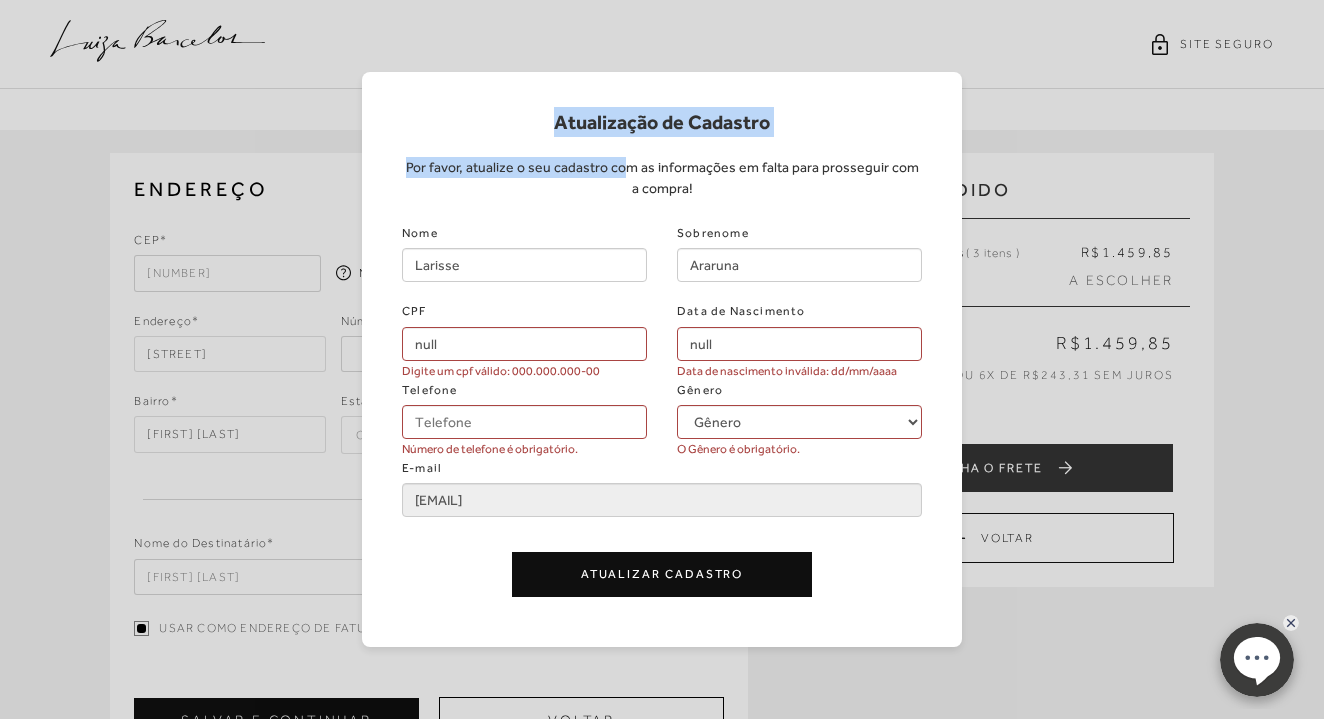 drag, startPoint x: 431, startPoint y: 92, endPoint x: 626, endPoint y: 174, distance: 211.5396 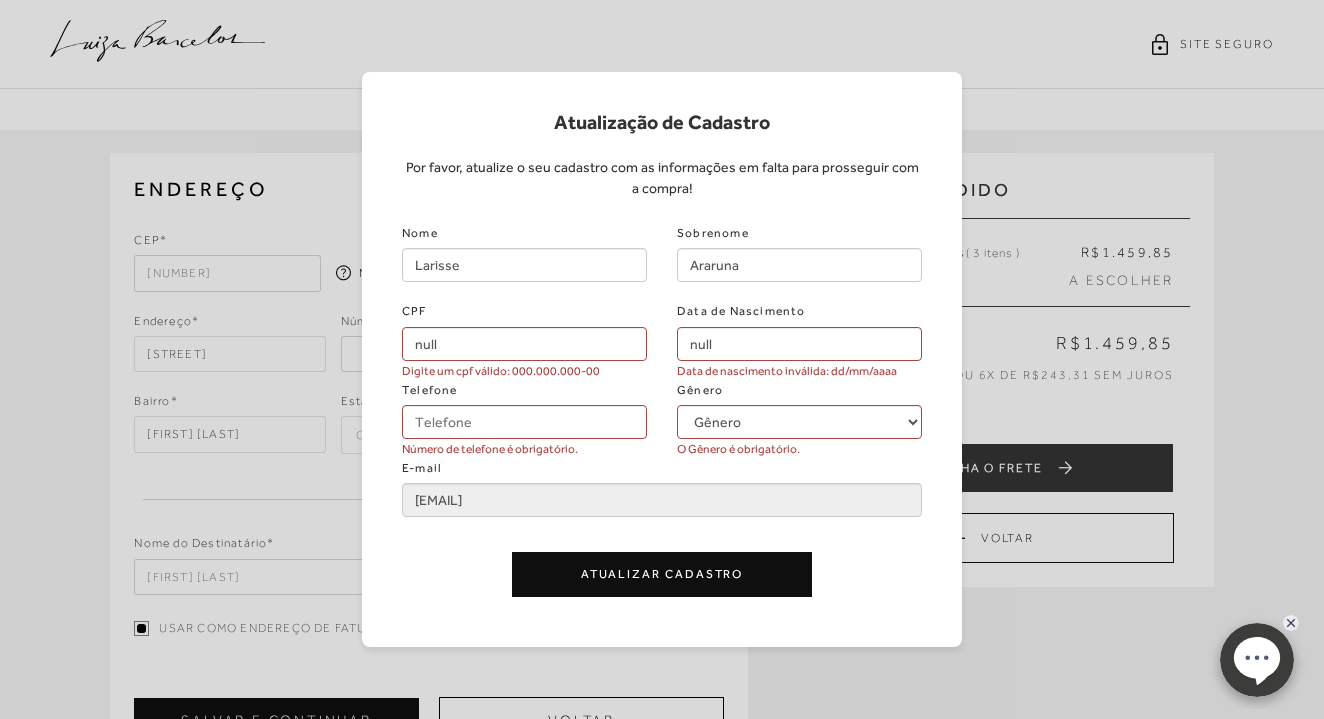 click on "Atualização de Cadastro
Por favor, atualize o seu cadastro com as informações em falta para prosseguir com a compra!
Nome
[FIRST]
Sobrenome
[LAST]
CPF
null
Digite um cpf válido: [CPF]
Data de Nascimento
null
Data de nascimento inválida: [DATE]
Telefone
Número de telefone é obrigatório.
Gênero
Gênero Feminino Masculino
O Gênero é obrigatório.
E-mail
[EMAIL]
Atualizar Cadastro" at bounding box center [662, 359] 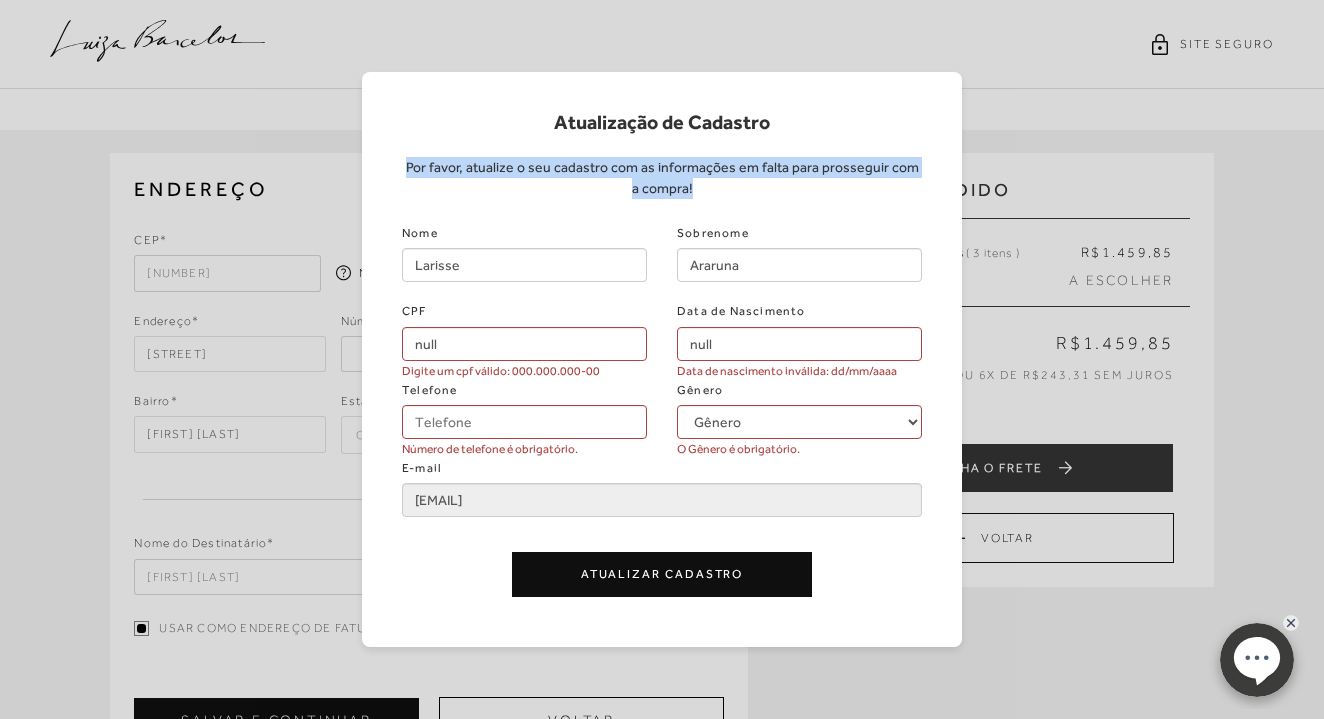 click on "Atualização de Cadastro
Por favor, atualize o seu cadastro com as informações em falta para prosseguir com a compra!
Nome
[FIRST]
Sobrenome
[LAST]
CPF
null
Digite um cpf válido: [CPF]
Data de Nascimento
null
Data de nascimento inválida: [DATE]
Telefone
Número de telefone é obrigatório.
Gênero
Gênero Feminino Masculino
O Gênero é obrigatório.
E-mail
[EMAIL]
Atualizar Cadastro" at bounding box center [662, 359] 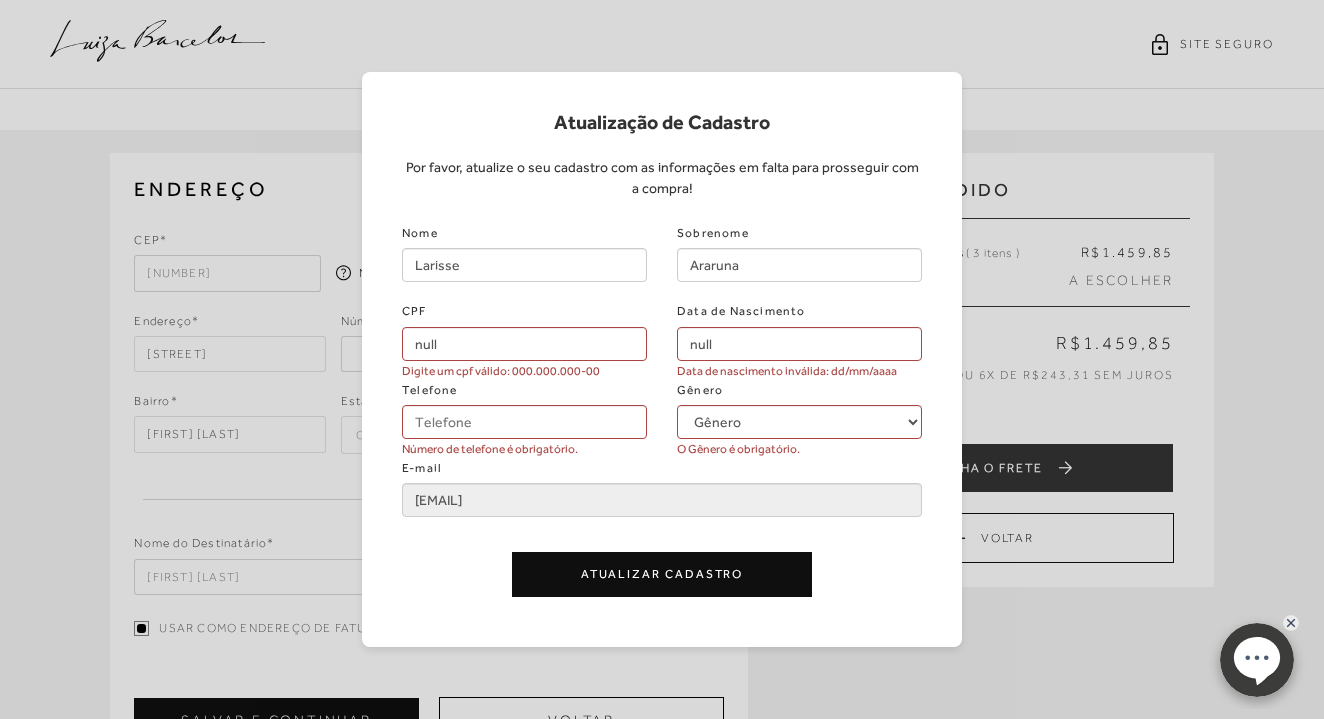 click on "Atualização de Cadastro
Por favor, atualize o seu cadastro com as informações em falta para prosseguir com a compra!
Nome
[FIRST]
Sobrenome
[LAST]
CPF
null
Digite um cpf válido: [CPF]
Data de Nascimento
null
Data de nascimento inválida: [DATE]
Telefone
Número de telefone é obrigatório.
Gênero
Gênero Feminino Masculino
O Gênero é obrigatório.
E-mail
[EMAIL]
Atualizar Cadastro" at bounding box center [662, 359] 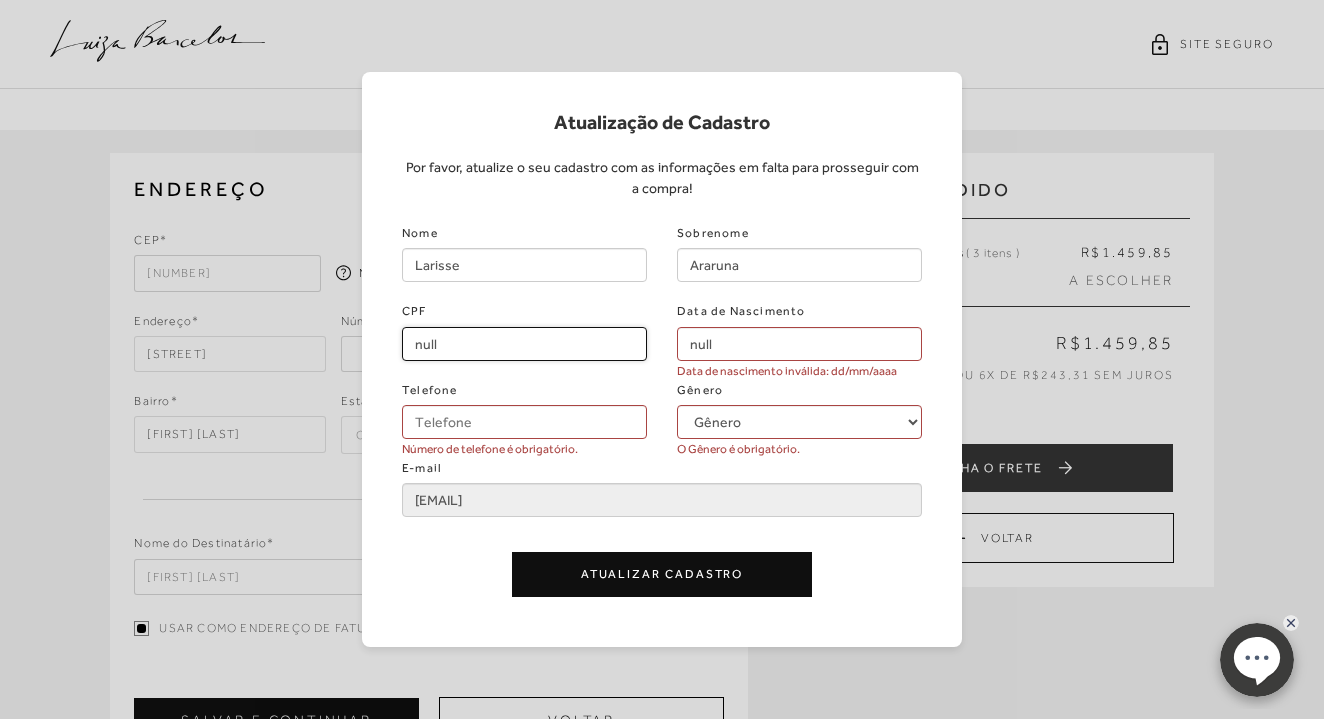 drag, startPoint x: 490, startPoint y: 347, endPoint x: 328, endPoint y: 345, distance: 162.01234 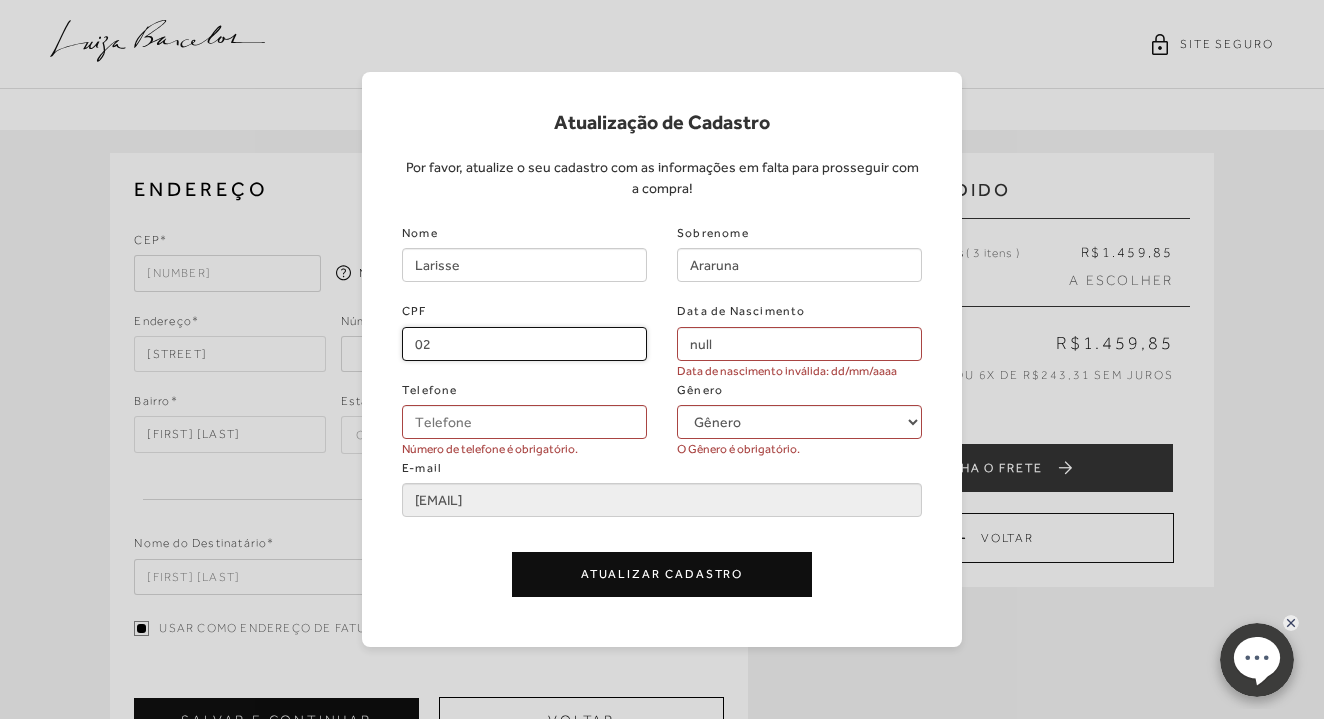 type on "0" 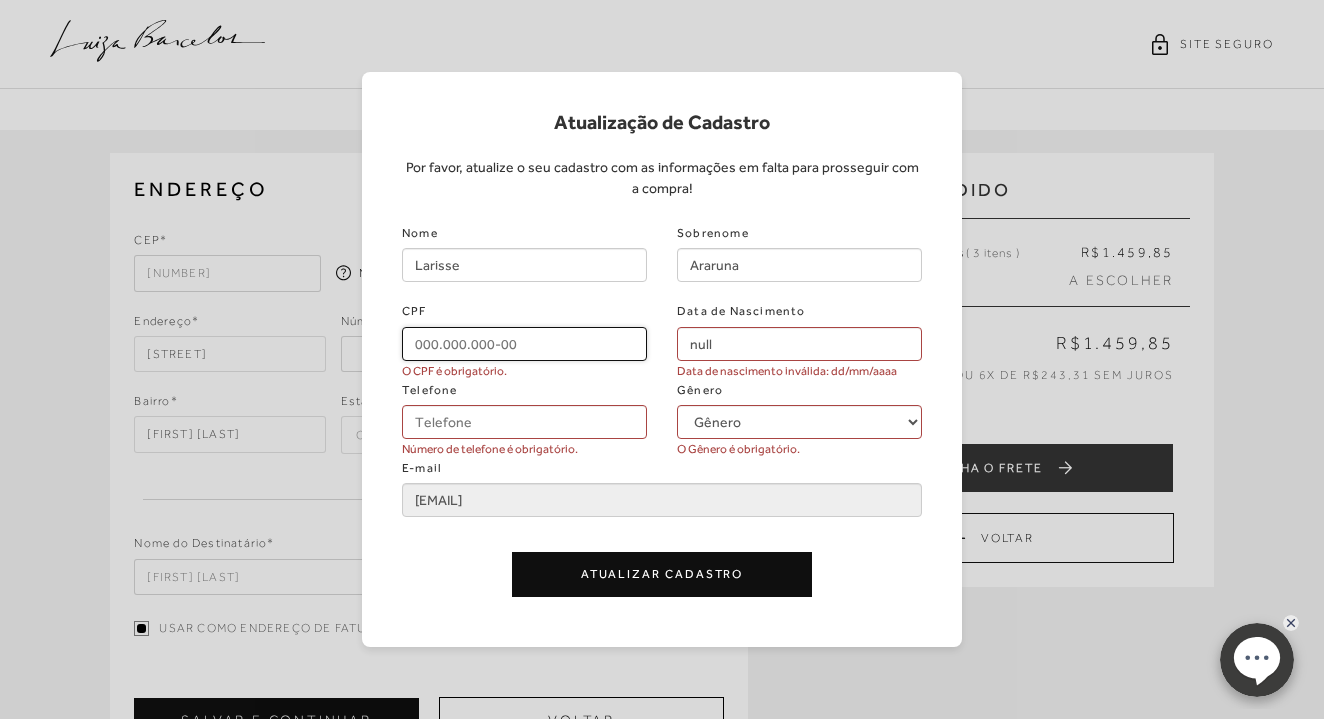 type 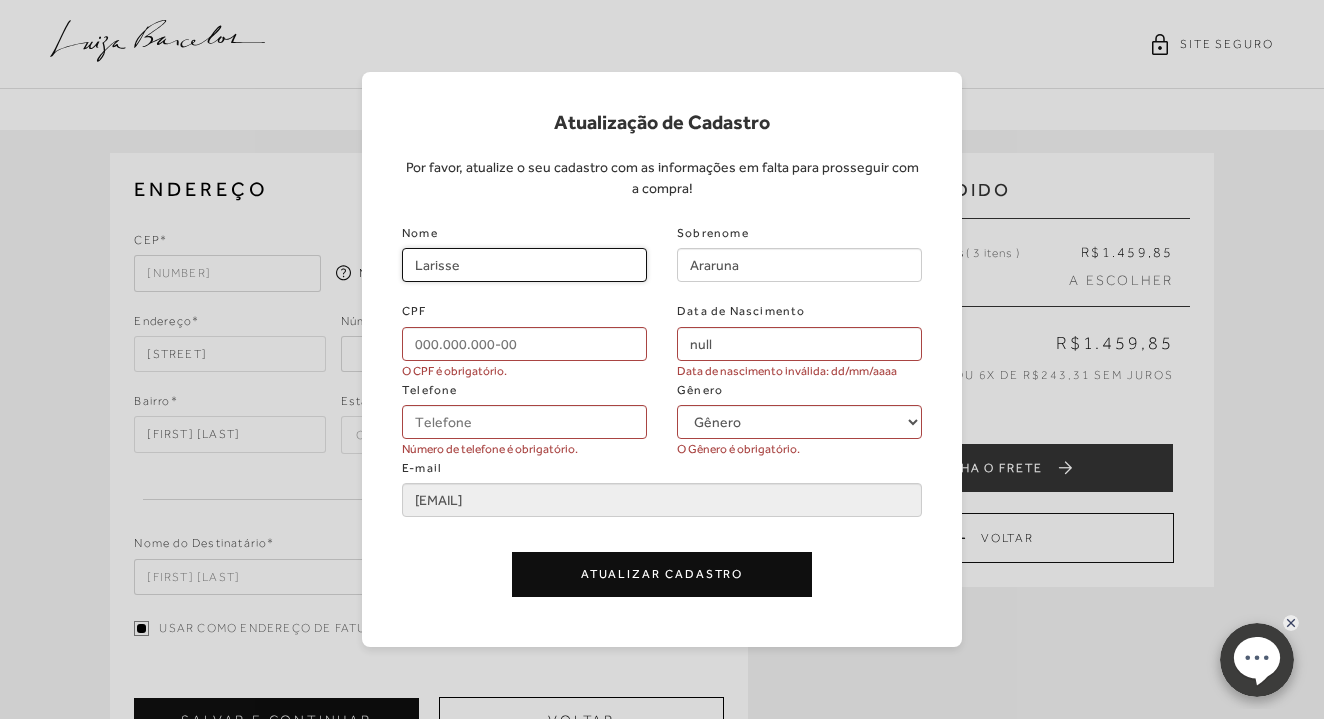 drag, startPoint x: 486, startPoint y: 272, endPoint x: 347, endPoint y: 264, distance: 139.23003 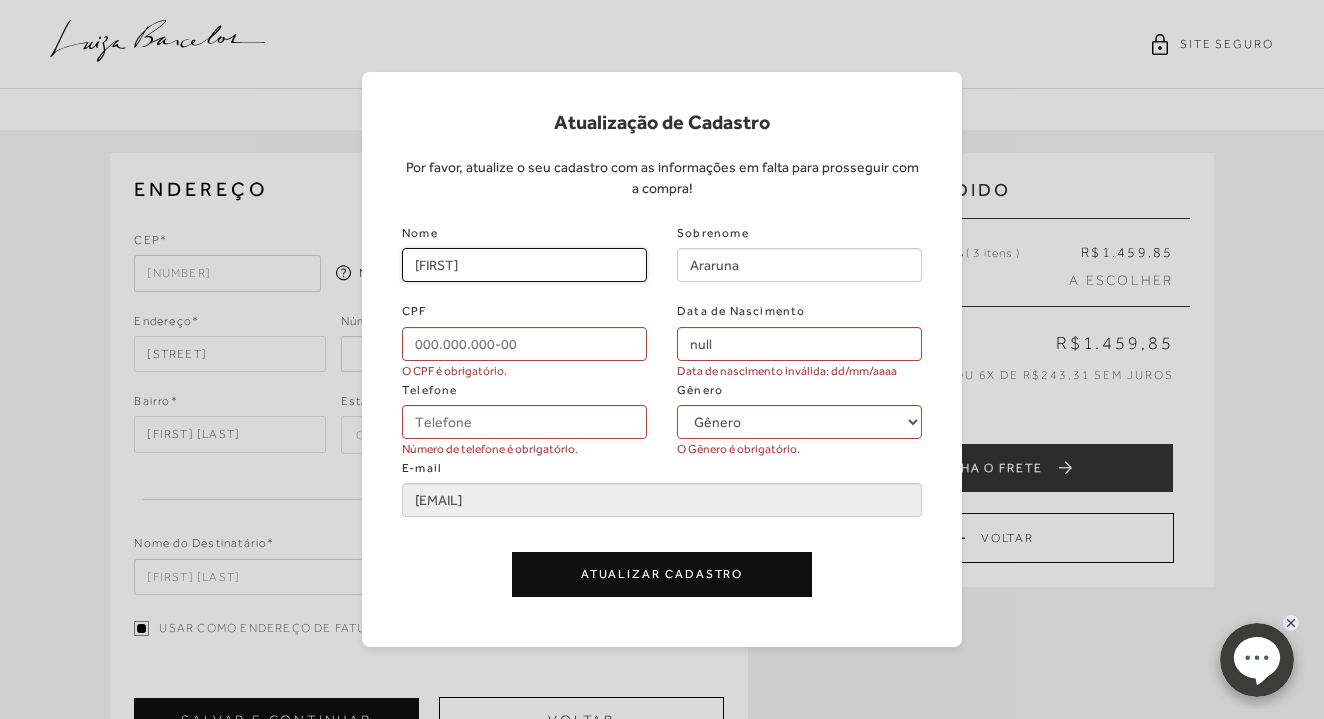 type on "[FIRST]" 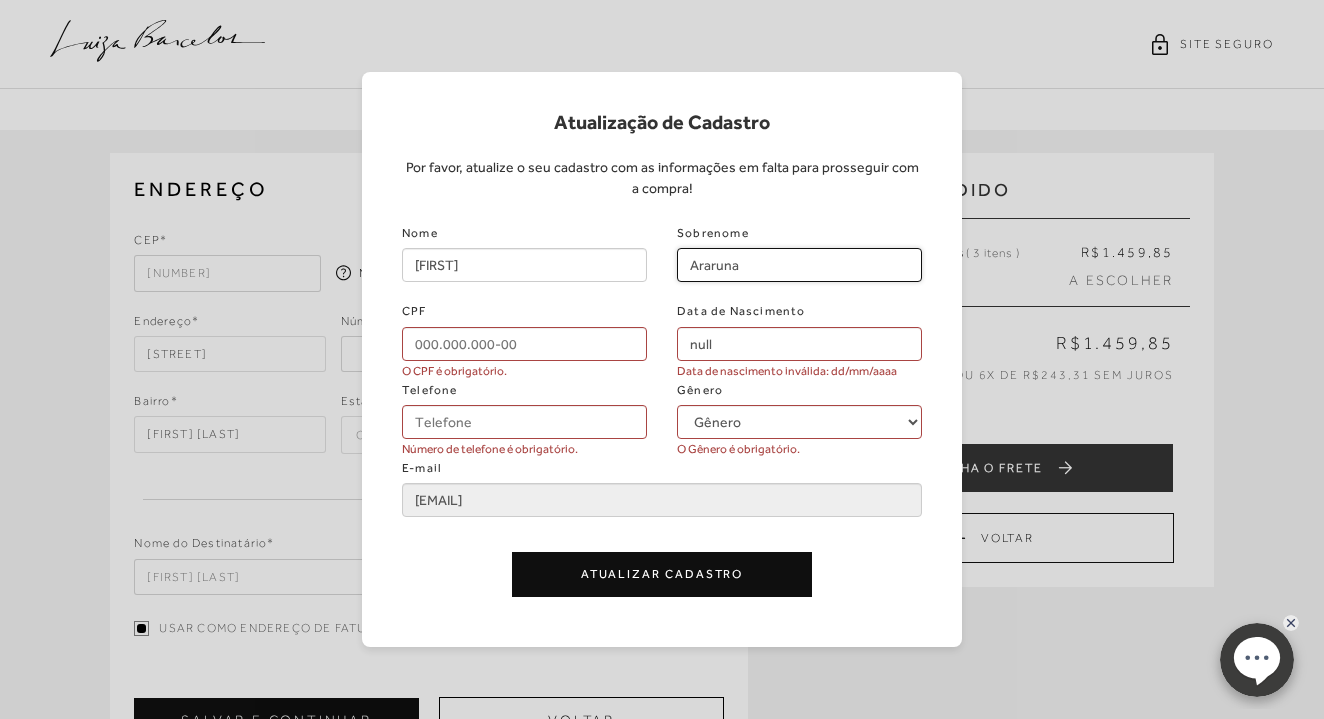 drag, startPoint x: 783, startPoint y: 270, endPoint x: 626, endPoint y: 269, distance: 157.00319 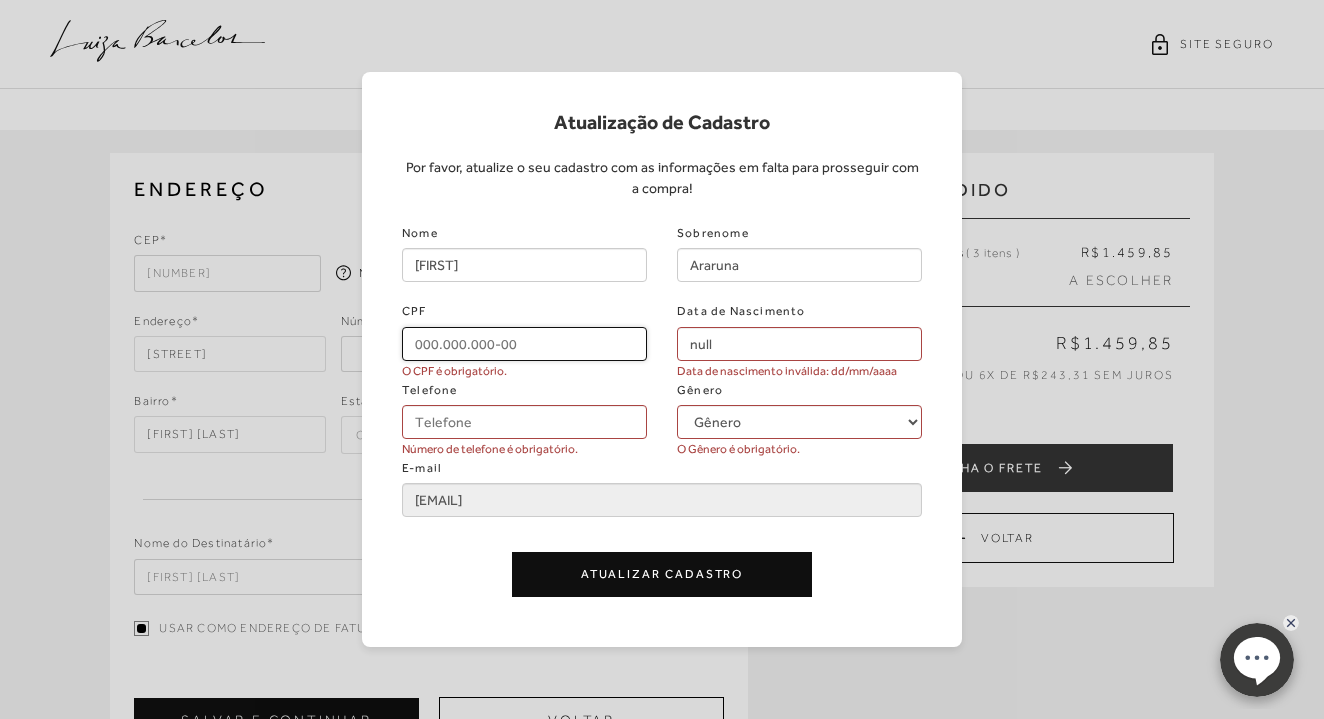 click on "CPF" at bounding box center [524, 344] 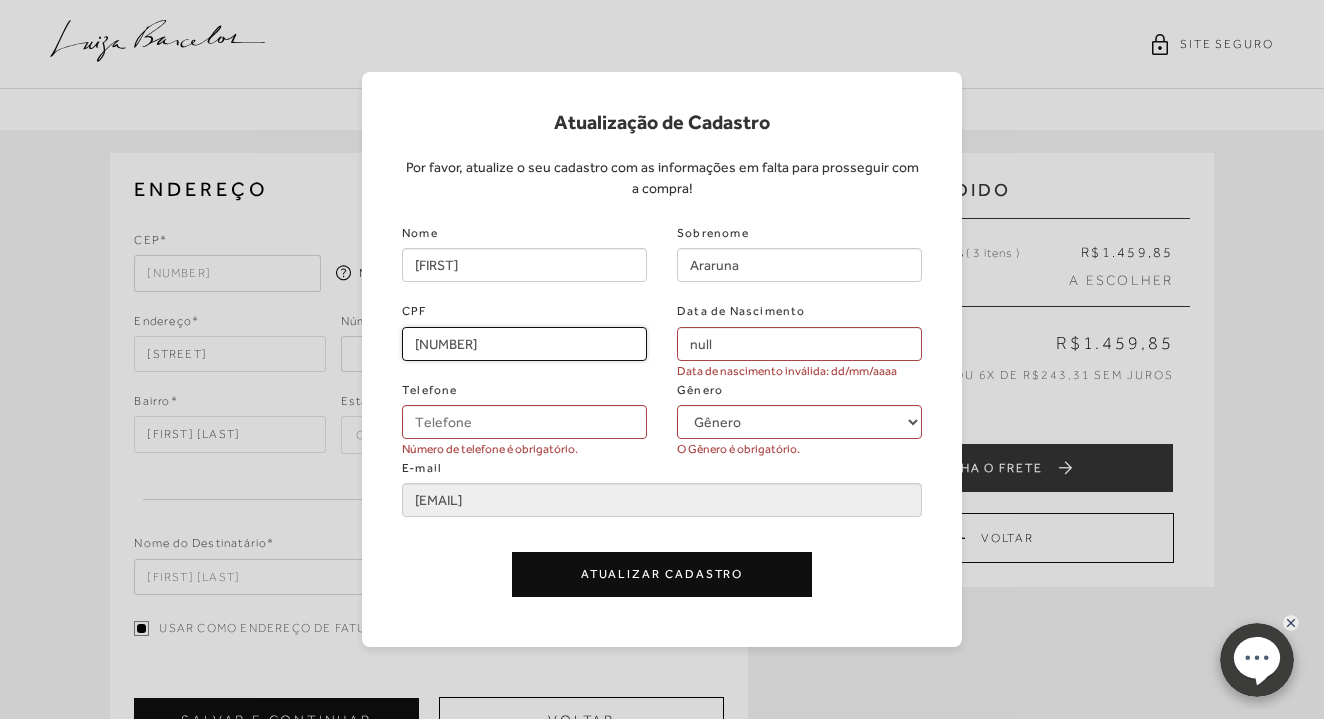 type on "[NUMBER]" 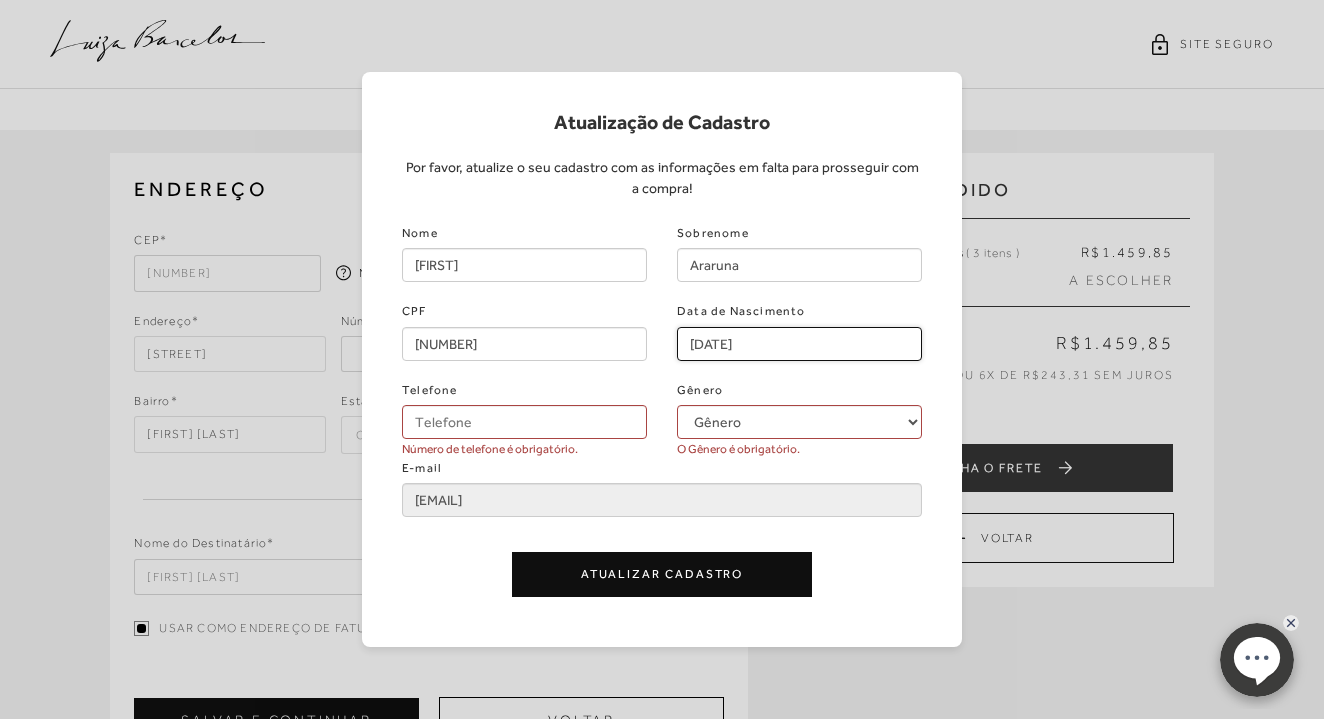 type on "[DATE]" 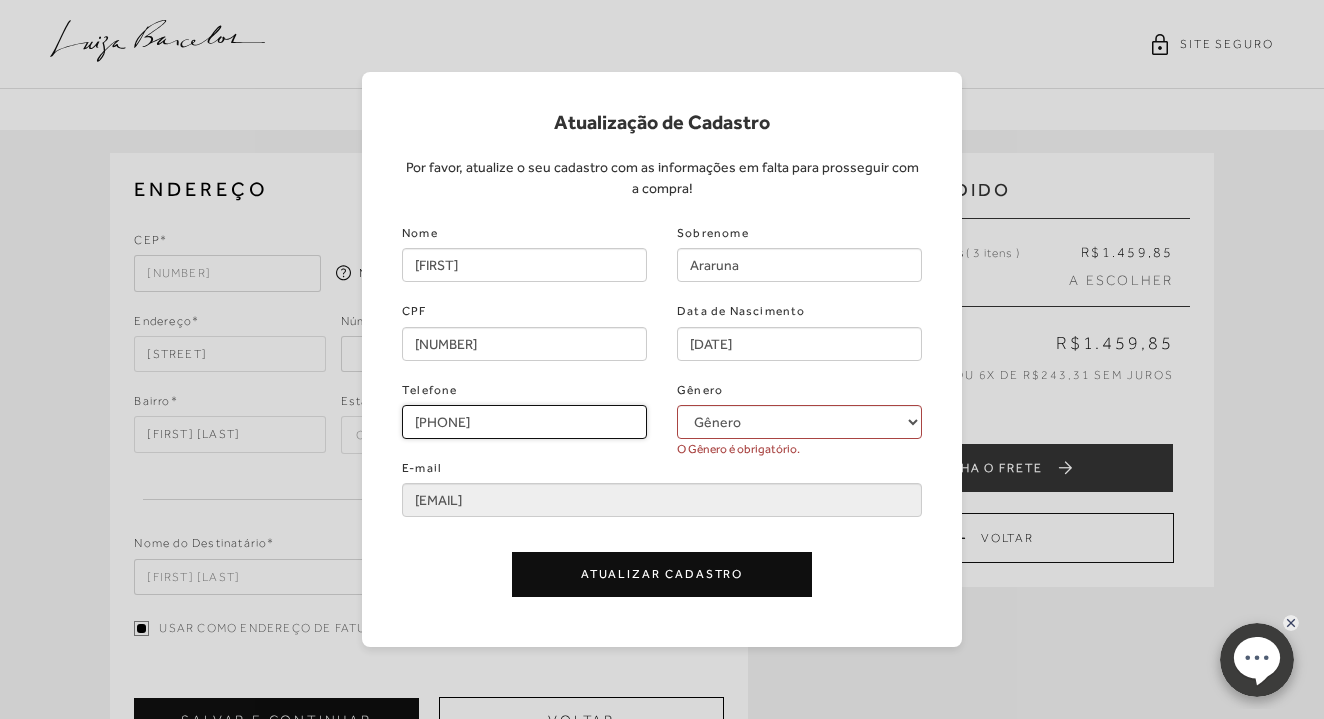type on "[PHONE]" 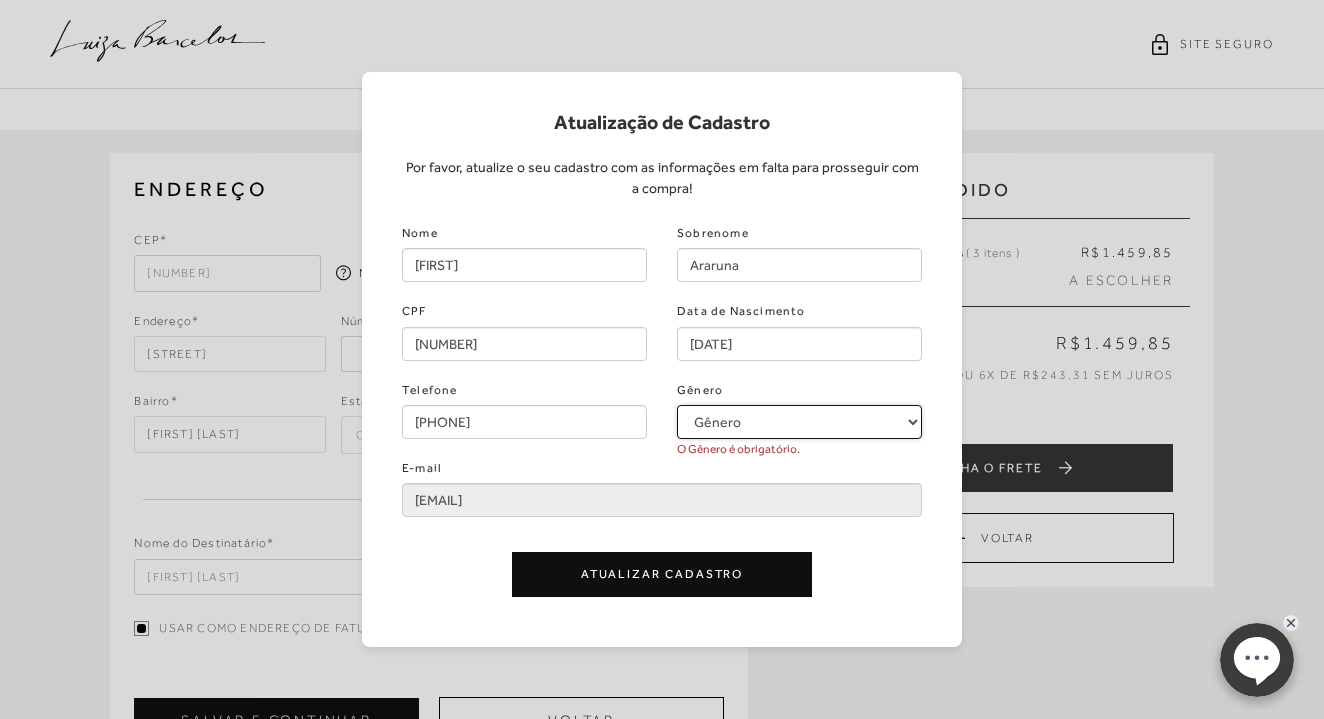 select 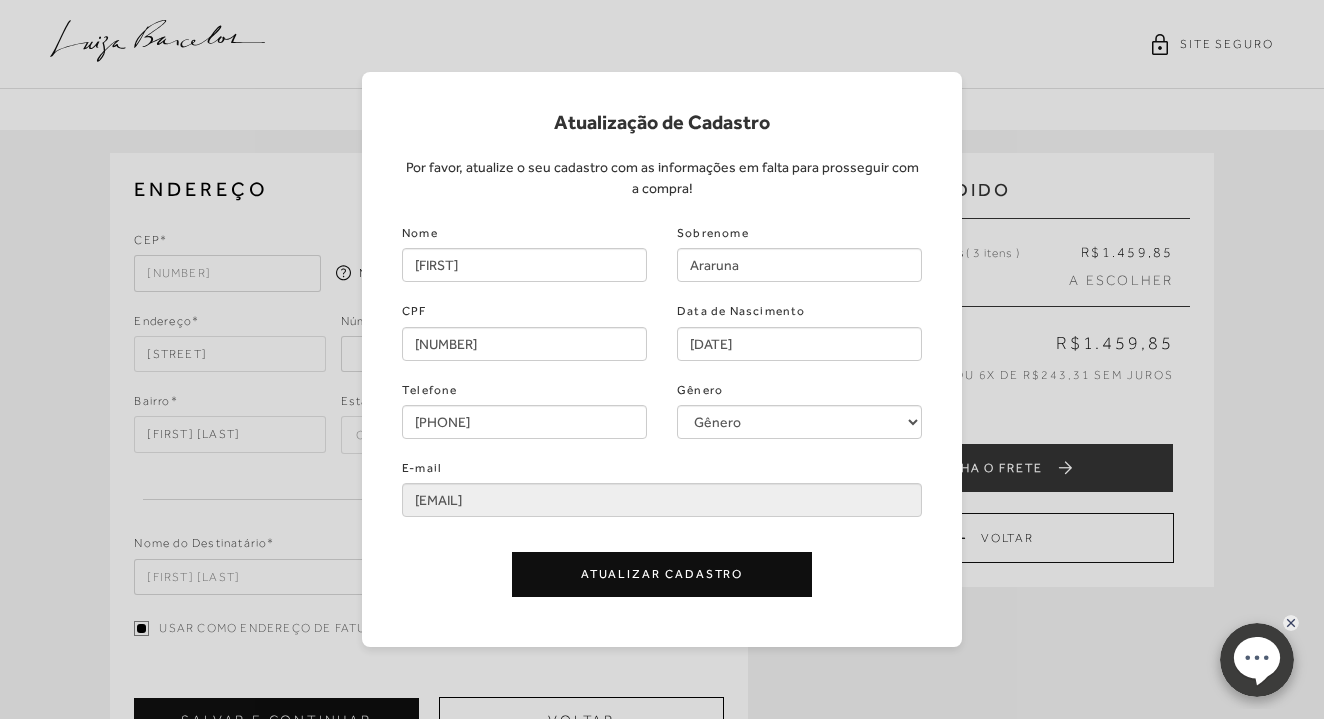 click on "Atualizar Cadastro" at bounding box center [662, 574] 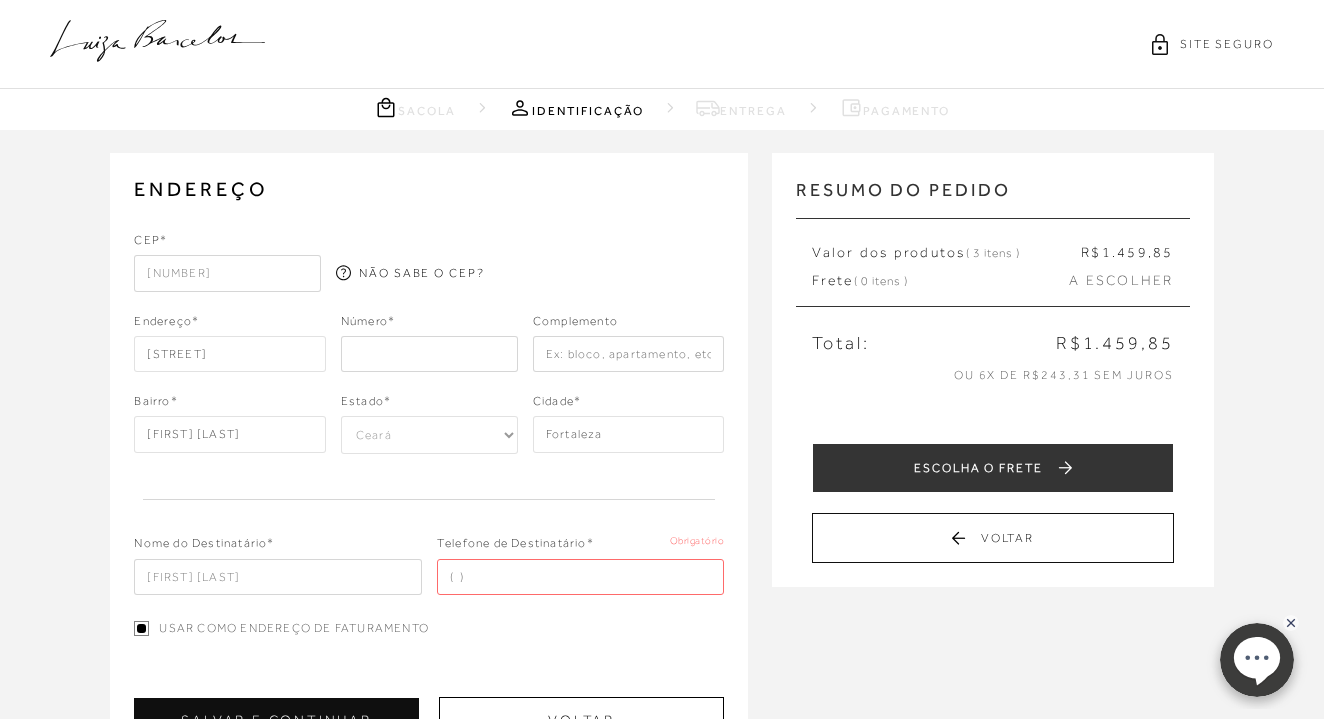 scroll, scrollTop: 52, scrollLeft: 0, axis: vertical 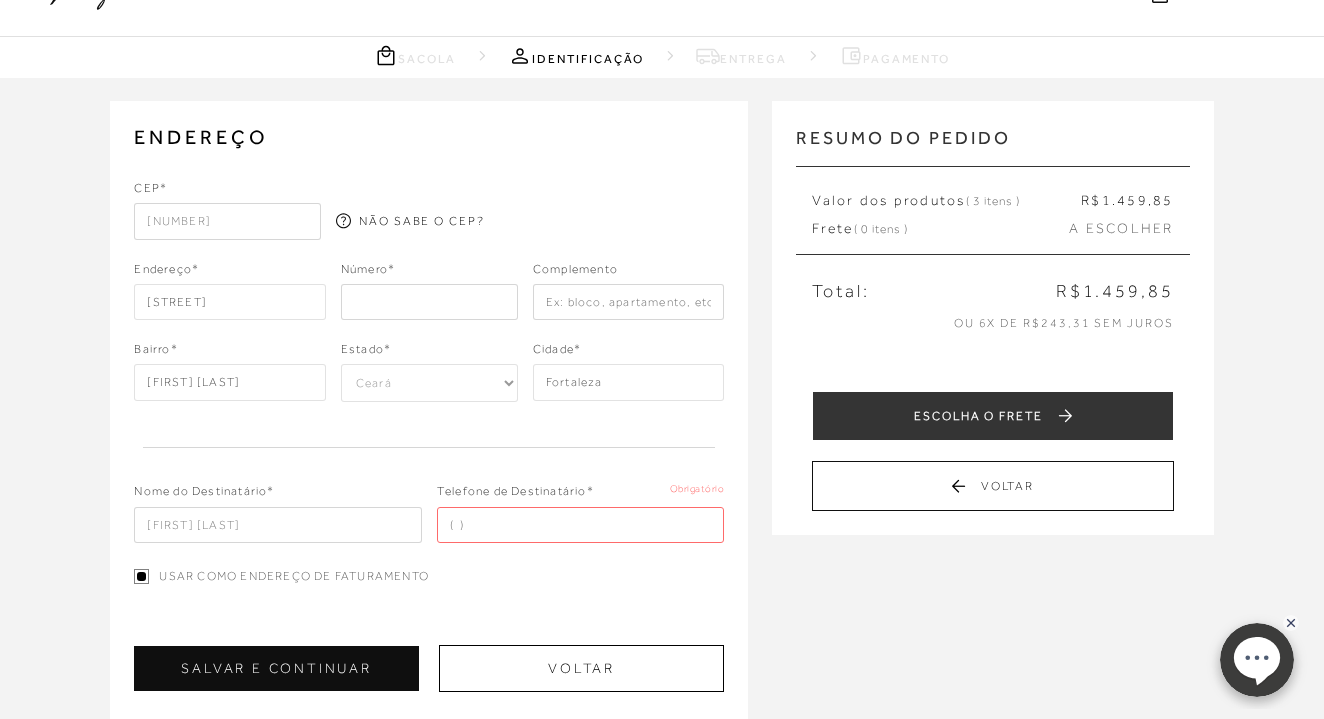 click at bounding box center (429, 302) 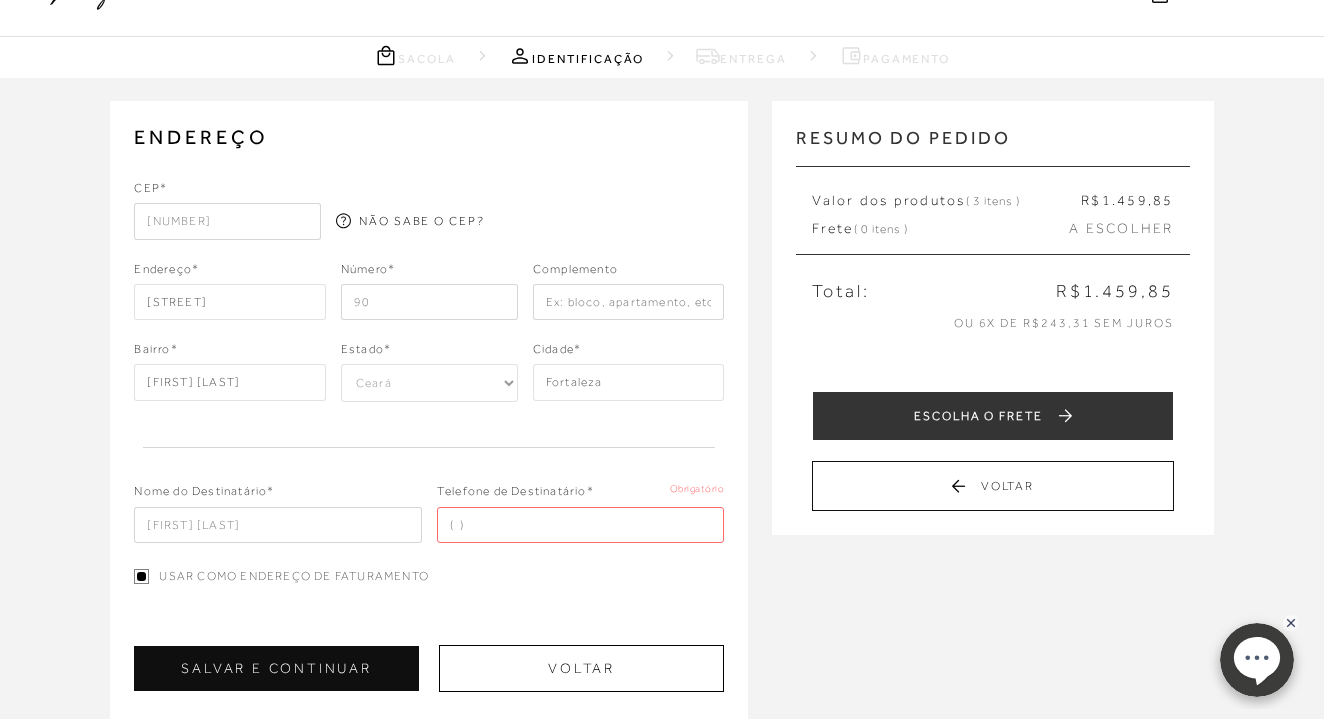 type on "90" 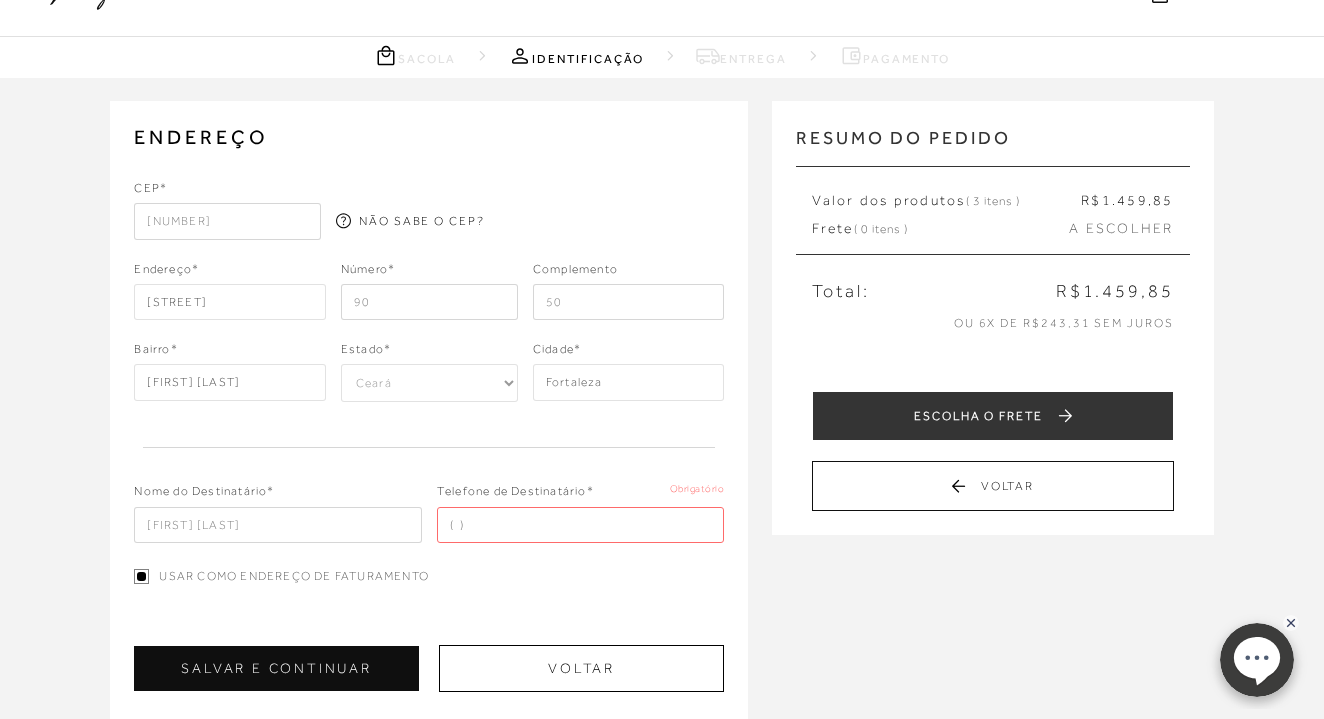 type on "[NUMBER]" 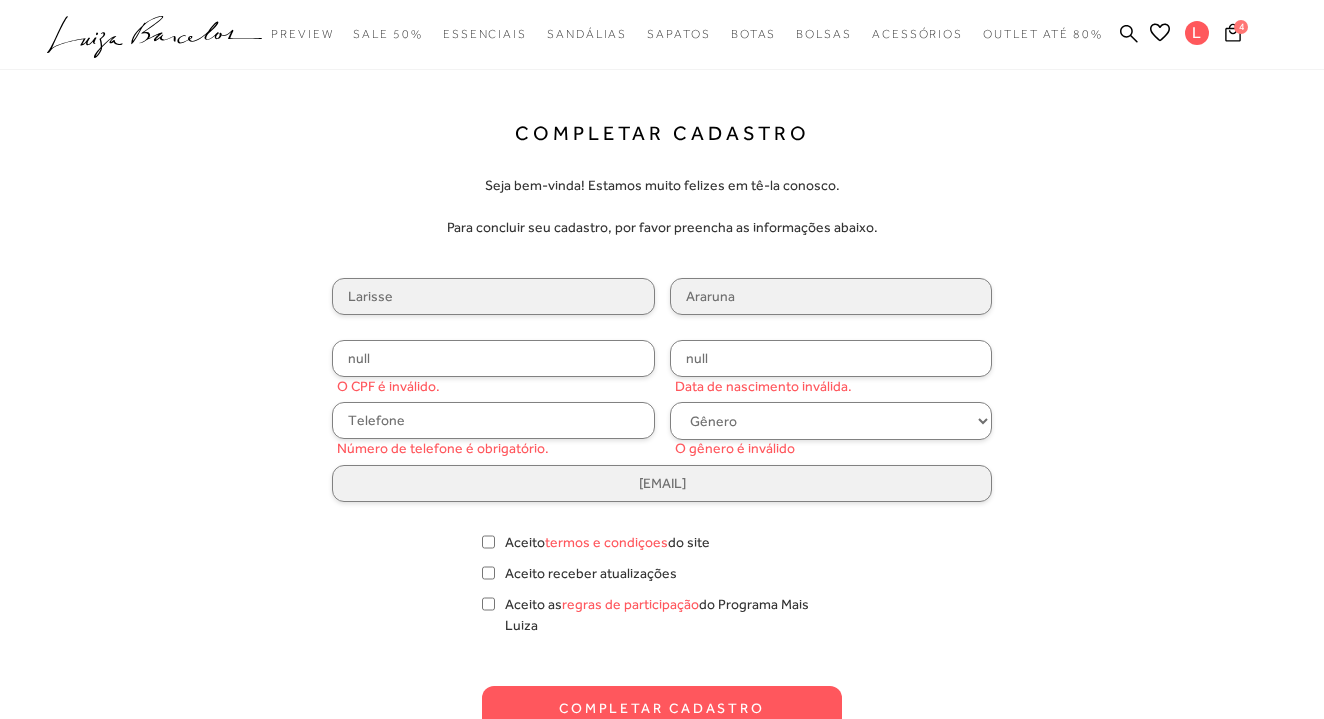 scroll, scrollTop: 0, scrollLeft: 0, axis: both 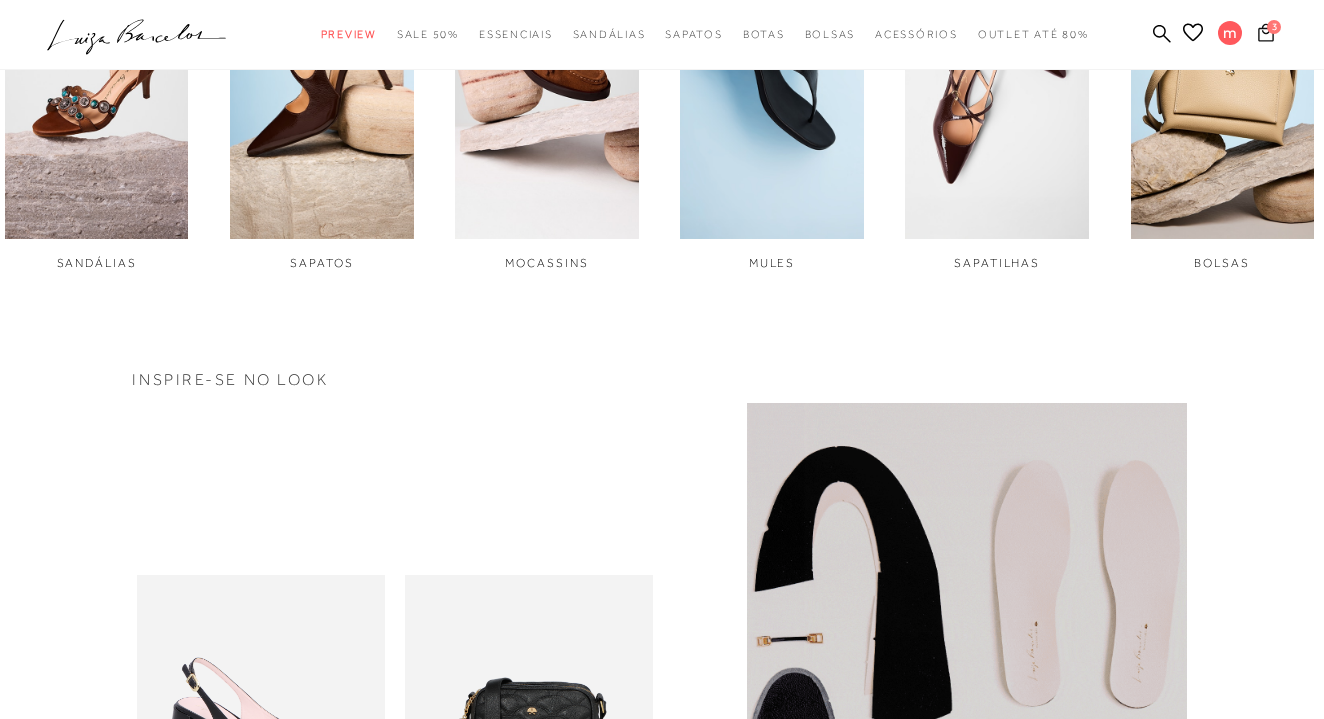 click 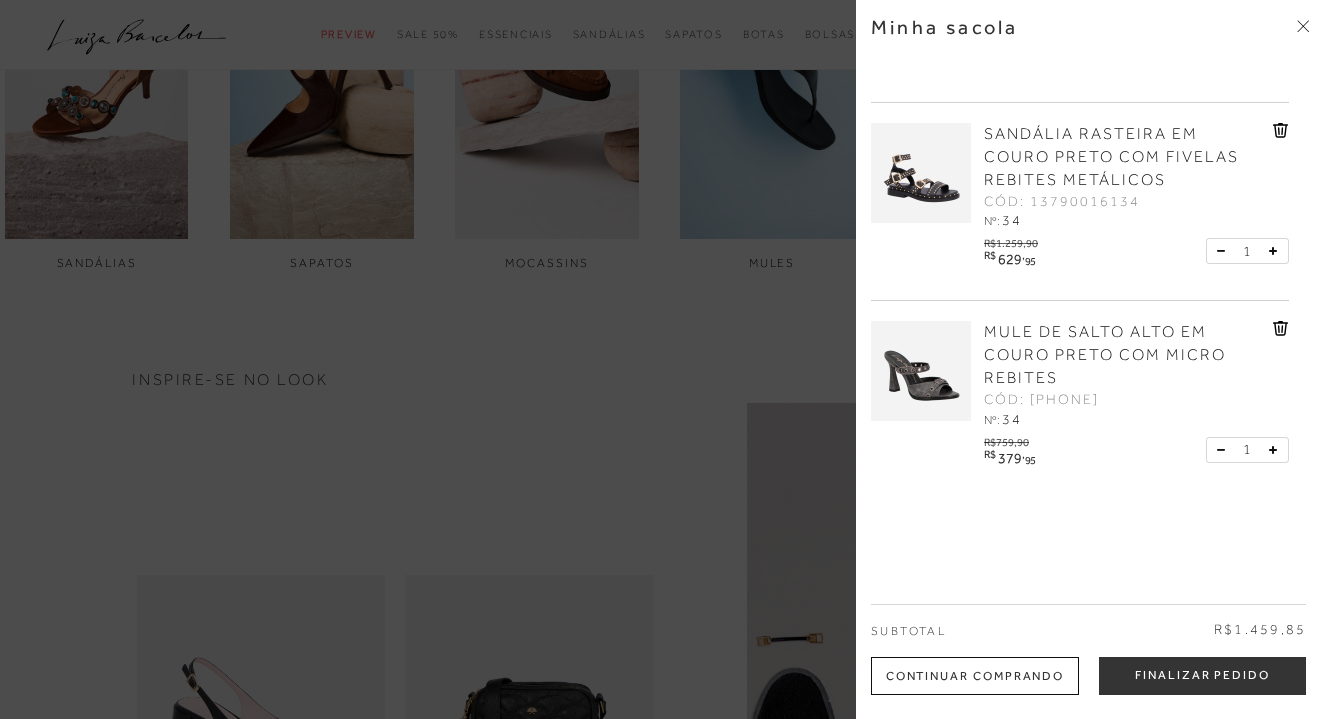 scroll, scrollTop: 164, scrollLeft: 0, axis: vertical 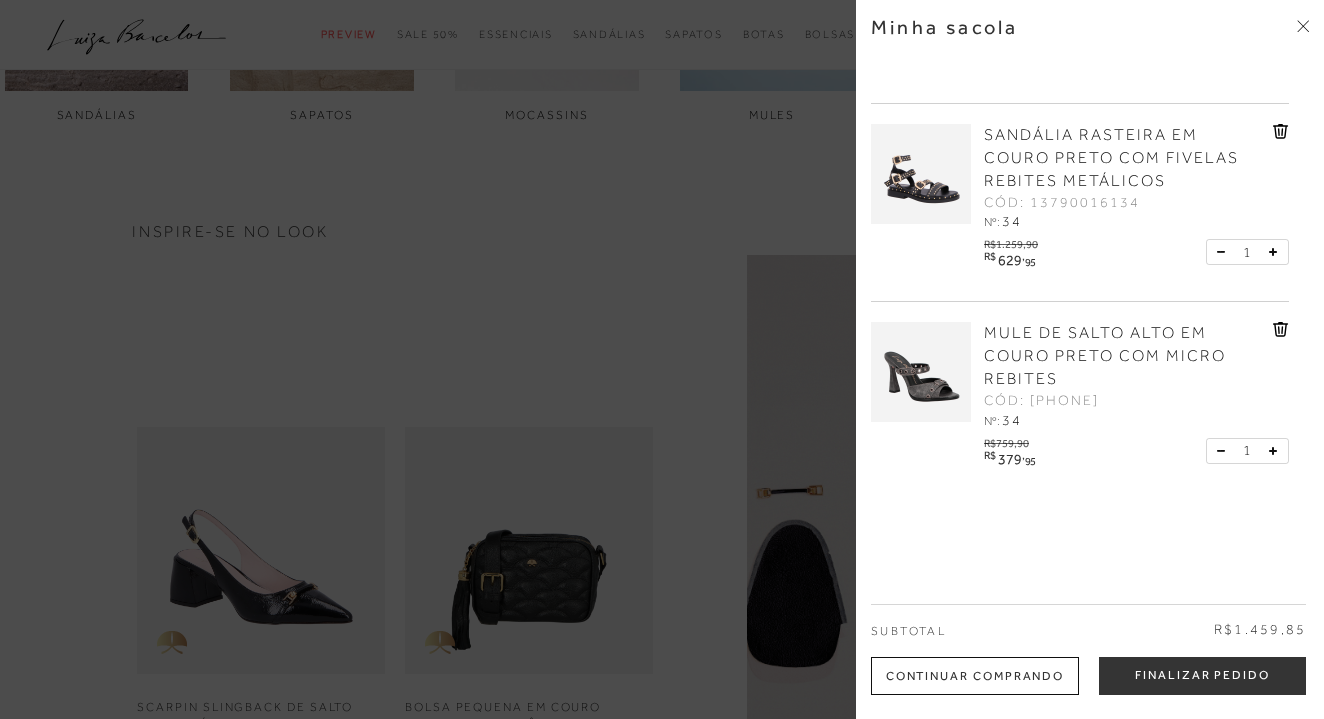 click at bounding box center (921, 372) 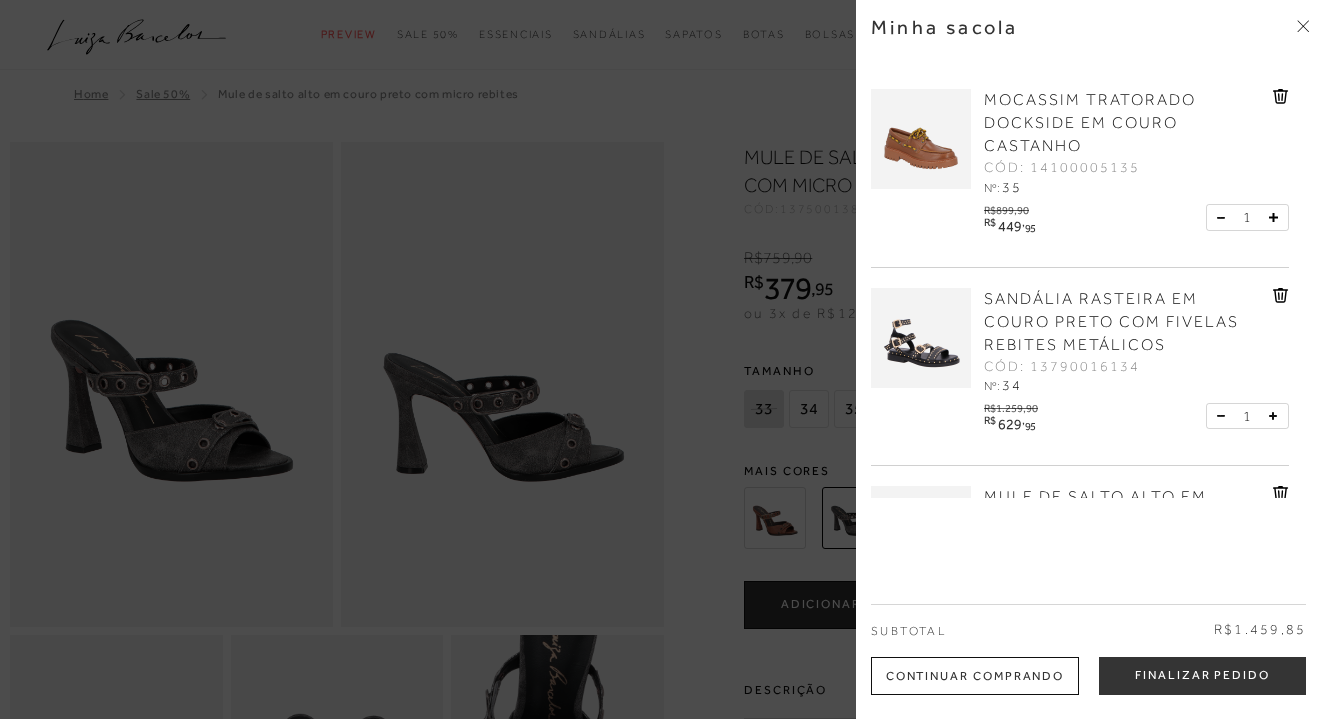 scroll, scrollTop: 0, scrollLeft: 0, axis: both 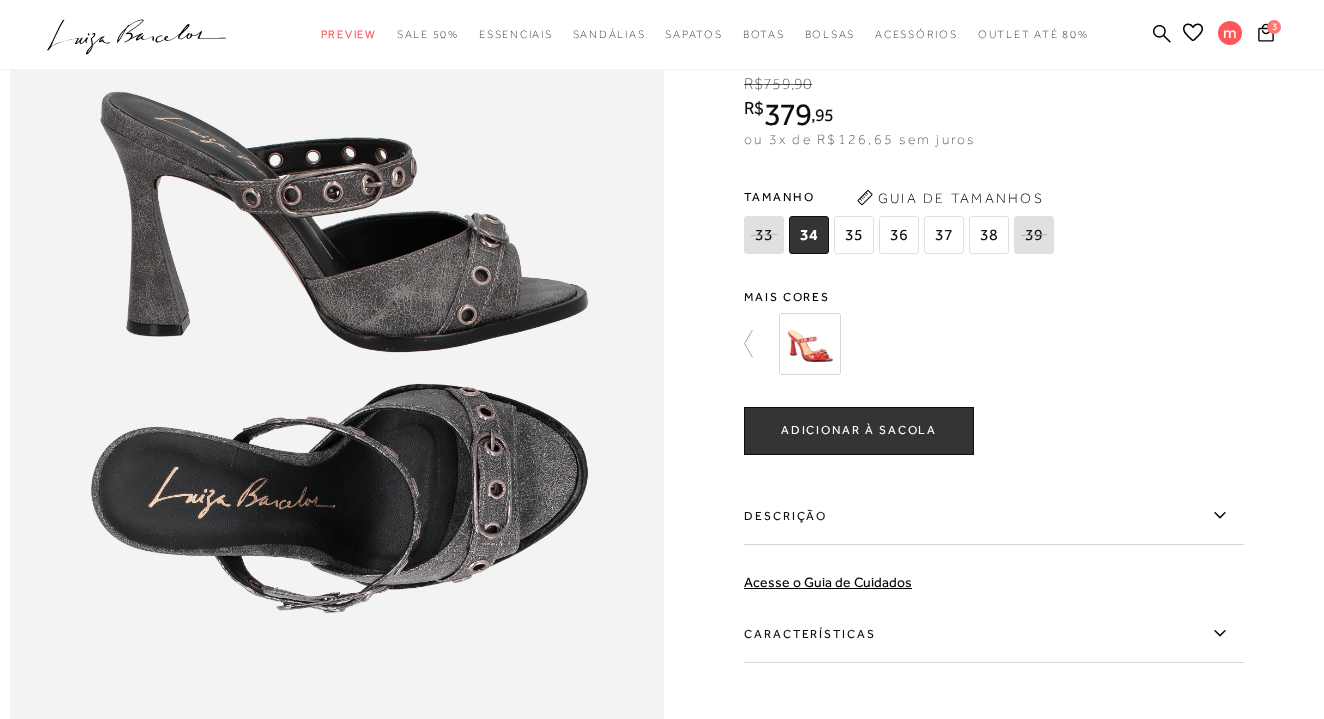 click 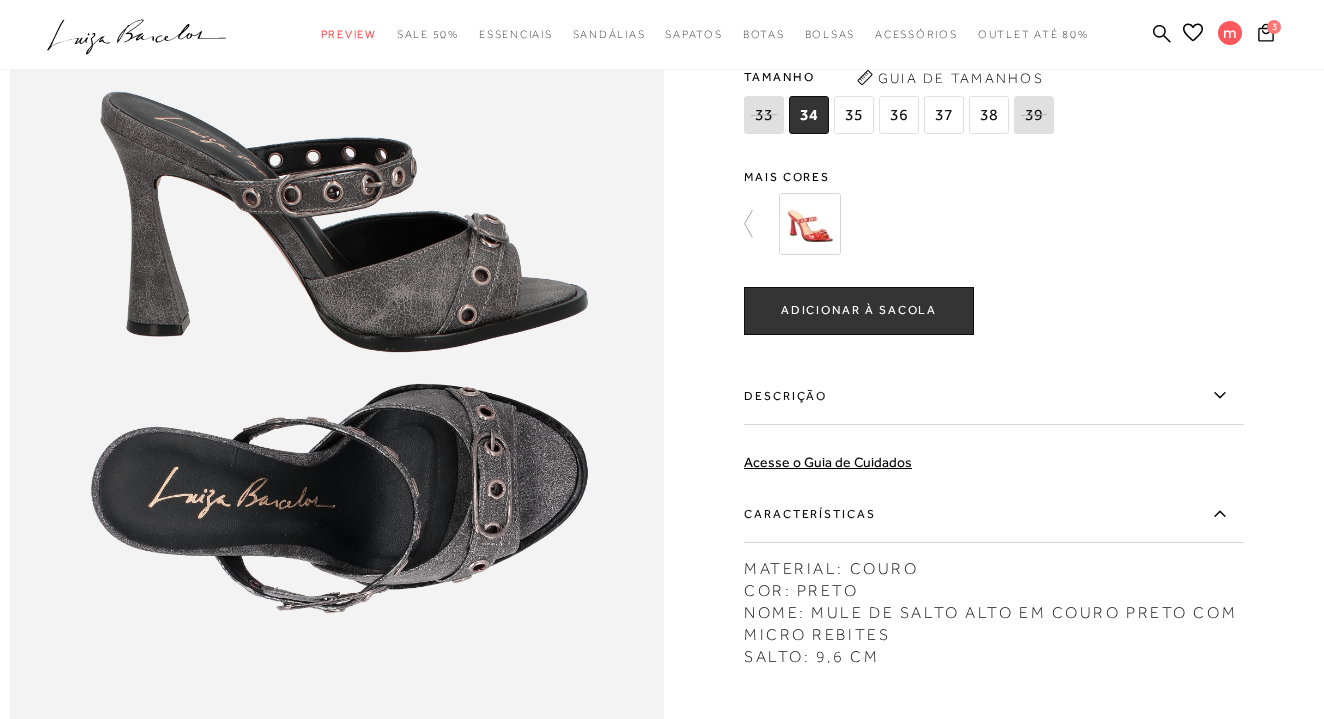 click 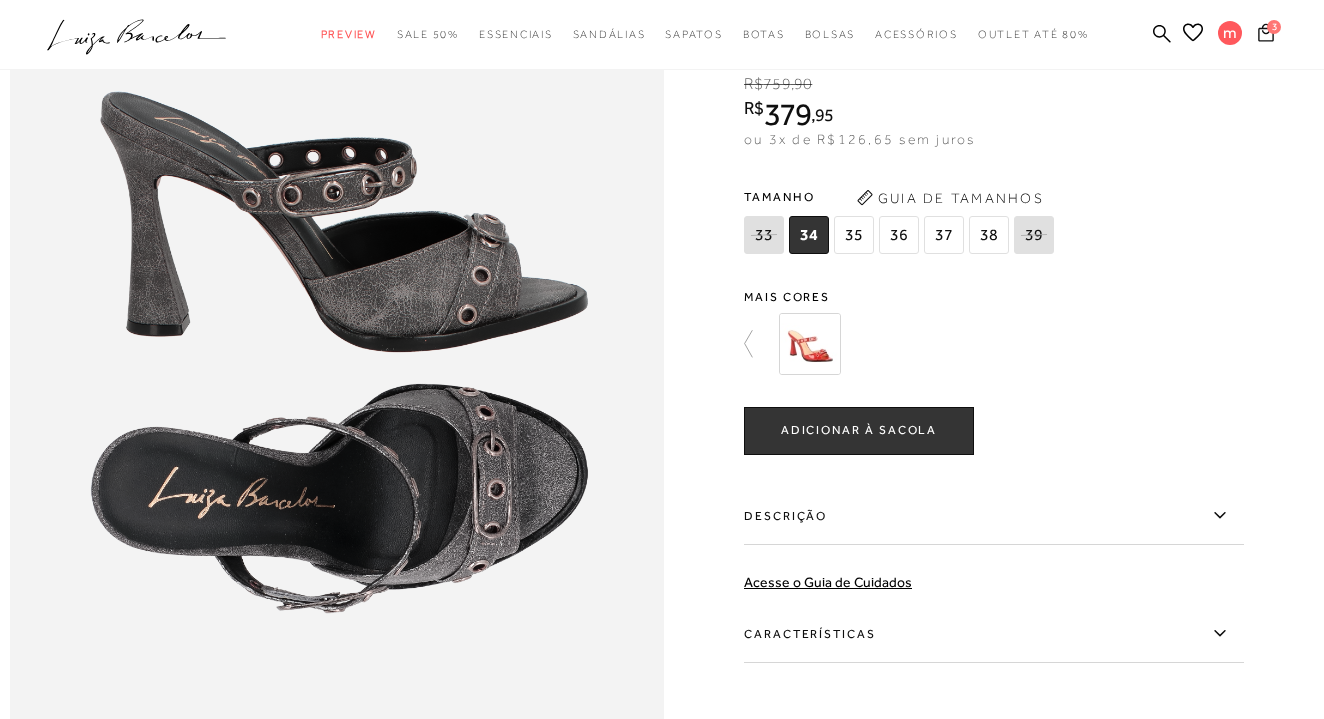 click on "3" at bounding box center [1274, 27] 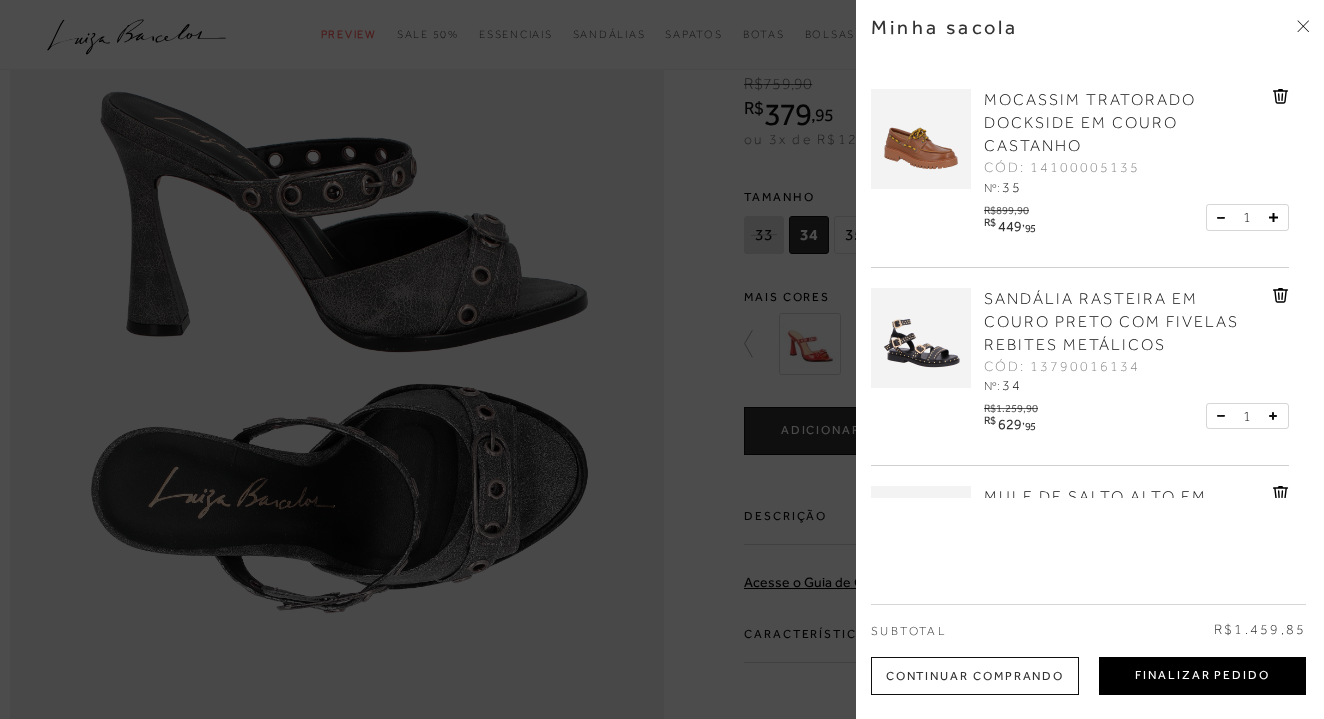 click on "Finalizar Pedido" at bounding box center [1202, 676] 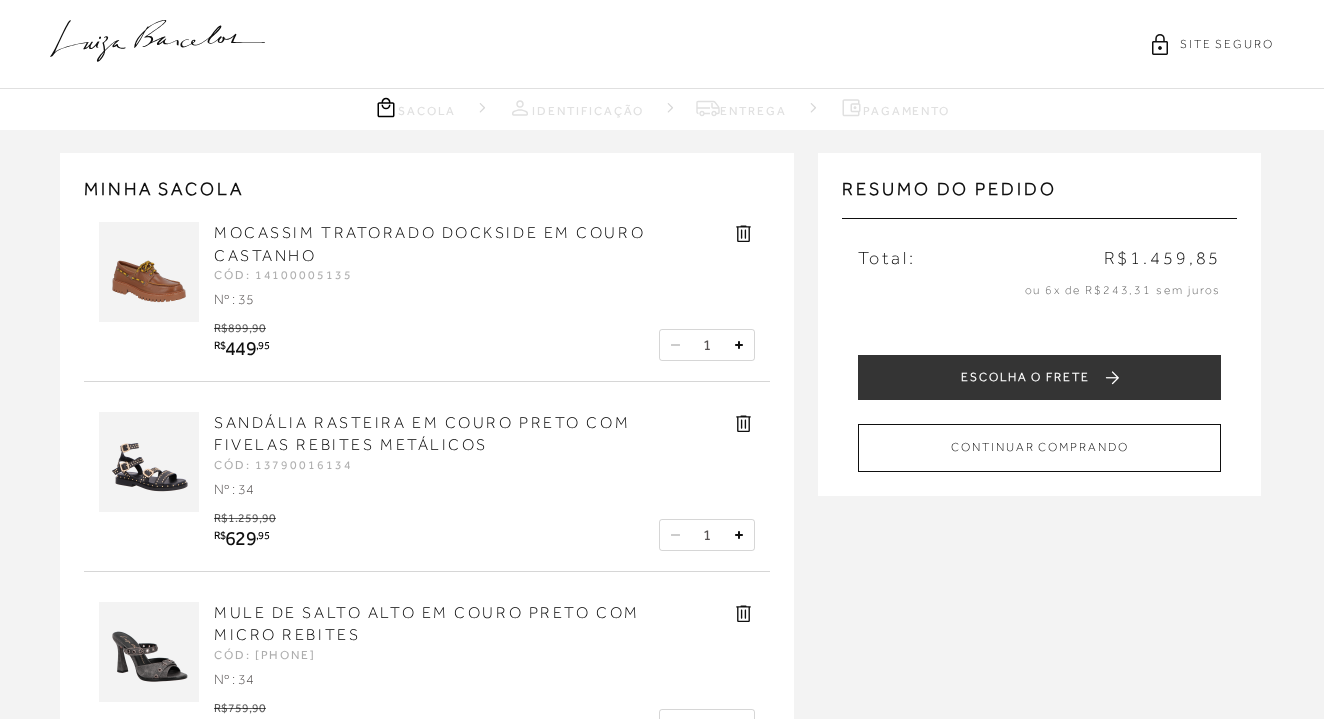 scroll, scrollTop: 0, scrollLeft: 0, axis: both 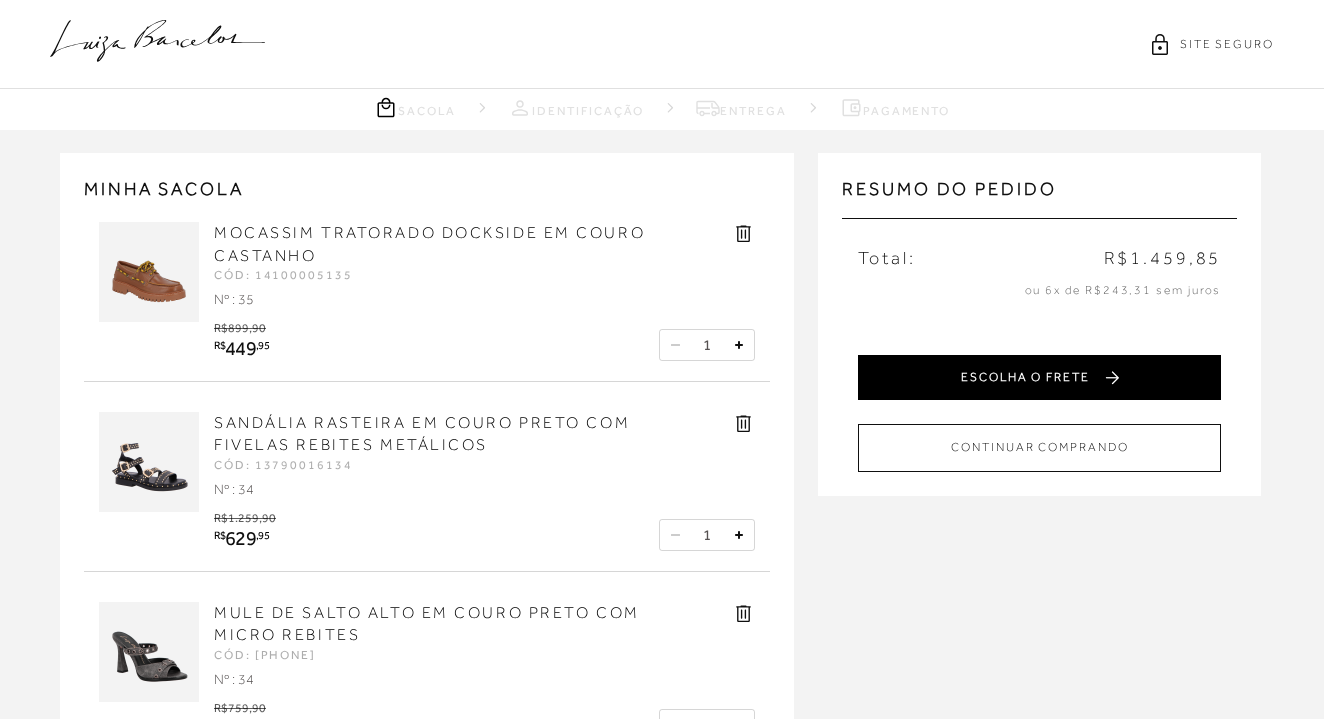 click on "ESCOLHA O FRETE" at bounding box center [1039, 377] 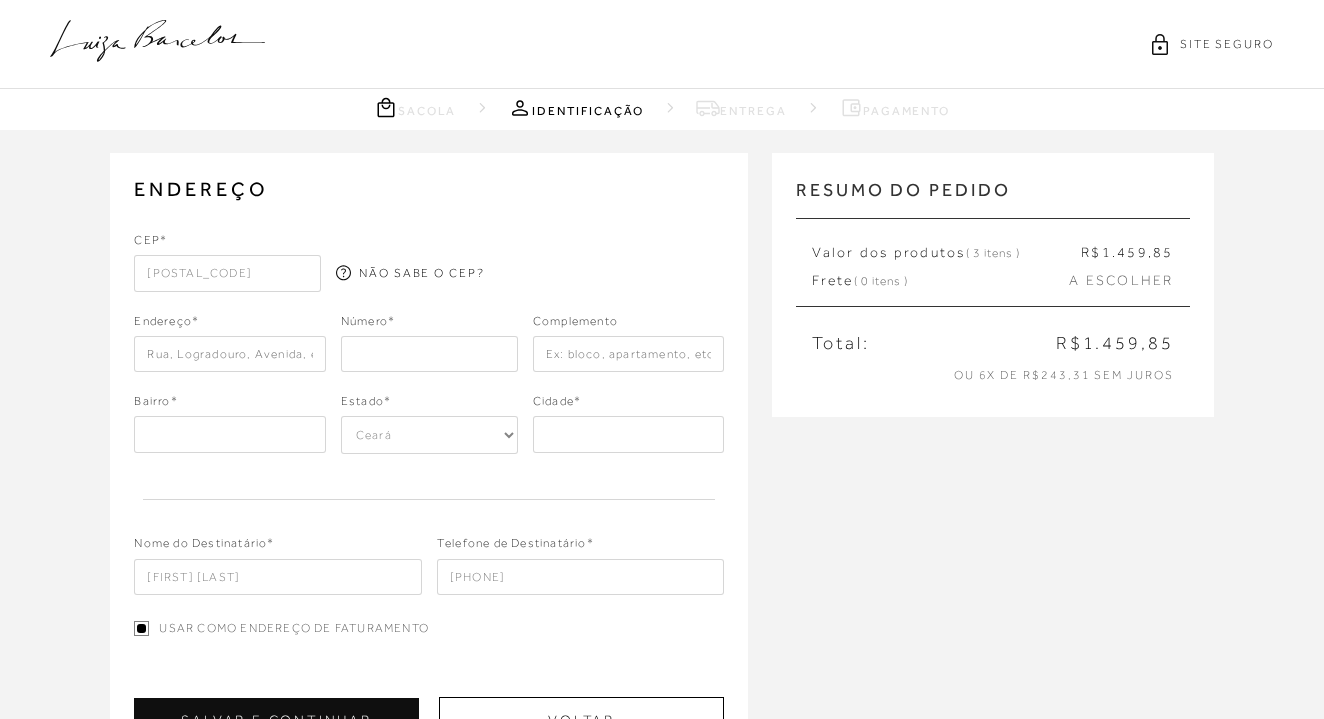 click at bounding box center (429, 354) 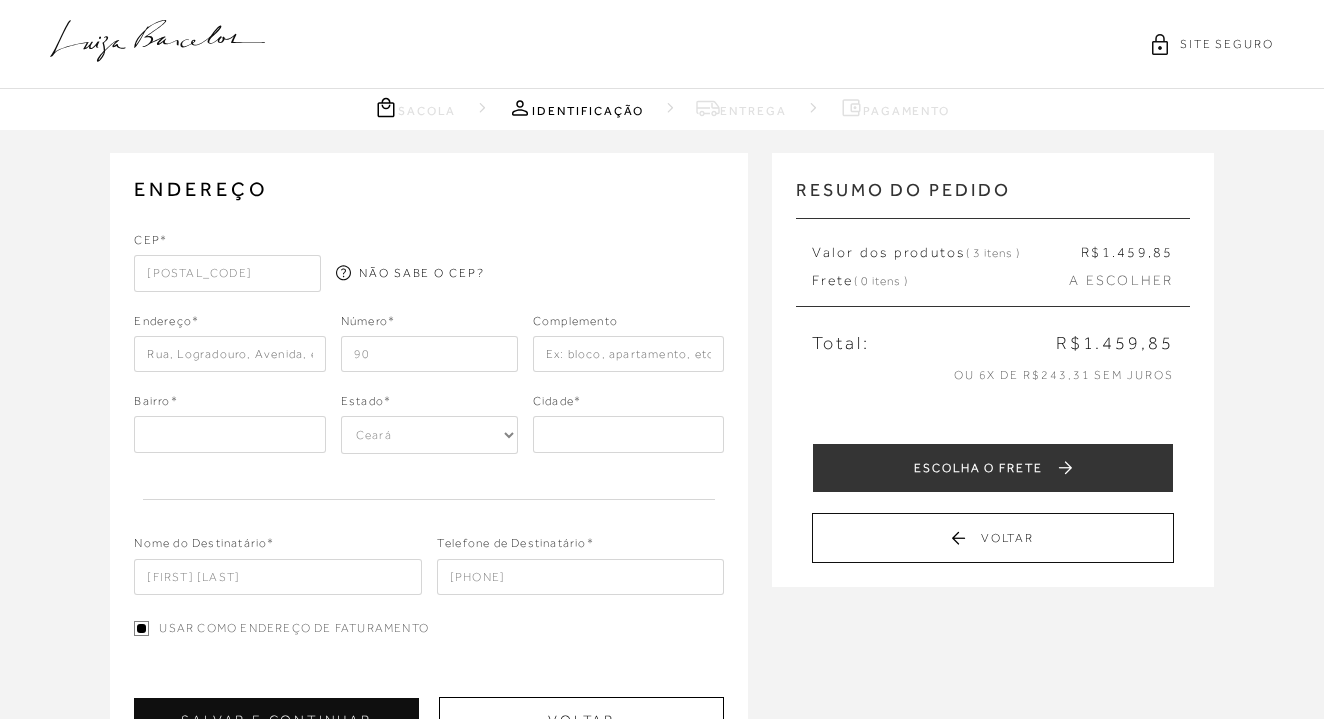 type on "90" 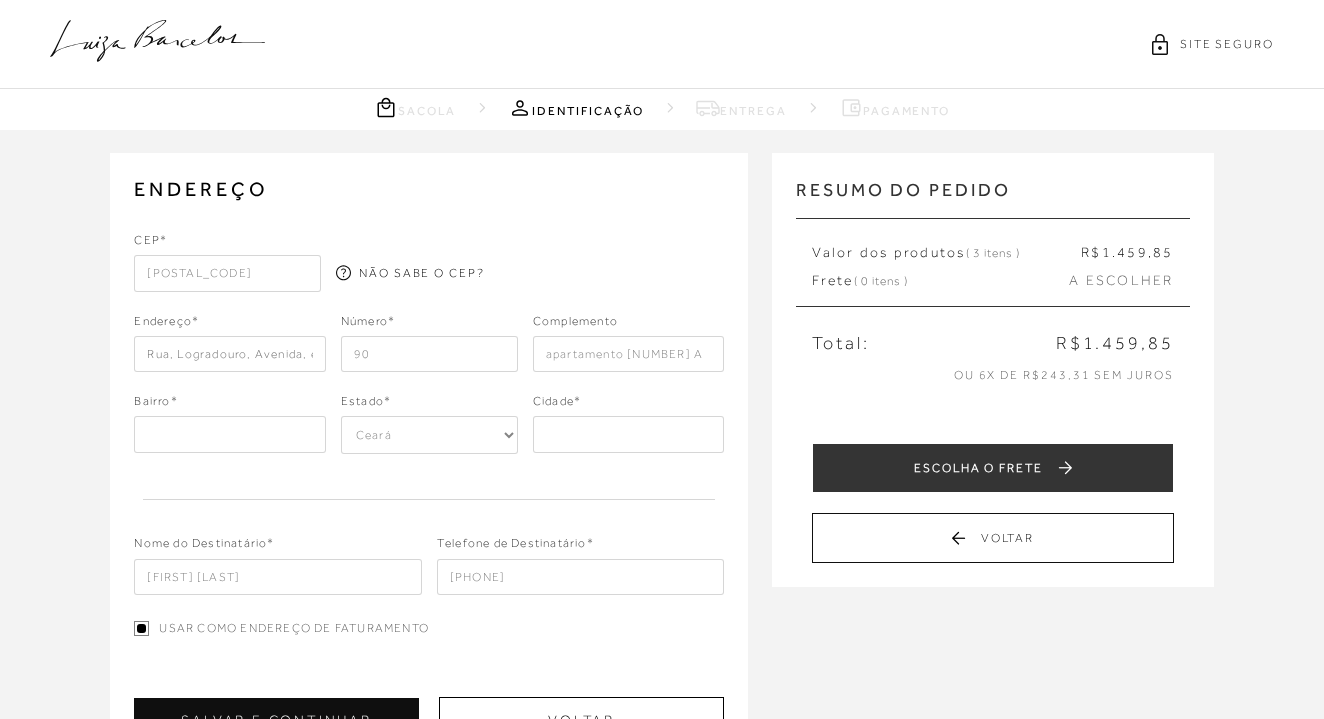 type on "apartamento [NUMBER] A" 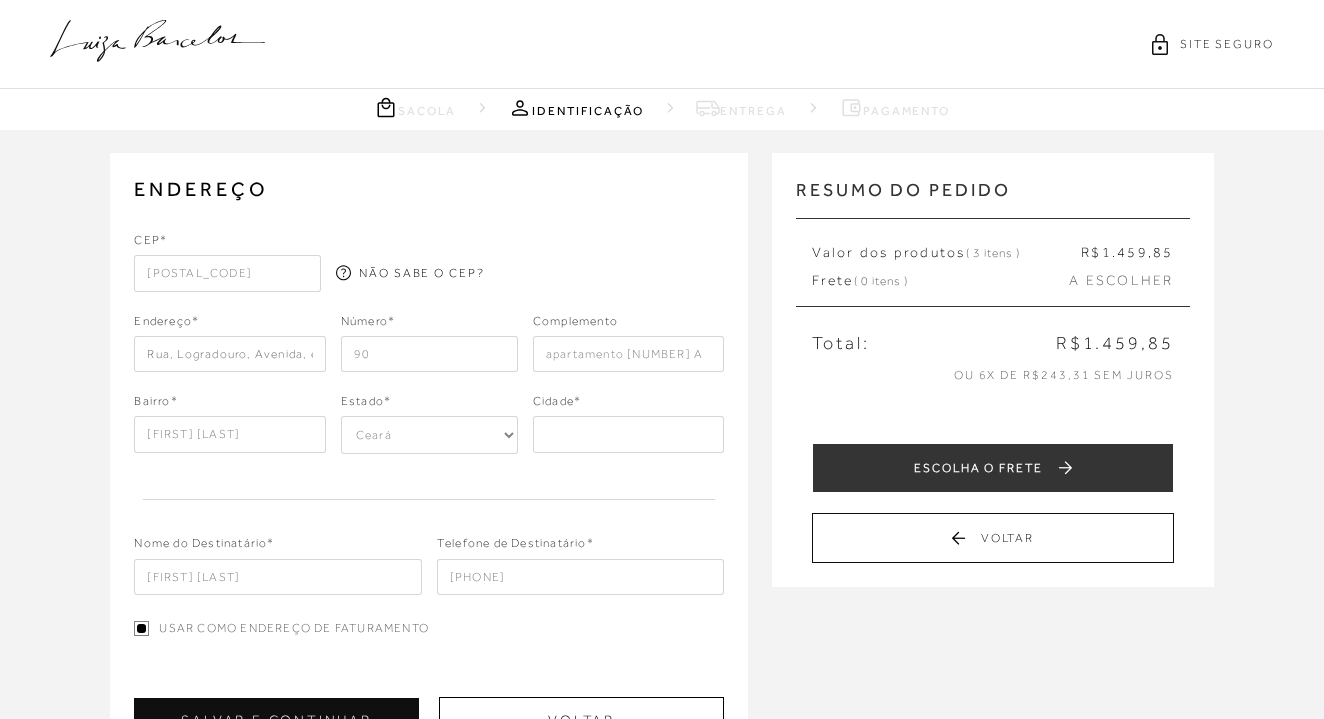 type on "[FIRST] [LAST]" 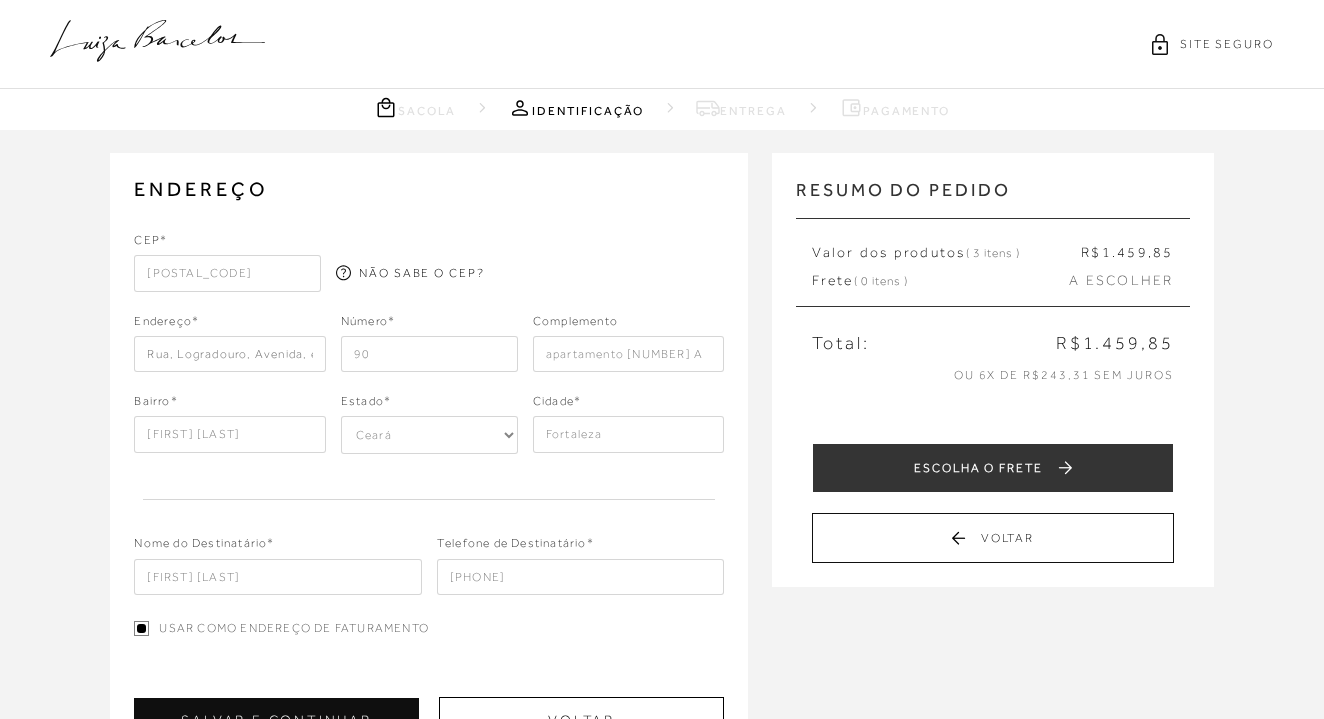 type on "Fortaleza" 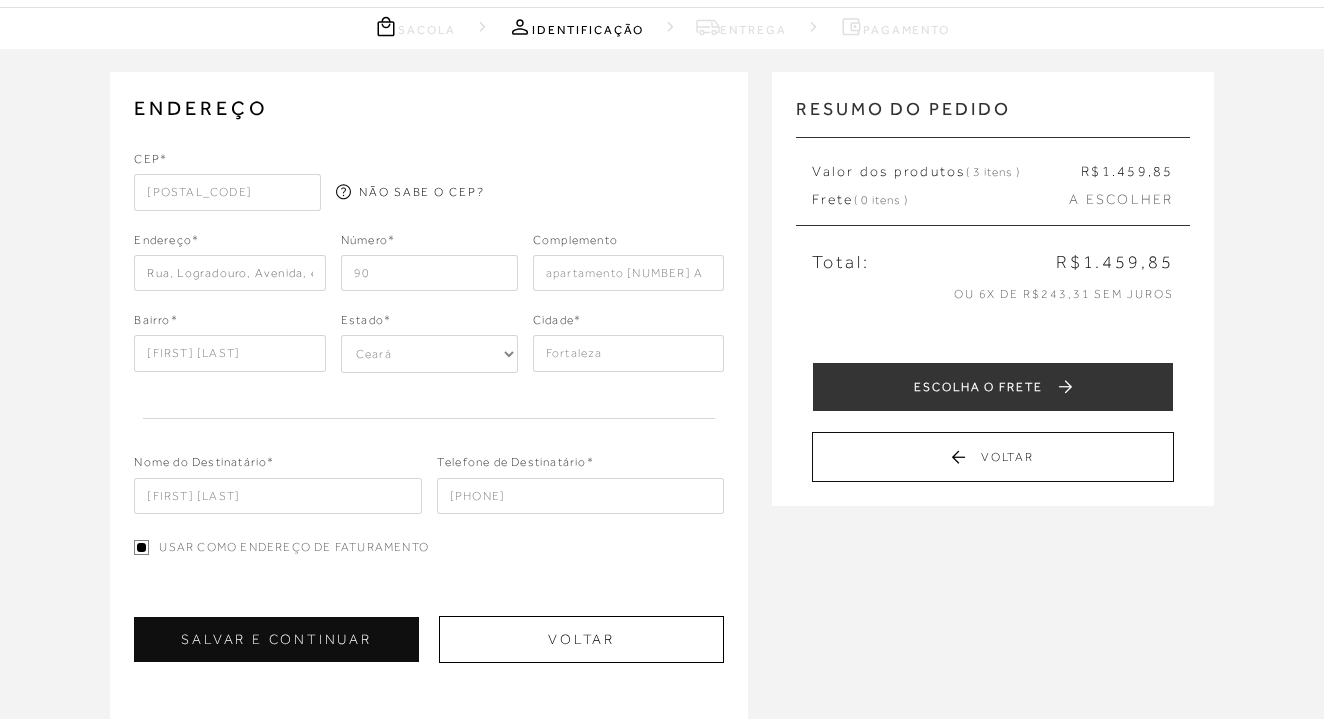 scroll, scrollTop: 81, scrollLeft: 0, axis: vertical 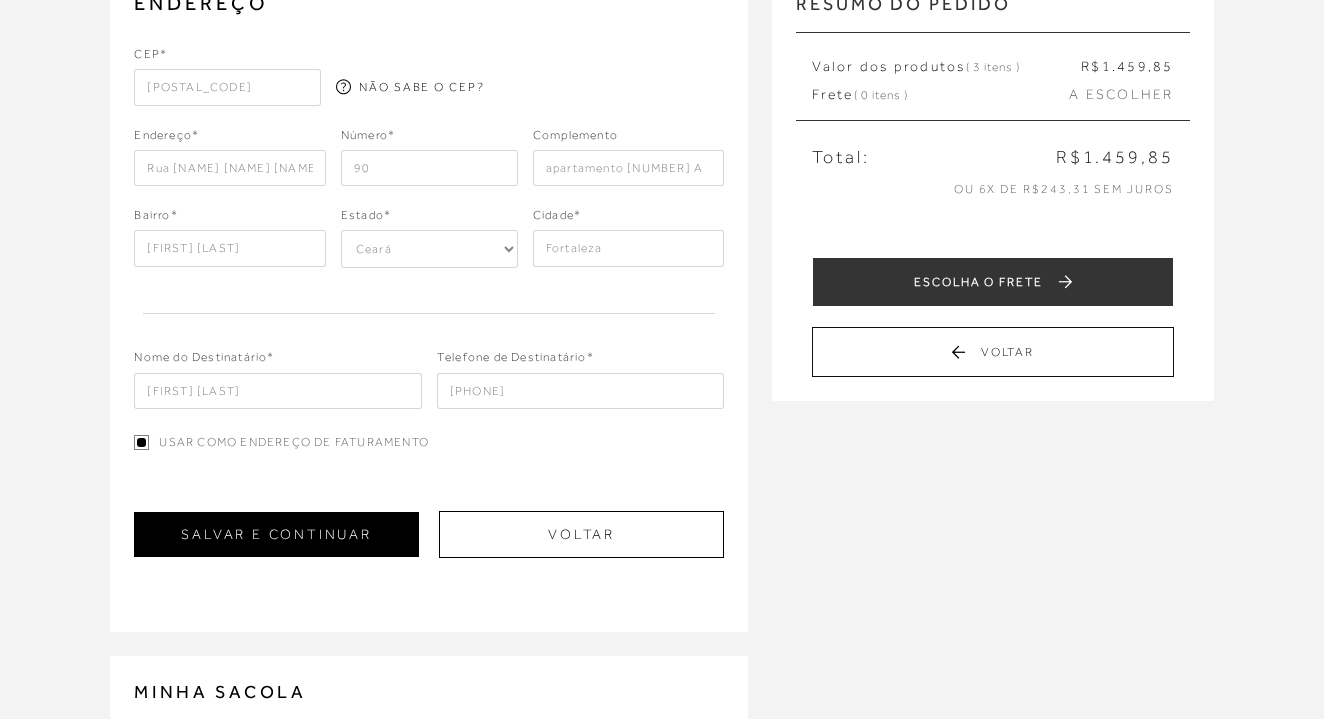 type on "Rua [NAME] [NAME] [NAME] [NAME]" 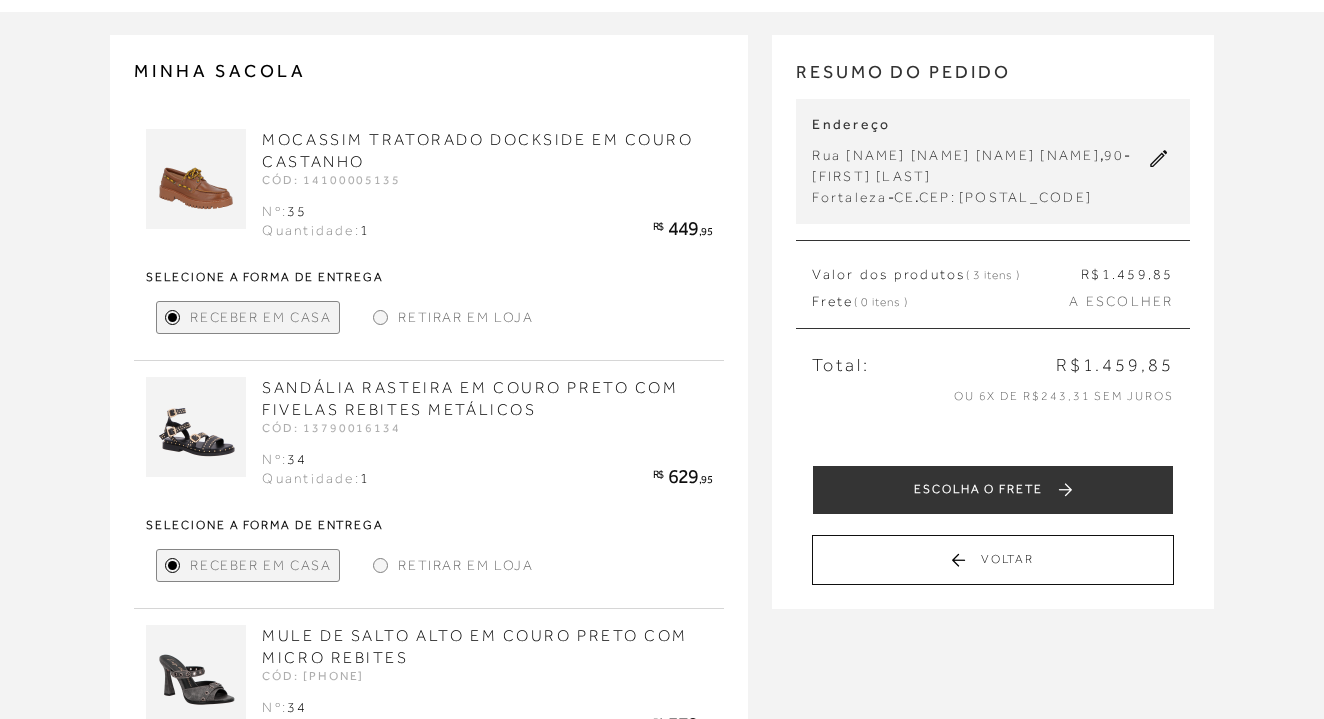 scroll, scrollTop: 107, scrollLeft: 0, axis: vertical 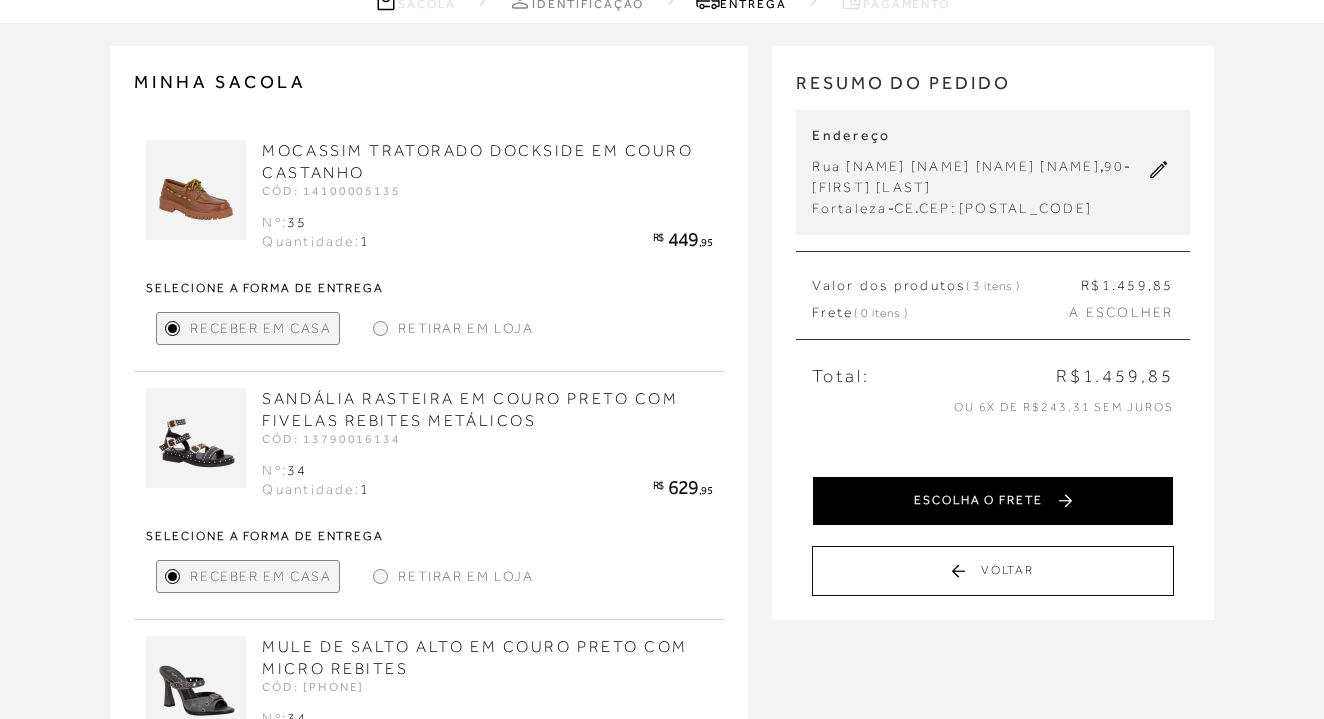 click on "ESCOLHA O FRETE" at bounding box center (992, 501) 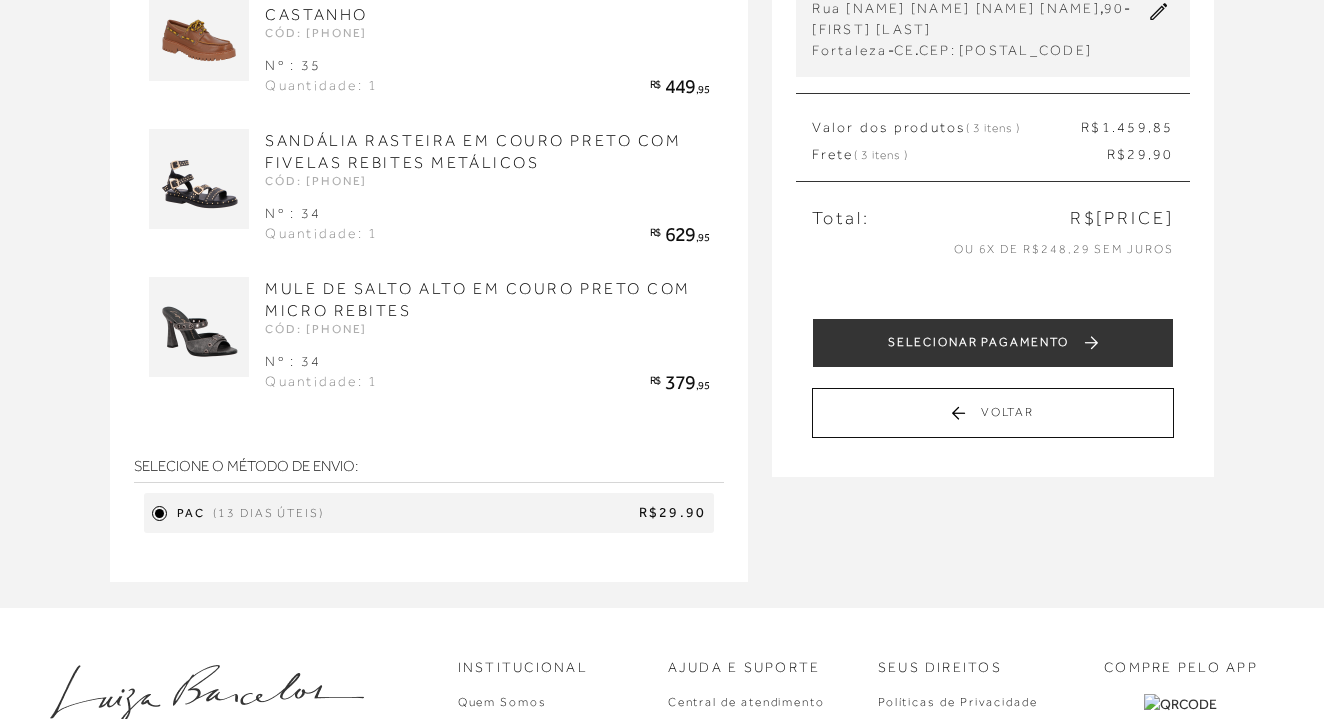 scroll, scrollTop: 265, scrollLeft: 0, axis: vertical 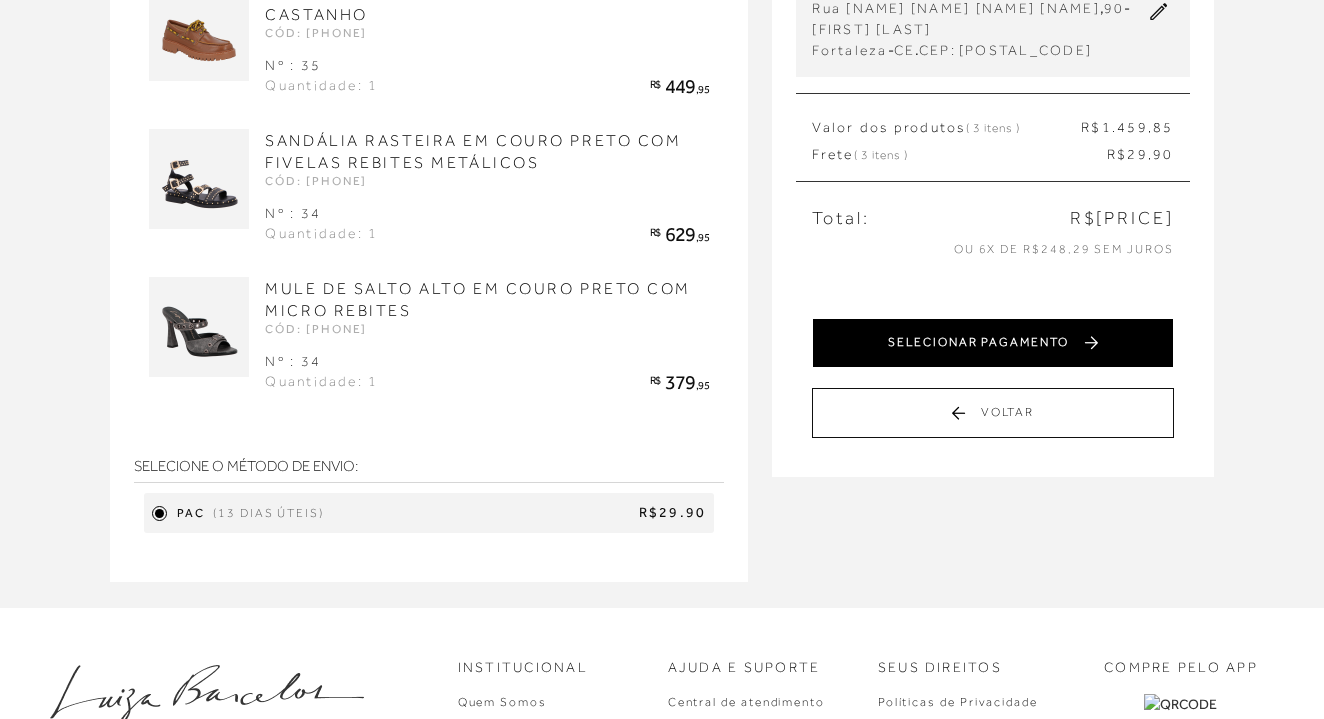 click on "SELECIONAR PAGAMENTO" at bounding box center (992, 343) 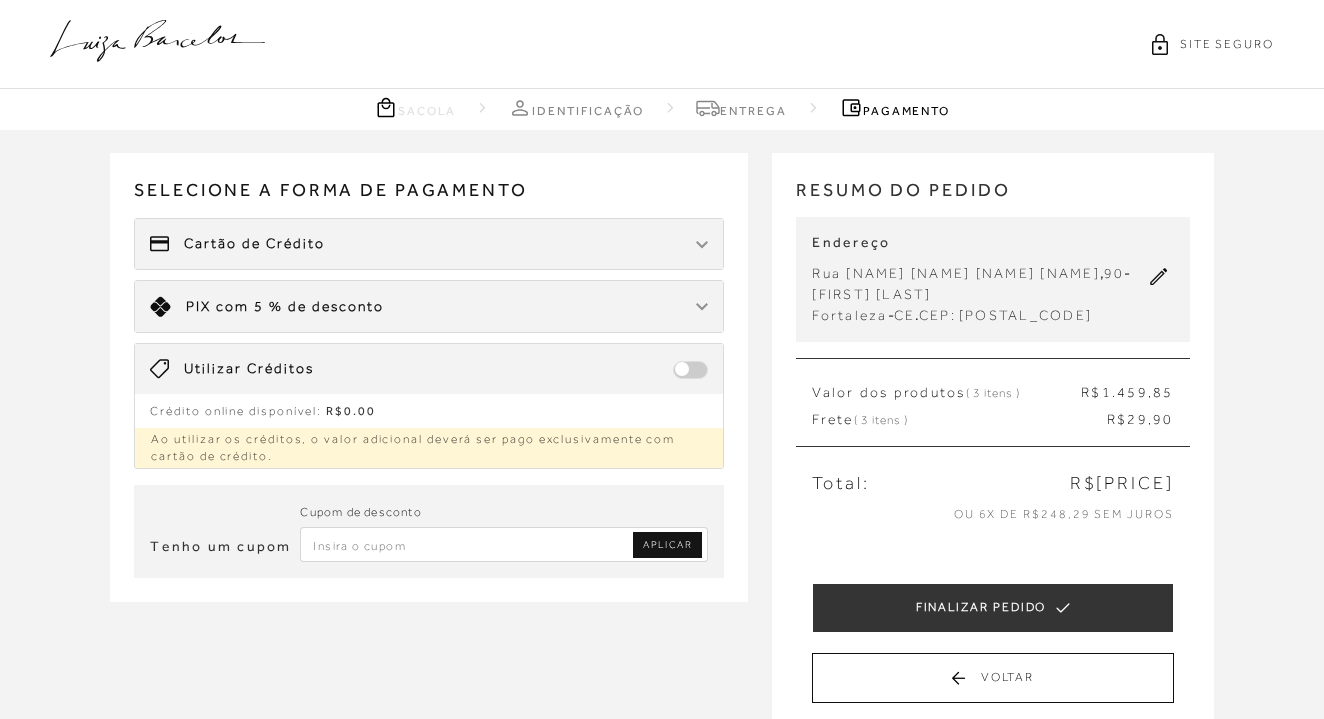 click on "Cartão de Crédito" at bounding box center (429, 244) 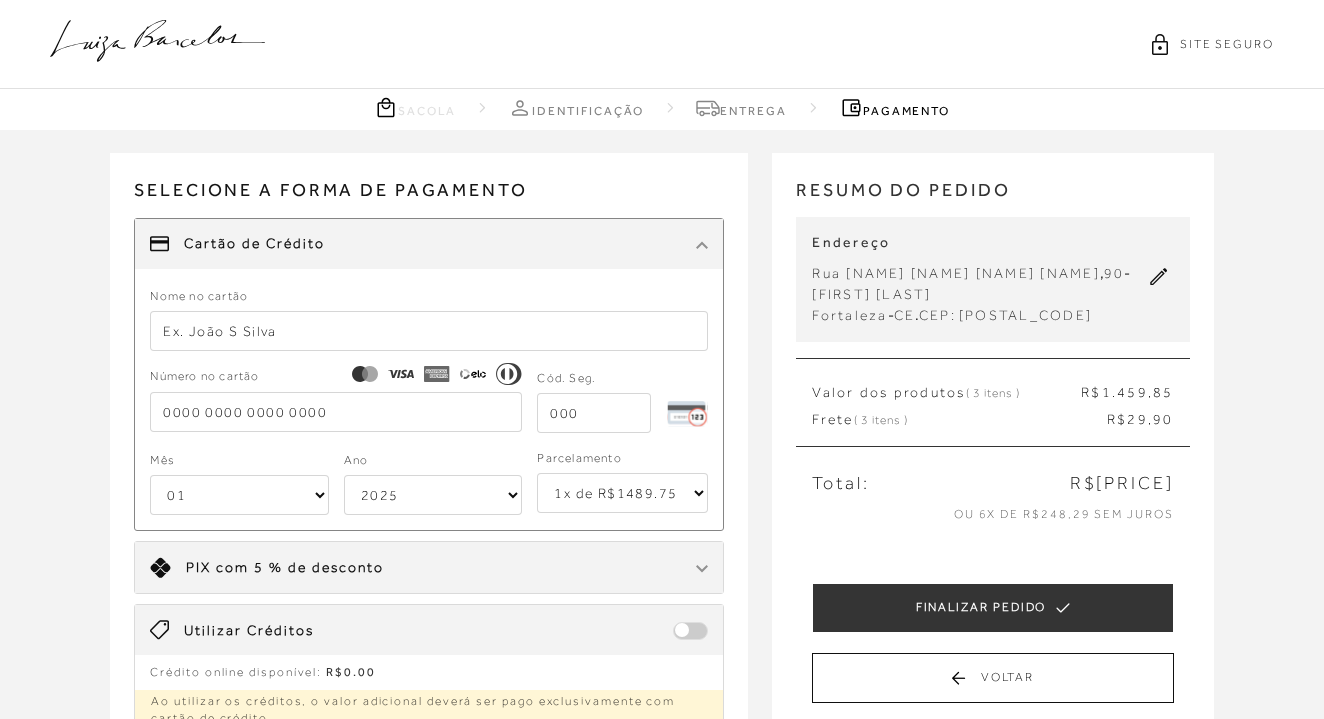 click at bounding box center (429, 331) 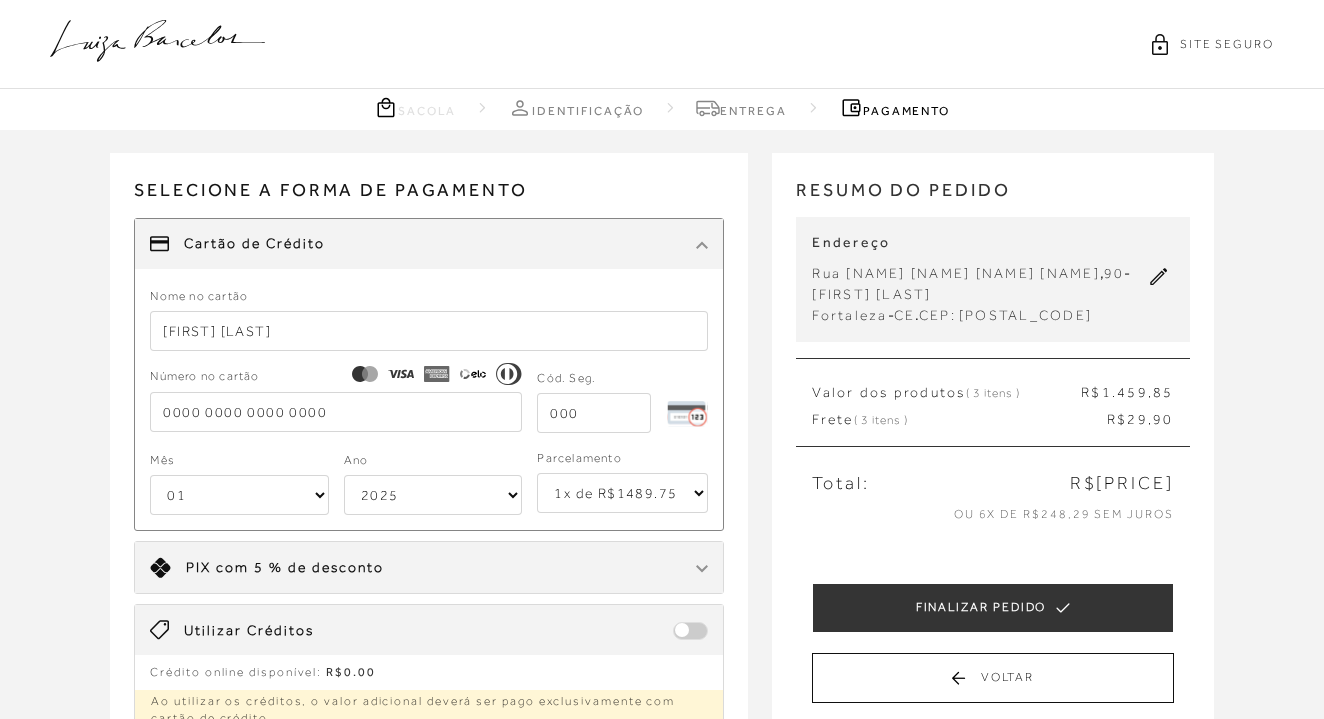 type on "[FIRST] [LAST]" 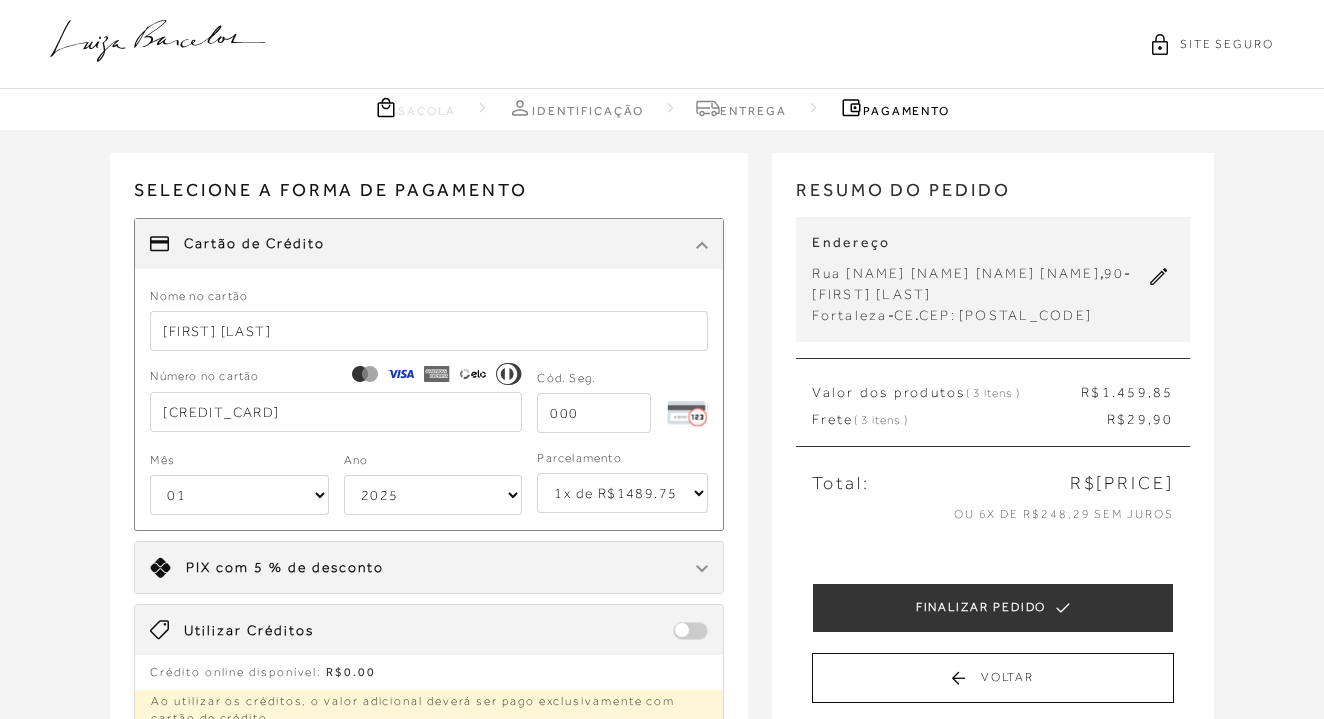 type on "[CREDIT_CARD]" 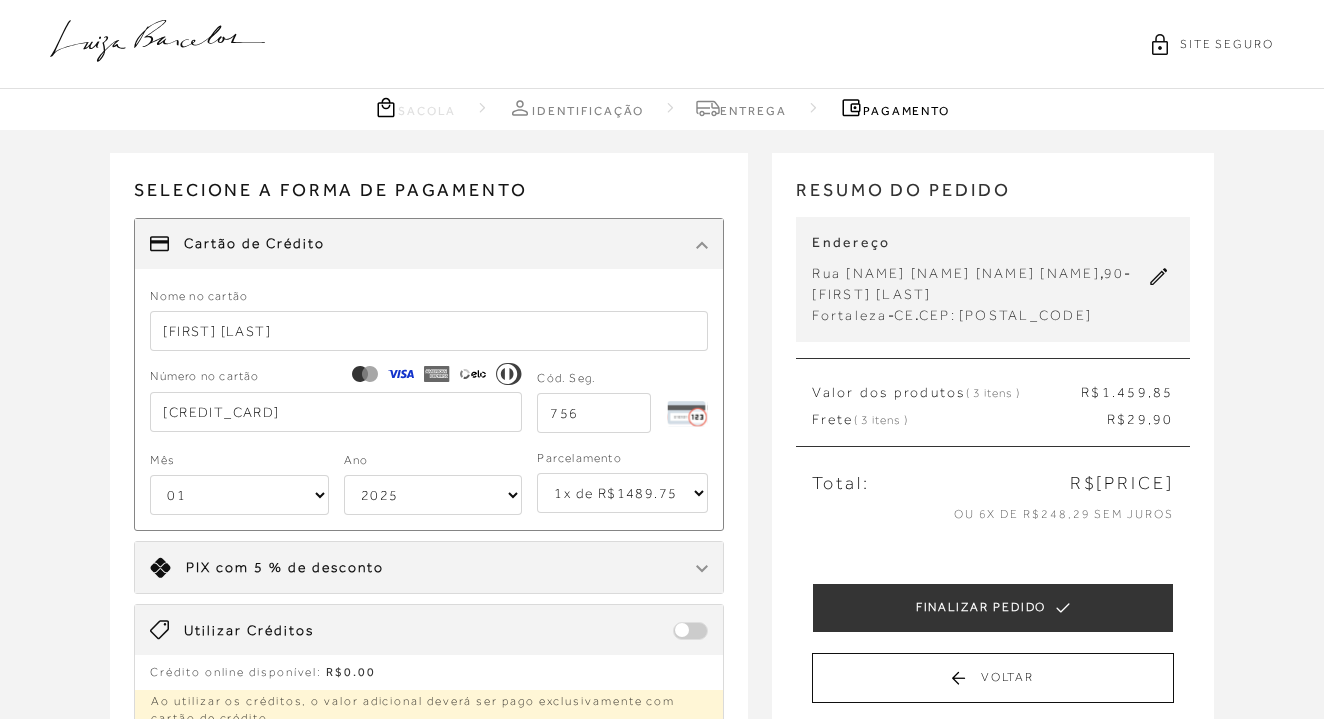 type on "756" 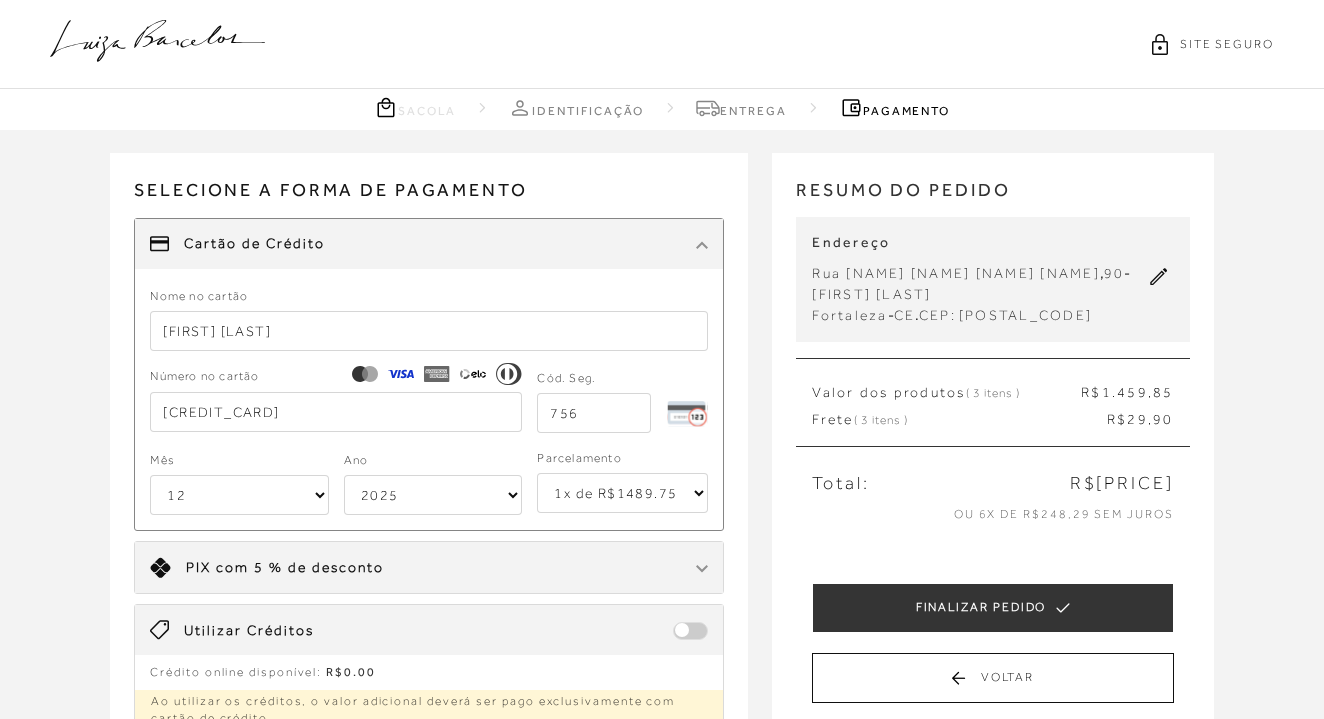 select on "2028" 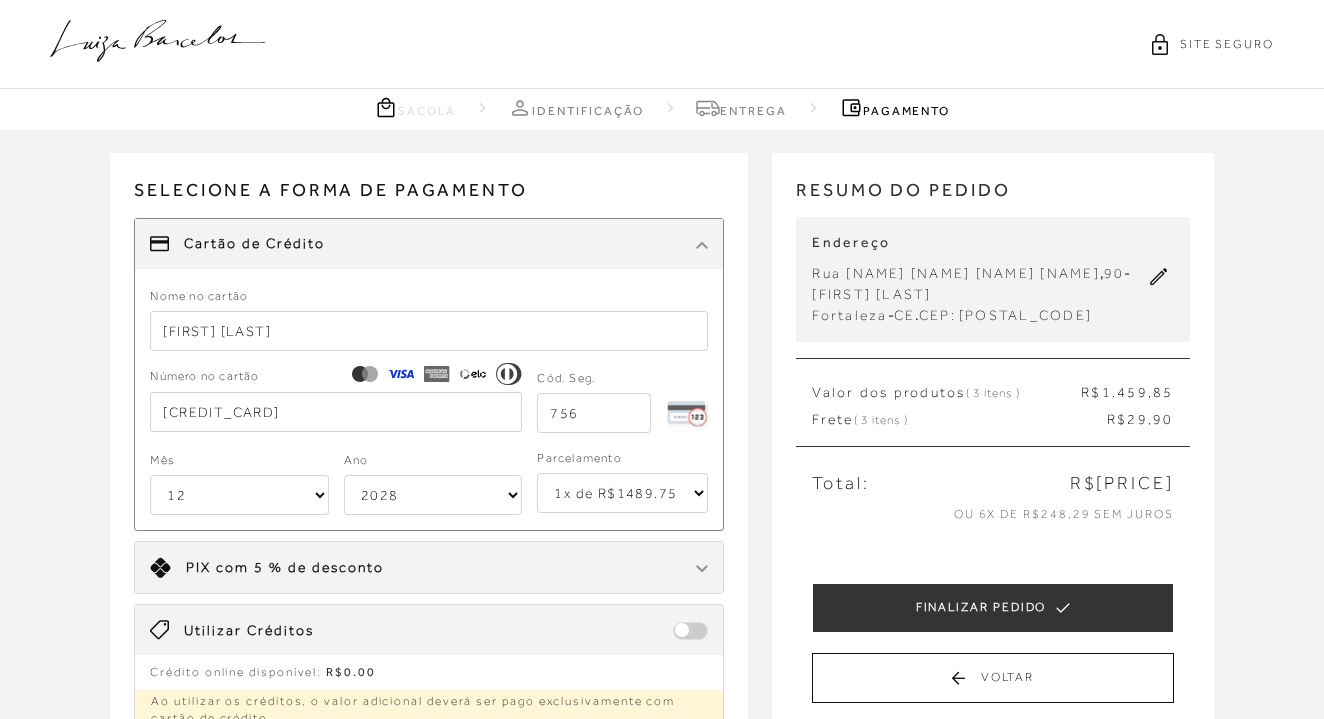 select on "6" 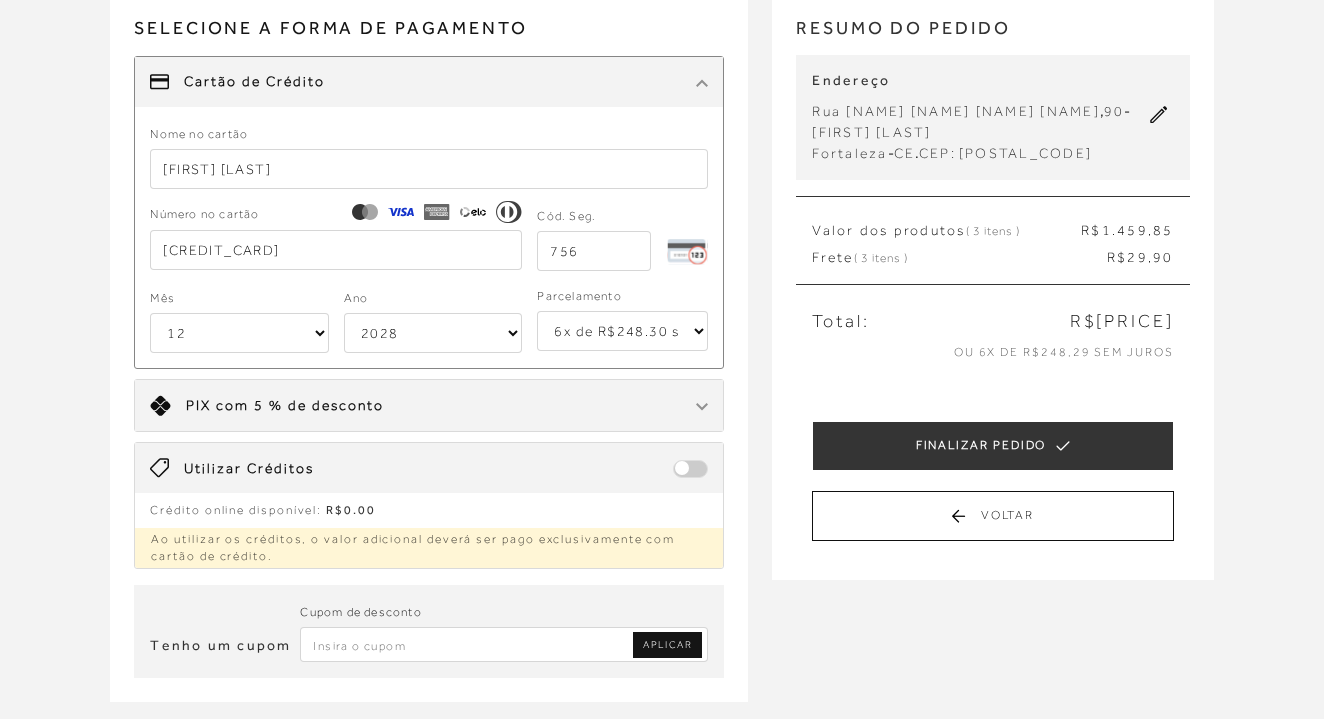 scroll, scrollTop: 162, scrollLeft: 0, axis: vertical 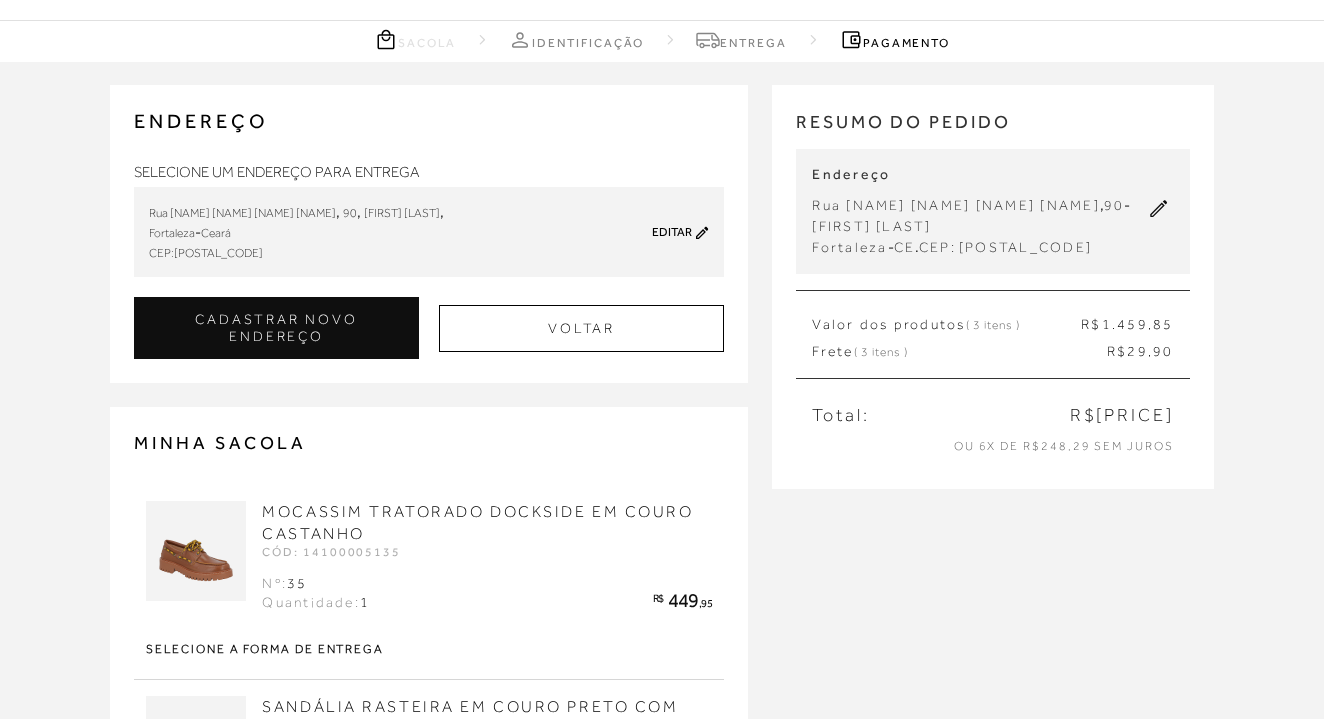 click 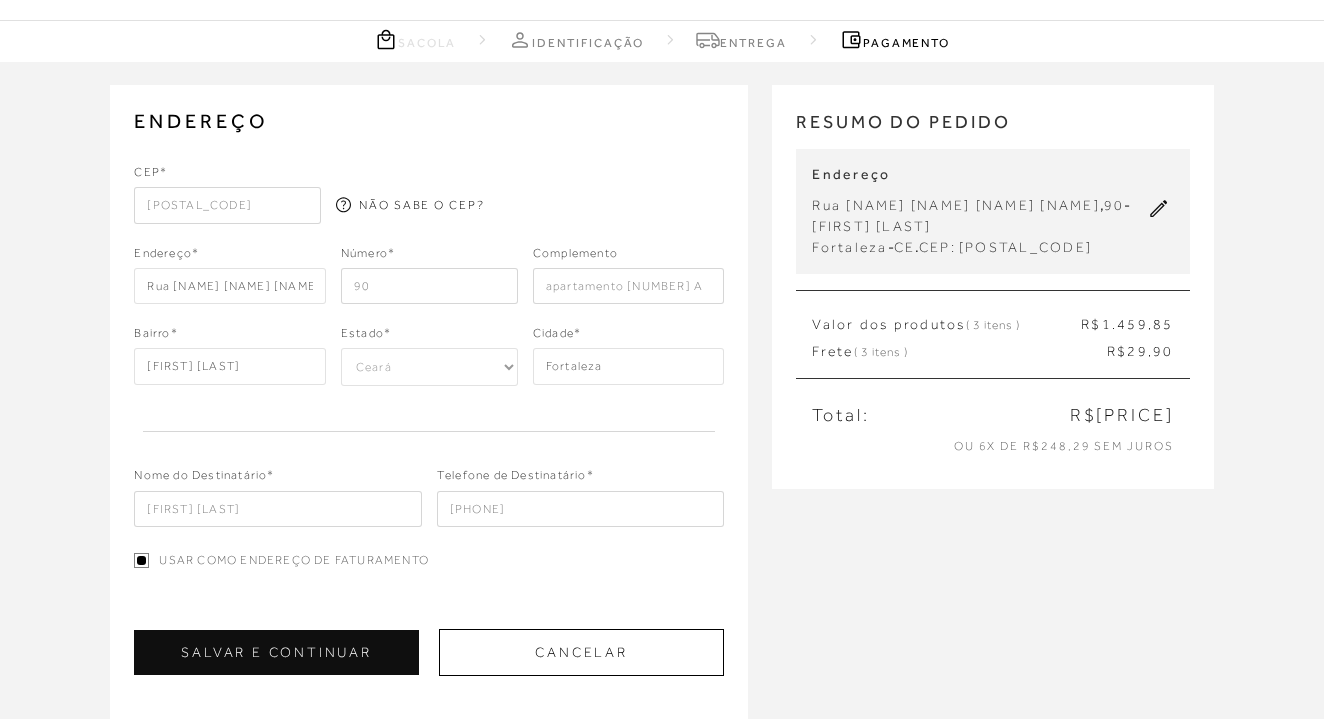 scroll, scrollTop: 0, scrollLeft: 0, axis: both 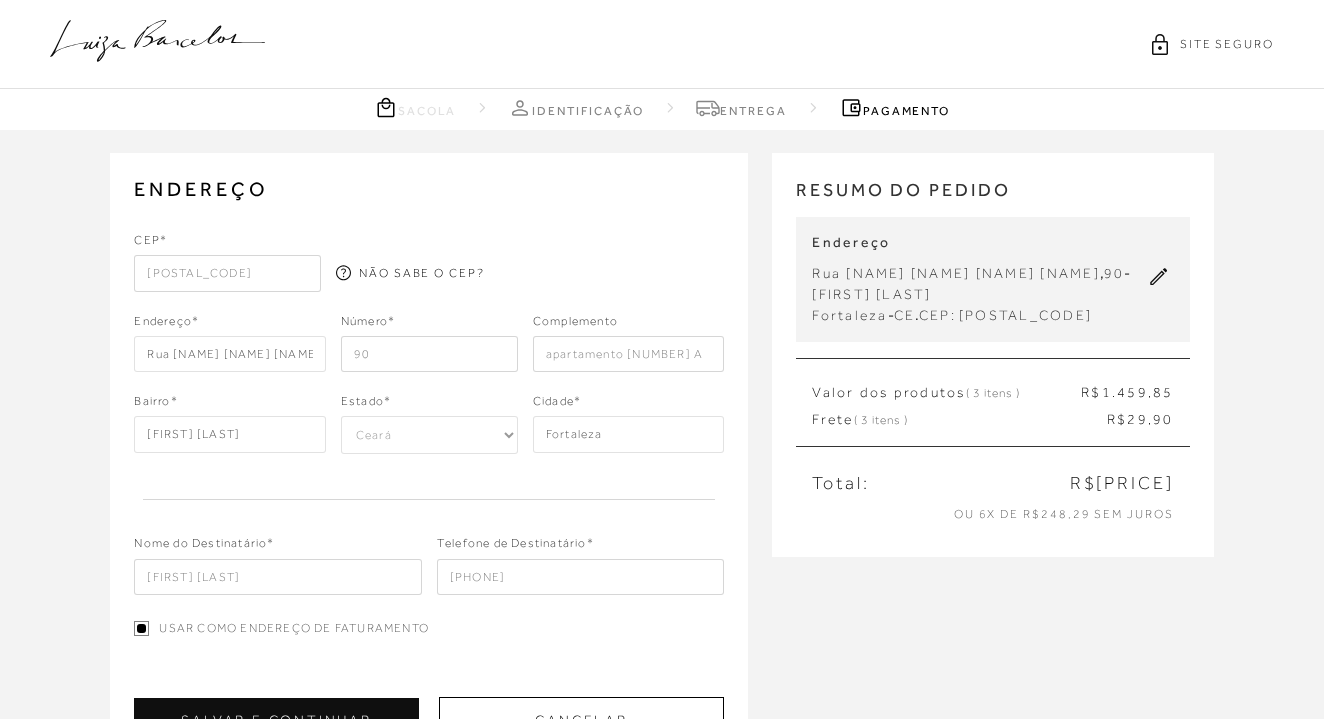 click on "apartamento [NUMBER] A" at bounding box center (629, 354) 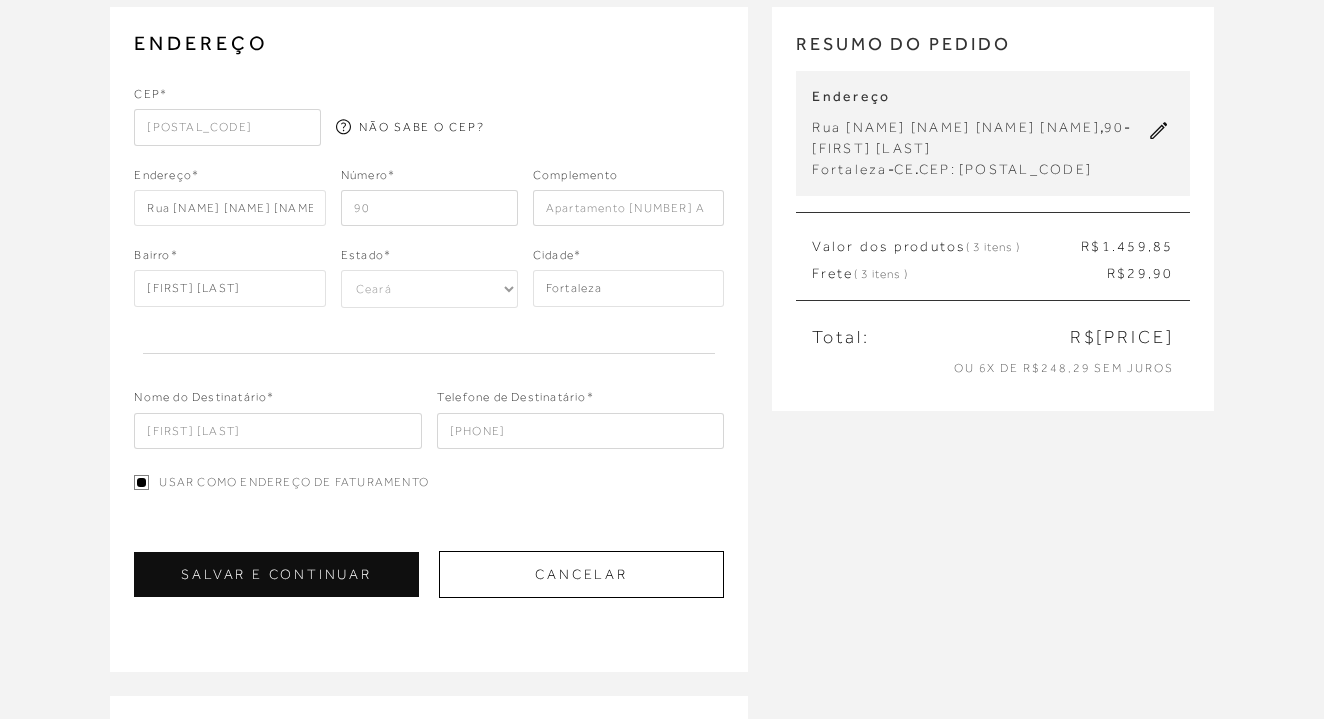 scroll, scrollTop: 148, scrollLeft: 0, axis: vertical 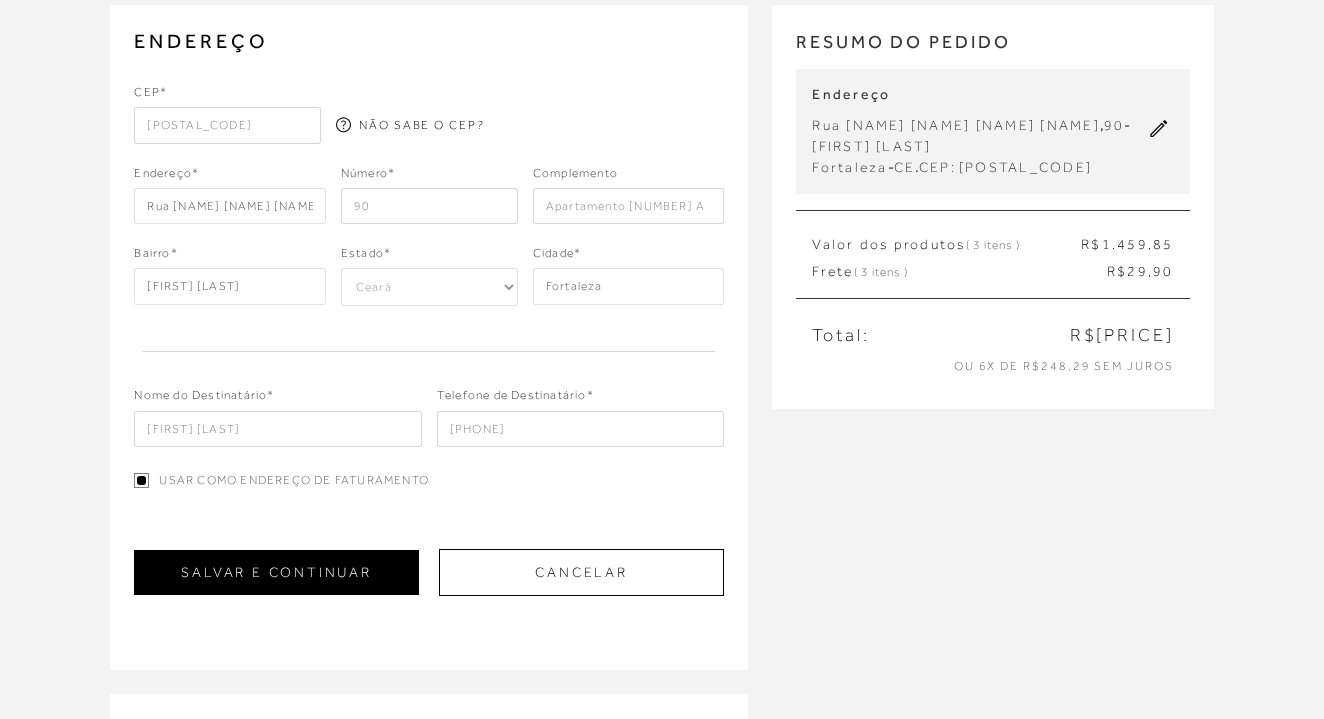 type on "Apartamento [NUMBER] A" 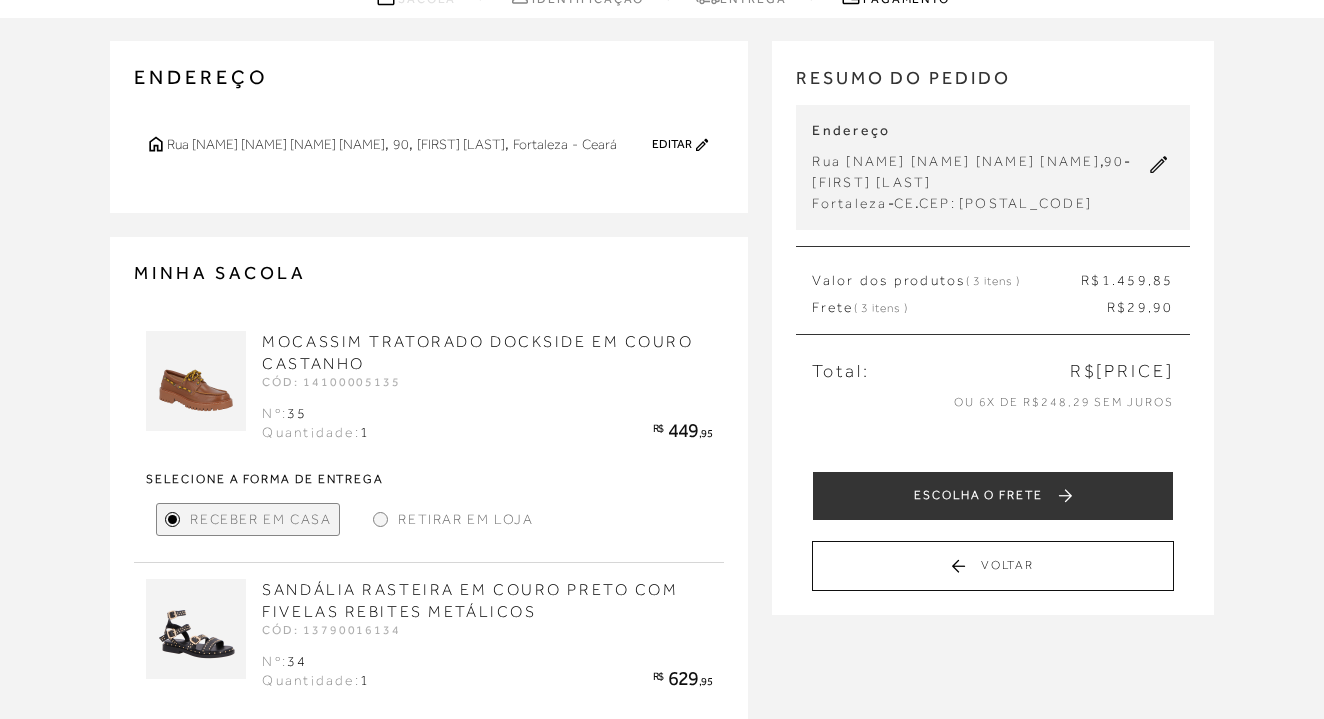 scroll, scrollTop: 108, scrollLeft: 0, axis: vertical 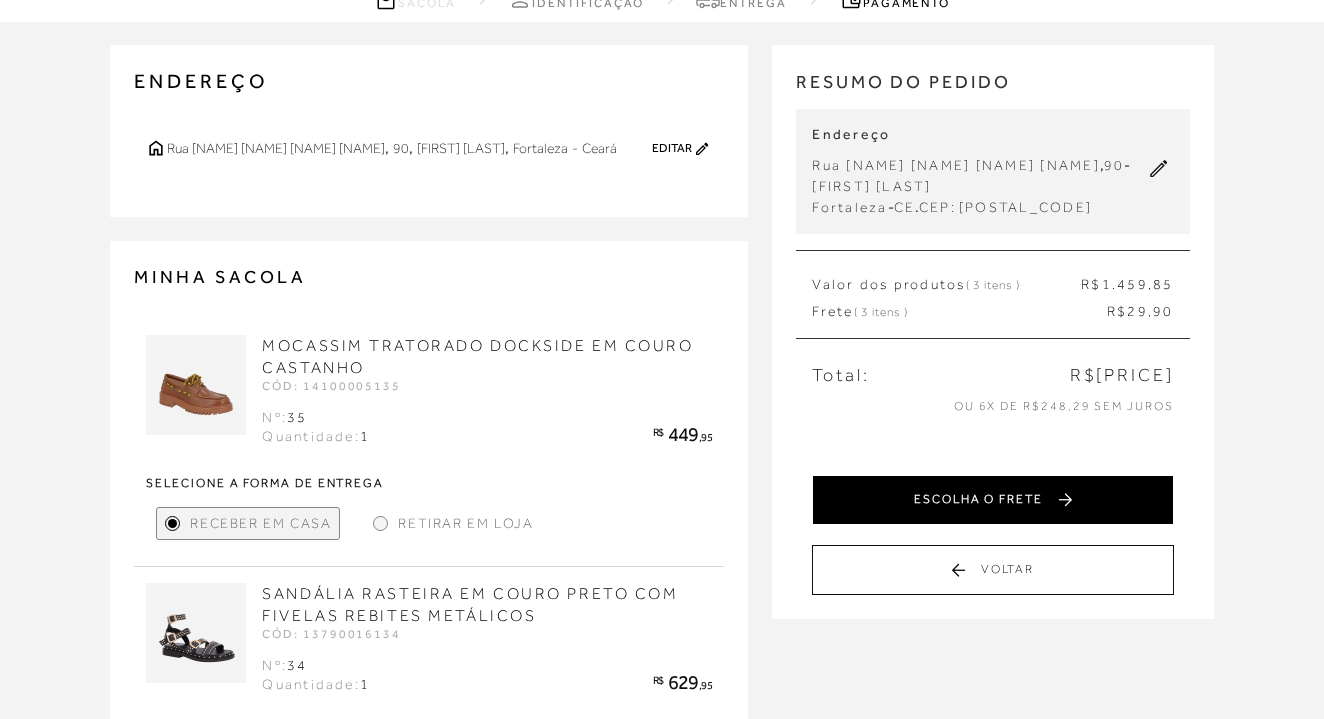 click on "ESCOLHA O FRETE" at bounding box center [992, 500] 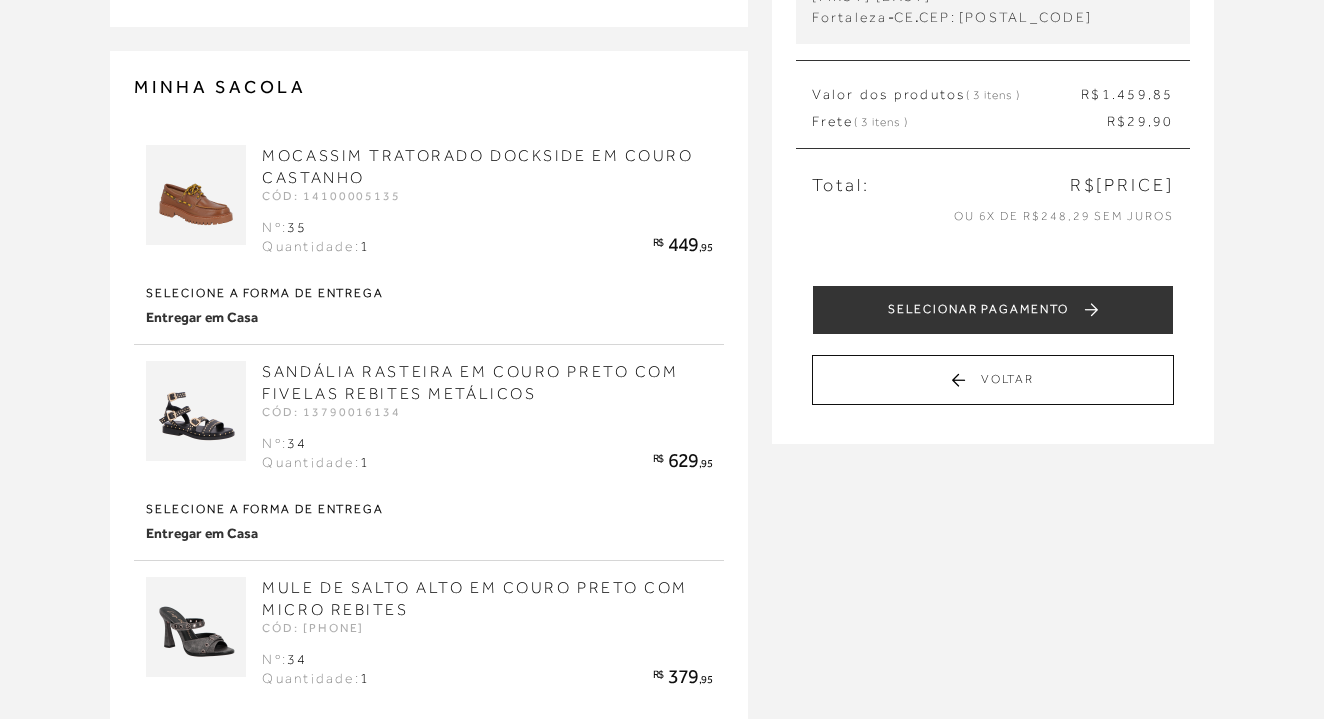 scroll, scrollTop: 294, scrollLeft: 0, axis: vertical 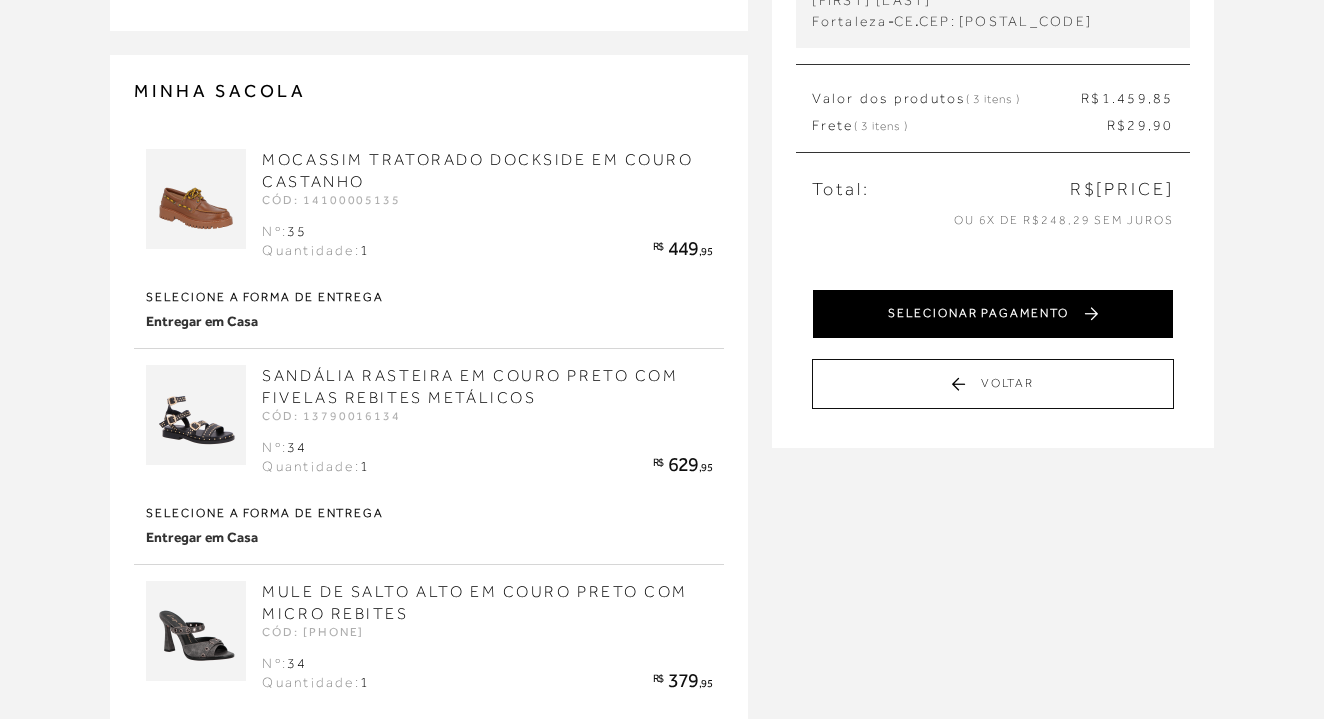 click on "SELECIONAR PAGAMENTO" at bounding box center (992, 314) 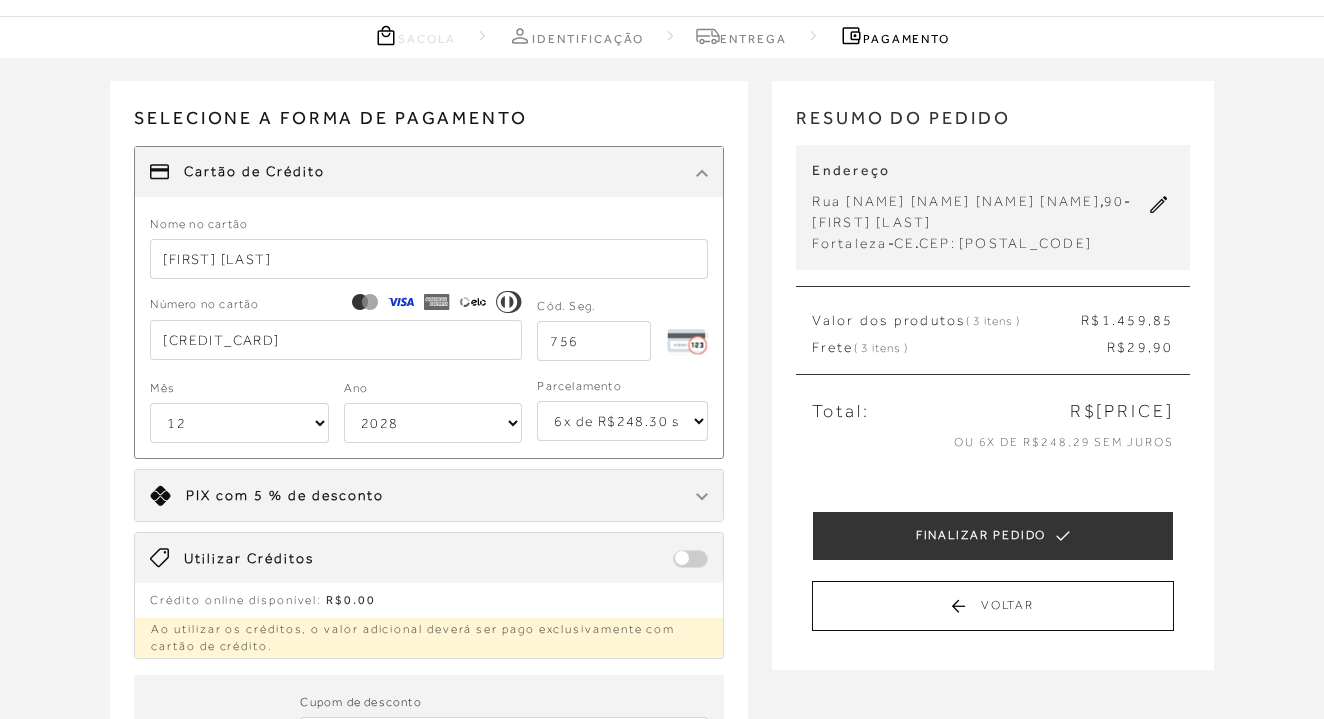 scroll, scrollTop: 73, scrollLeft: 0, axis: vertical 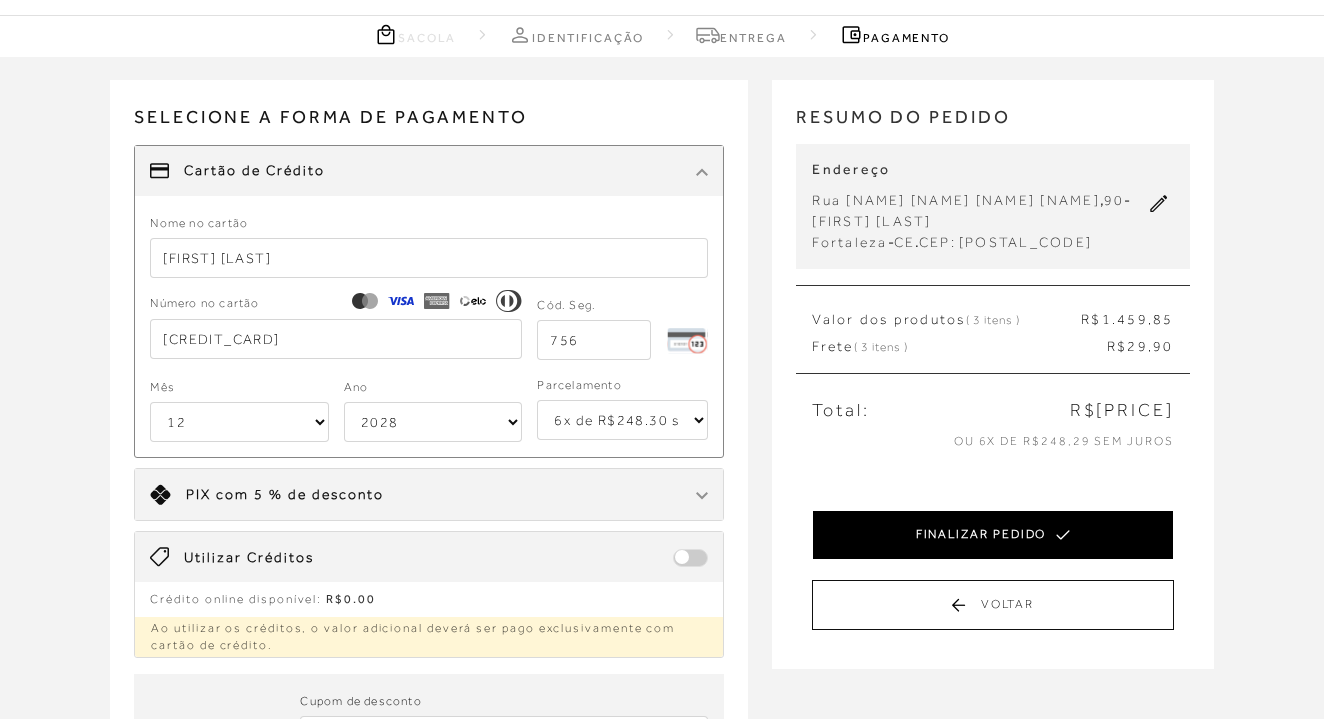 click on "FINALIZAR PEDIDO" at bounding box center [992, 535] 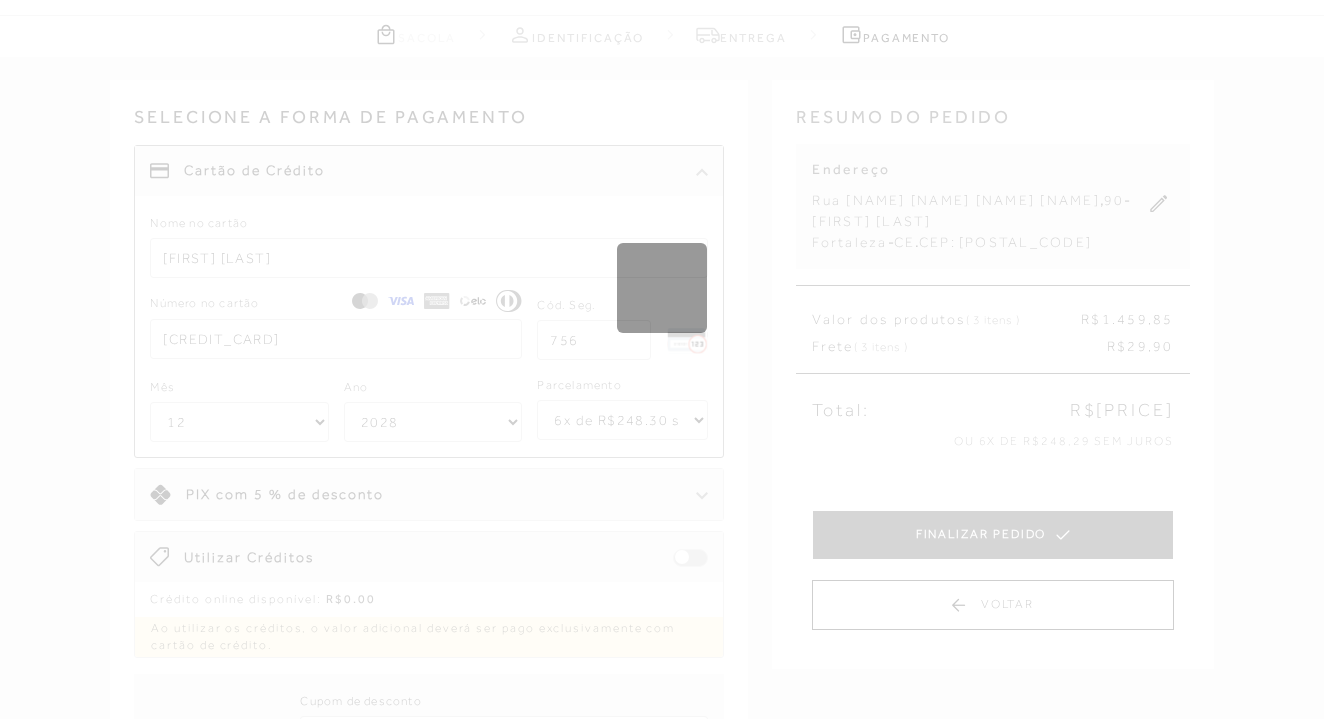 scroll, scrollTop: 0, scrollLeft: 0, axis: both 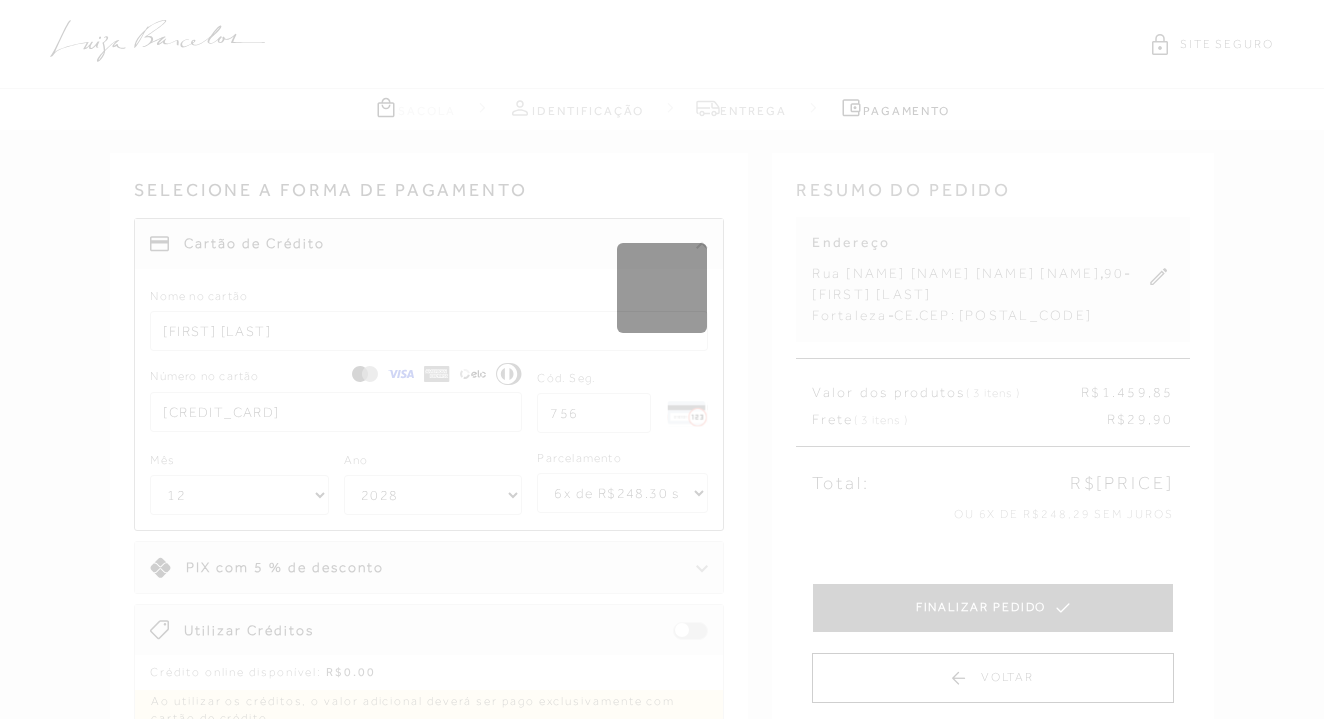 type 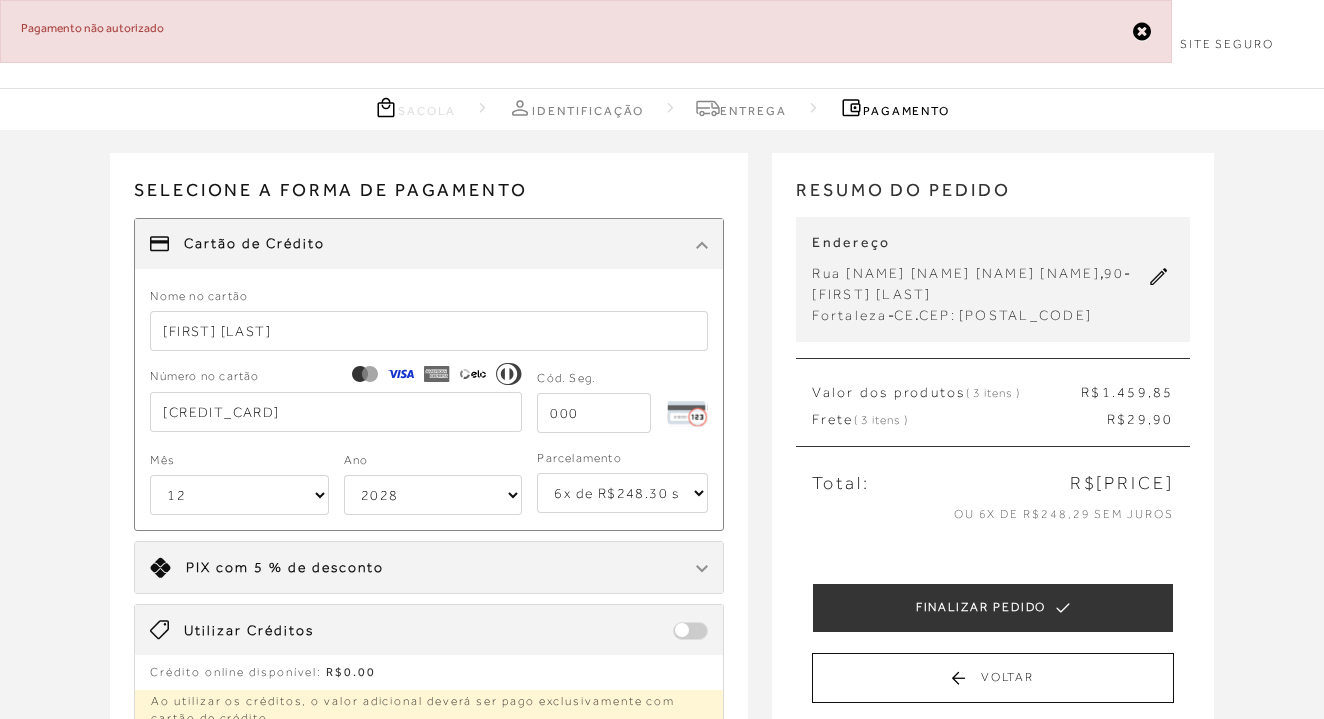 drag, startPoint x: 272, startPoint y: 327, endPoint x: 214, endPoint y: 329, distance: 58.034473 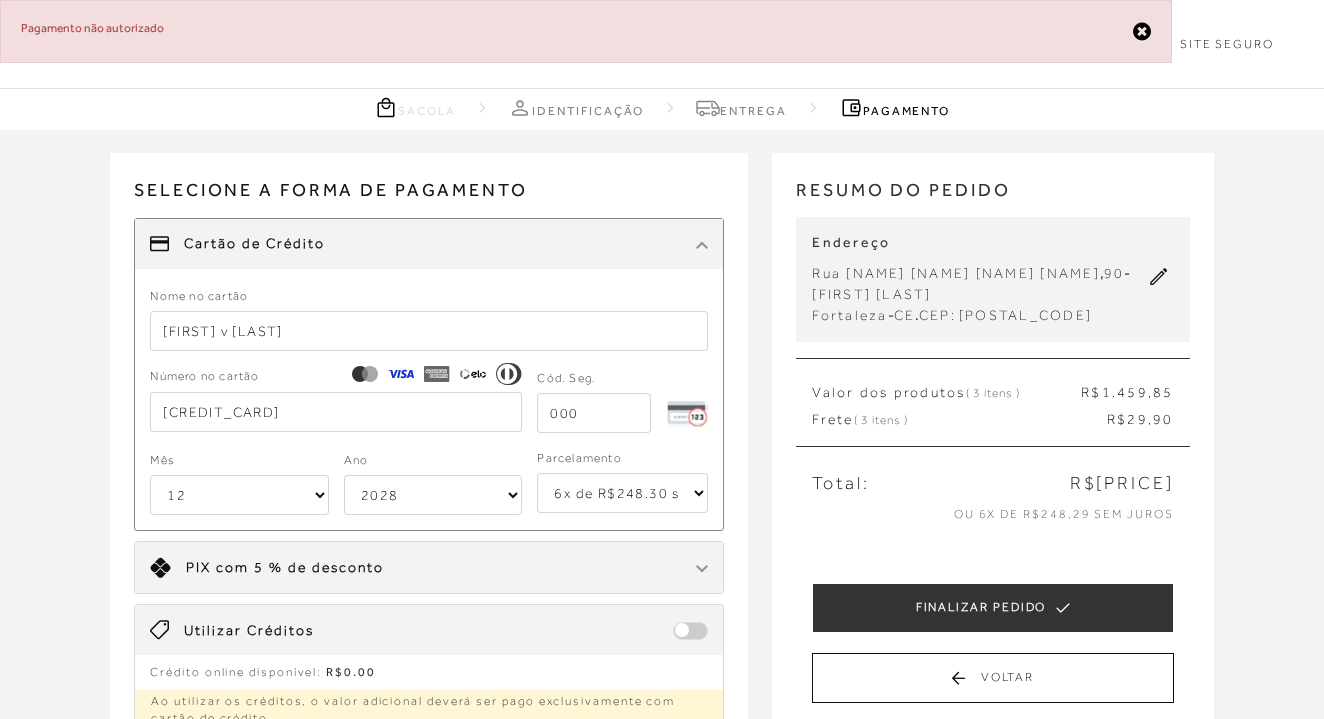 type on "[FIRST] v [LAST]" 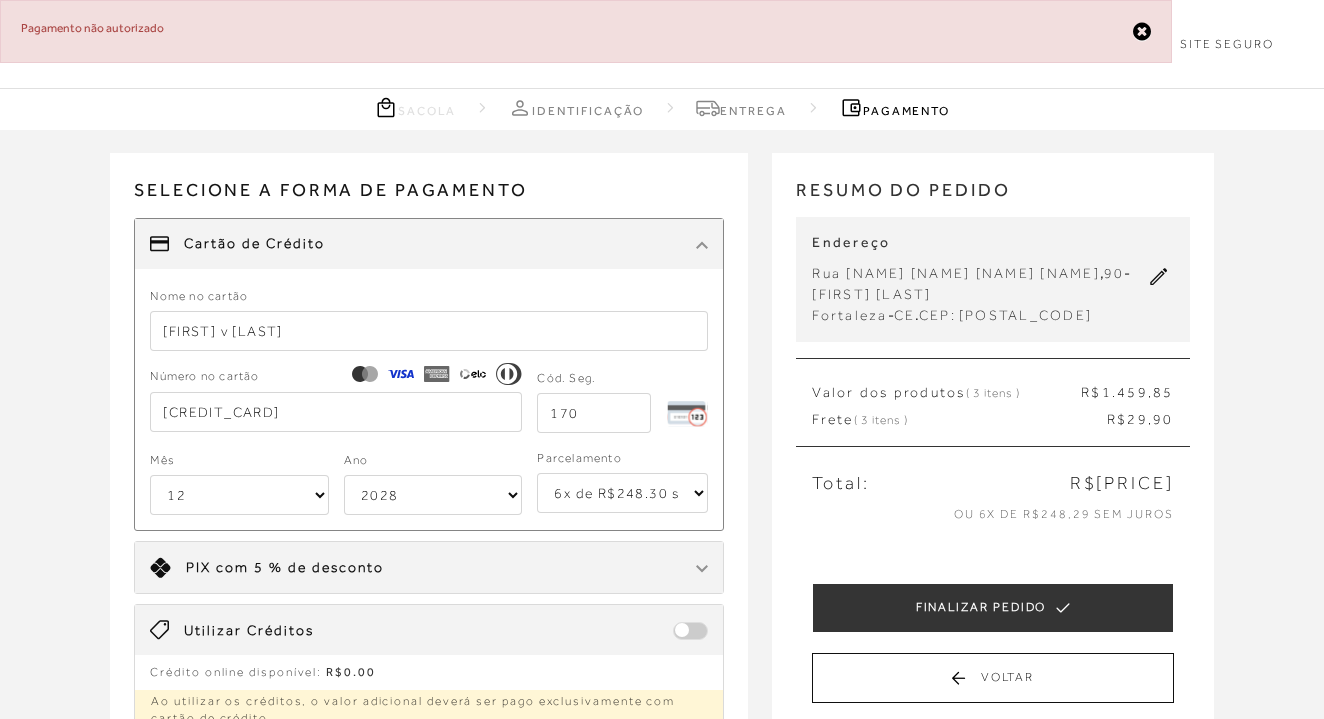 type on "170" 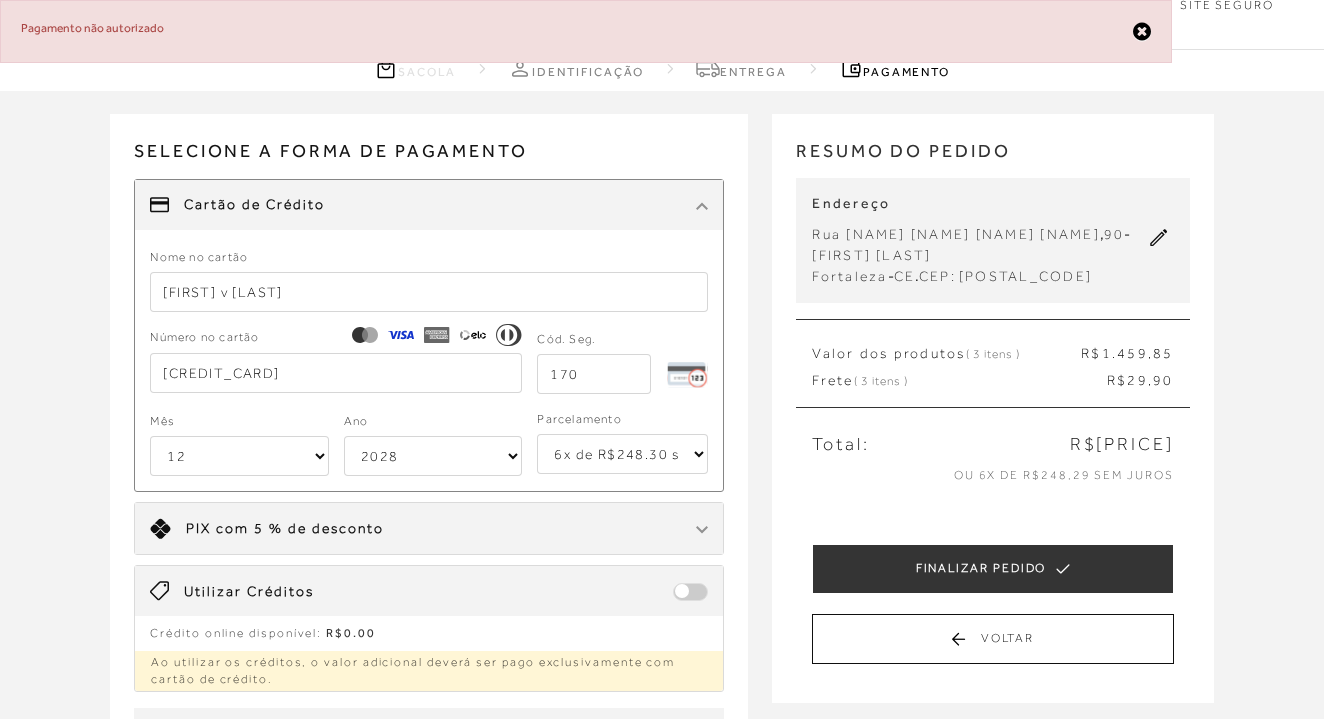 select on "03" 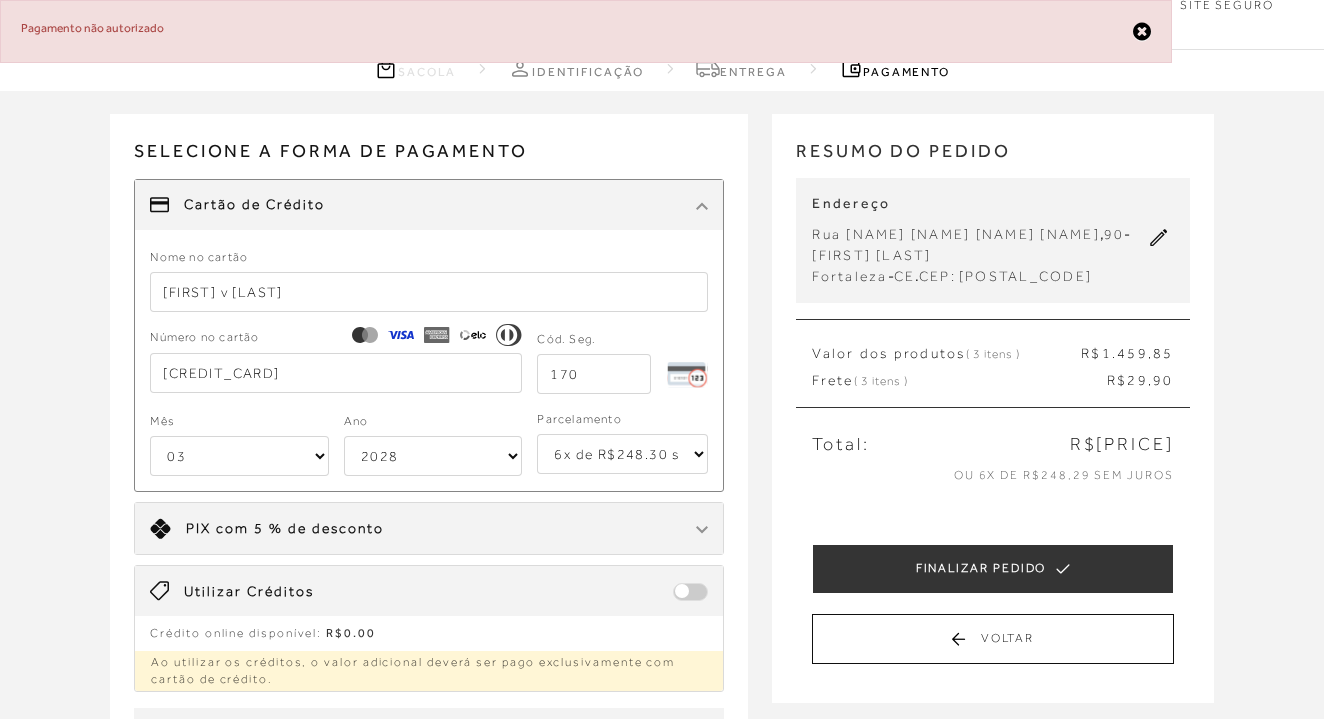 select on "2030" 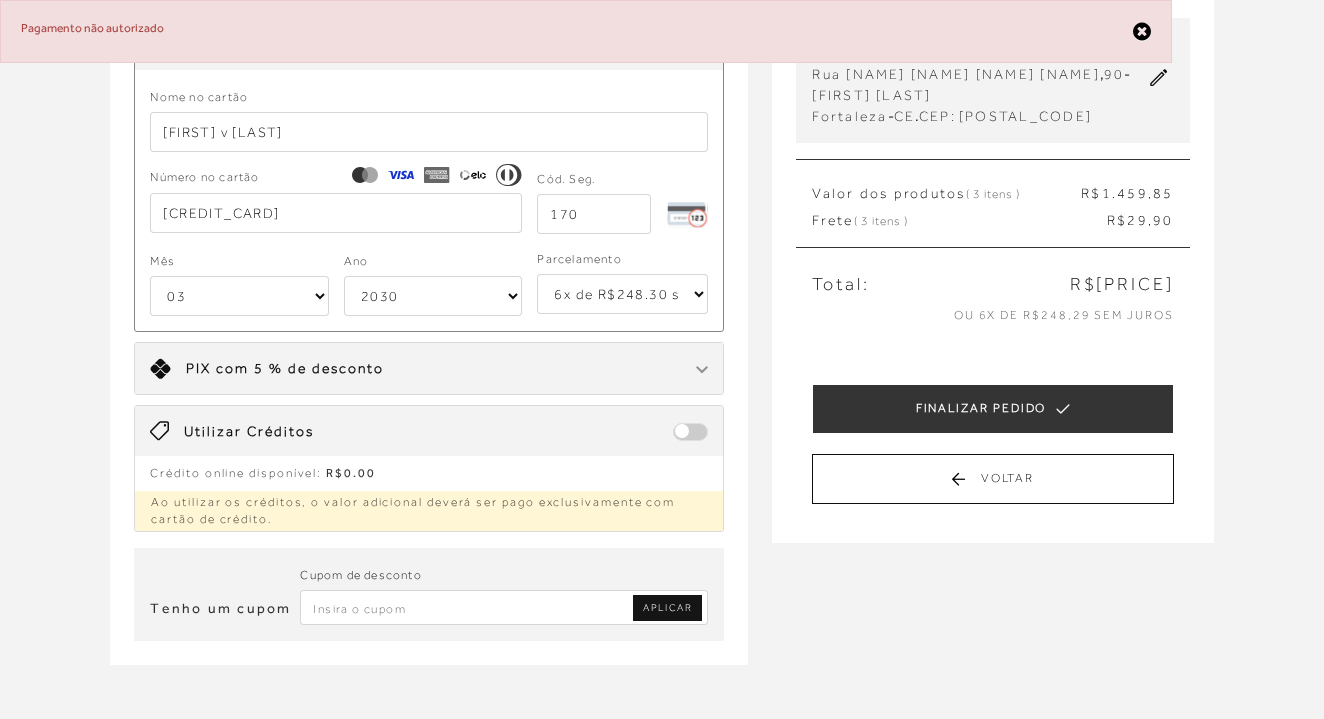 scroll, scrollTop: 207, scrollLeft: 0, axis: vertical 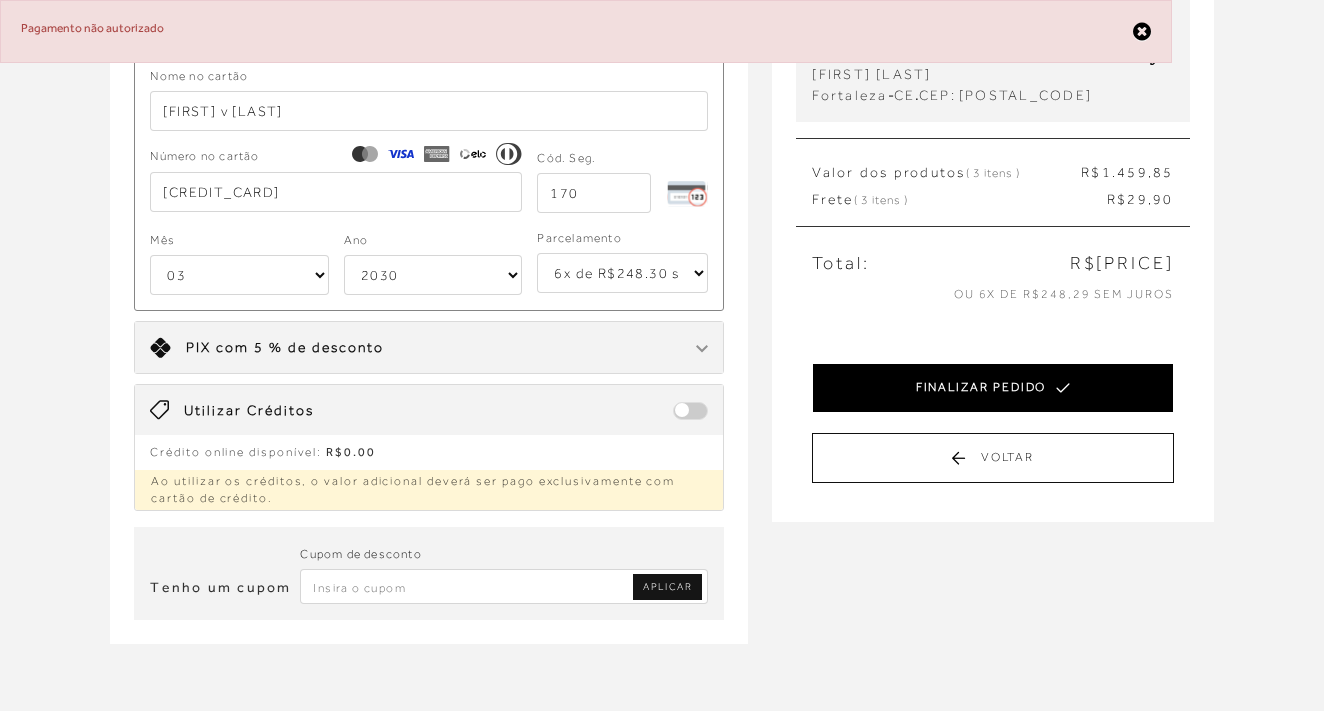click on "FINALIZAR PEDIDO" at bounding box center (992, 388) 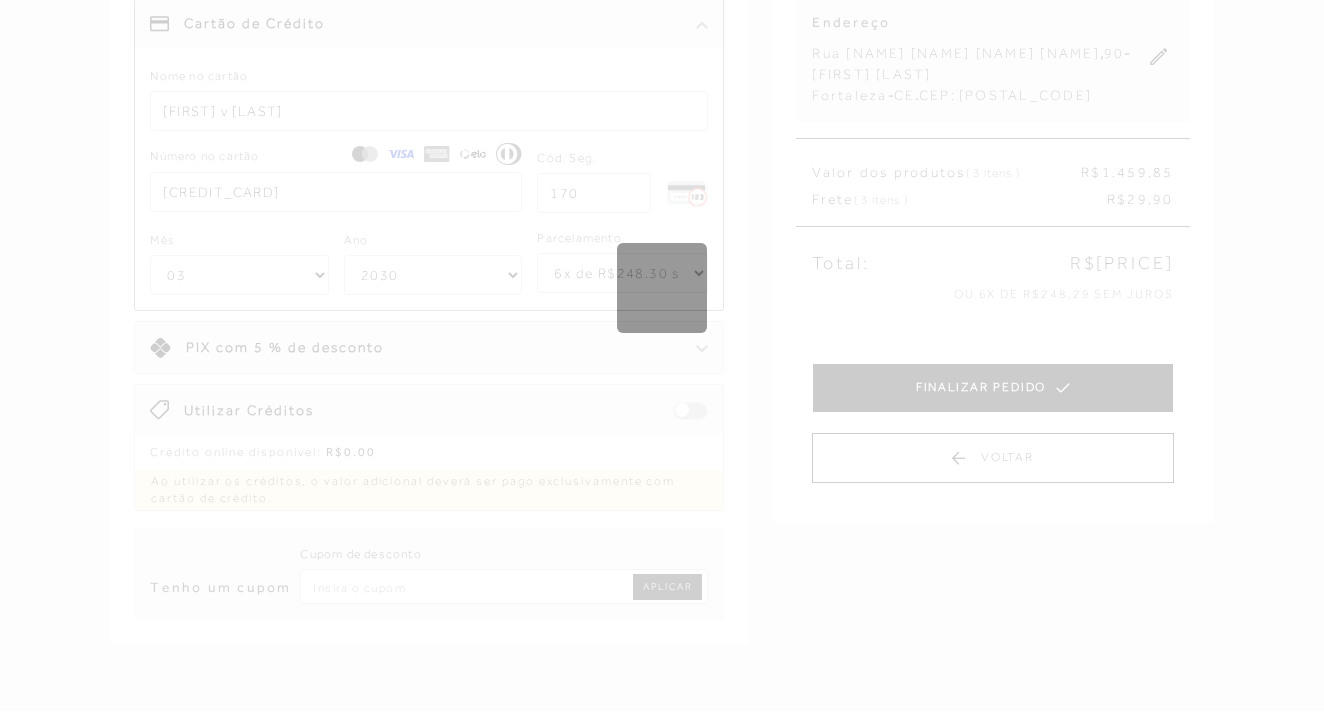 scroll, scrollTop: 0, scrollLeft: 0, axis: both 